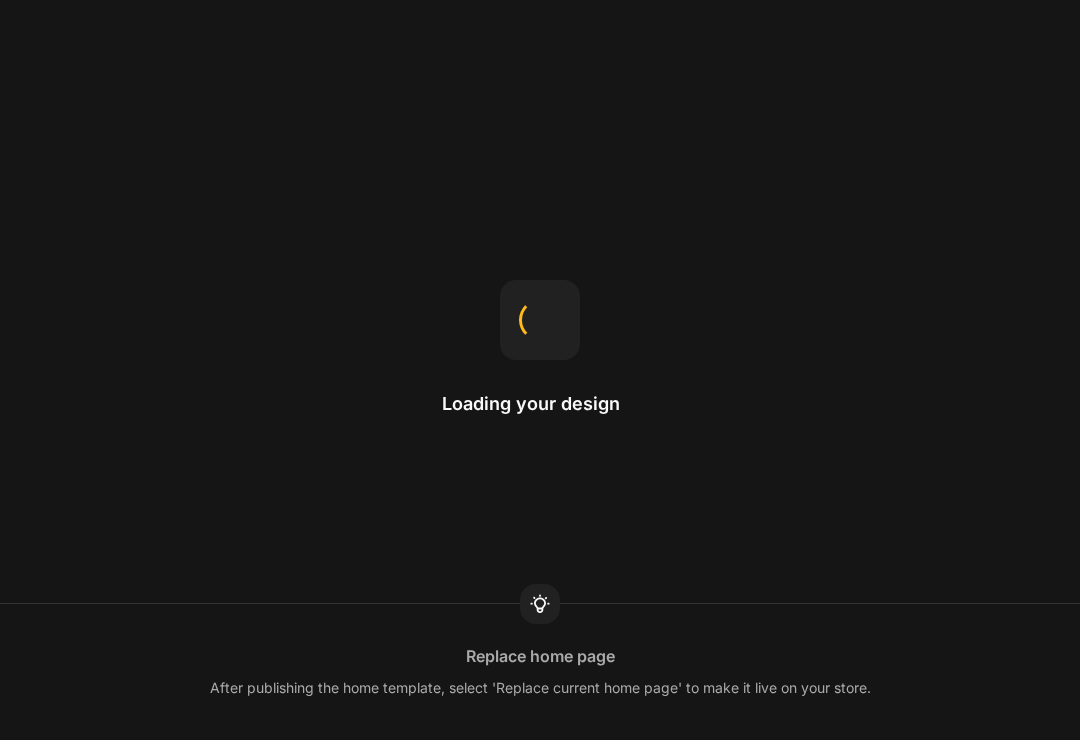 scroll, scrollTop: 0, scrollLeft: 0, axis: both 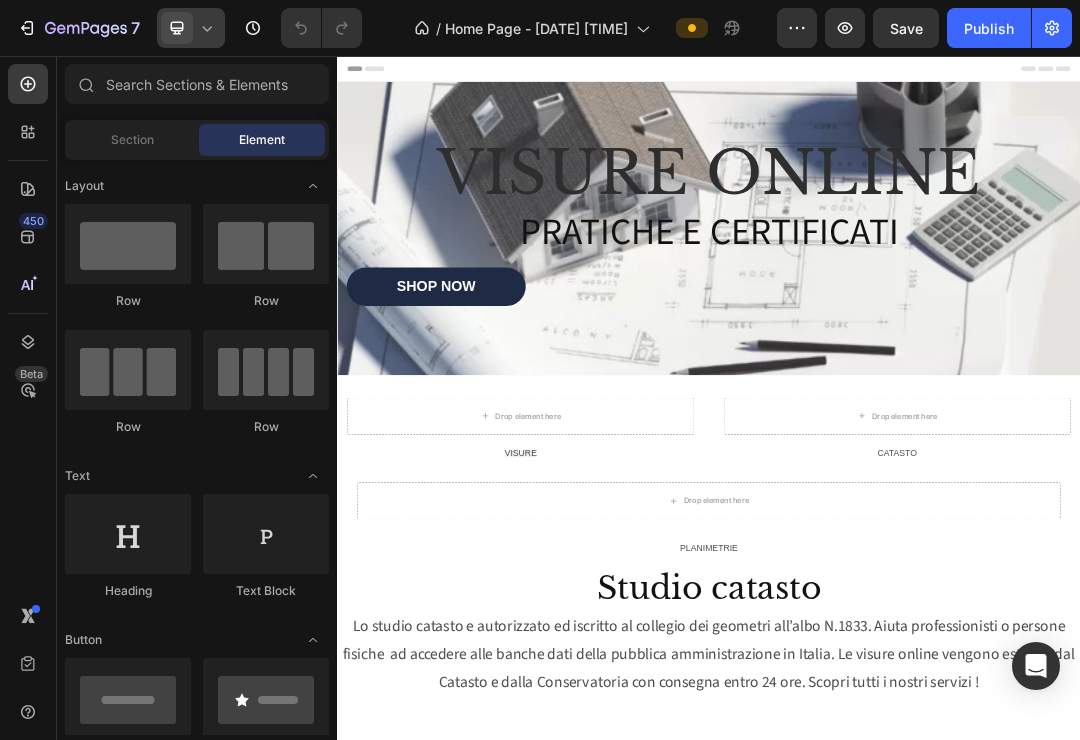 click 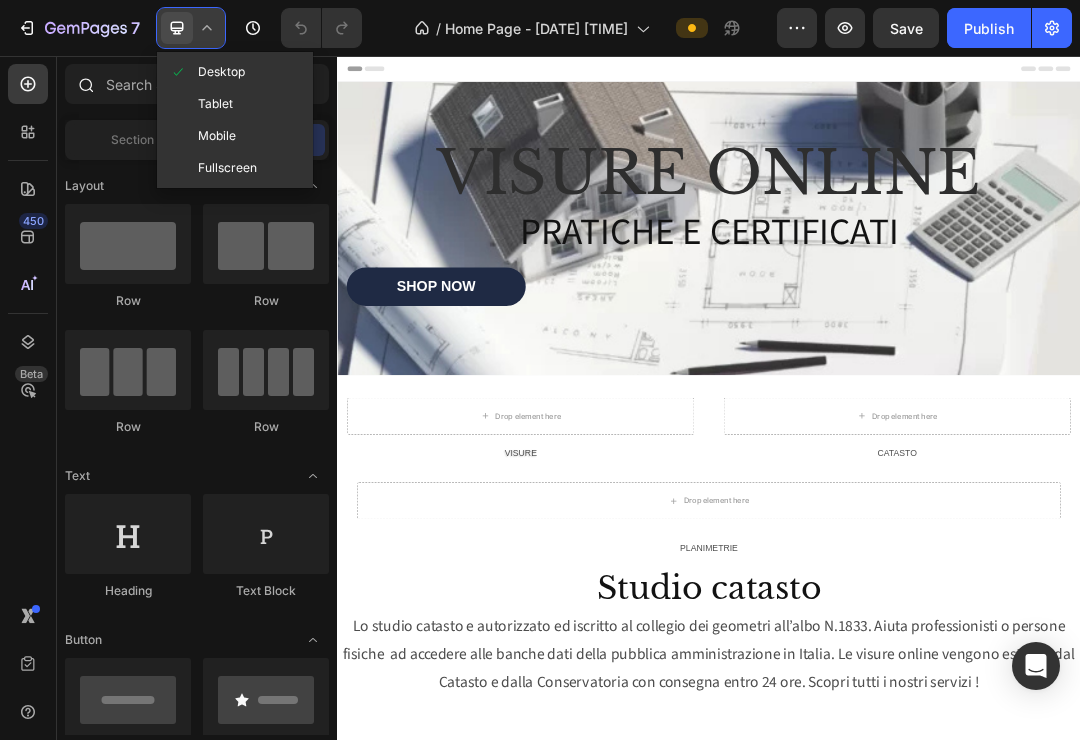 click on "Tablet" at bounding box center (215, 104) 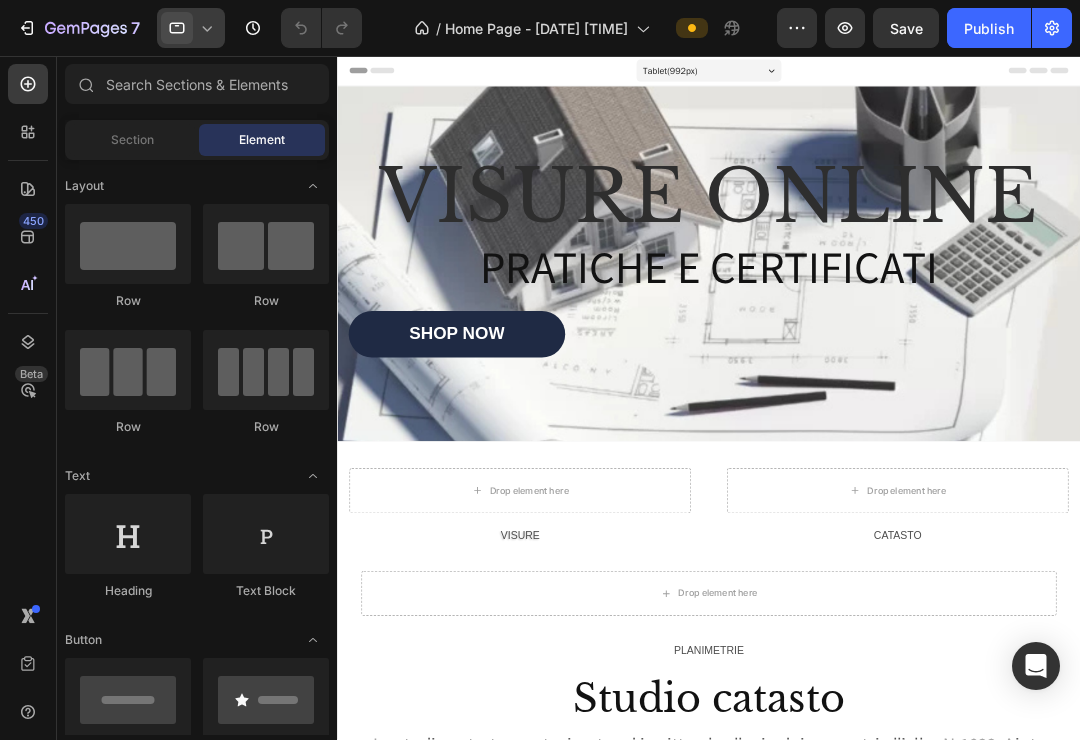 click 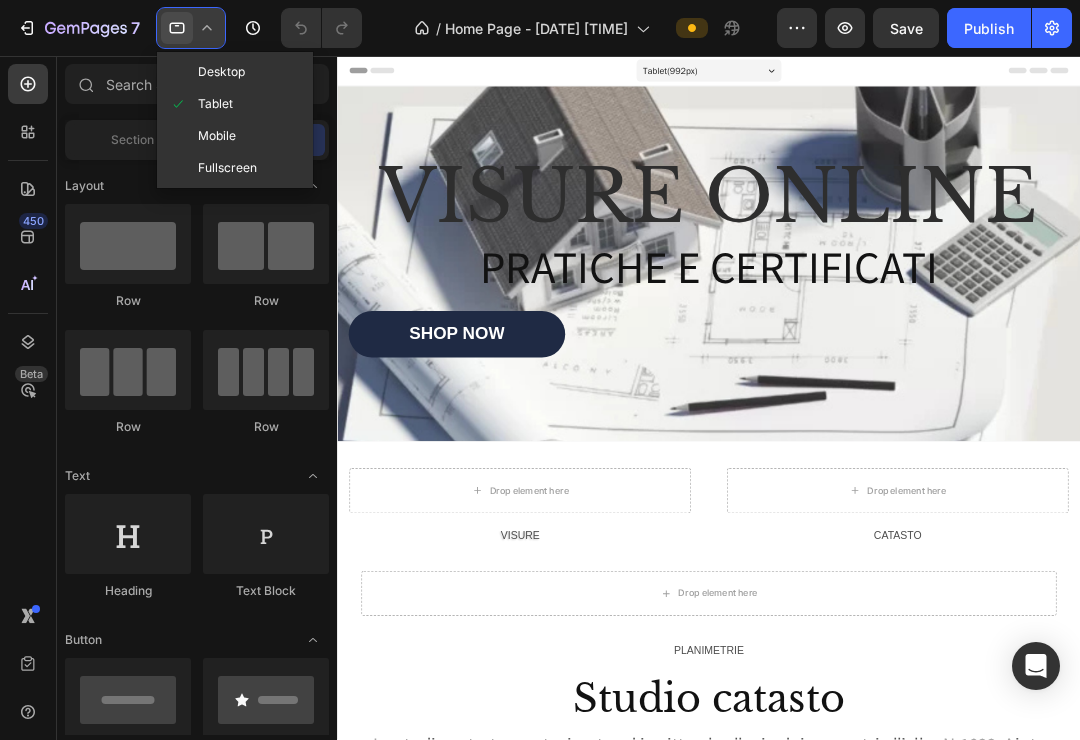 click on "Mobile" at bounding box center [217, 136] 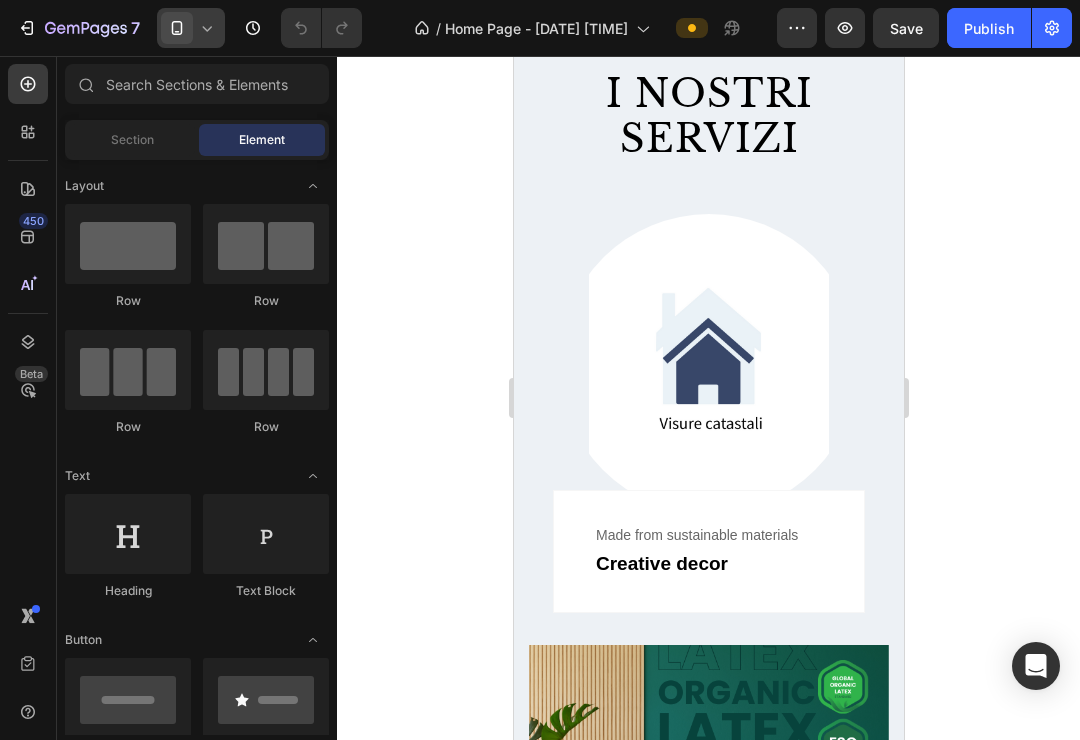 scroll, scrollTop: 1064, scrollLeft: 0, axis: vertical 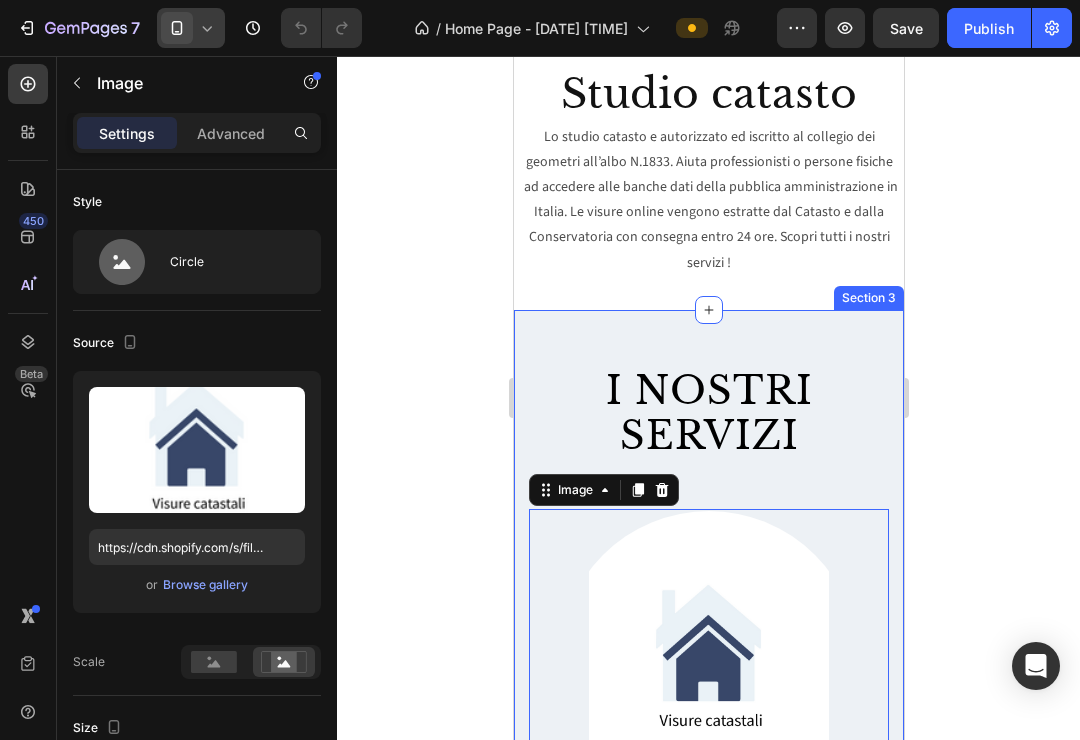 click on "I nostri servizi Heading Row Image   0 Made from sustainable materials Text Creative decor Text Row Row Image 100% organic certified Text Living room essentials Text Row Row Row Section 3" at bounding box center (708, 865) 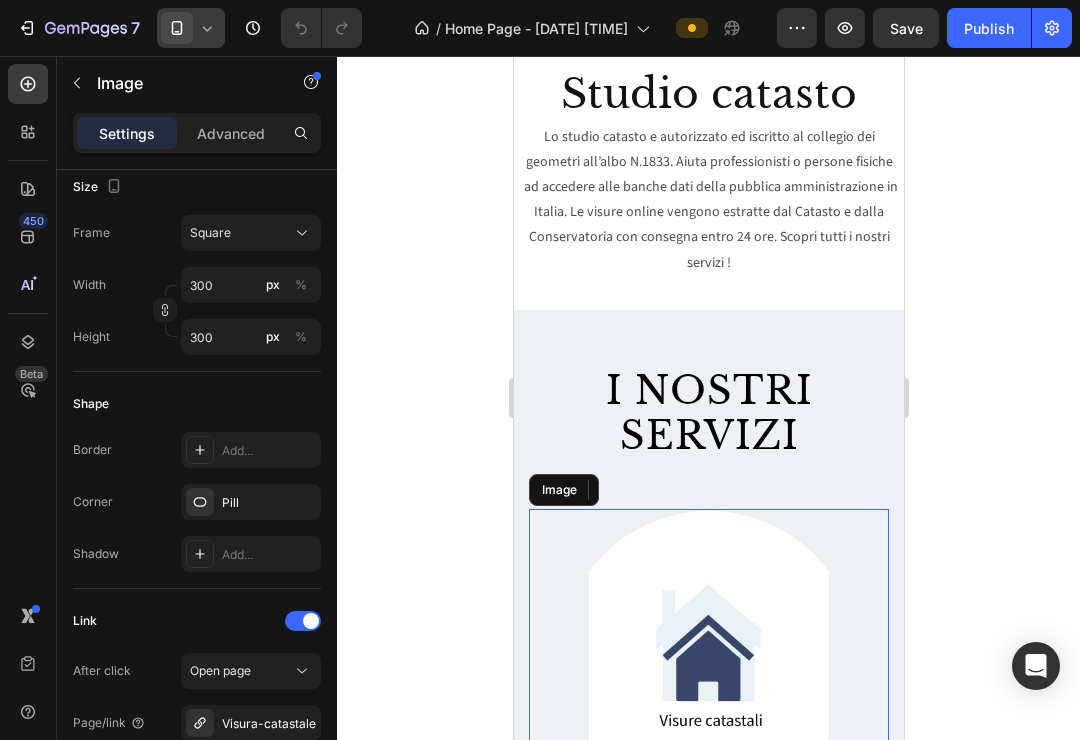 scroll, scrollTop: 0, scrollLeft: 0, axis: both 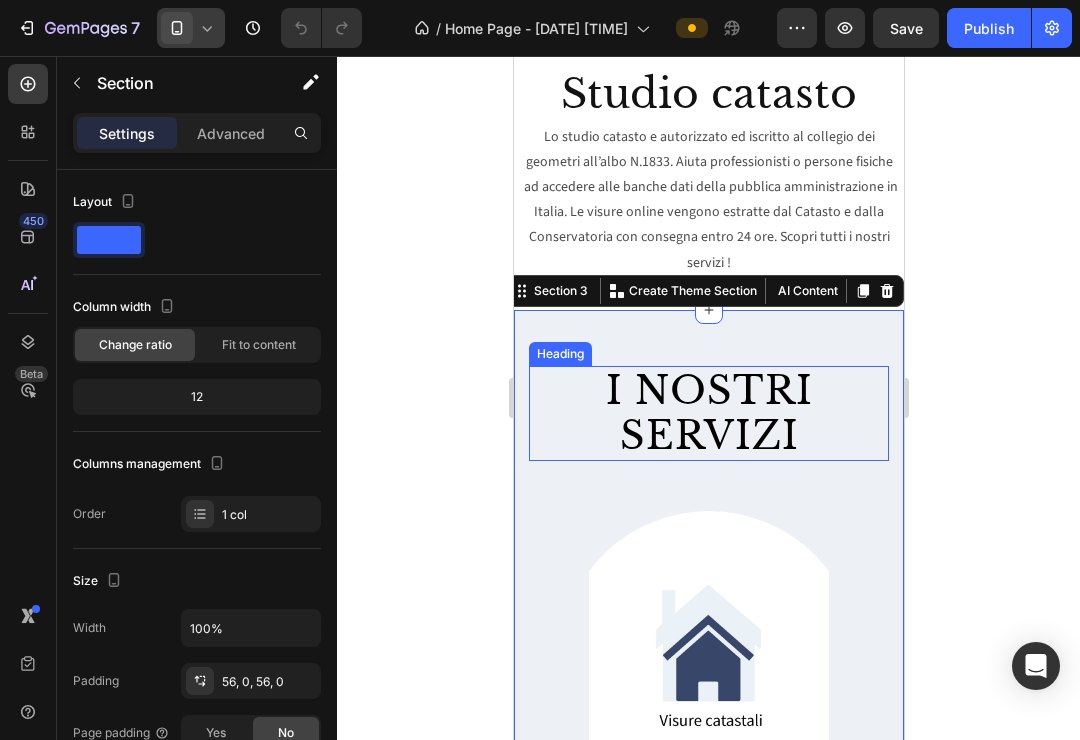 drag, startPoint x: 924, startPoint y: 444, endPoint x: 550, endPoint y: 380, distance: 379.43643 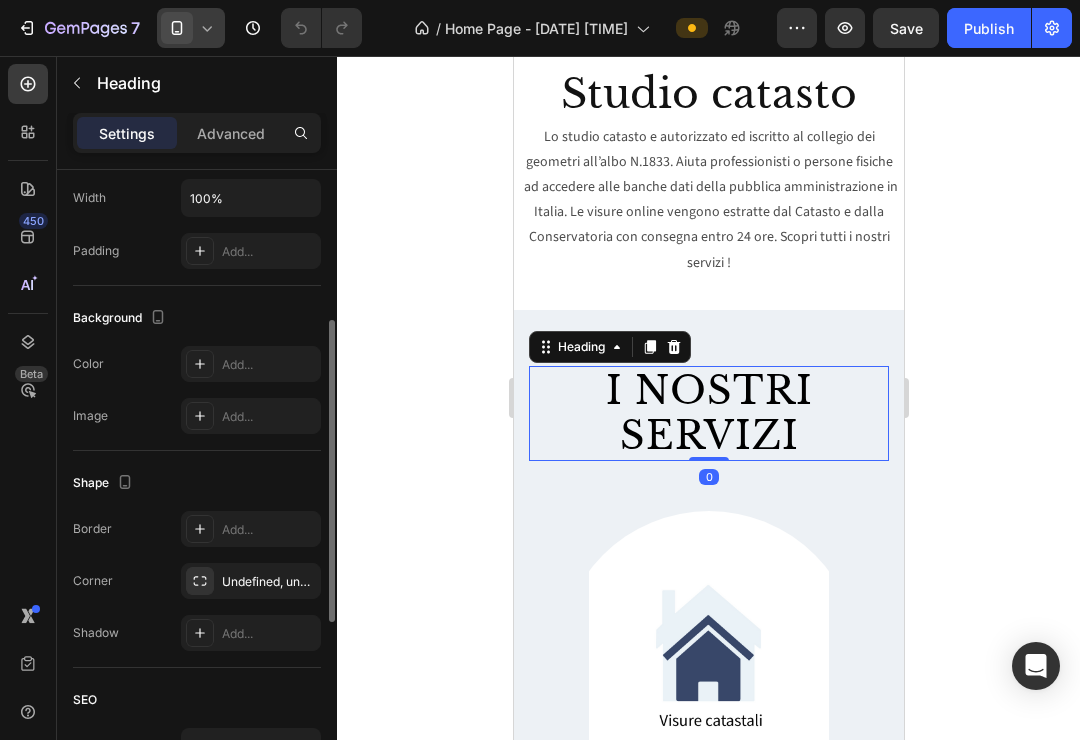 scroll, scrollTop: 548, scrollLeft: 0, axis: vertical 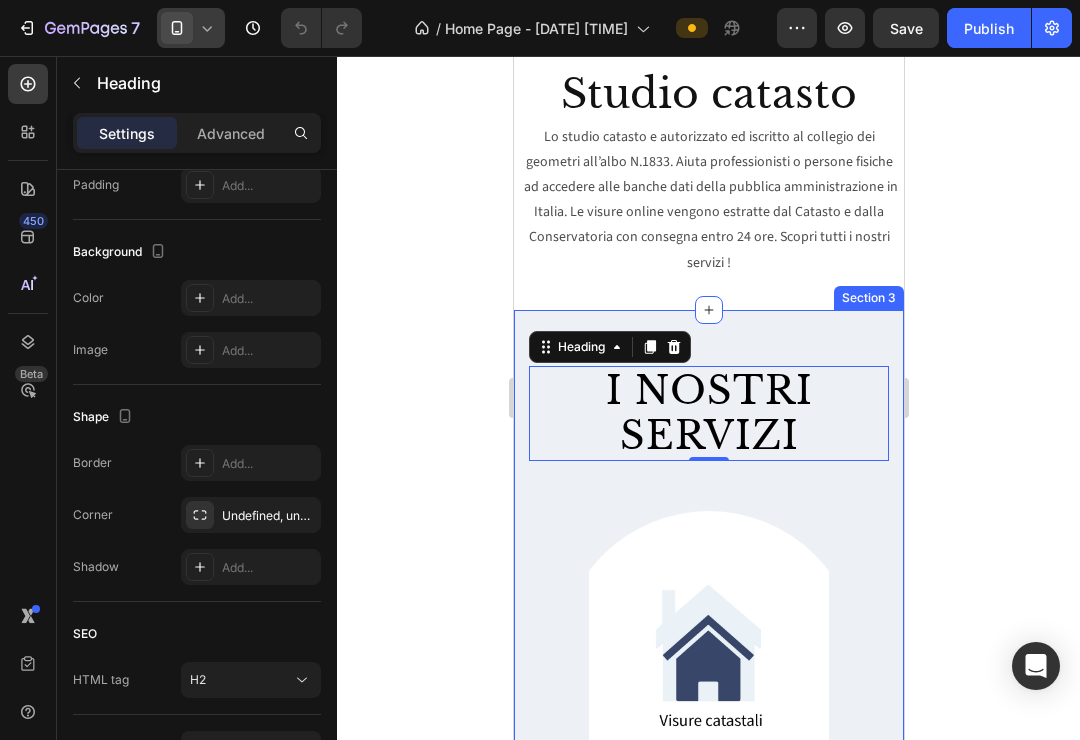 click on "I nostri servizi Heading   0 Row Image Made from sustainable materials Text Creative decor Text Row Row Image 100% organic certified Text Living room essentials Text Row Row Row Section 3" at bounding box center [708, 865] 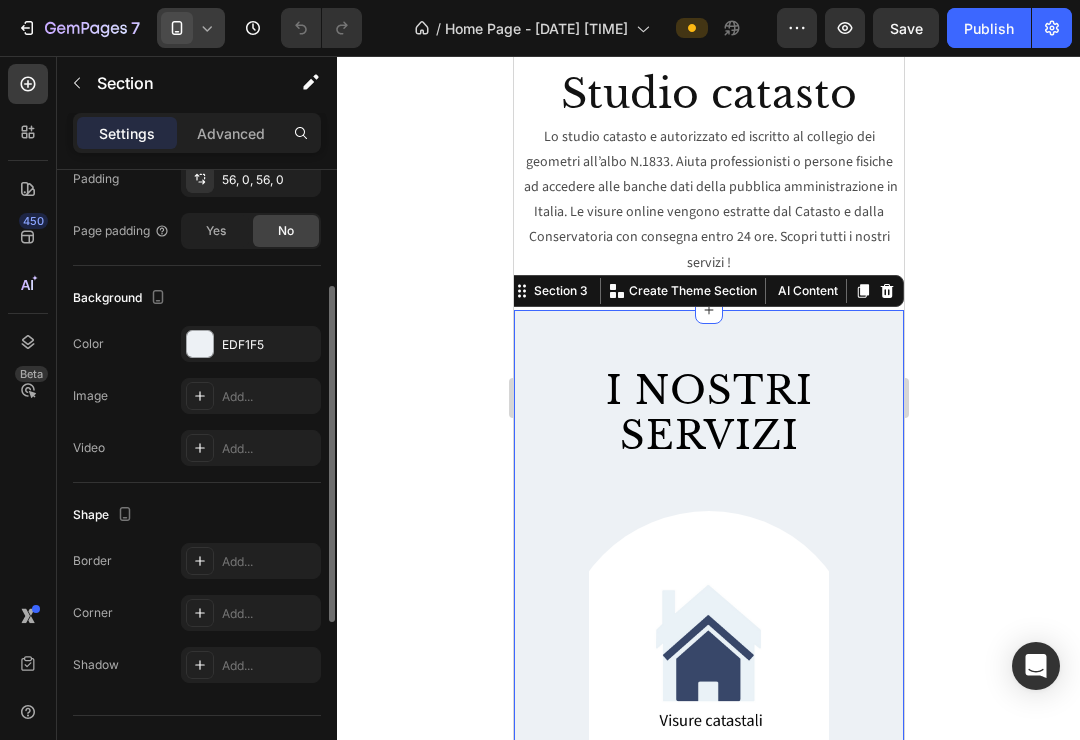 scroll, scrollTop: 502, scrollLeft: 0, axis: vertical 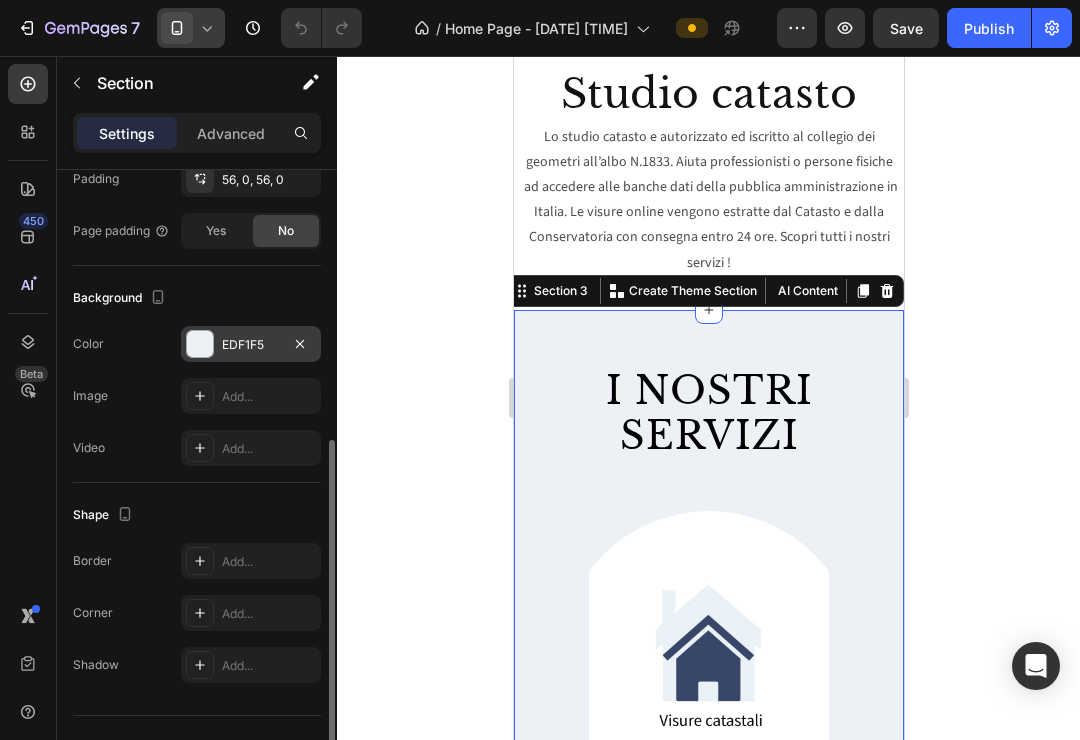 click on "EDF1F5" at bounding box center [251, 345] 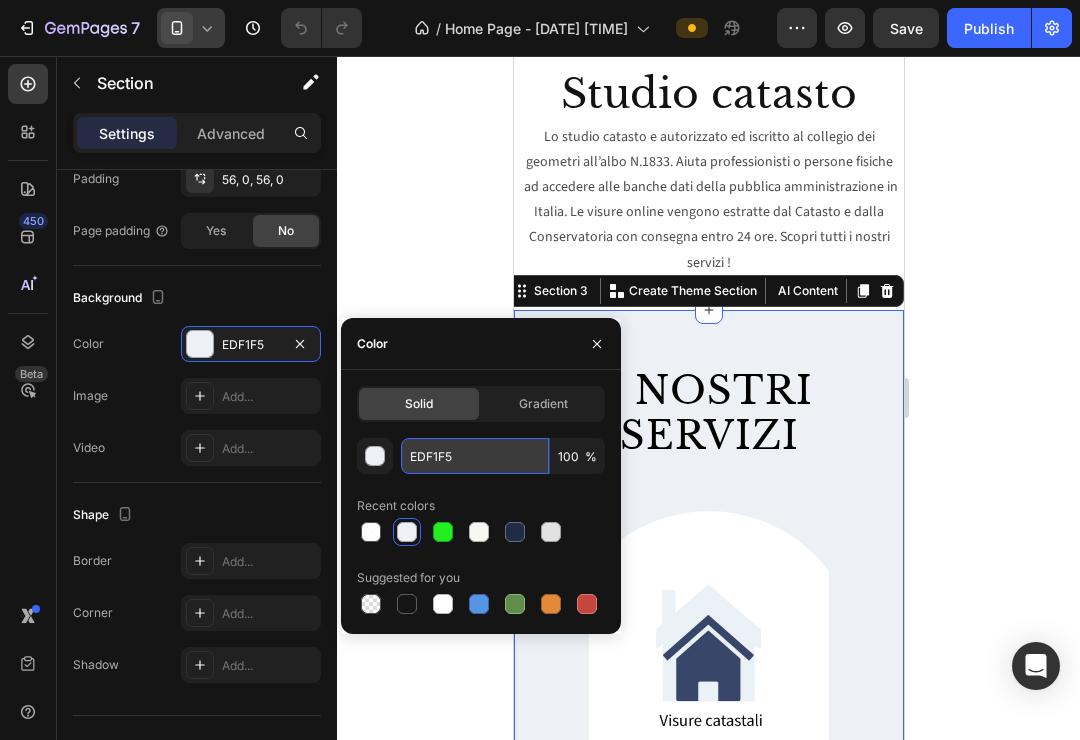 drag, startPoint x: 486, startPoint y: 460, endPoint x: 401, endPoint y: 459, distance: 85.00588 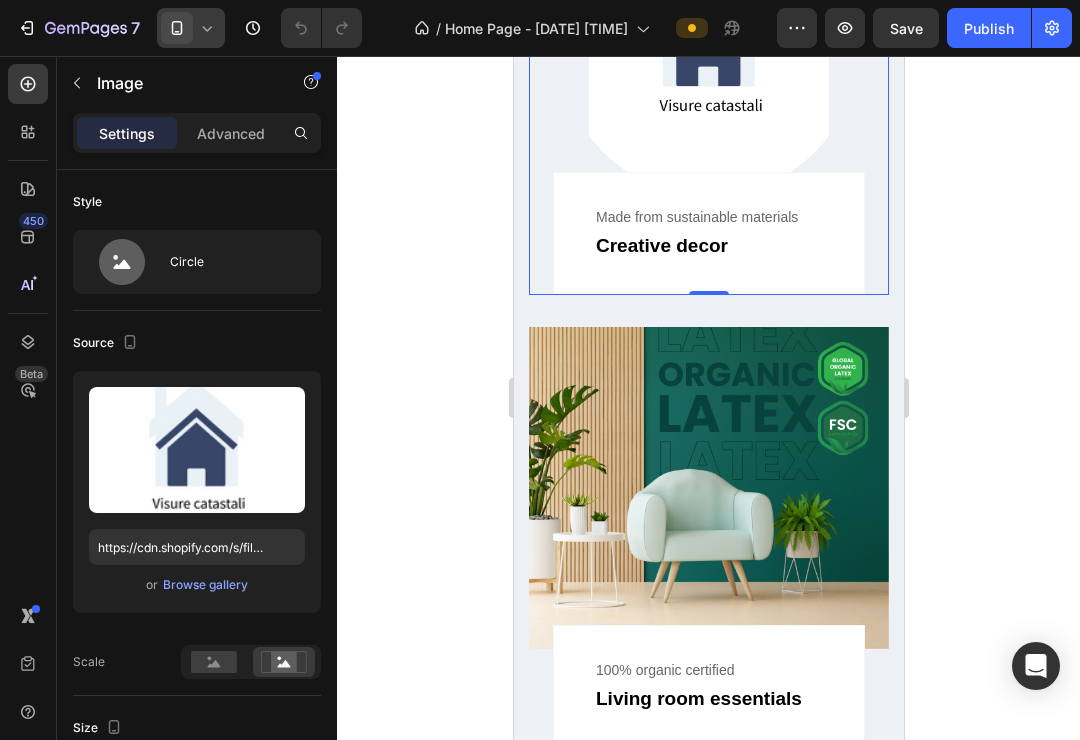 scroll, scrollTop: 1343, scrollLeft: 0, axis: vertical 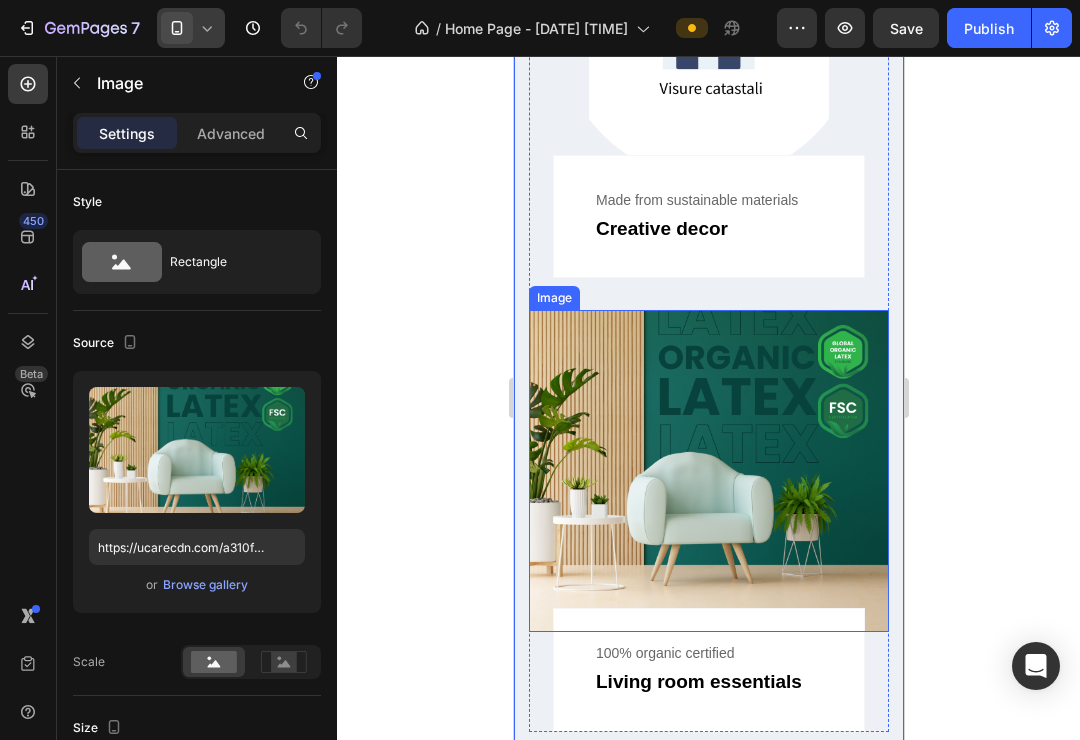 click at bounding box center (708, 471) 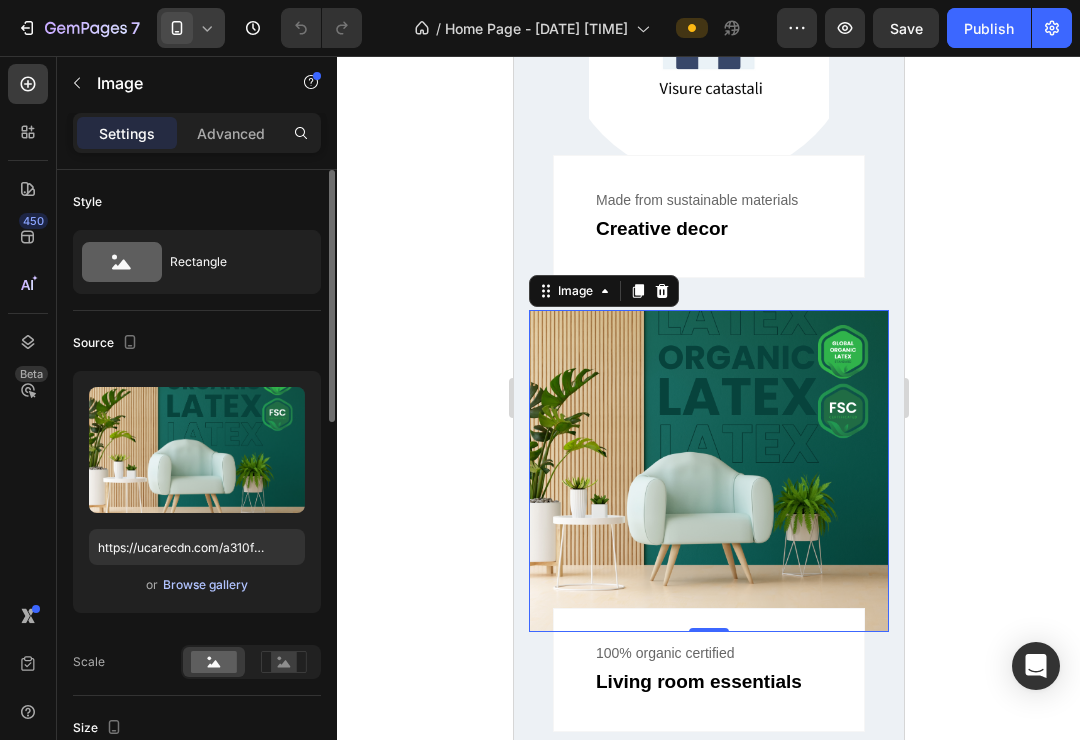 click on "Browse gallery" at bounding box center (205, 585) 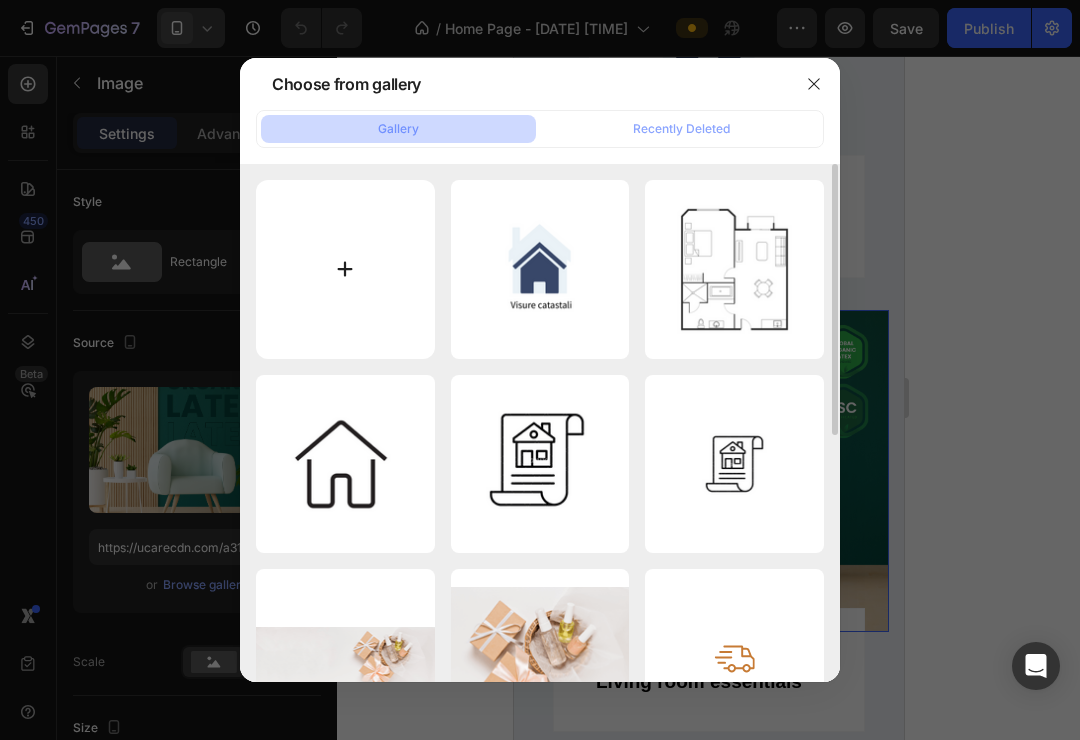 click at bounding box center (345, 269) 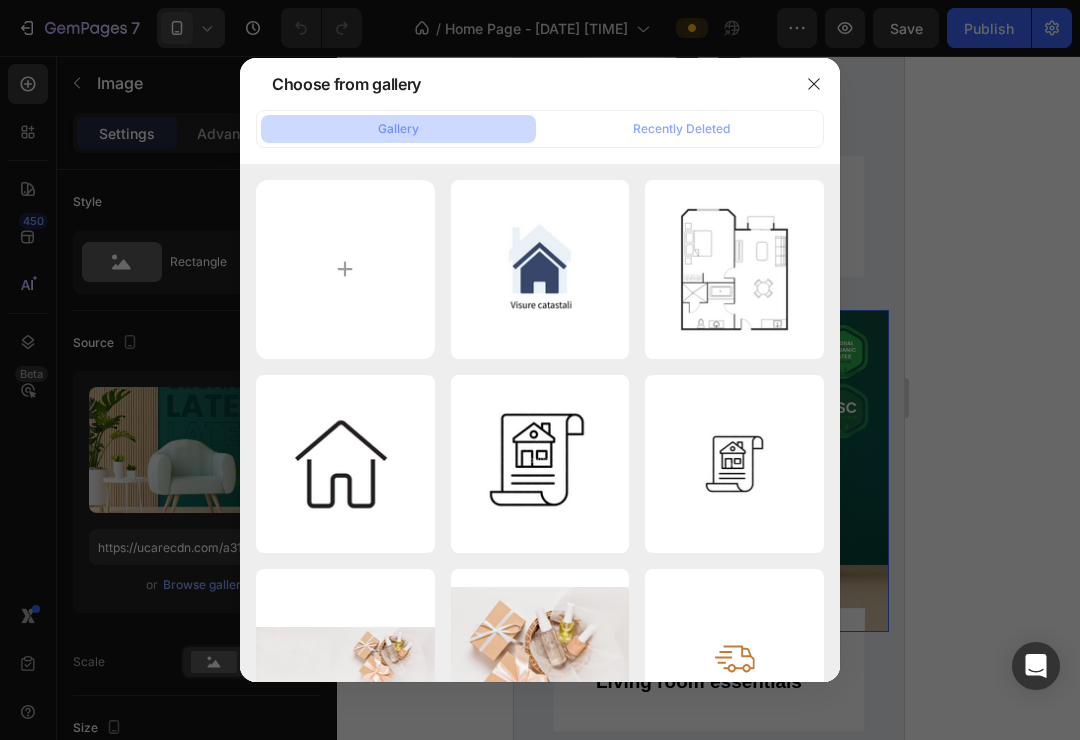 click at bounding box center (540, 370) 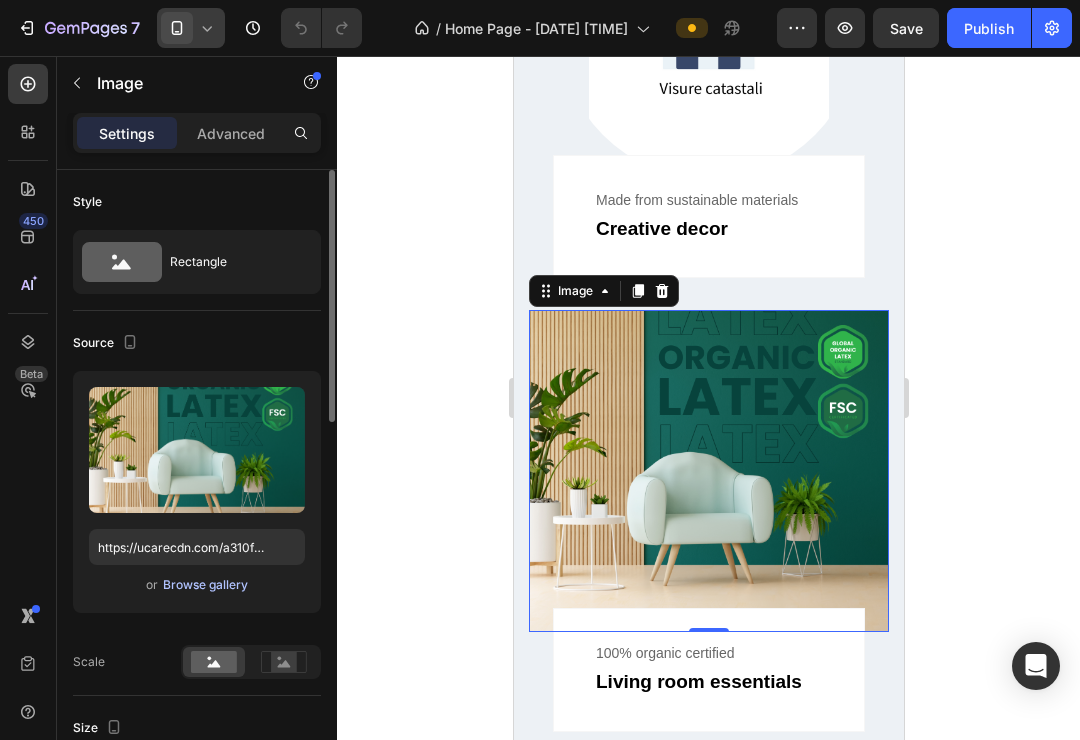 click on "Browse gallery" at bounding box center [205, 585] 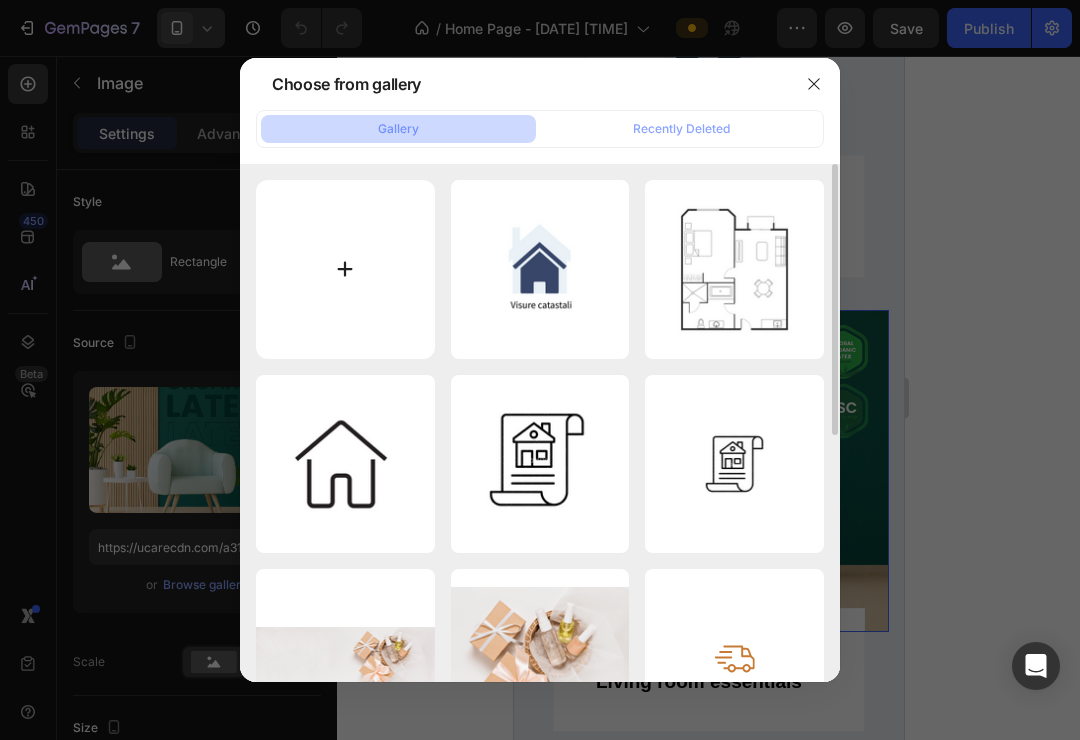 click at bounding box center [345, 269] 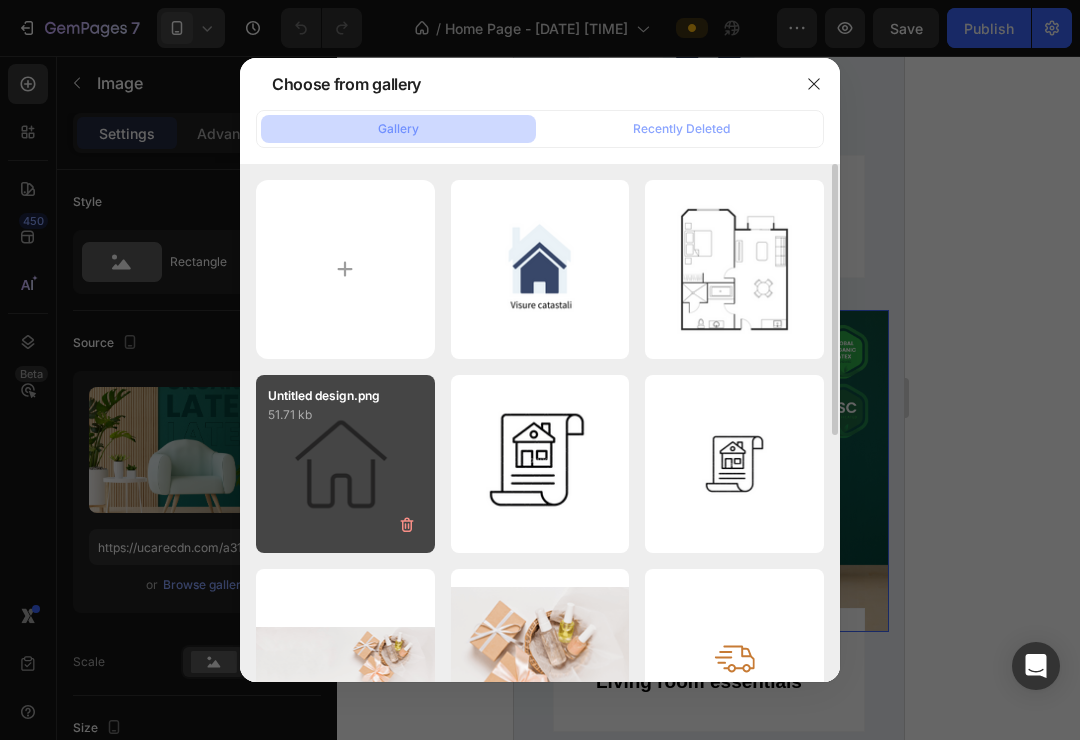 type on "C:\fakepath\Visure catastali.png" 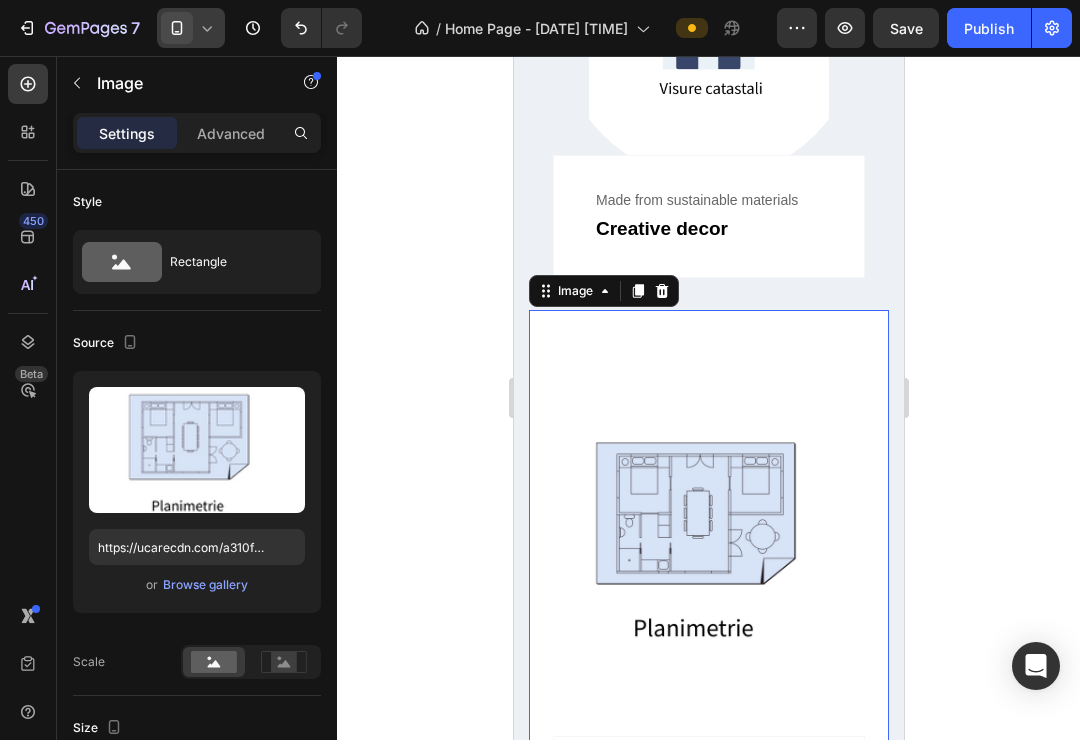 type on "https://cdn.shopify.com/s/files/1/0963/4778/3514/files/gempages_577855329576944402-f6fd39c3-c9f6-43df-a07a-23b161945ed0.png" 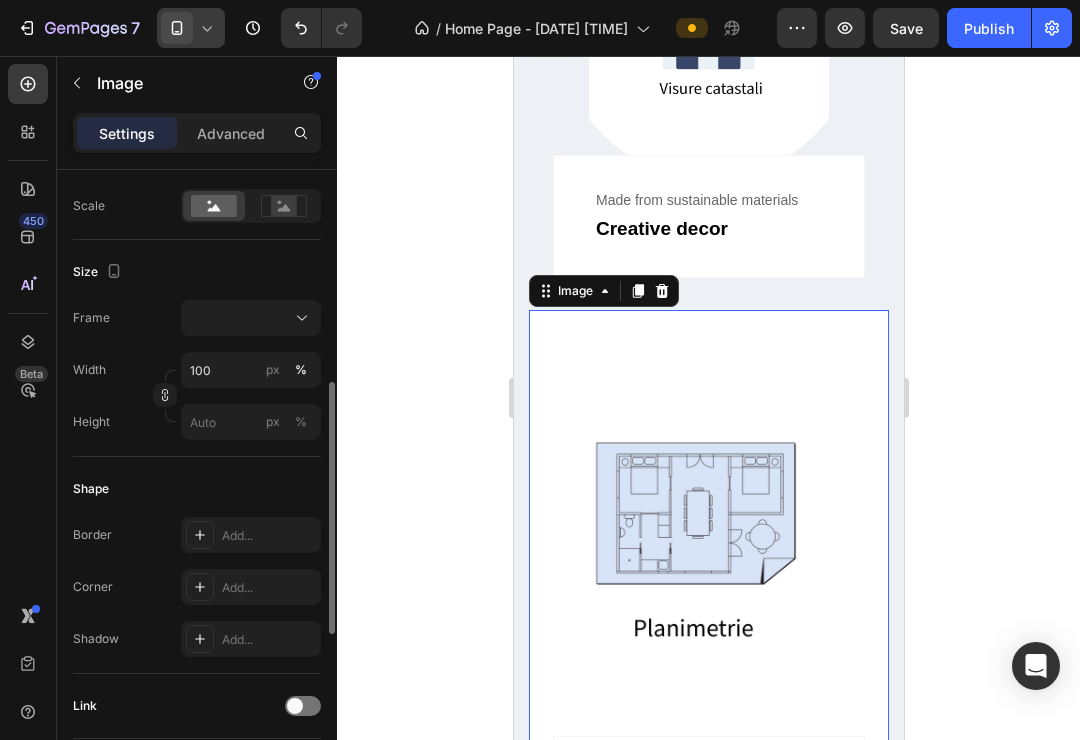 scroll, scrollTop: 487, scrollLeft: 0, axis: vertical 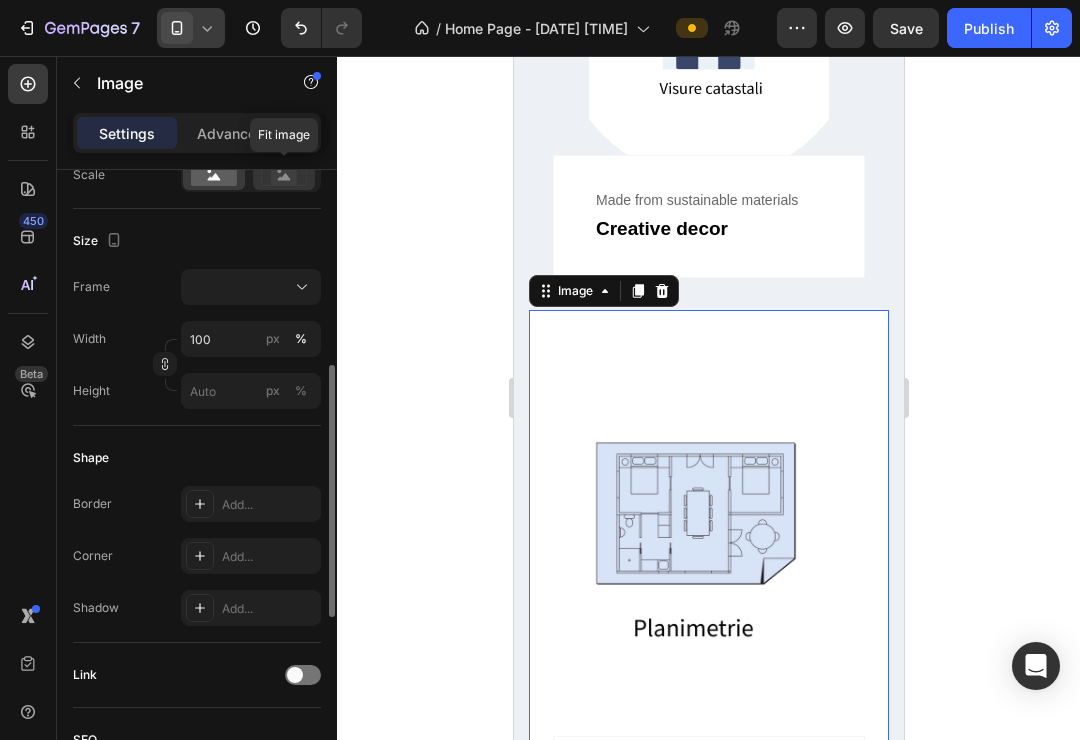 click 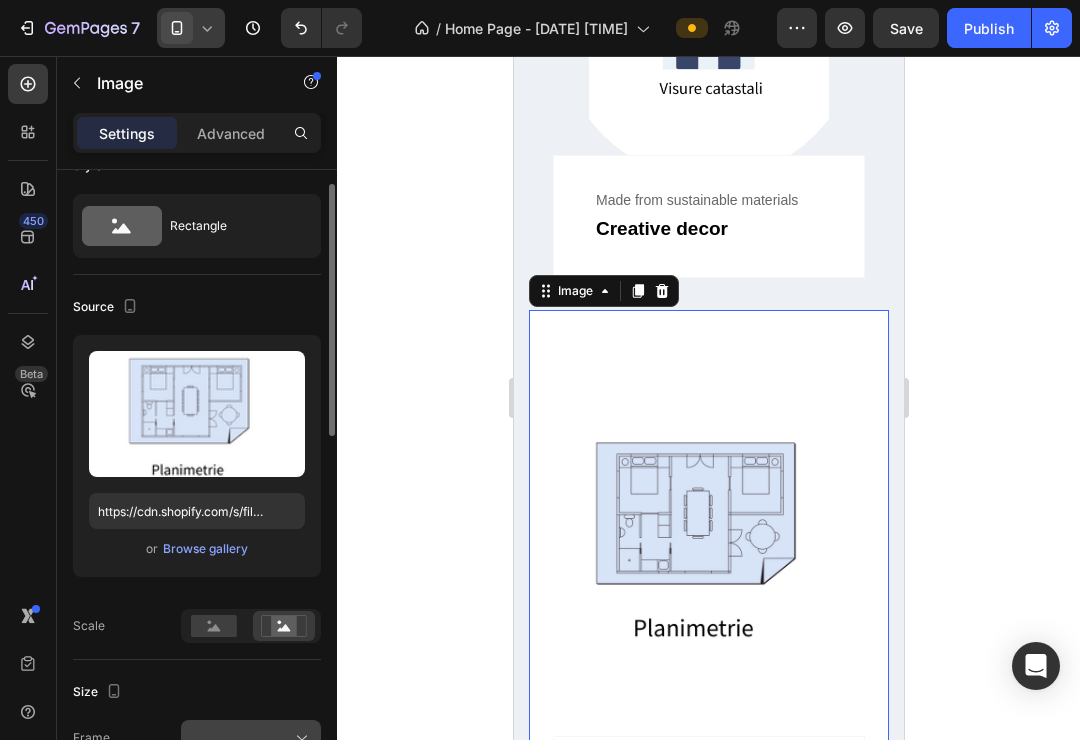 scroll, scrollTop: 0, scrollLeft: 0, axis: both 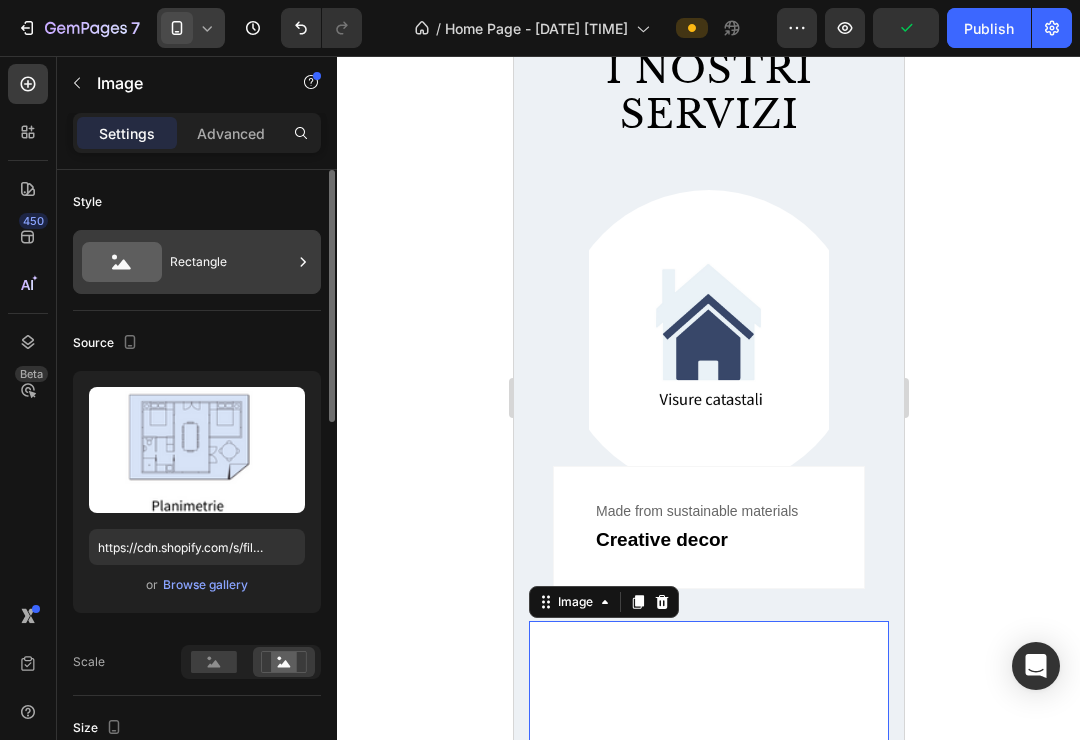 click on "Rectangle" at bounding box center [231, 262] 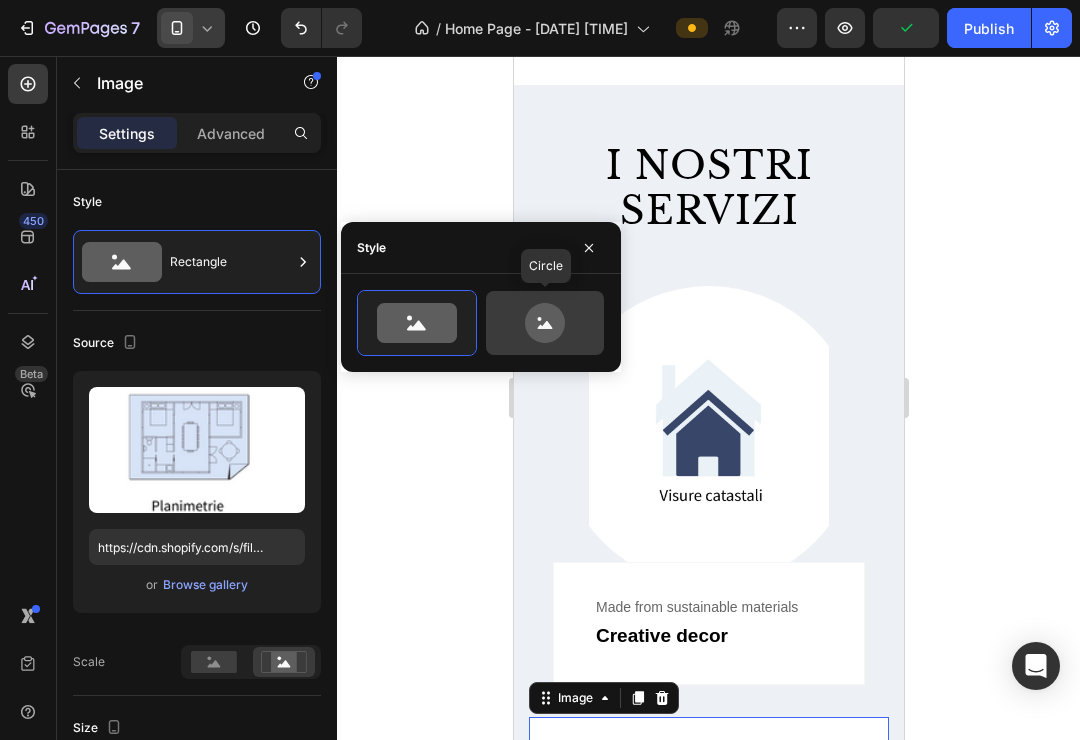 click 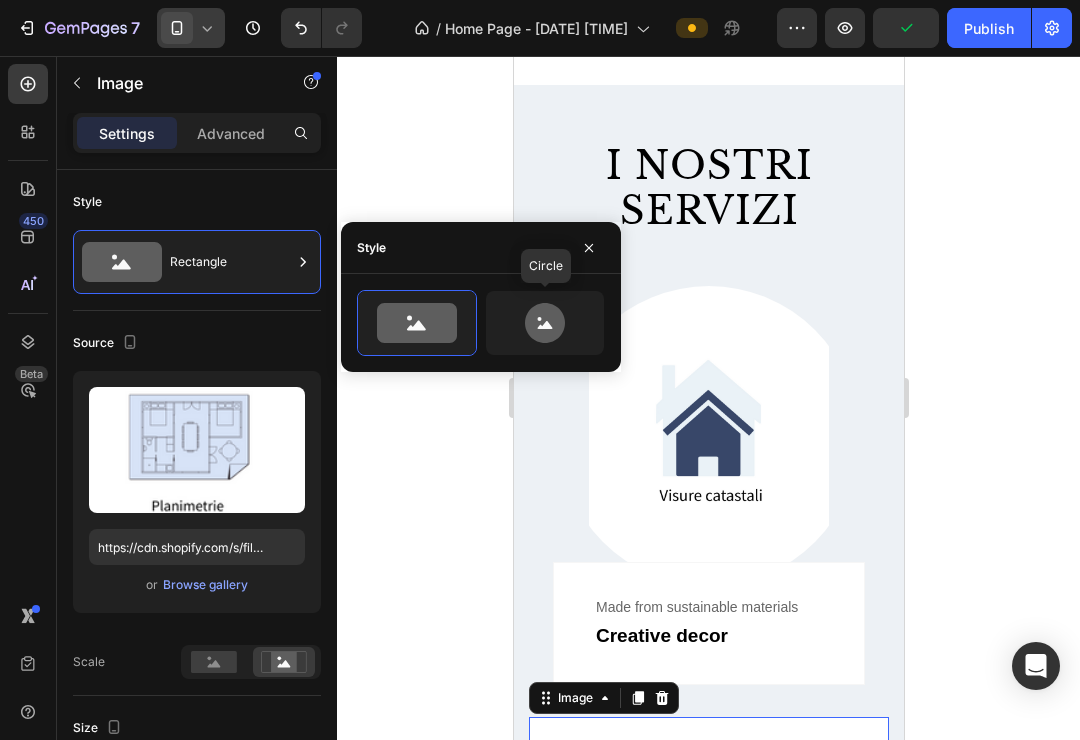 type on "80" 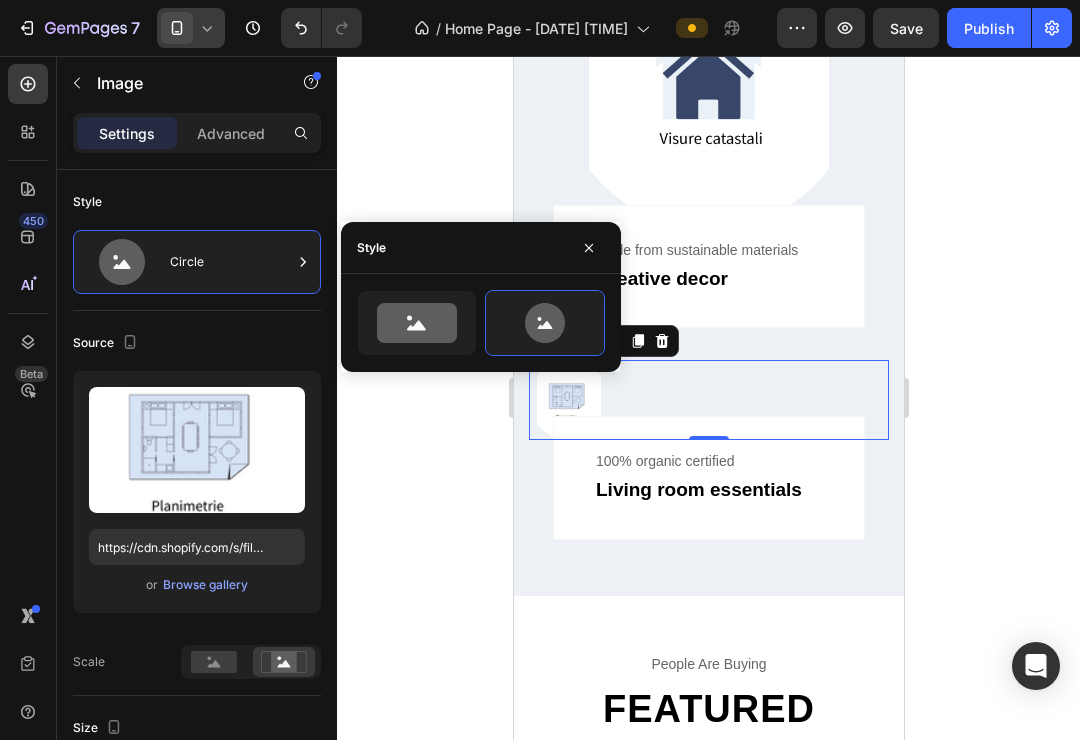 scroll, scrollTop: 1259, scrollLeft: 0, axis: vertical 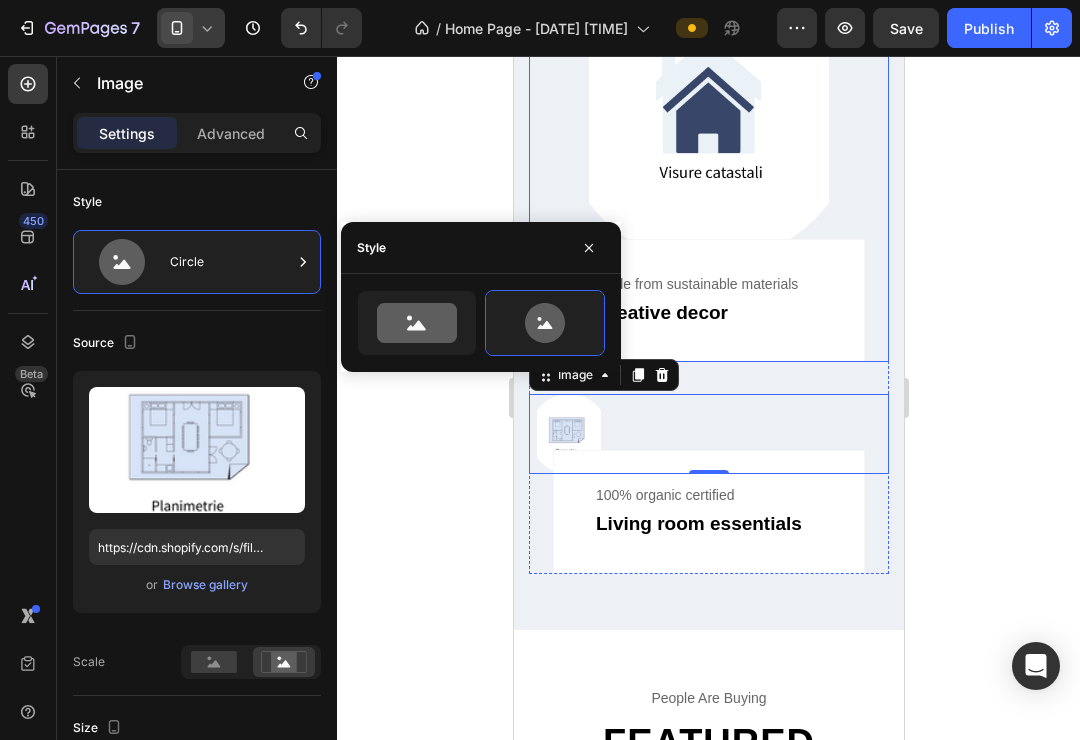 click at bounding box center (708, 113) 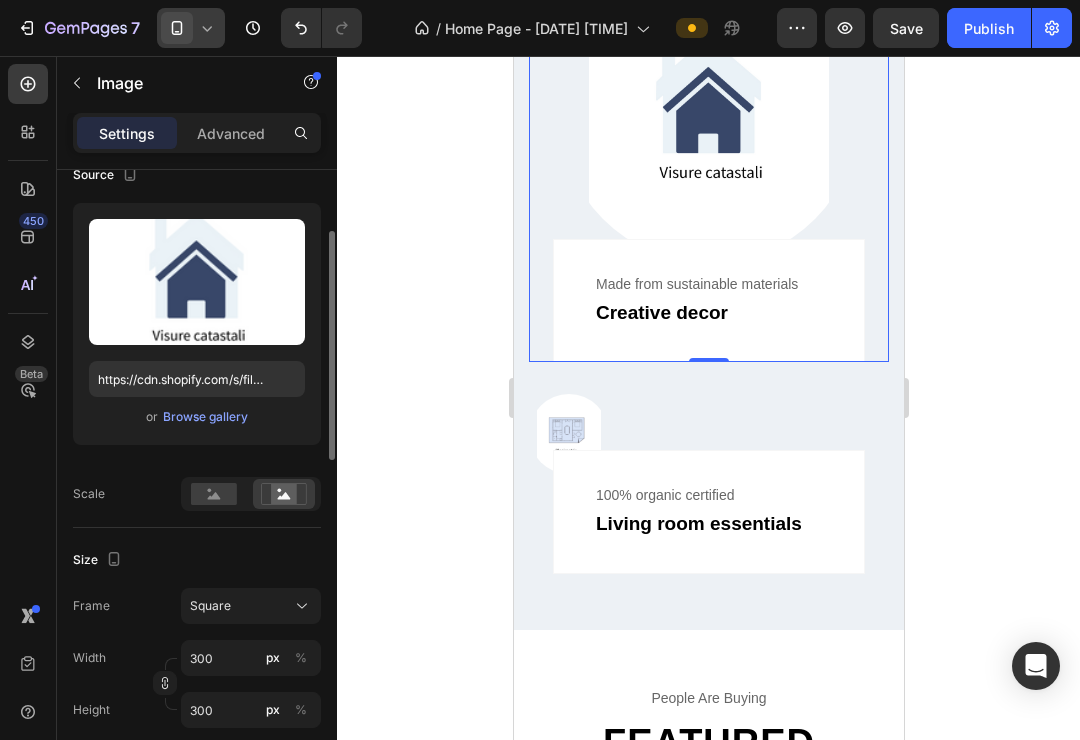 scroll, scrollTop: 294, scrollLeft: 0, axis: vertical 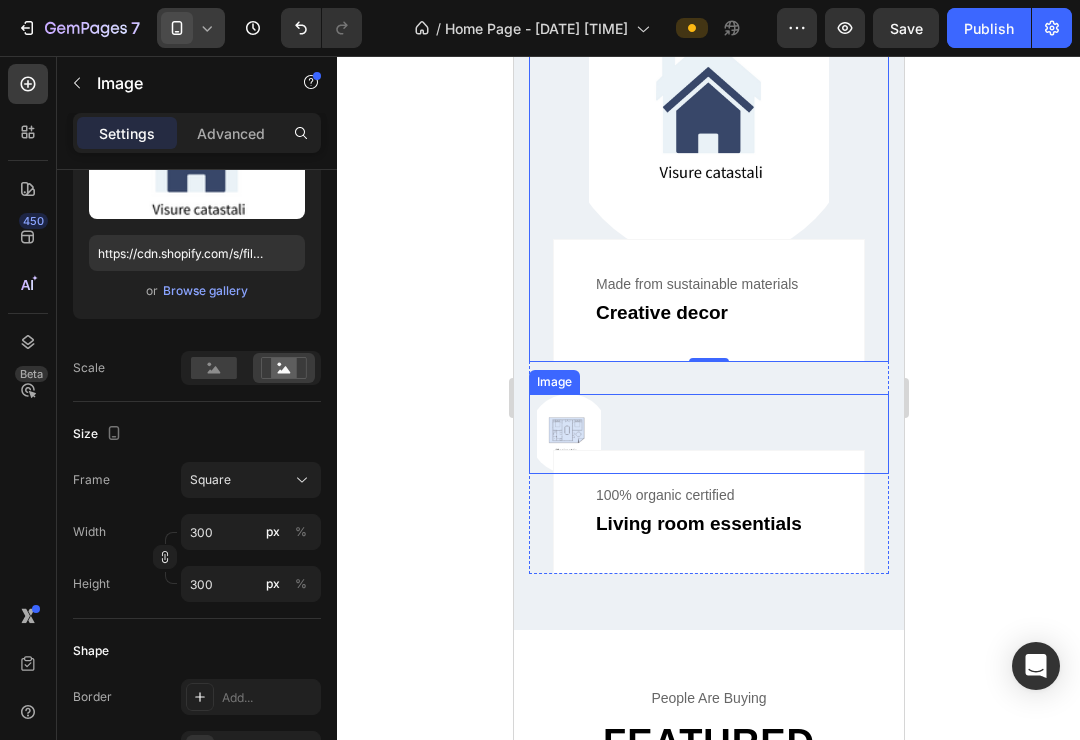 click at bounding box center (568, 434) 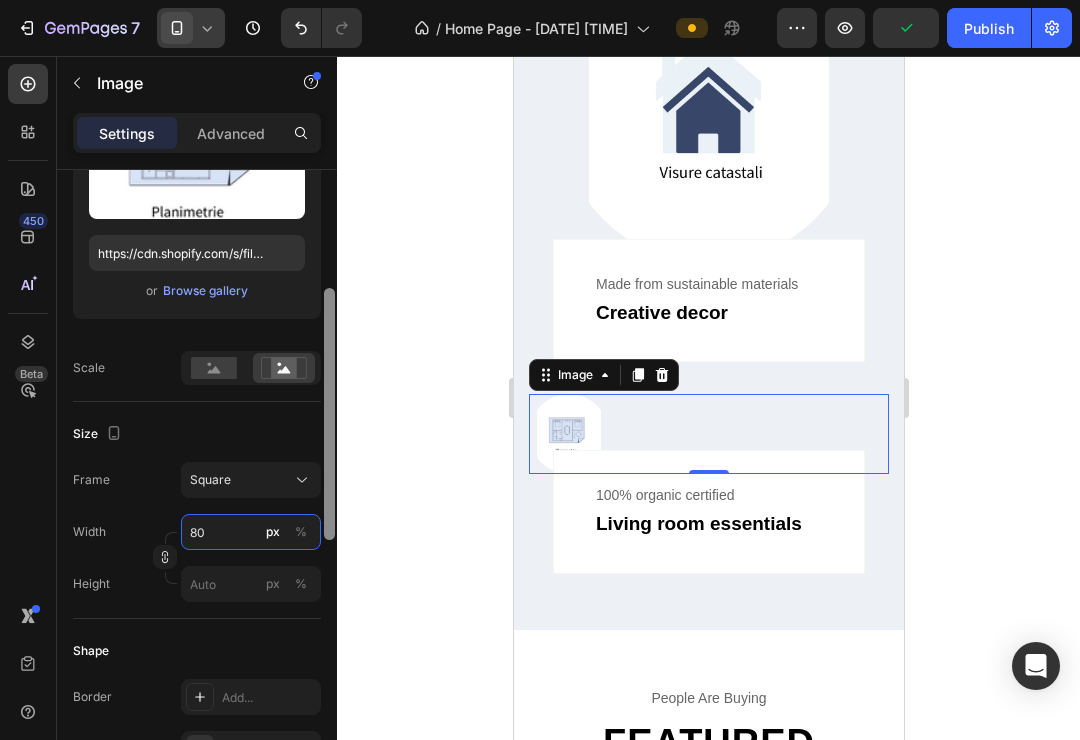 type on "3" 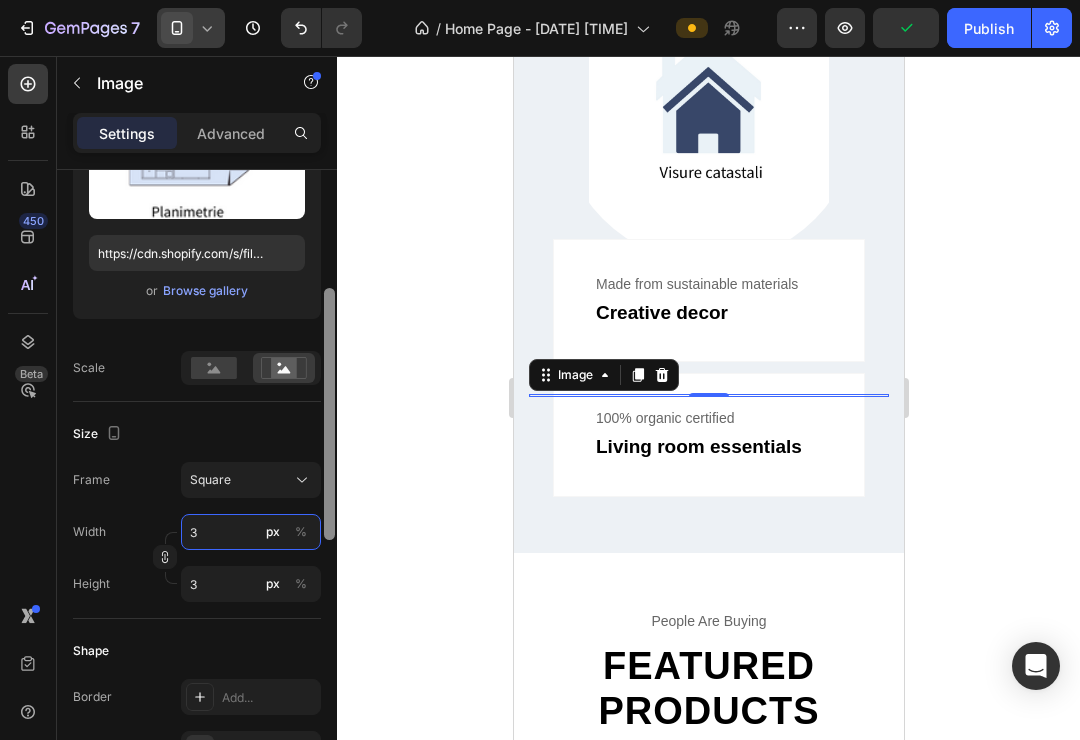 type on "30" 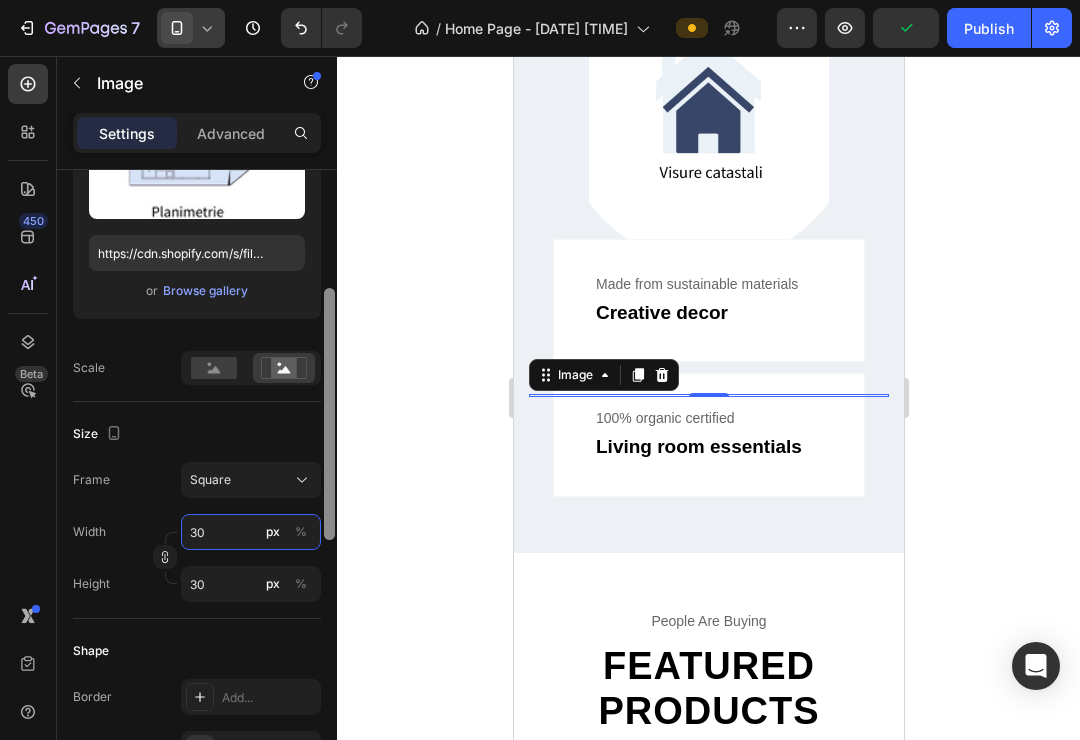 type on "300" 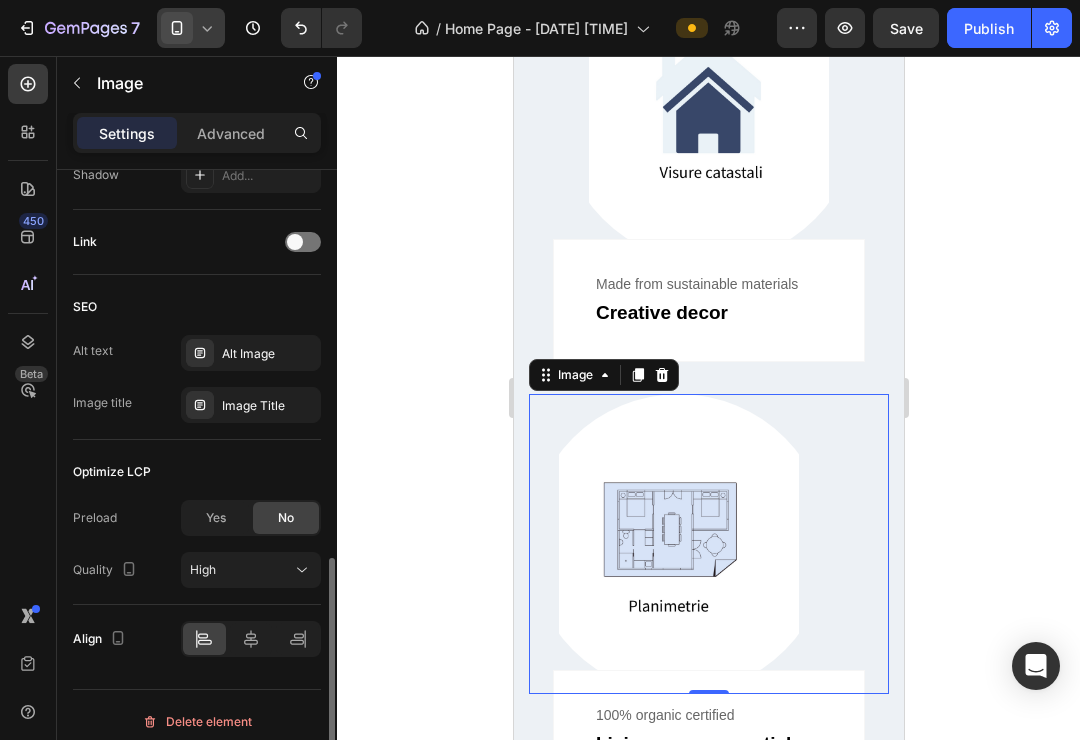 scroll, scrollTop: 933, scrollLeft: 0, axis: vertical 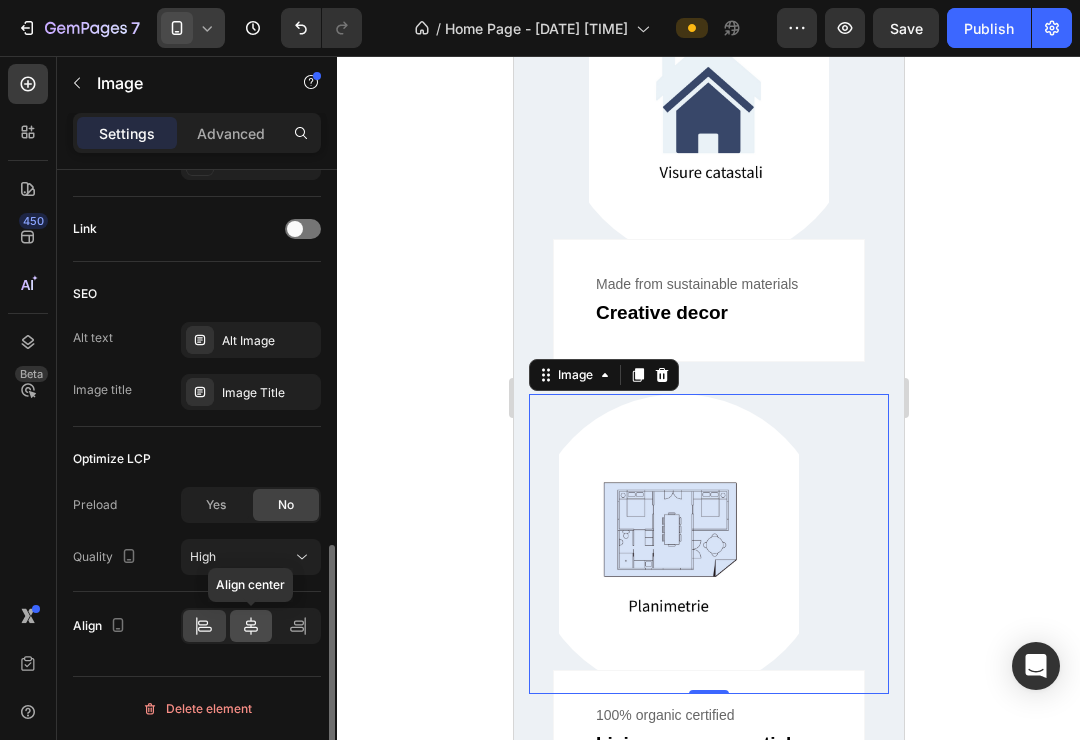 type on "300" 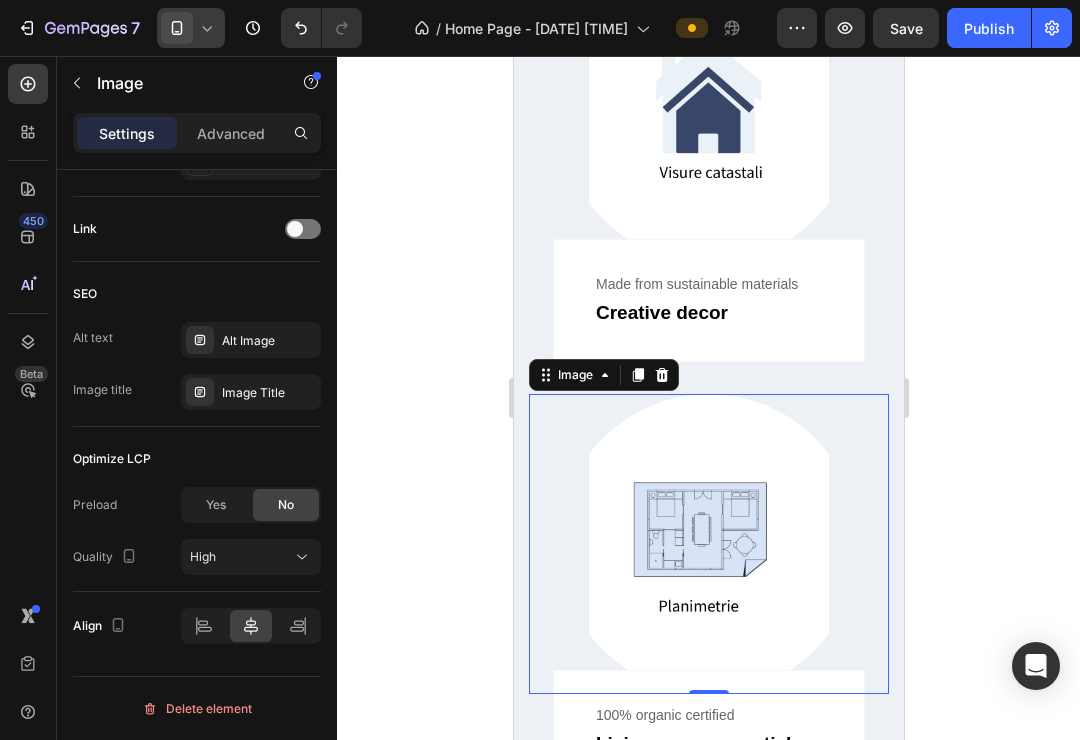 click 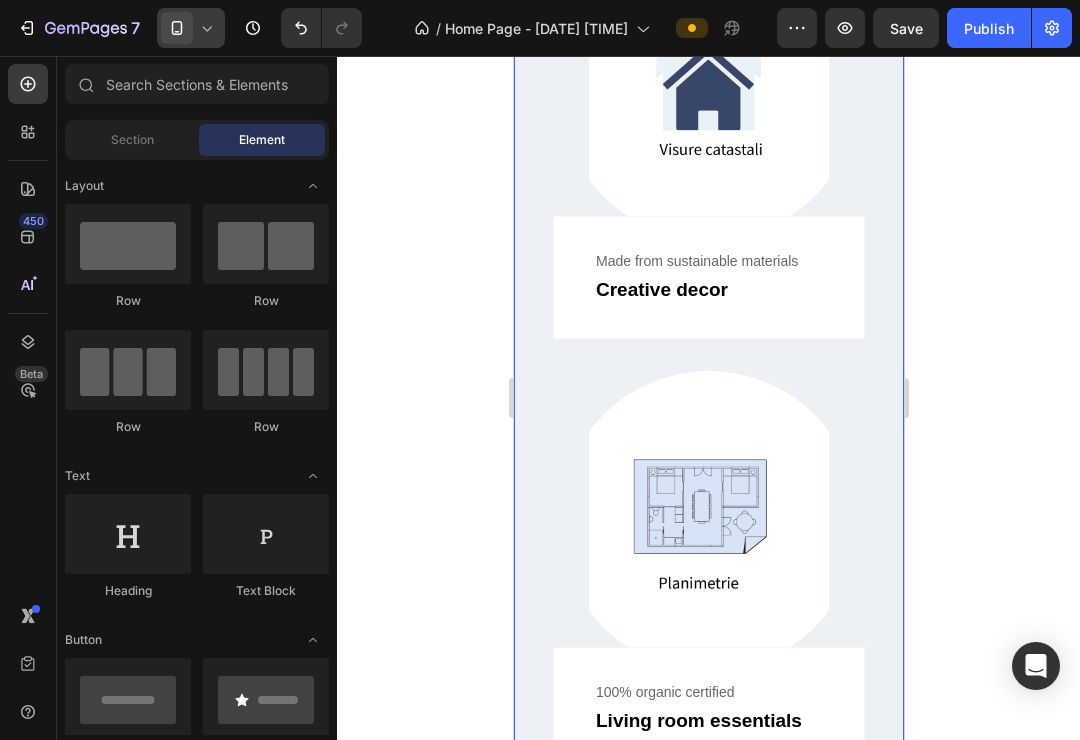 scroll, scrollTop: 1490, scrollLeft: 0, axis: vertical 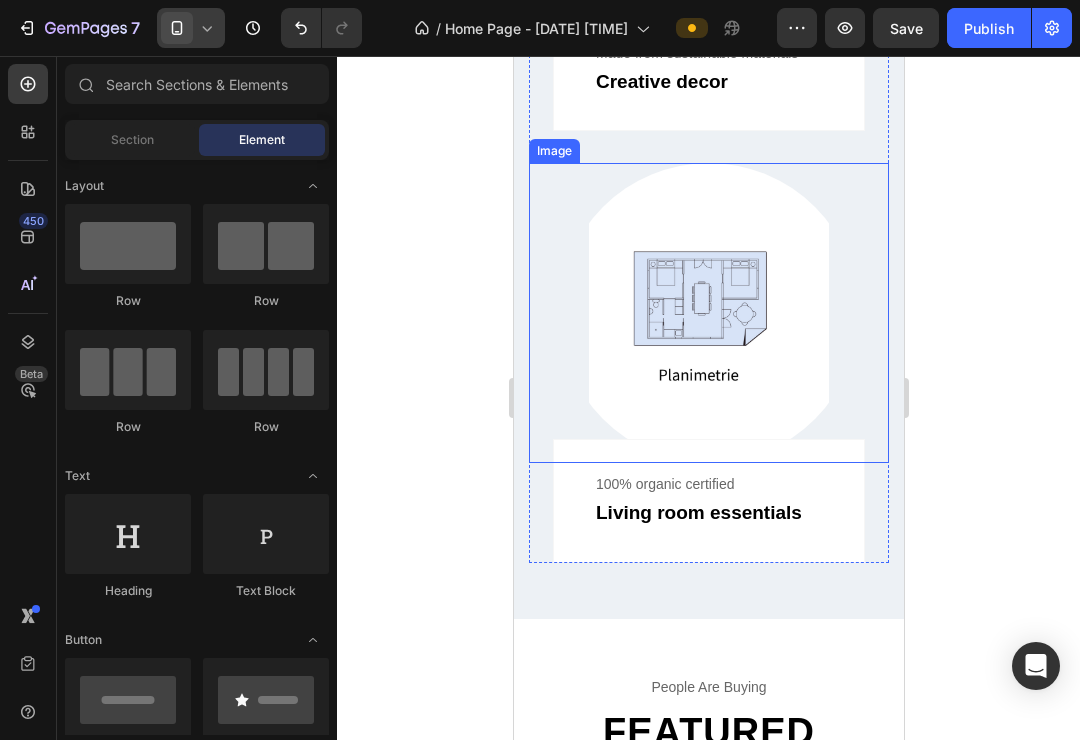 click at bounding box center (708, 313) 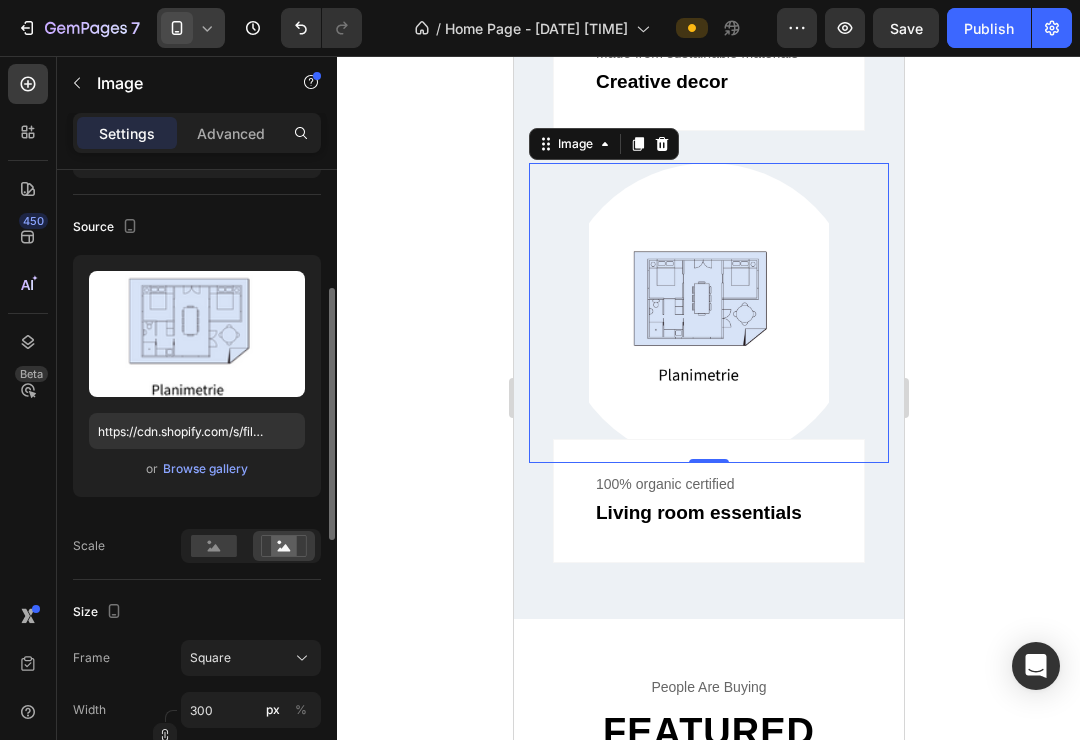scroll, scrollTop: 0, scrollLeft: 0, axis: both 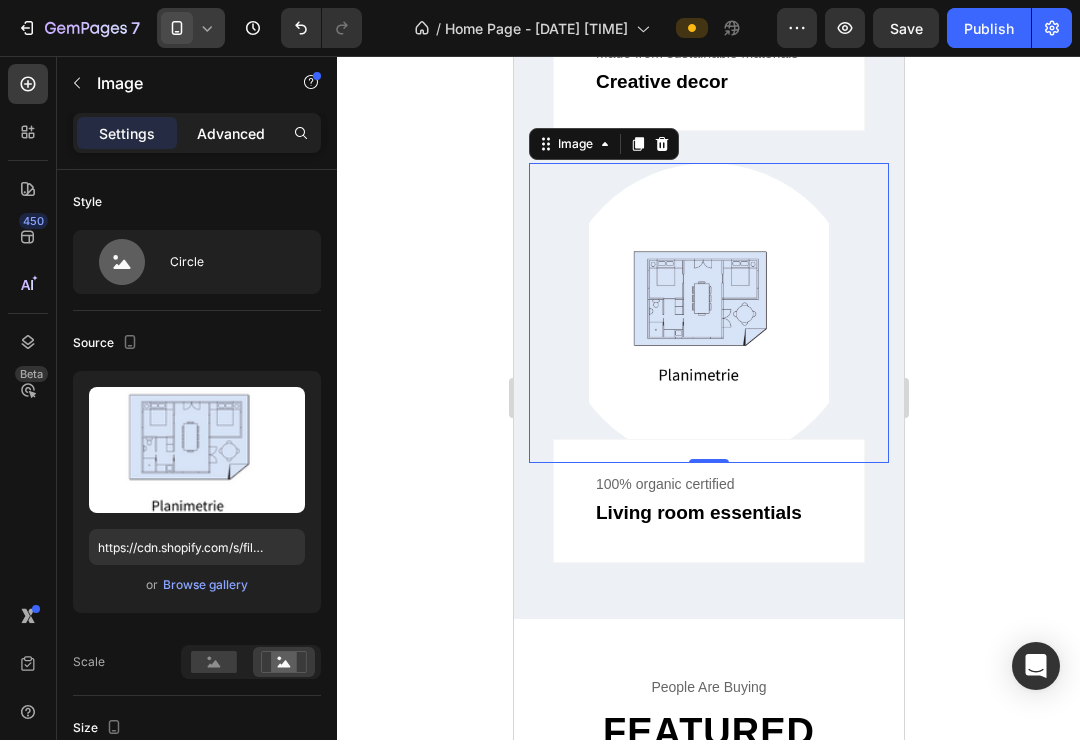 click on "Advanced" at bounding box center (231, 133) 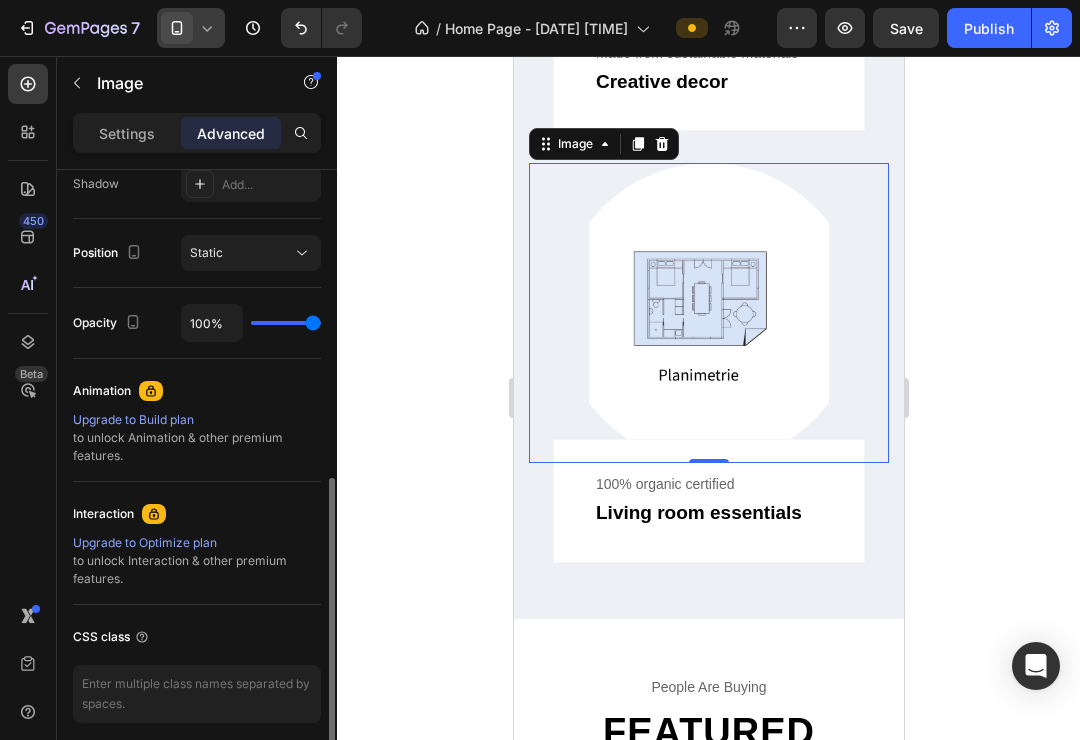 scroll, scrollTop: 761, scrollLeft: 0, axis: vertical 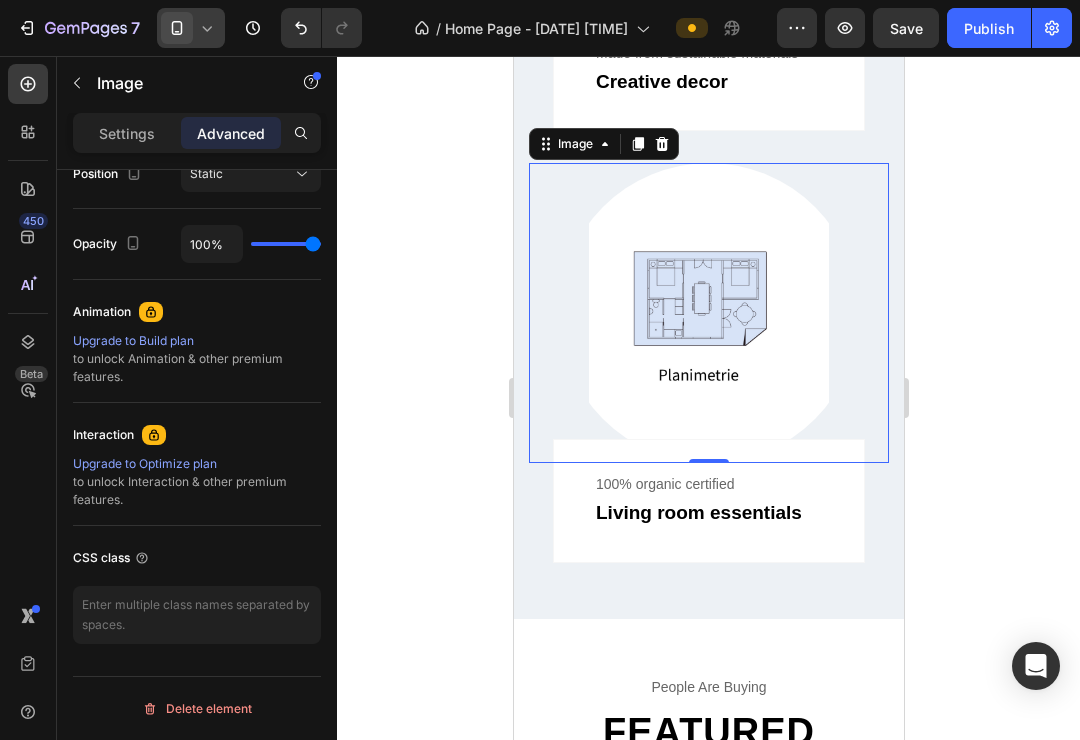 click at bounding box center (708, 313) 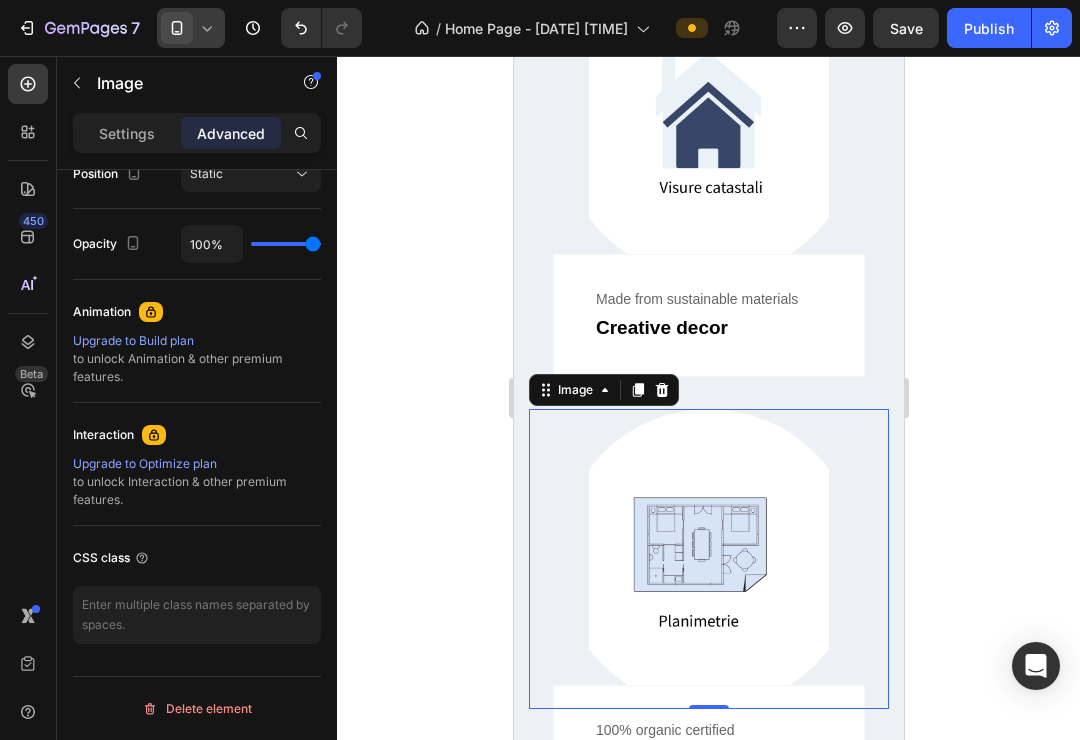 scroll, scrollTop: 1243, scrollLeft: 0, axis: vertical 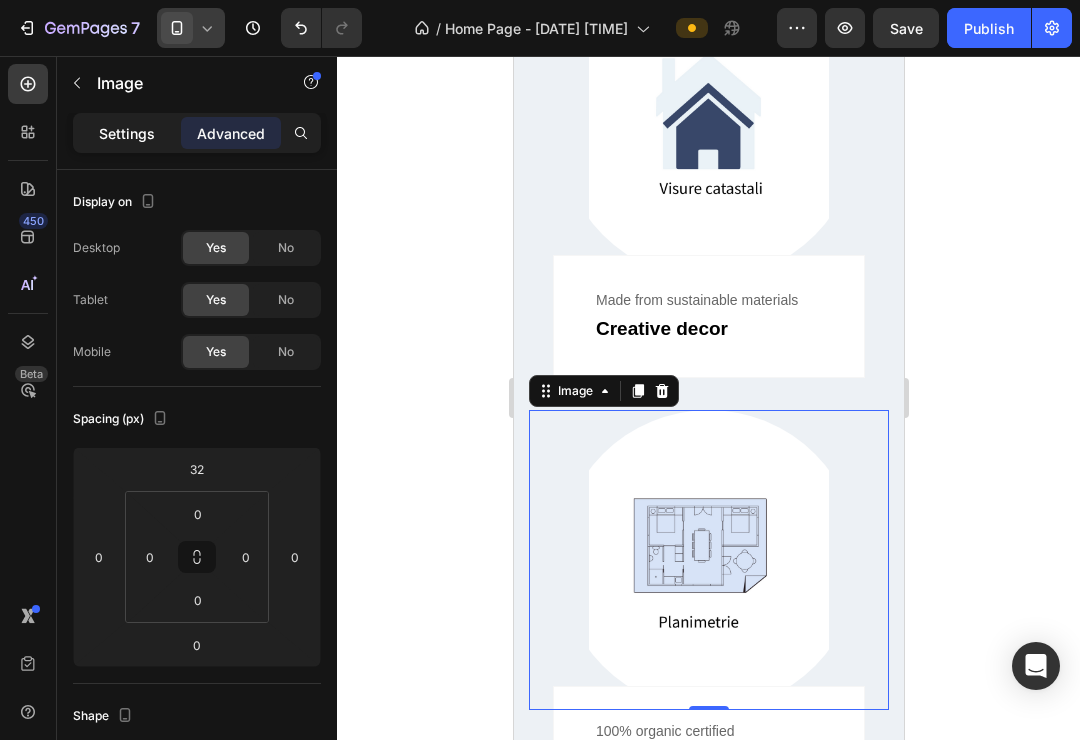 click on "Settings" at bounding box center [127, 133] 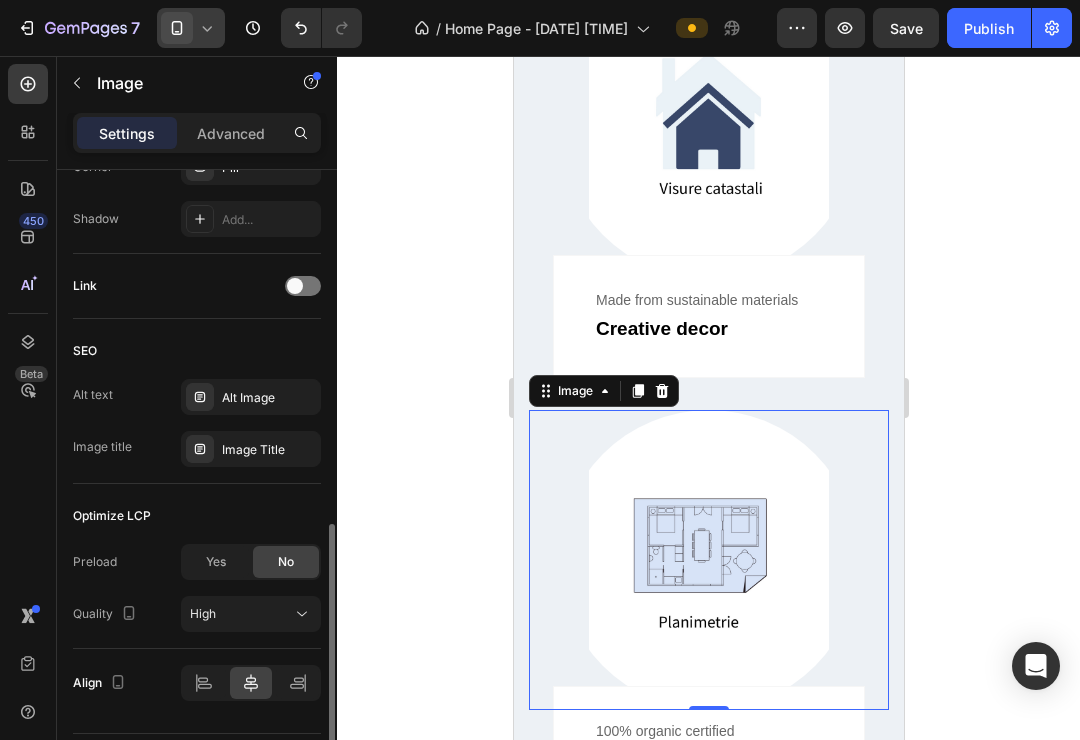 scroll, scrollTop: 892, scrollLeft: 0, axis: vertical 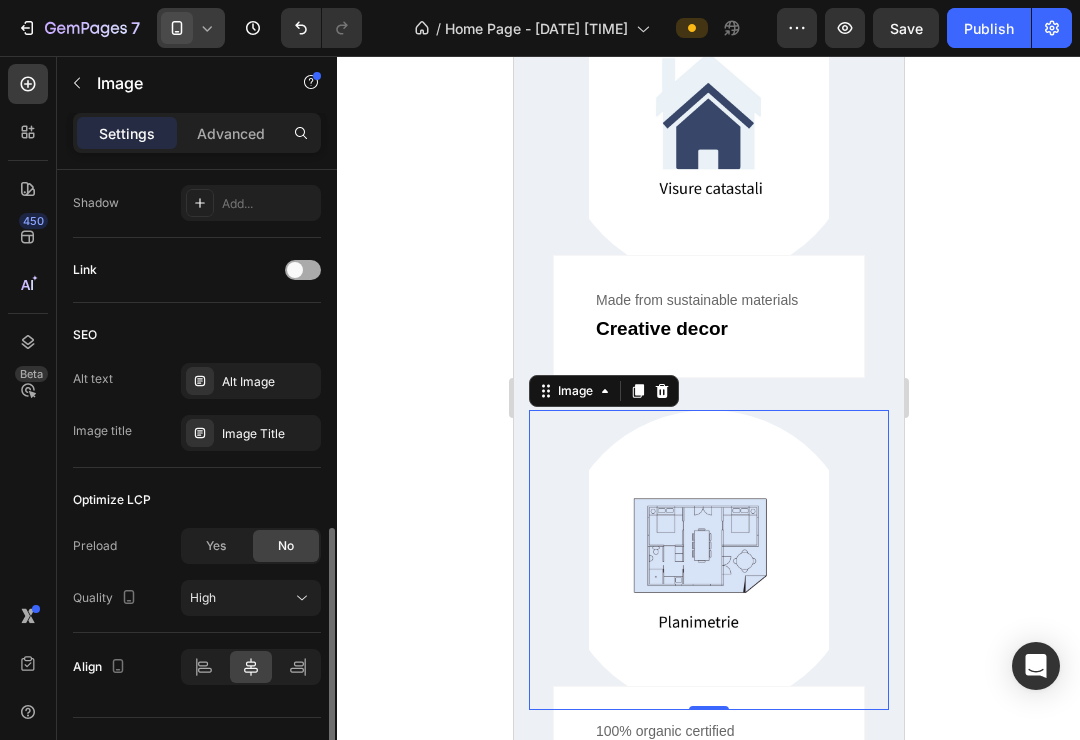 click at bounding box center (303, 270) 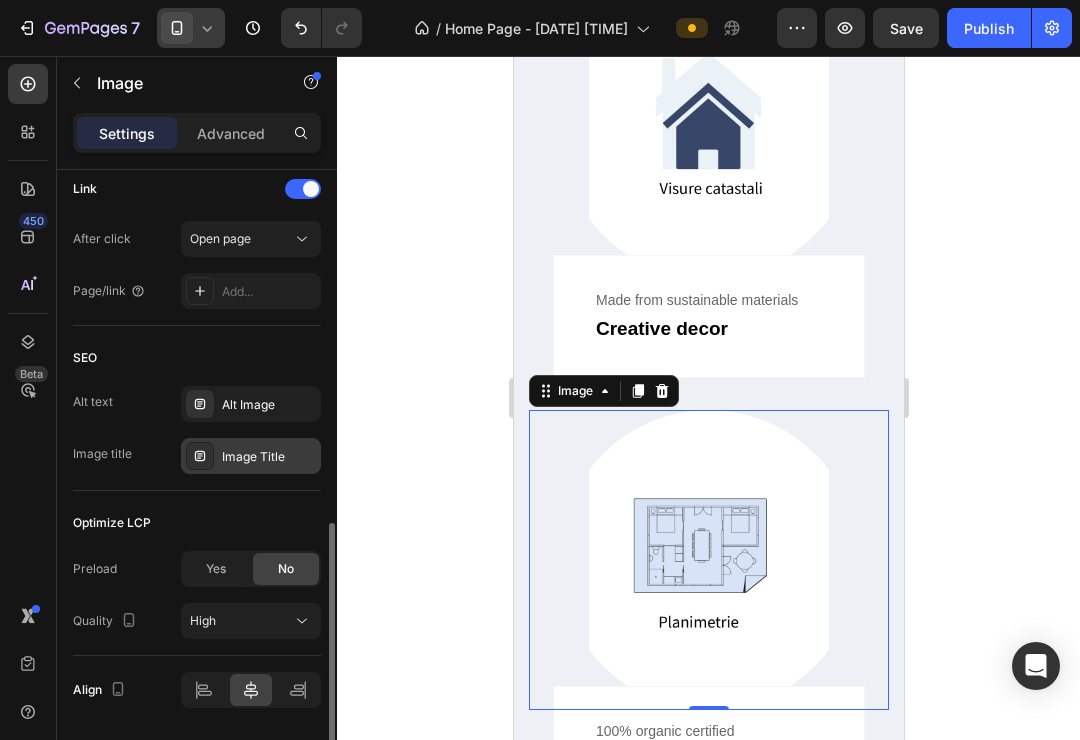 scroll, scrollTop: 960, scrollLeft: 0, axis: vertical 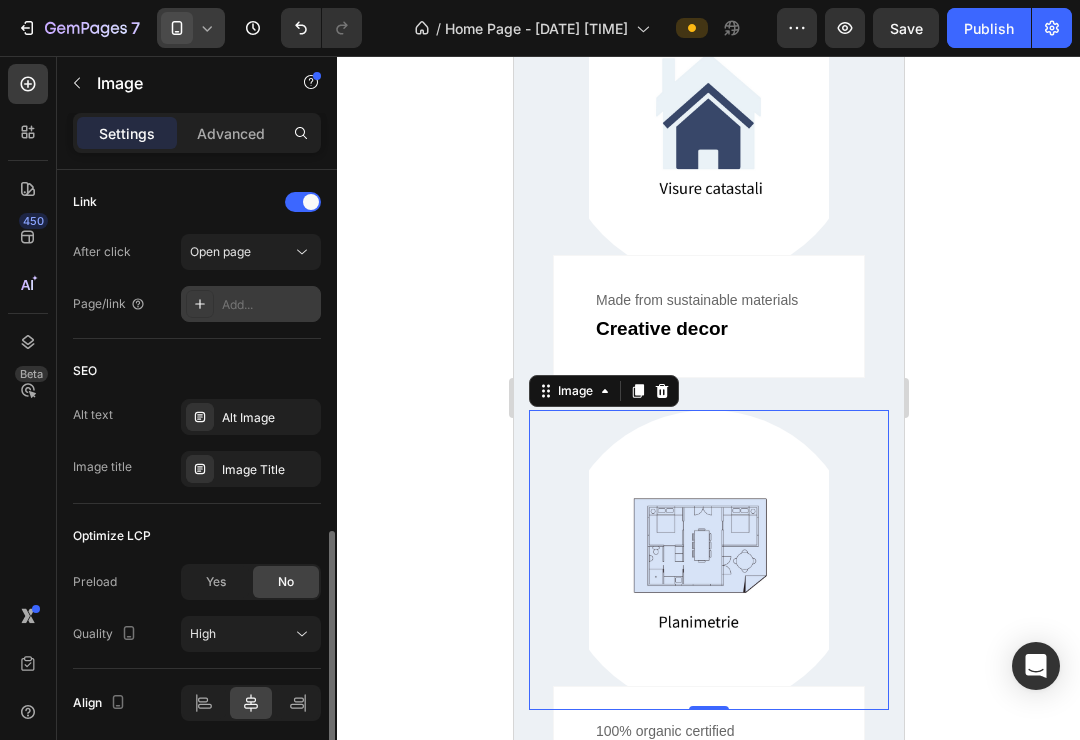 click 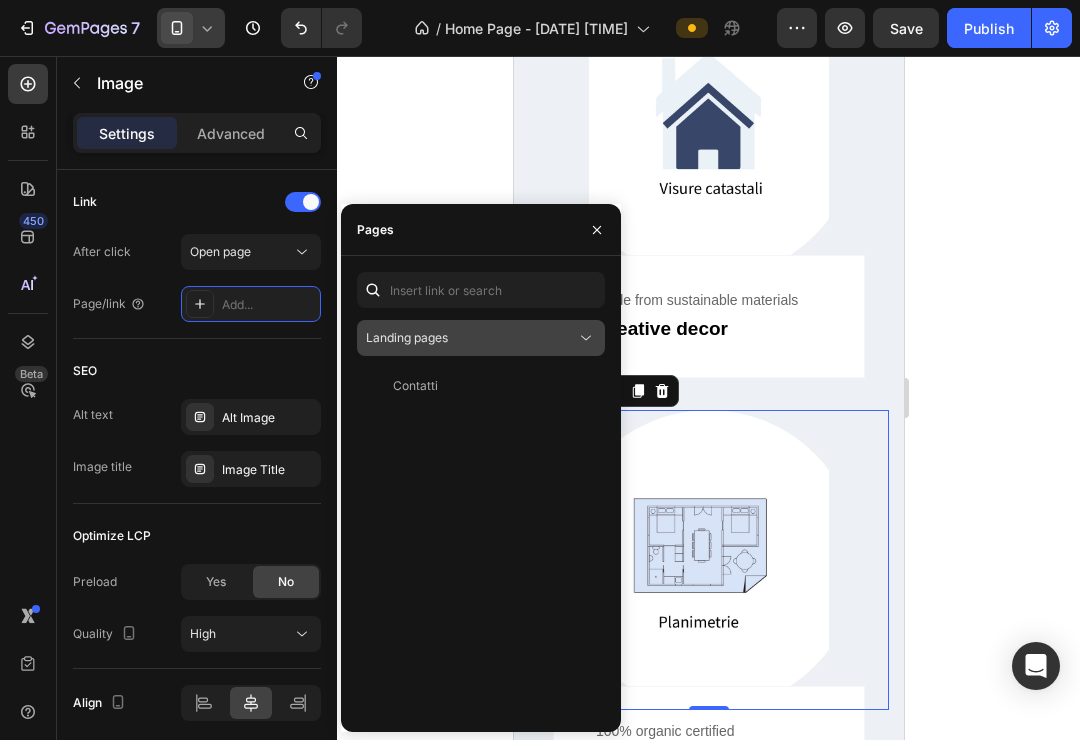 click on "Landing pages" at bounding box center (471, 338) 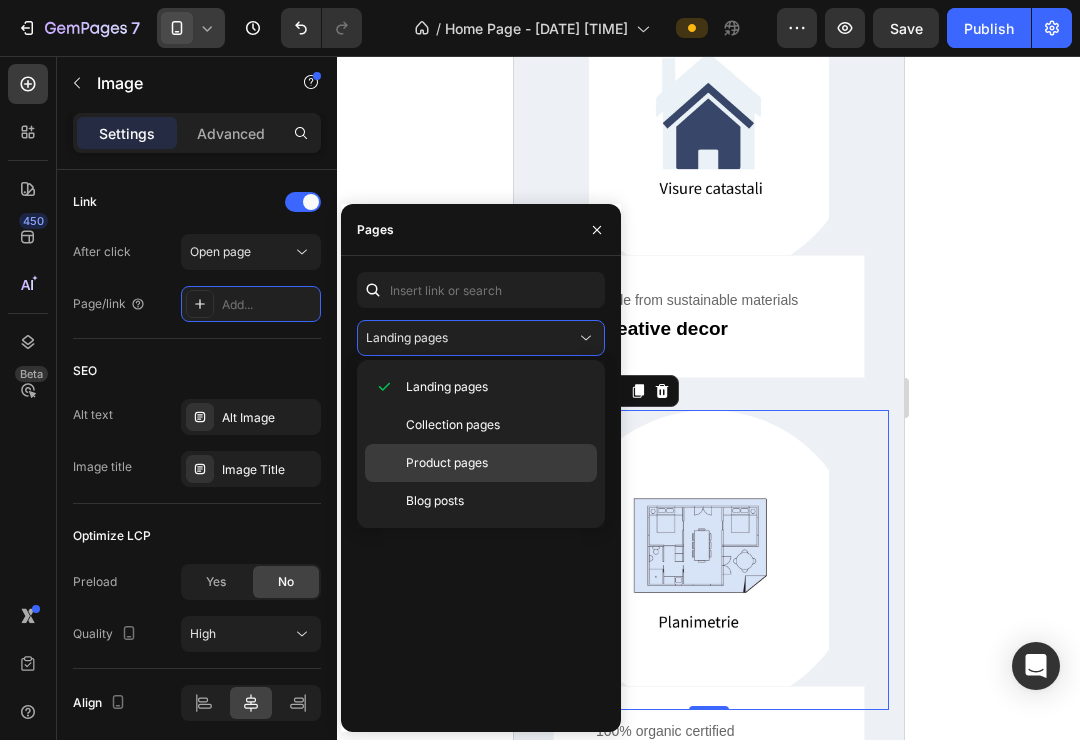 click on "Product pages" 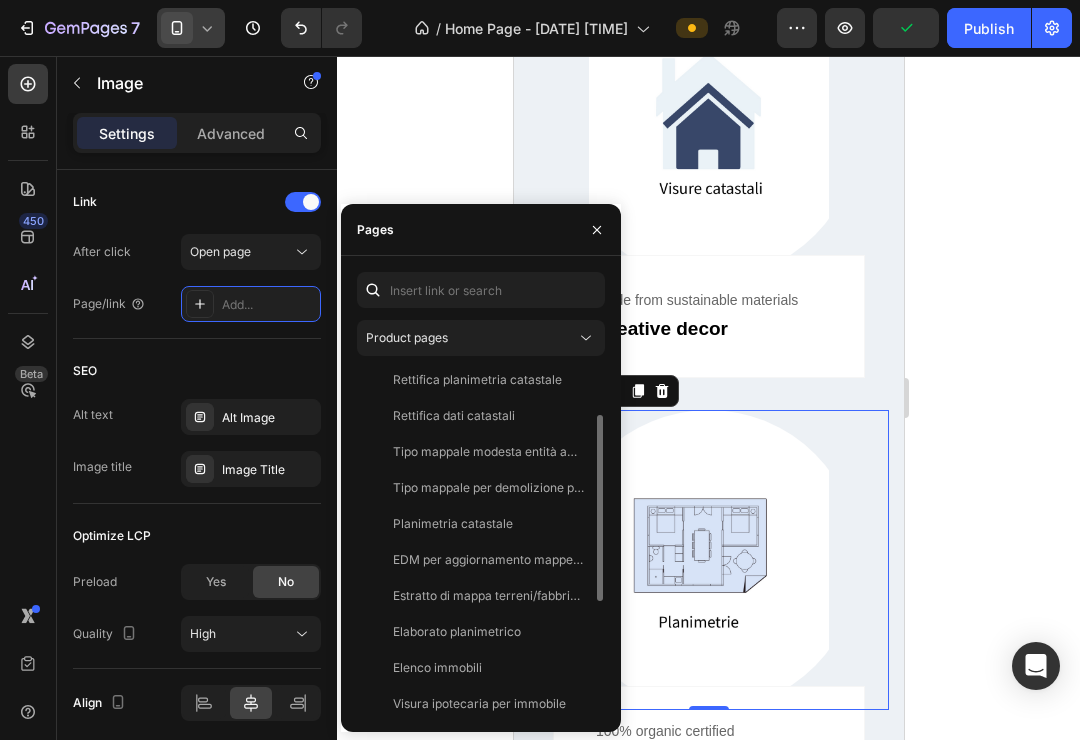 scroll, scrollTop: 105, scrollLeft: 0, axis: vertical 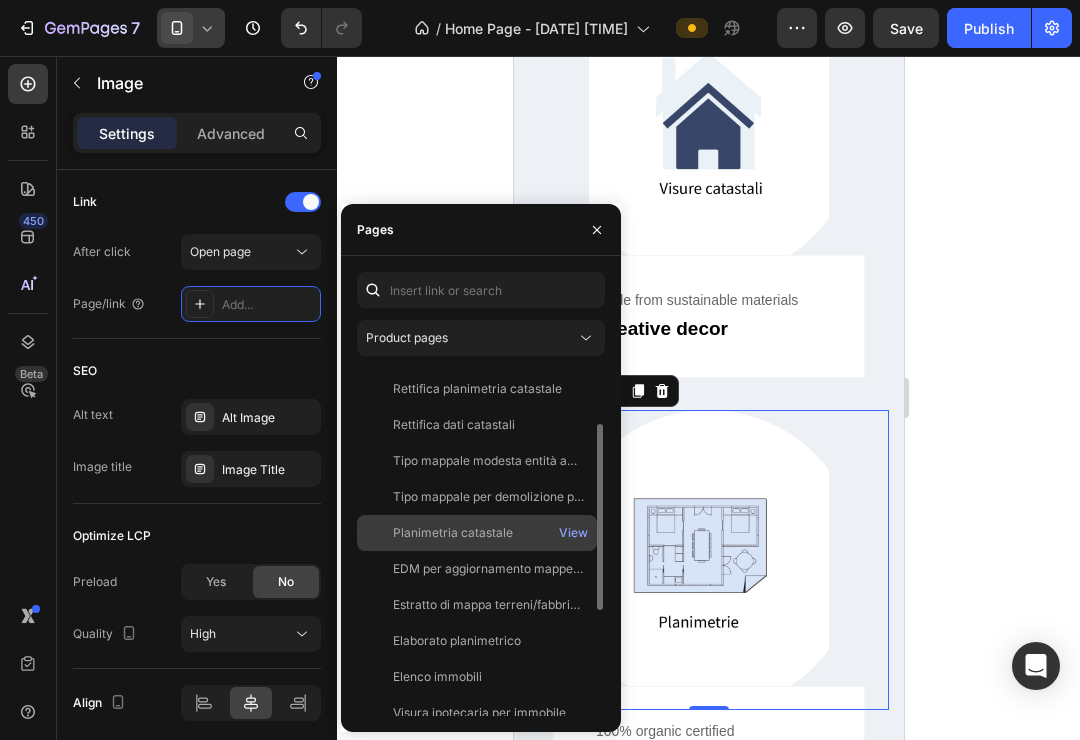 click on "Planimetria catastale" 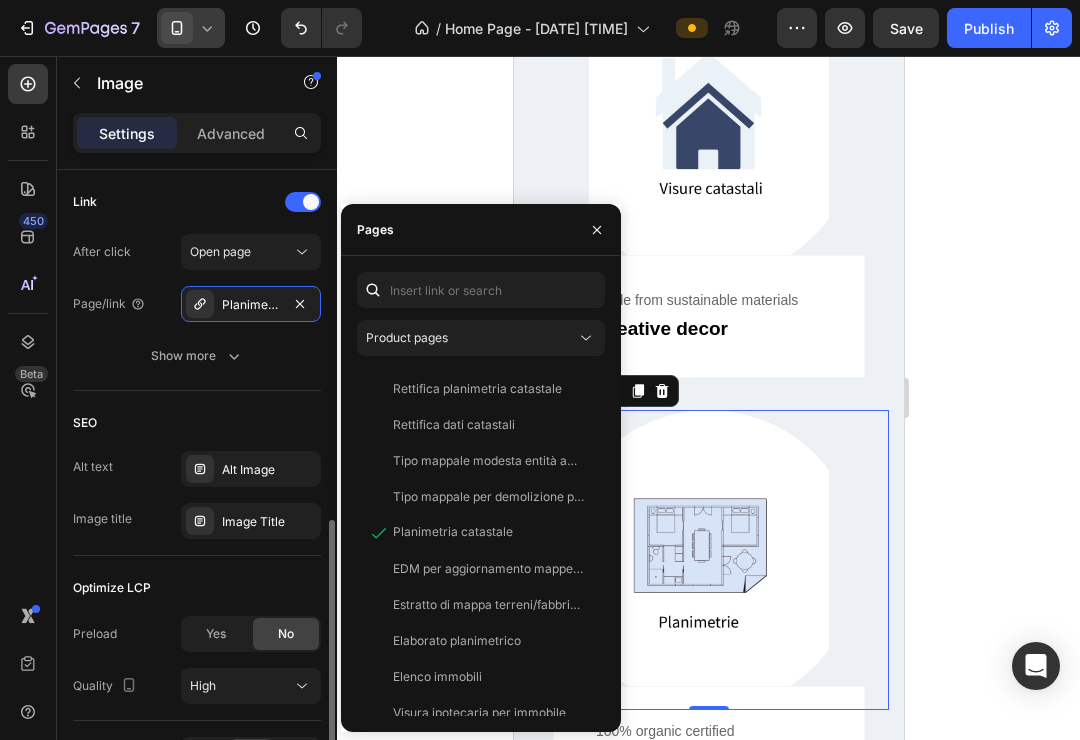 click on "SEO Alt text Alt Image Image title Image Title" 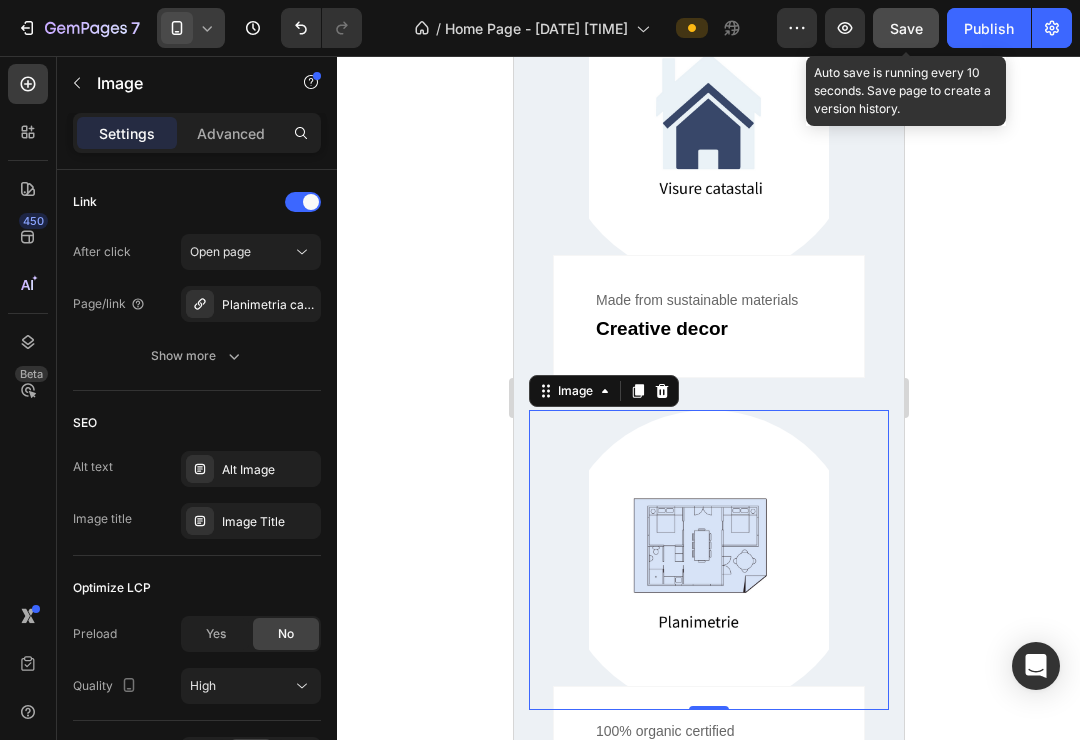 click on "Save" at bounding box center [906, 28] 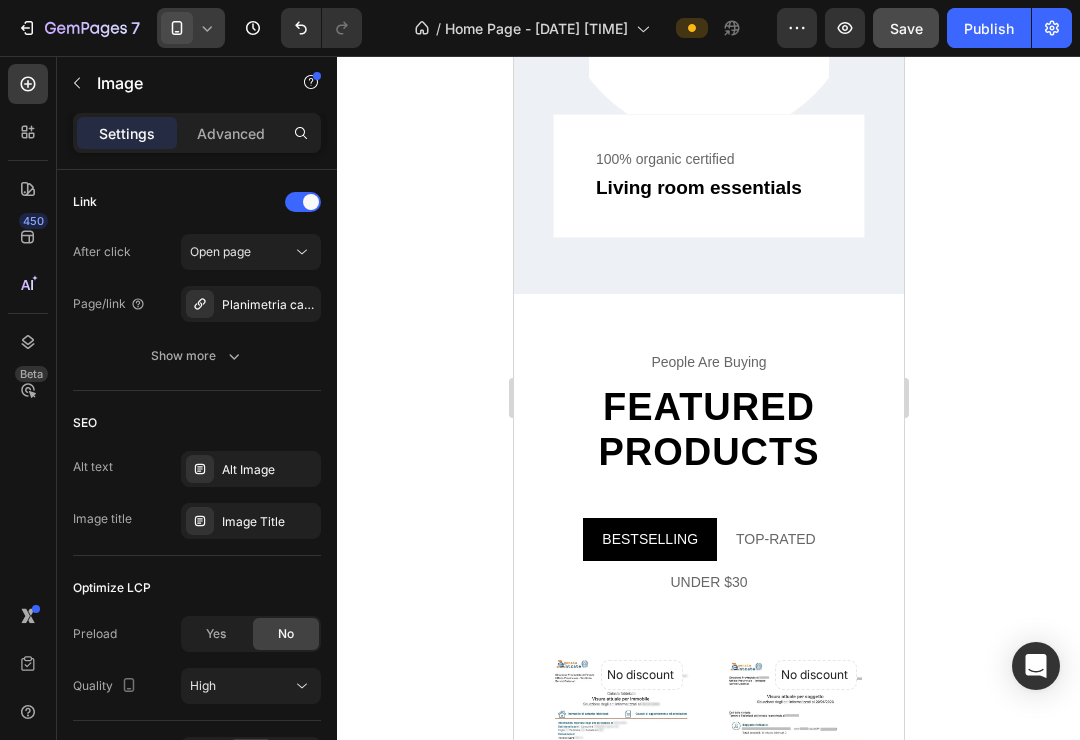 scroll, scrollTop: 1808, scrollLeft: 0, axis: vertical 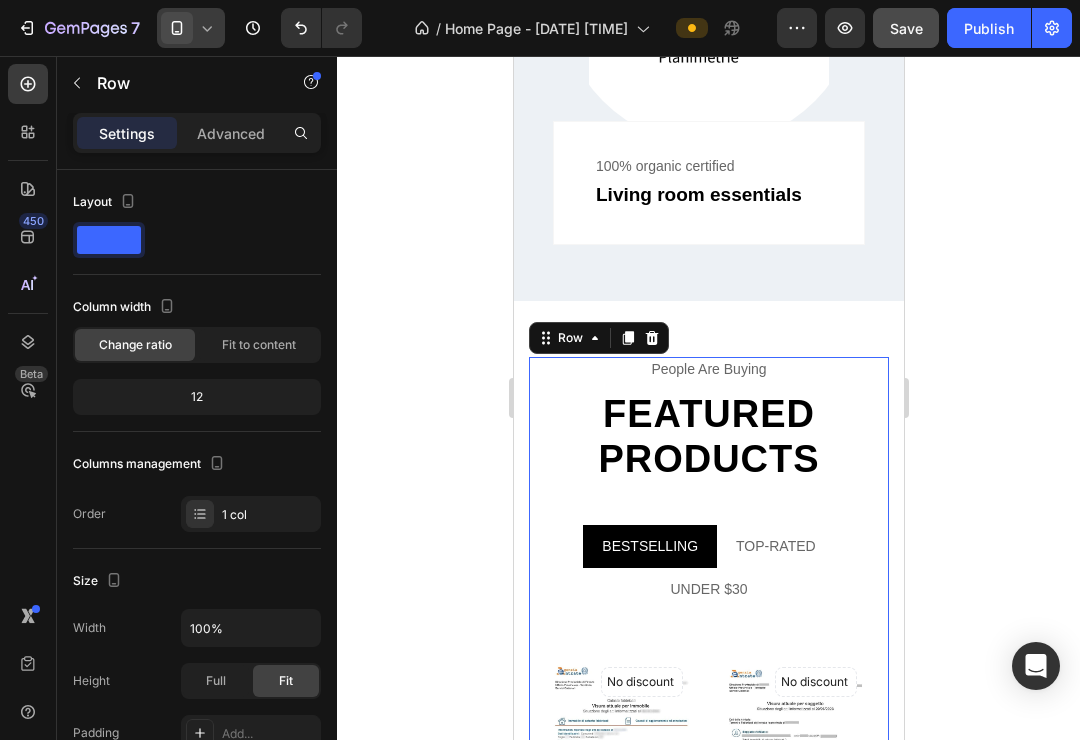 click on "Featured products" at bounding box center [708, 437] 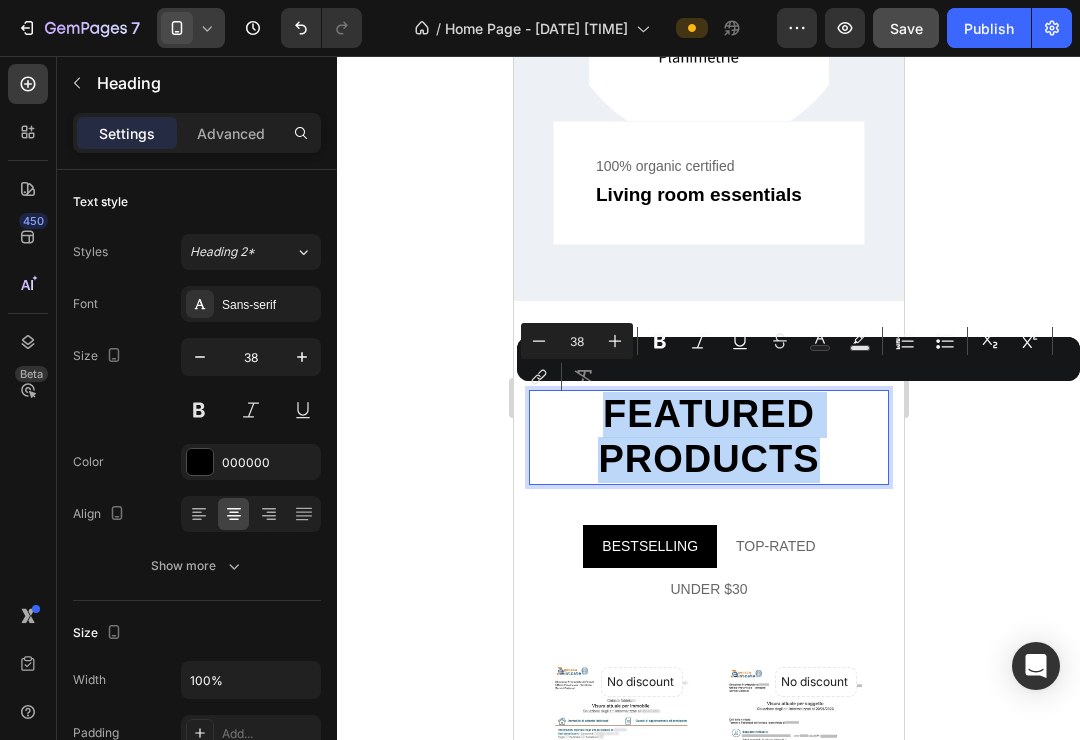 drag, startPoint x: 829, startPoint y: 464, endPoint x: 571, endPoint y: 421, distance: 261.55878 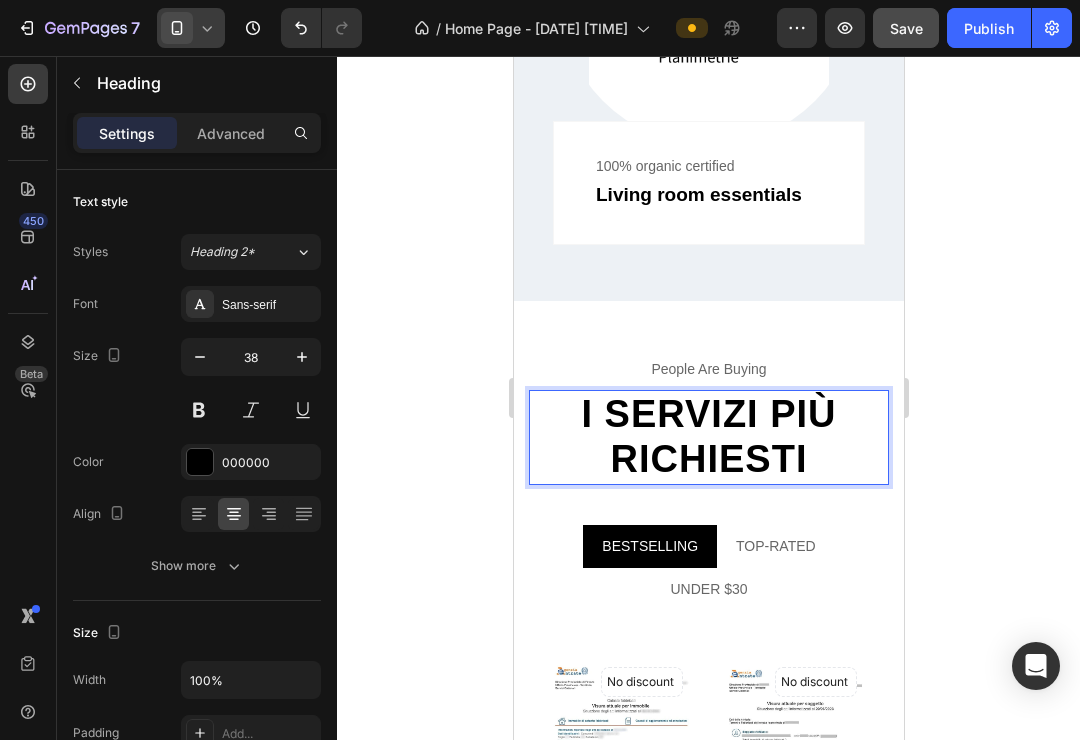 click 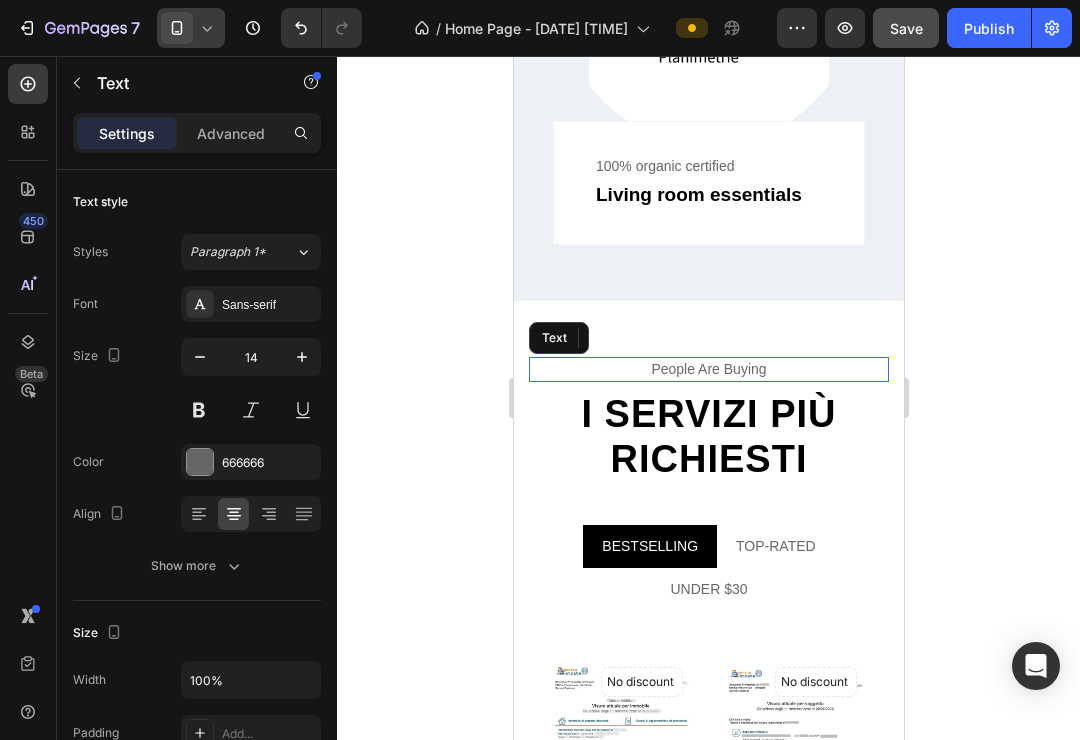 click on "people are buying" at bounding box center (708, 369) 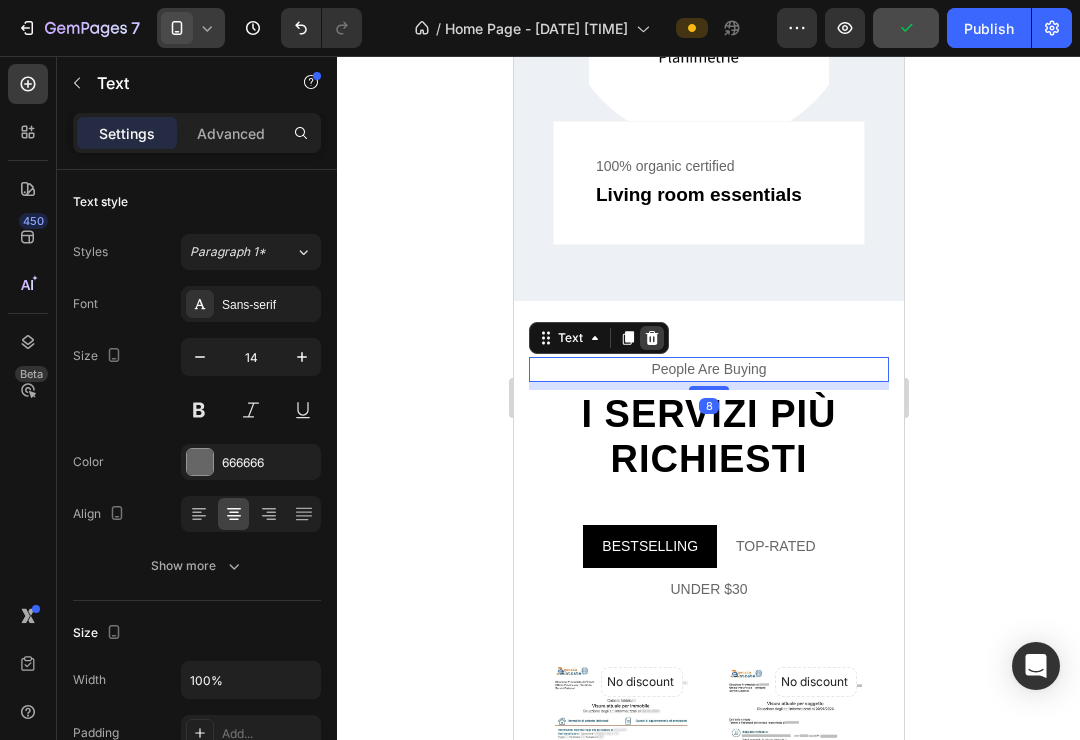 click 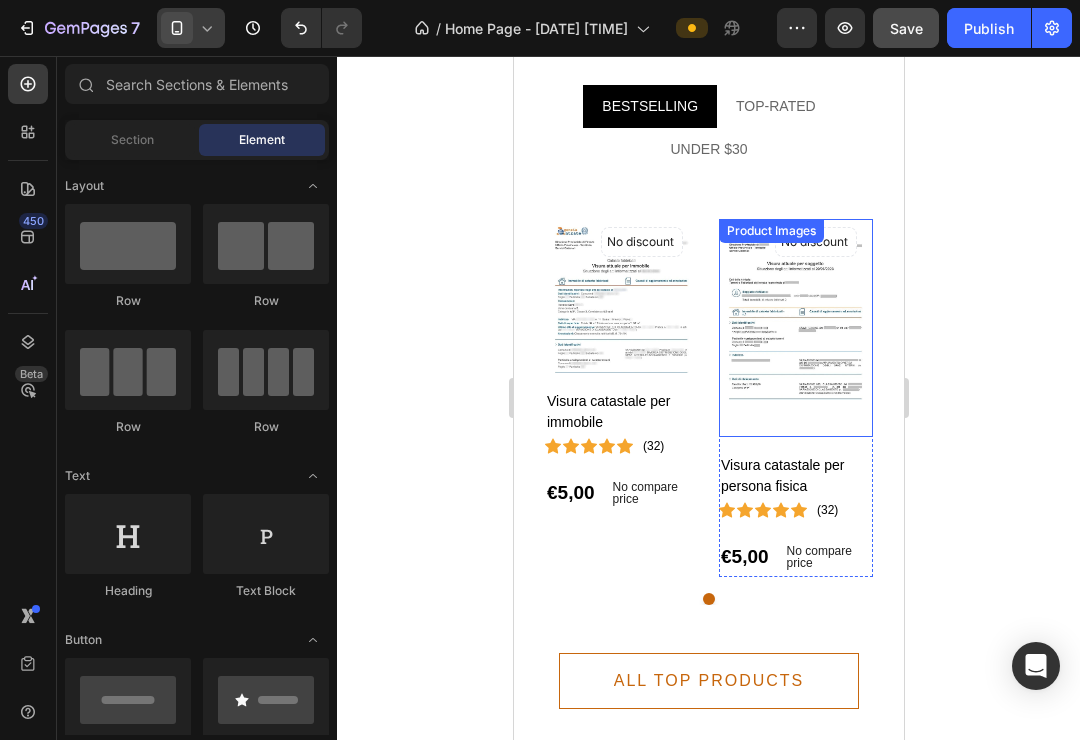 scroll, scrollTop: 2240, scrollLeft: 0, axis: vertical 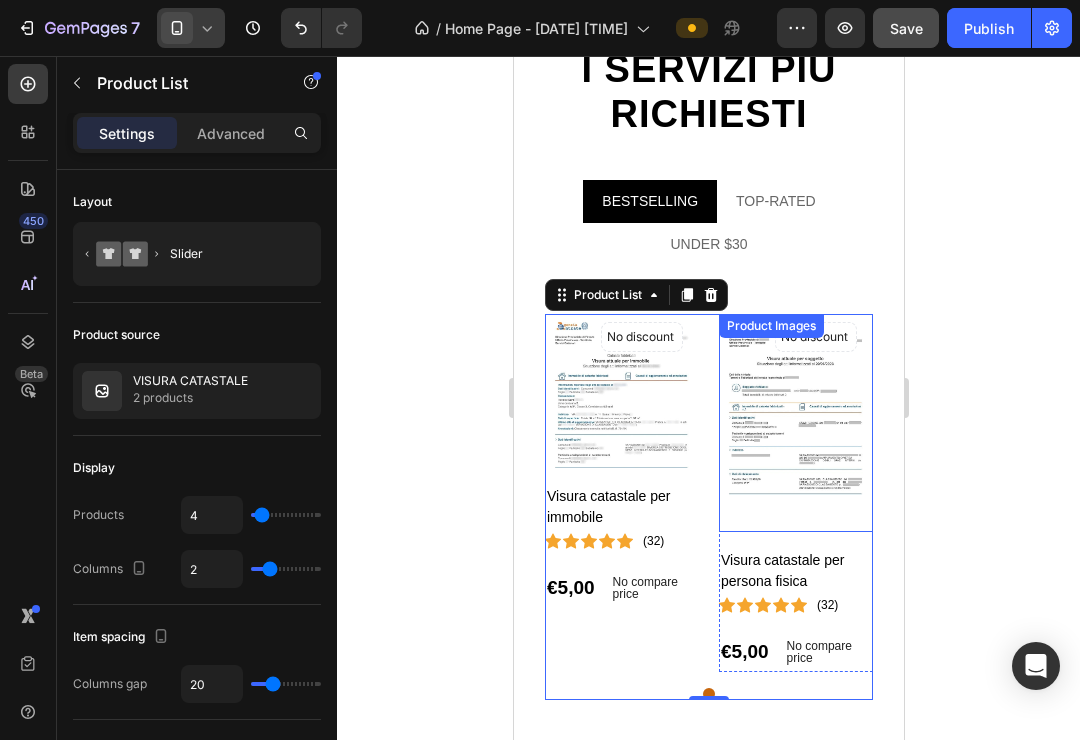 click at bounding box center (795, 423) 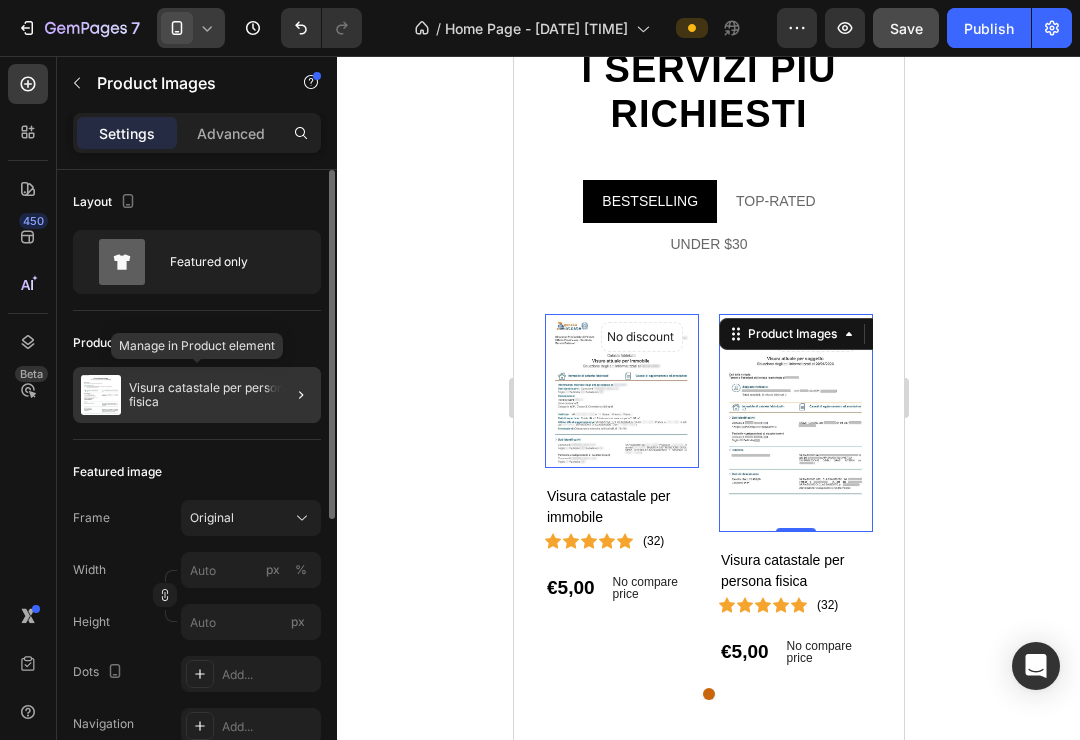 scroll, scrollTop: 134, scrollLeft: 0, axis: vertical 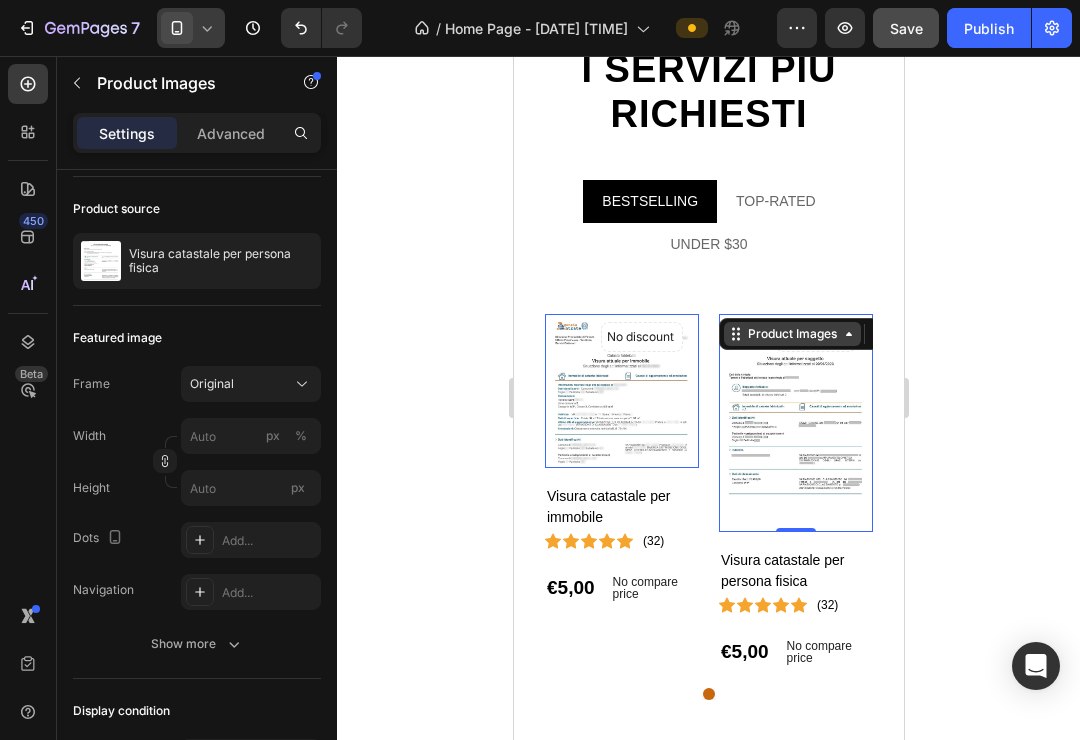 click on "Product Images" at bounding box center [597, 302] 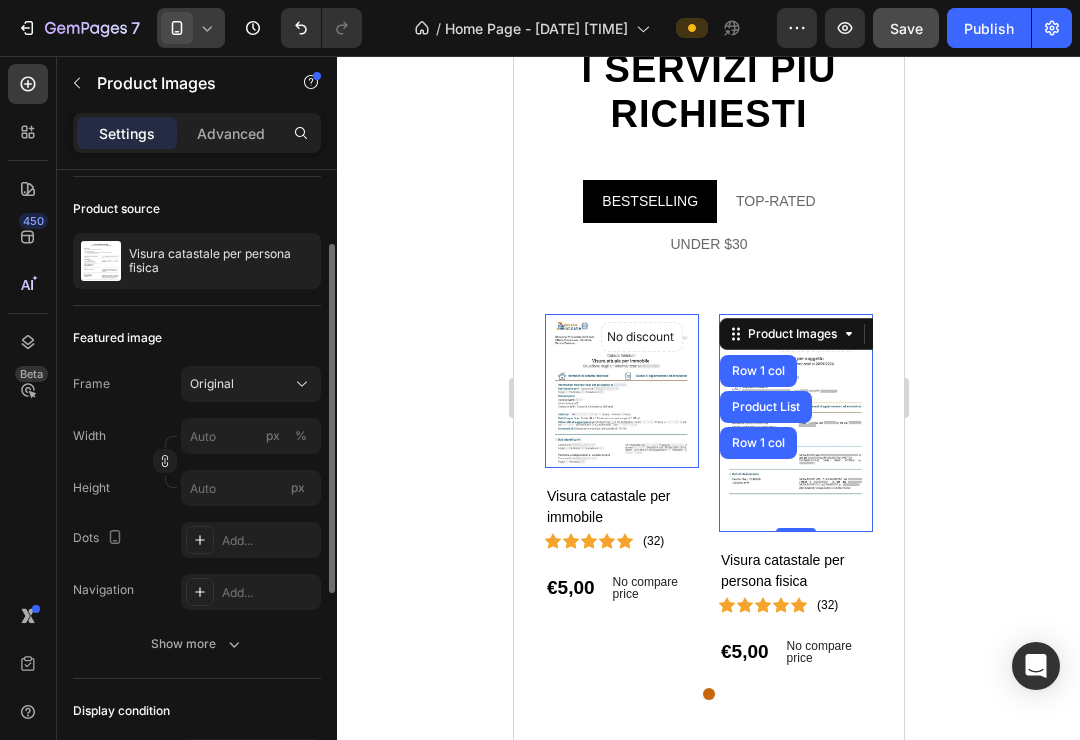 click on "Width px %" at bounding box center [197, 436] 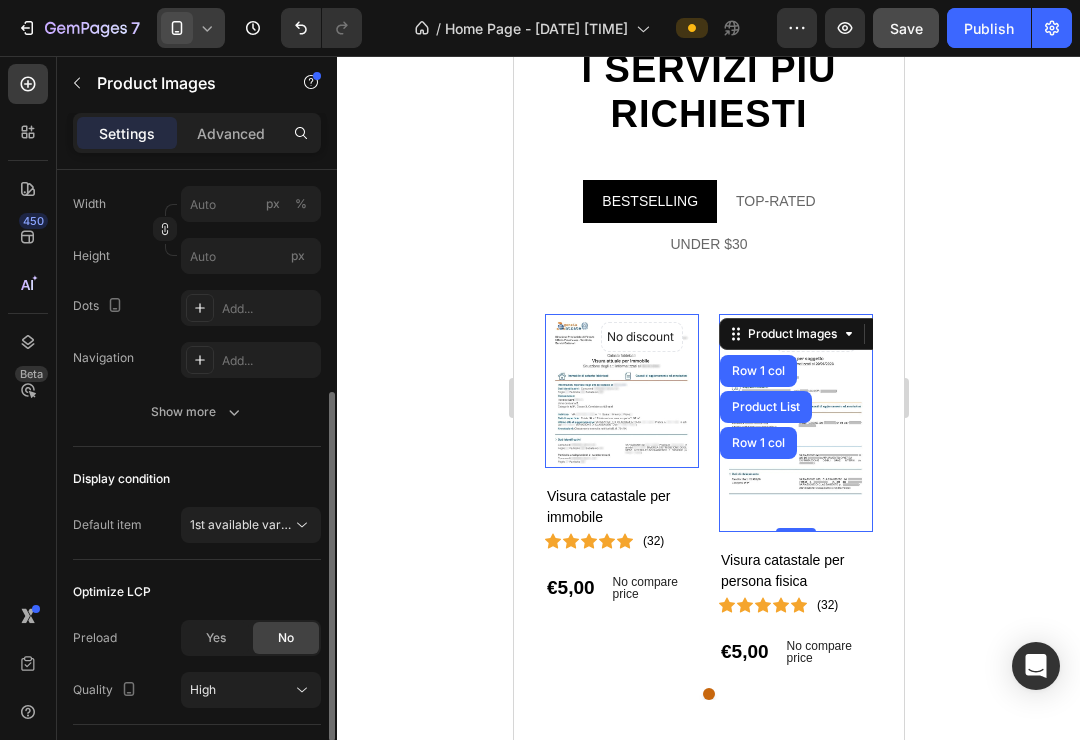 scroll, scrollTop: 378, scrollLeft: 0, axis: vertical 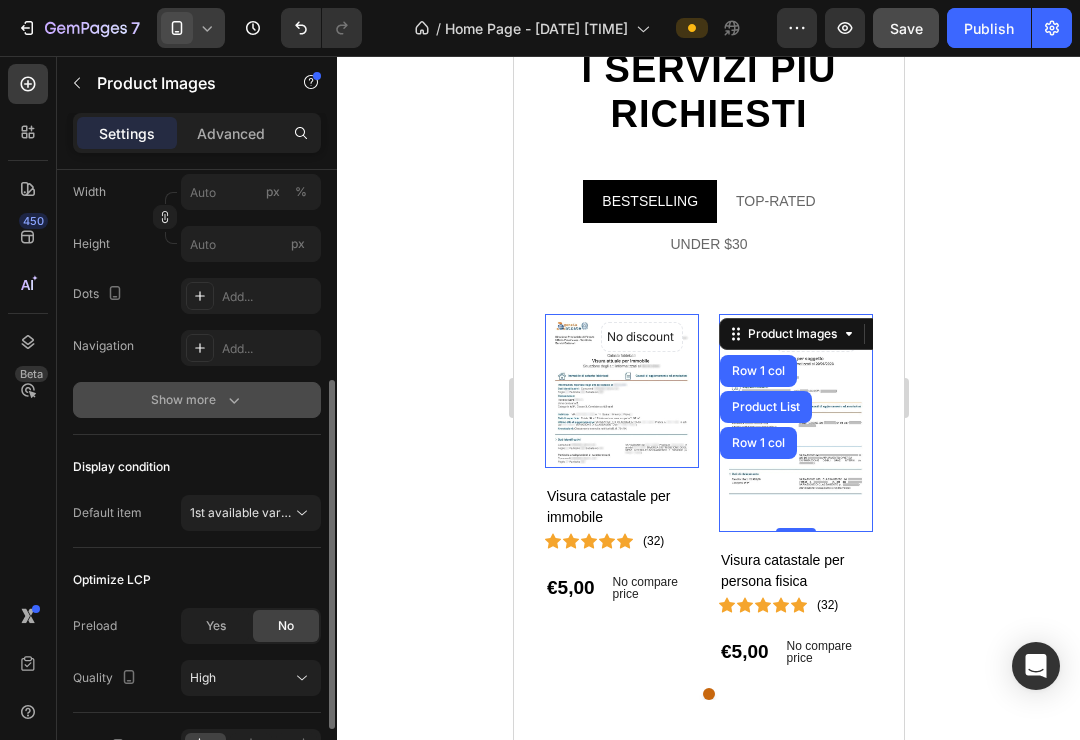 click on "Show more" at bounding box center (197, 400) 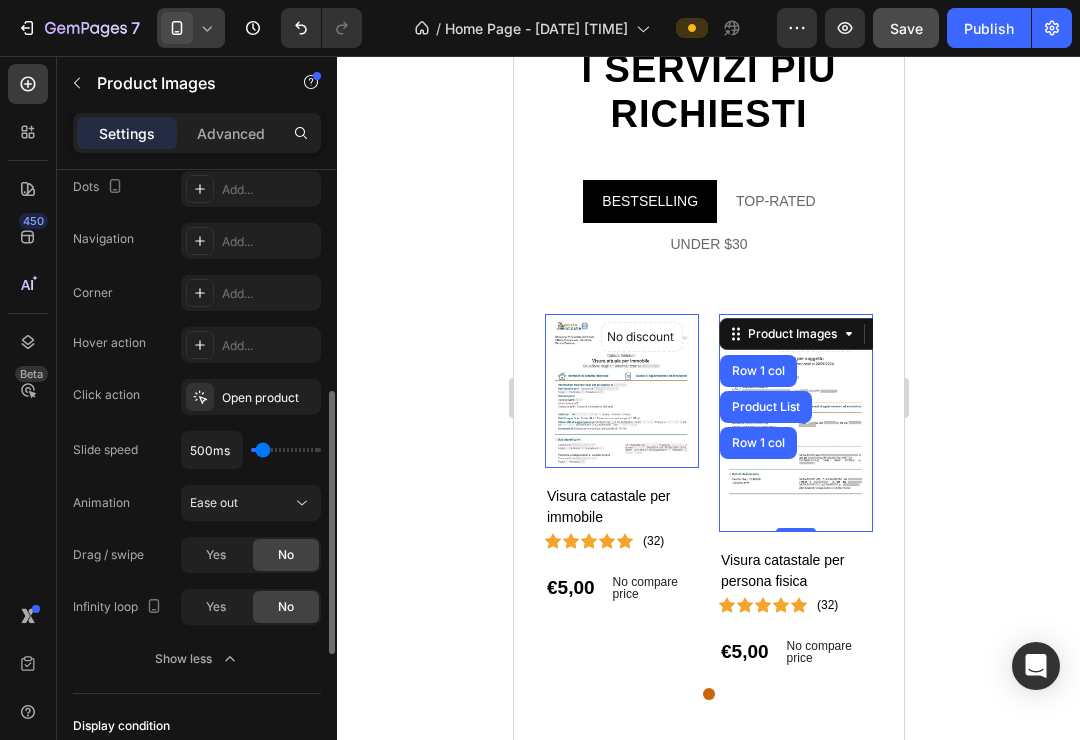 scroll, scrollTop: 497, scrollLeft: 0, axis: vertical 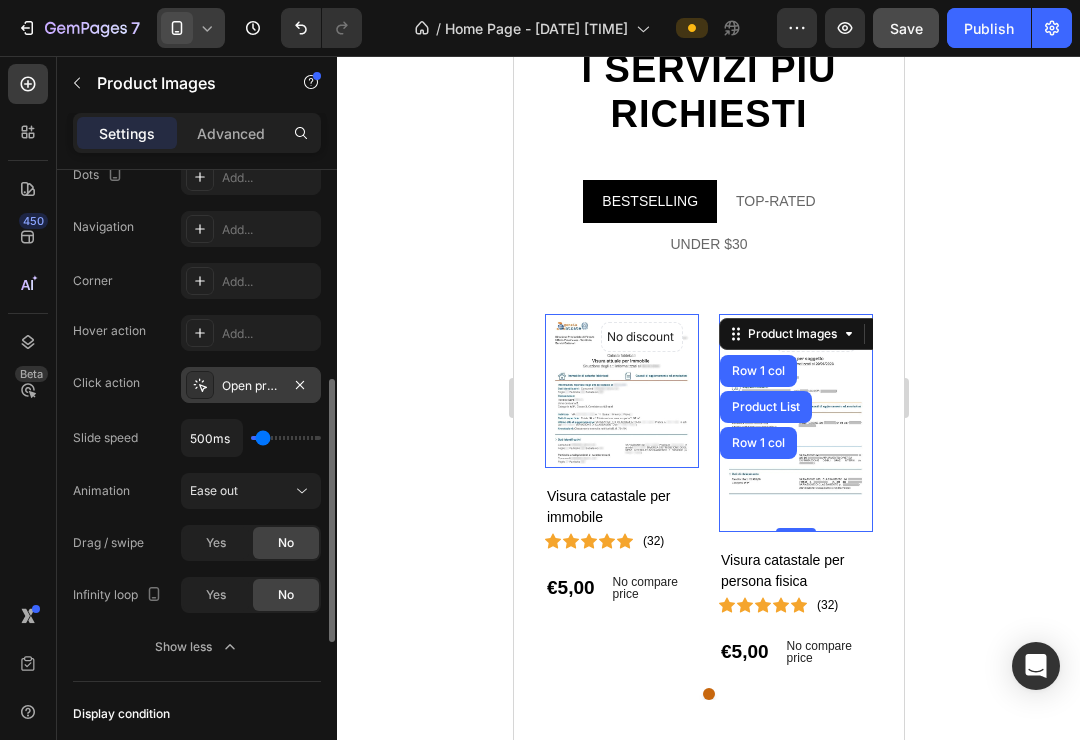 click on "Open product" at bounding box center [251, 386] 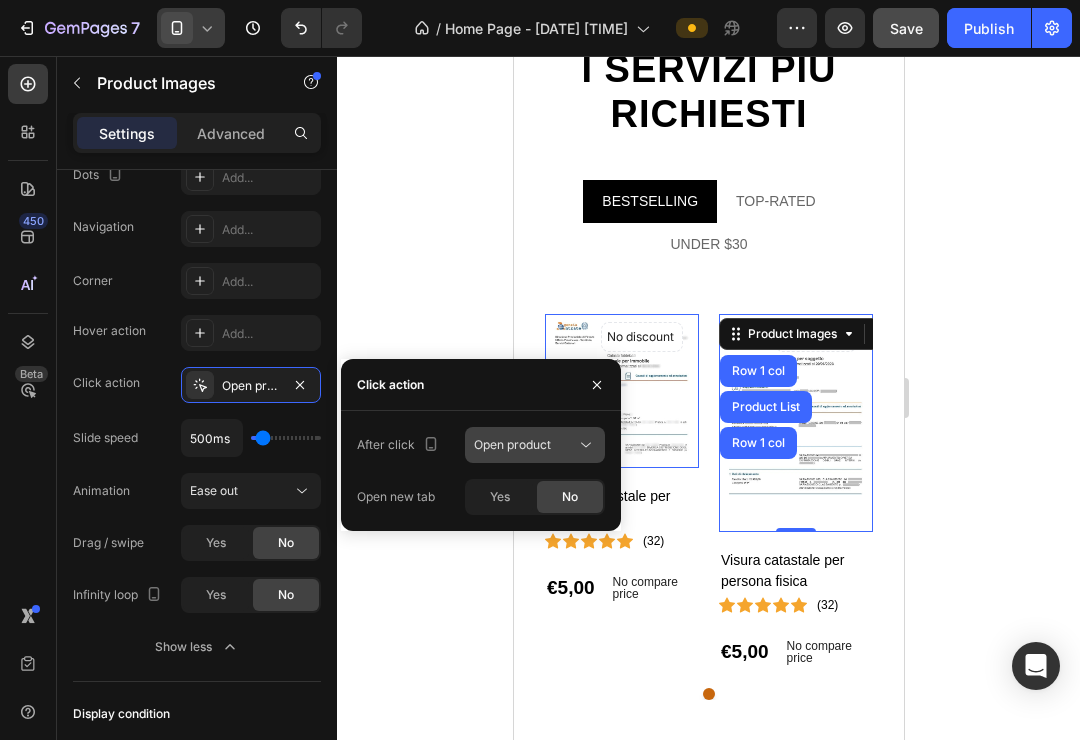 click on "Open product" at bounding box center [512, 444] 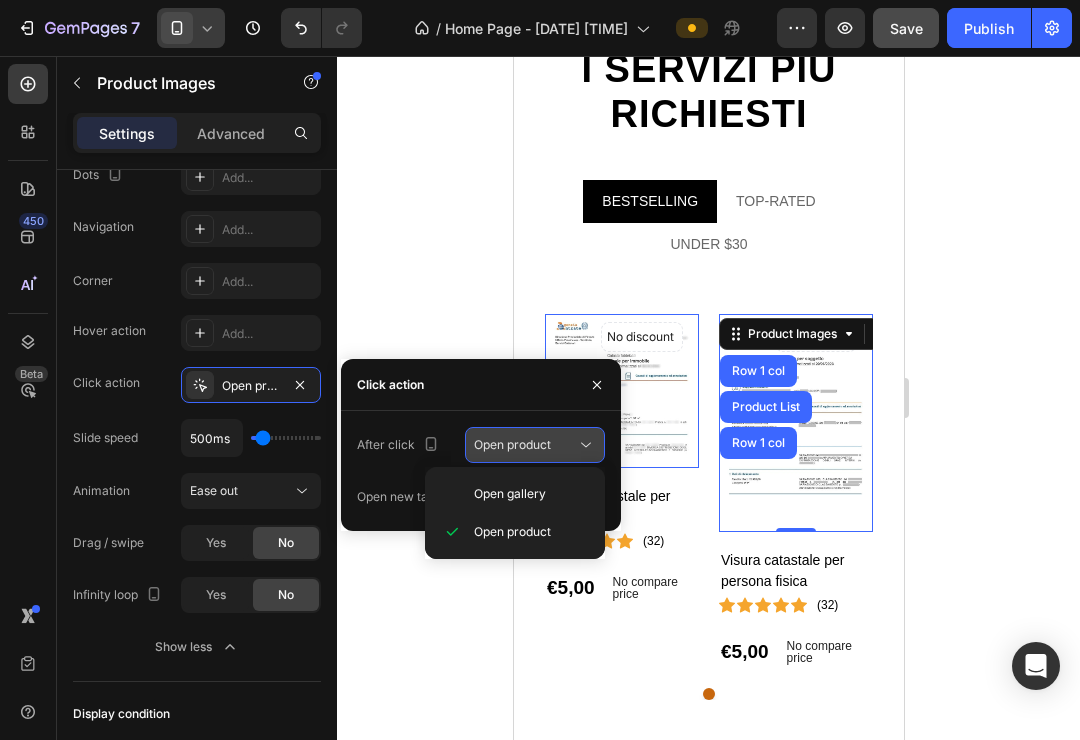 click on "Open product" at bounding box center [512, 444] 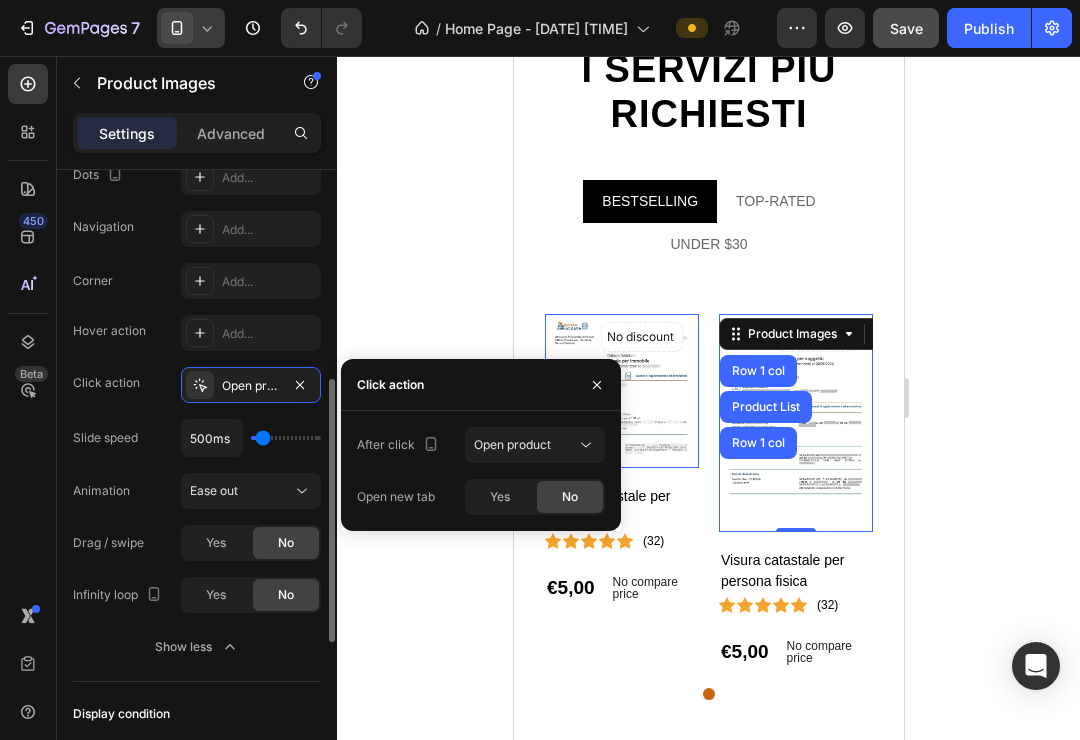 click on "Corner Add... Hover action Add... Click action Open product Slide speed 500ms Animation Ease out Drag / swipe Yes No Infinity loop Yes No" 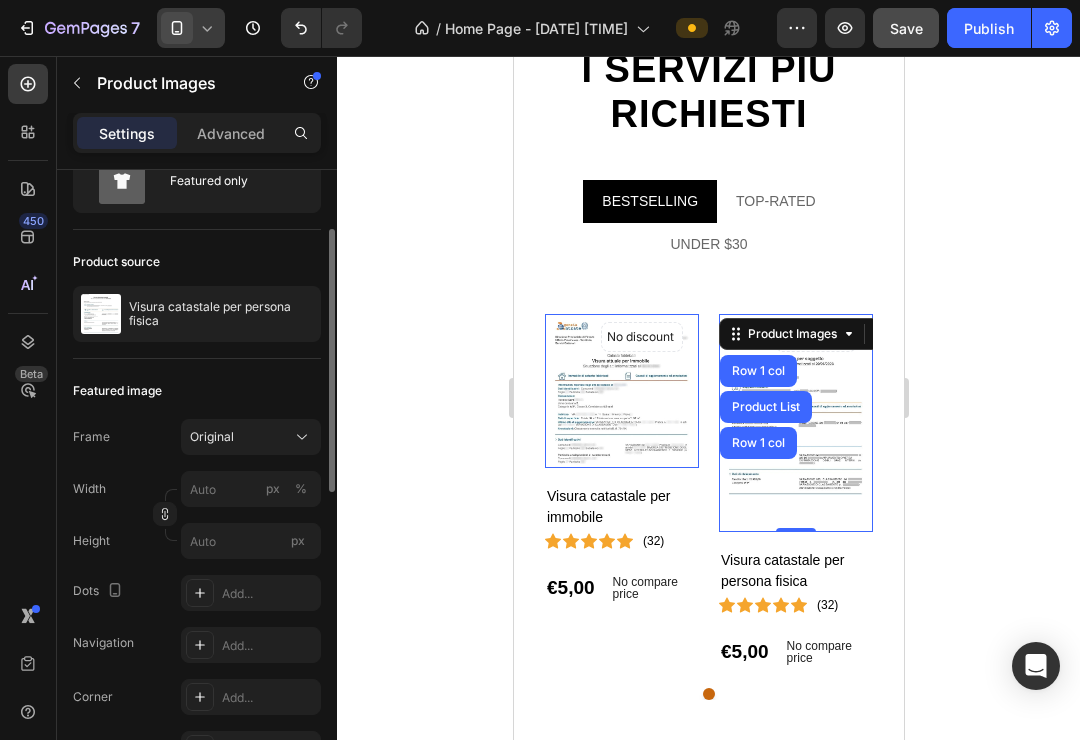 scroll, scrollTop: 0, scrollLeft: 0, axis: both 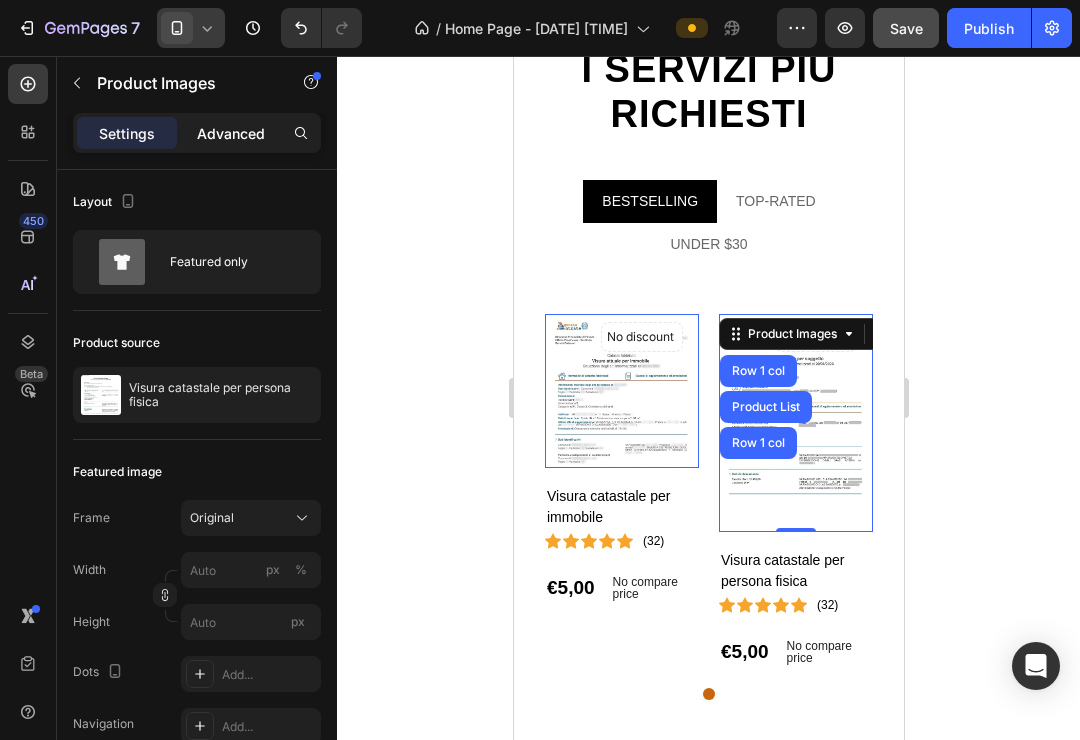 click on "Advanced" at bounding box center [231, 133] 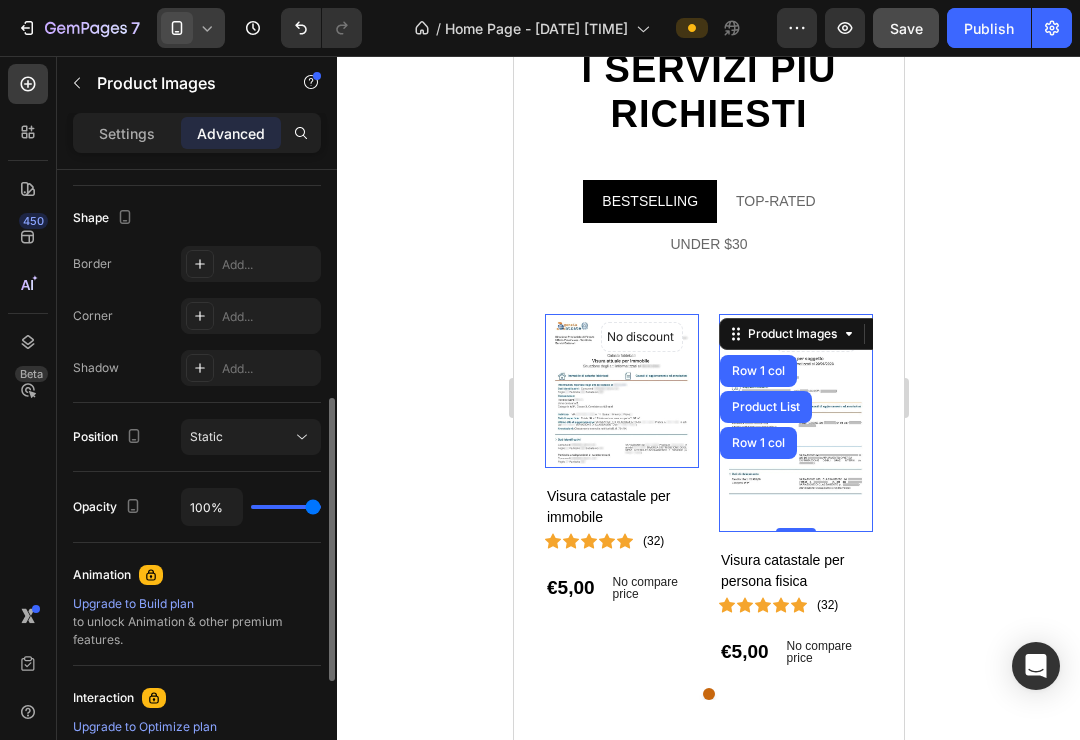 scroll, scrollTop: 505, scrollLeft: 0, axis: vertical 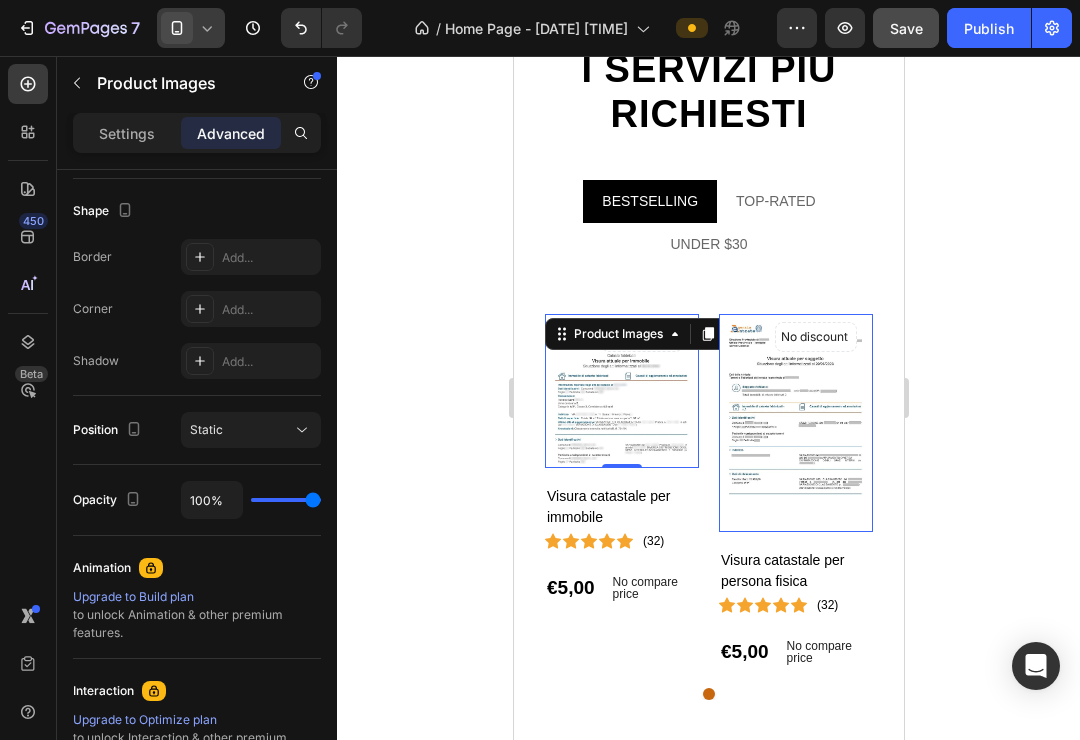 click at bounding box center (621, 391) 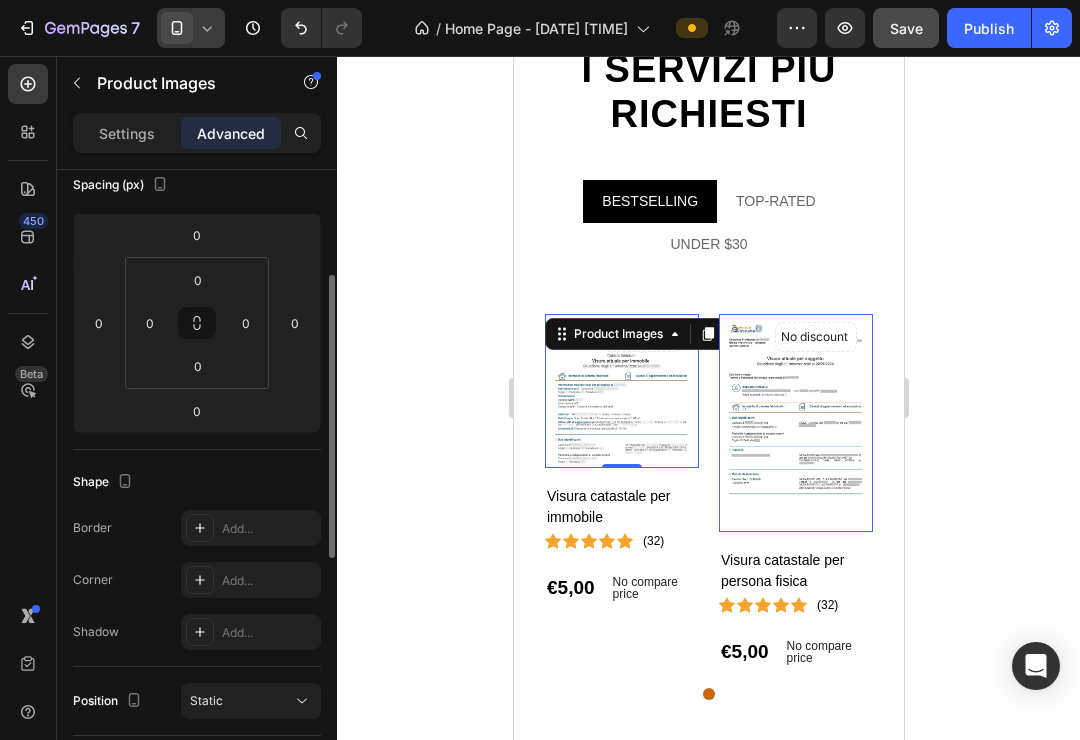 scroll, scrollTop: 136, scrollLeft: 0, axis: vertical 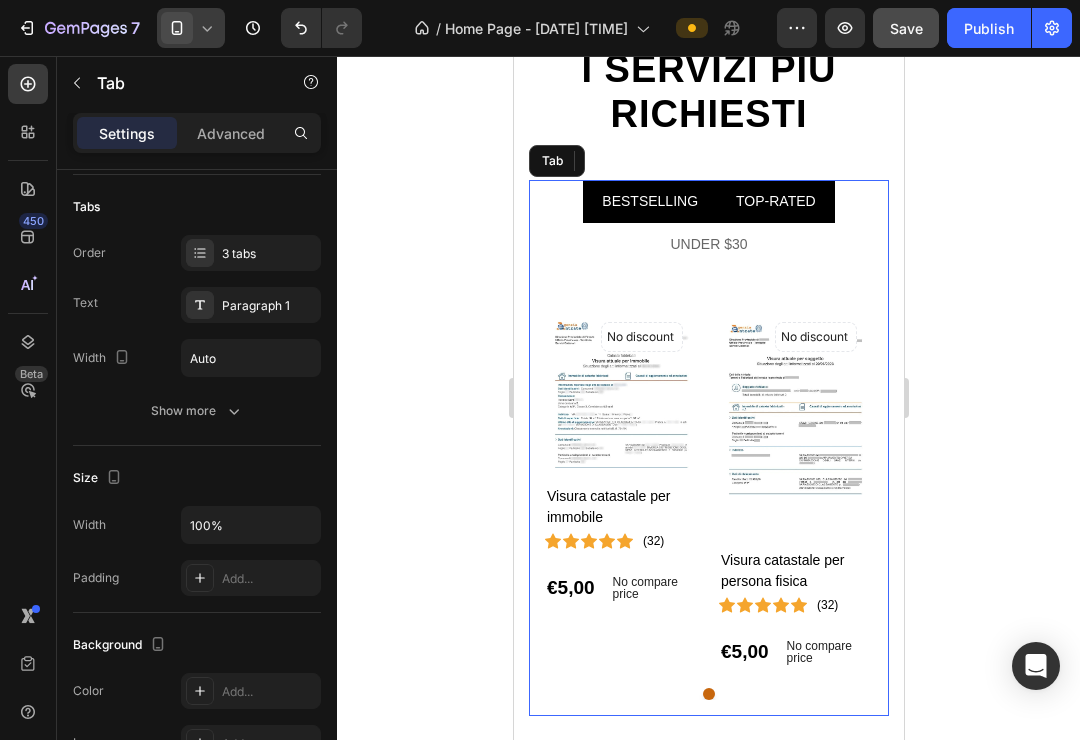 click on "TOP-RATED" at bounding box center (775, 201) 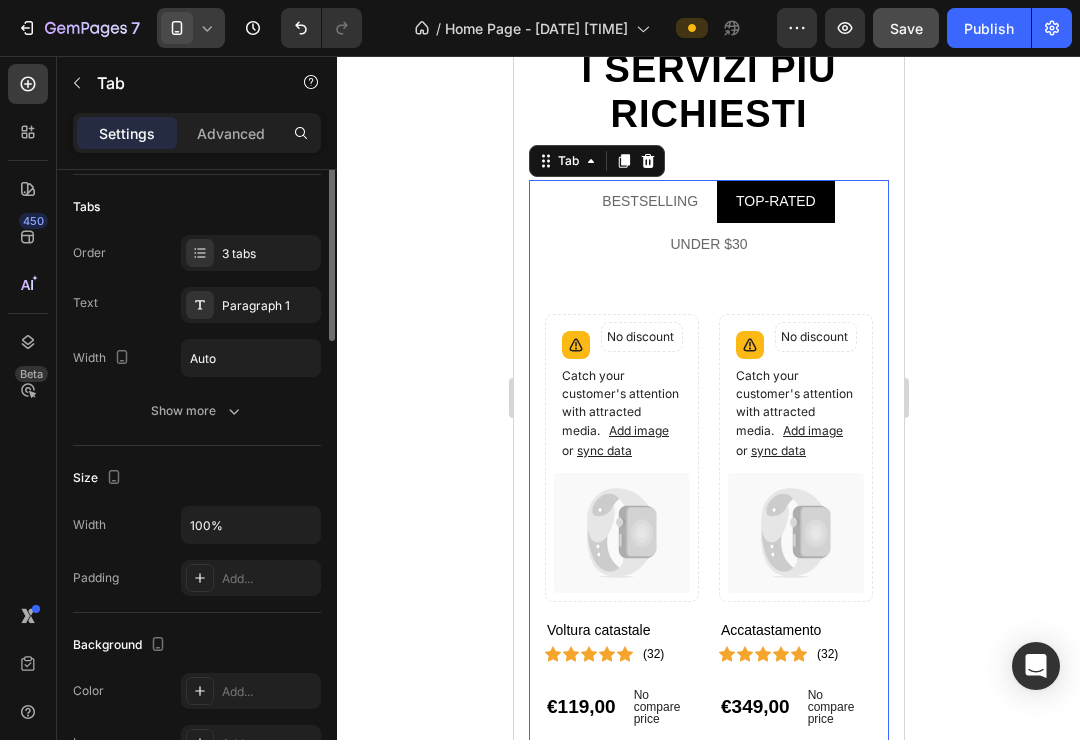scroll, scrollTop: 0, scrollLeft: 0, axis: both 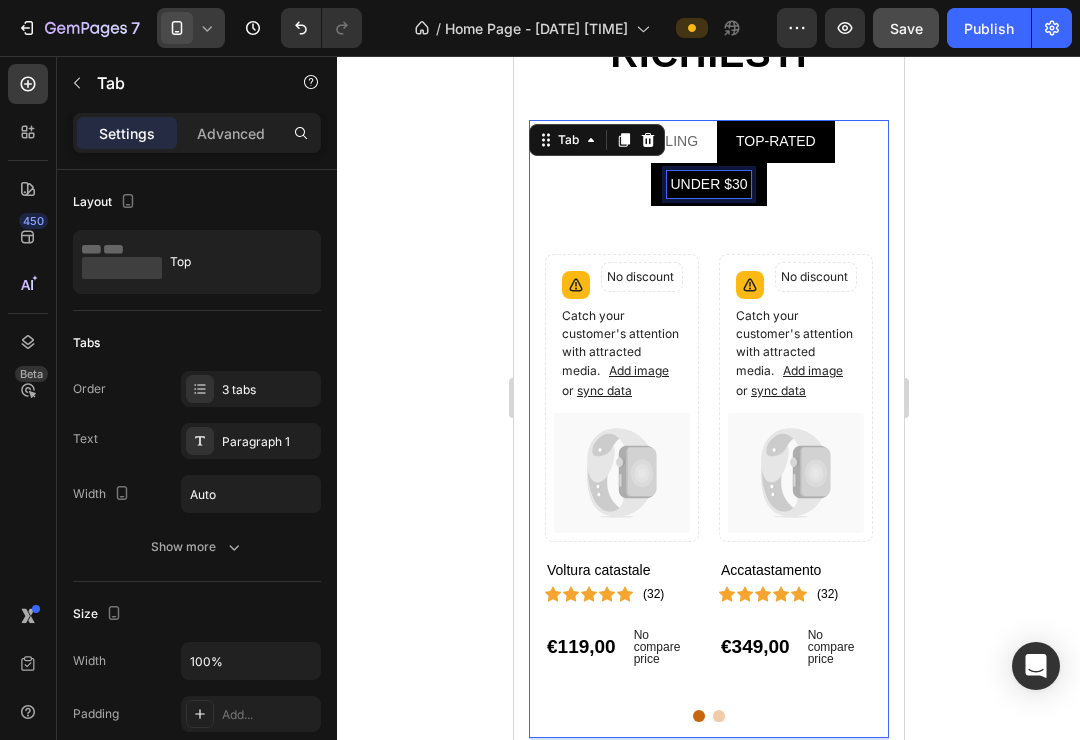 click on "UNDER $30" at bounding box center (707, 184) 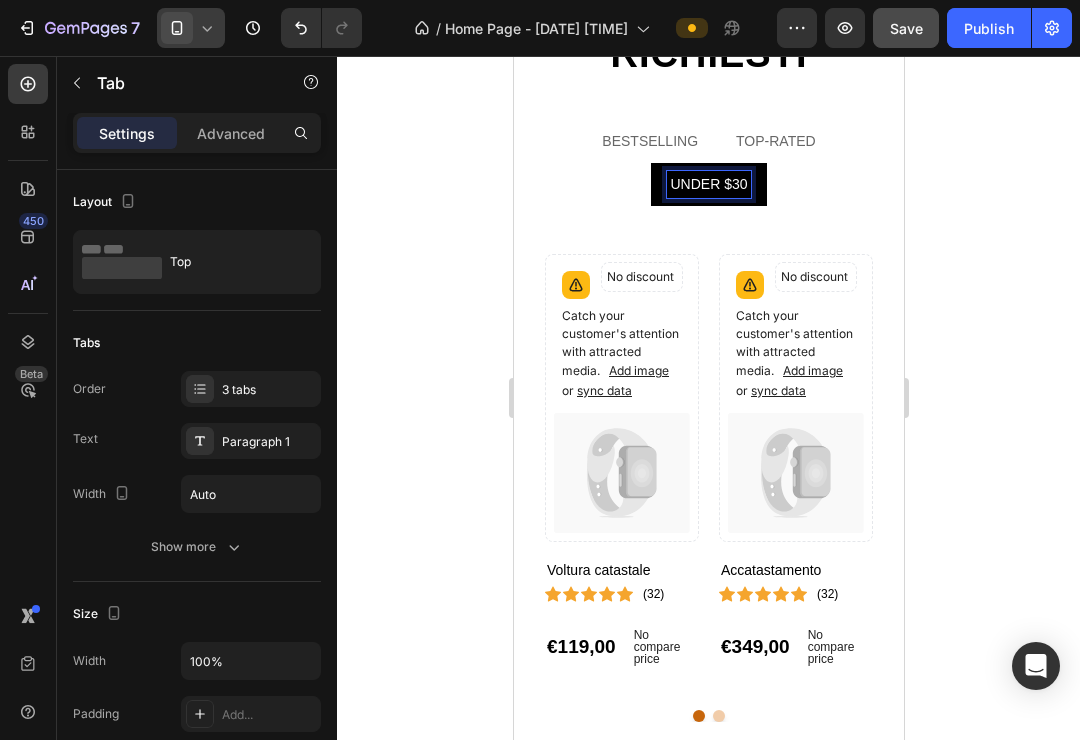 click on "UNDER $30" at bounding box center [707, 184] 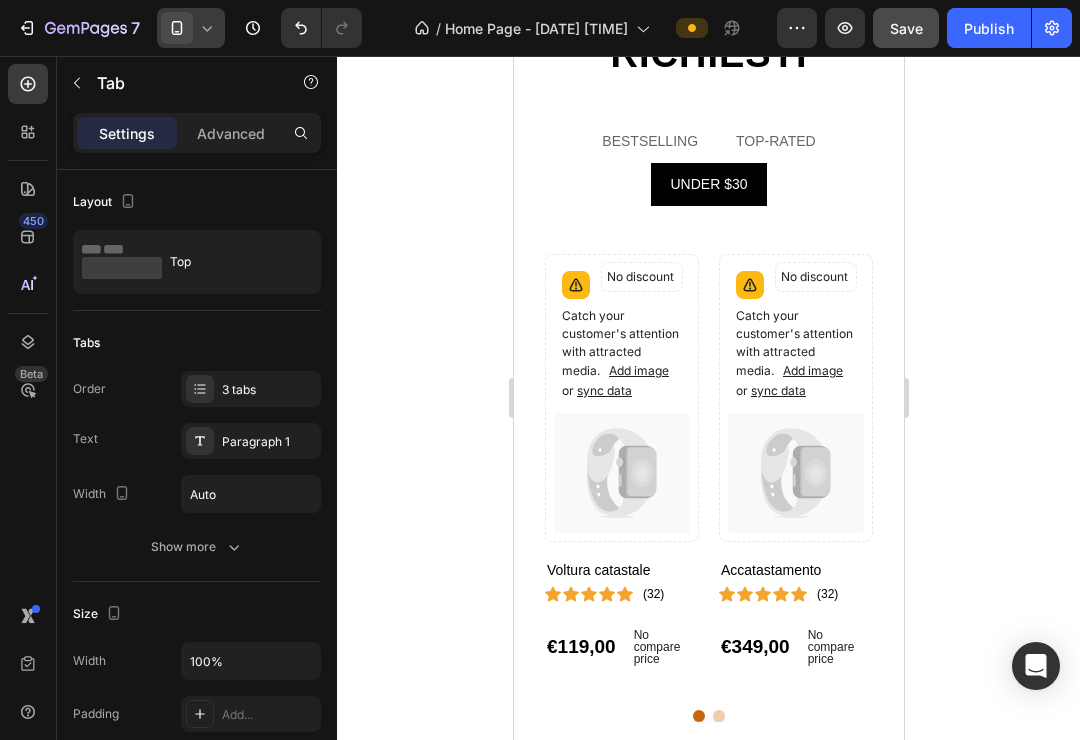 click on "UNDER $30" at bounding box center (707, 184) 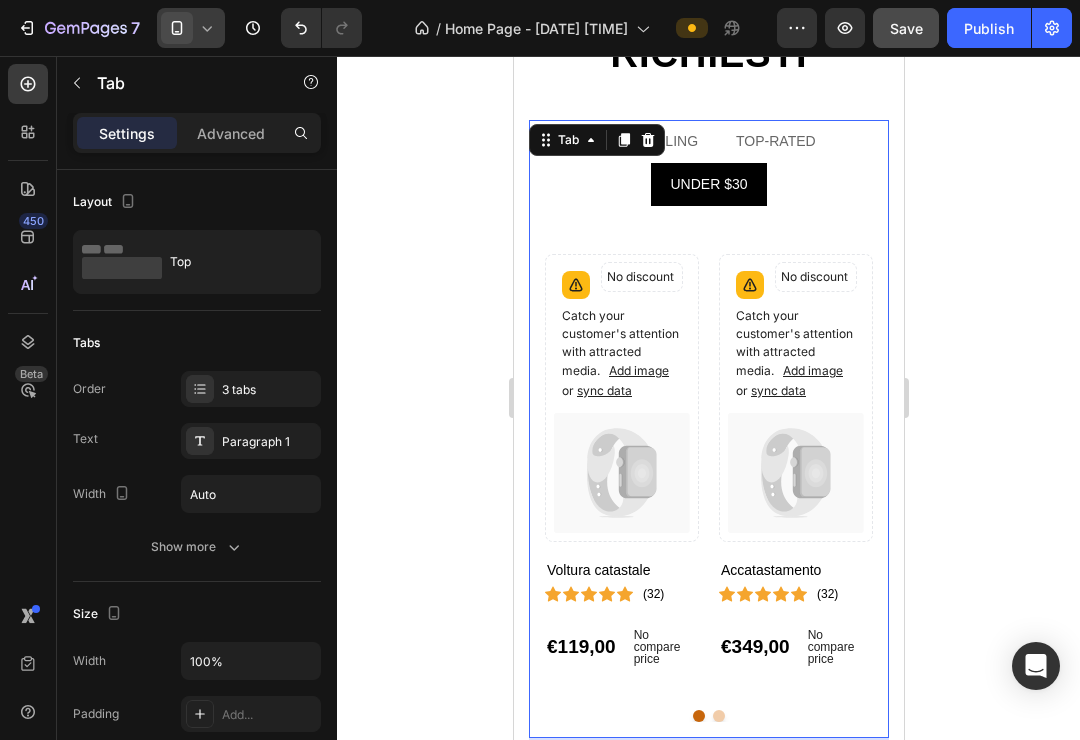click on "UNDER $30" at bounding box center (707, 184) 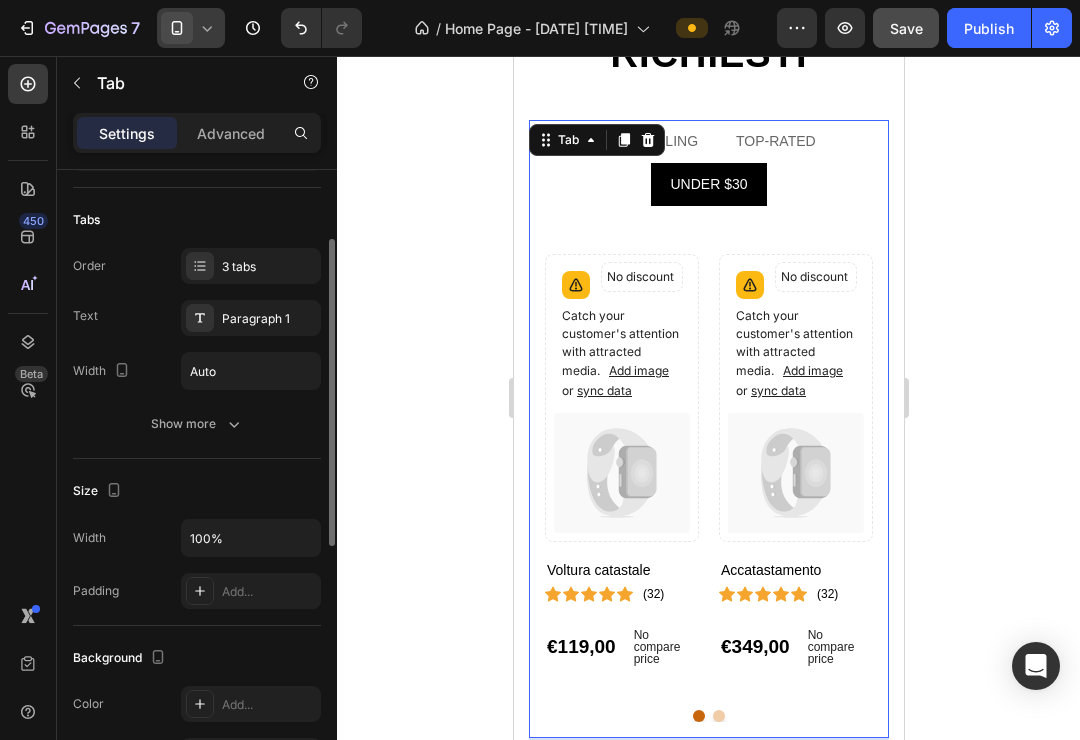 scroll, scrollTop: 136, scrollLeft: 0, axis: vertical 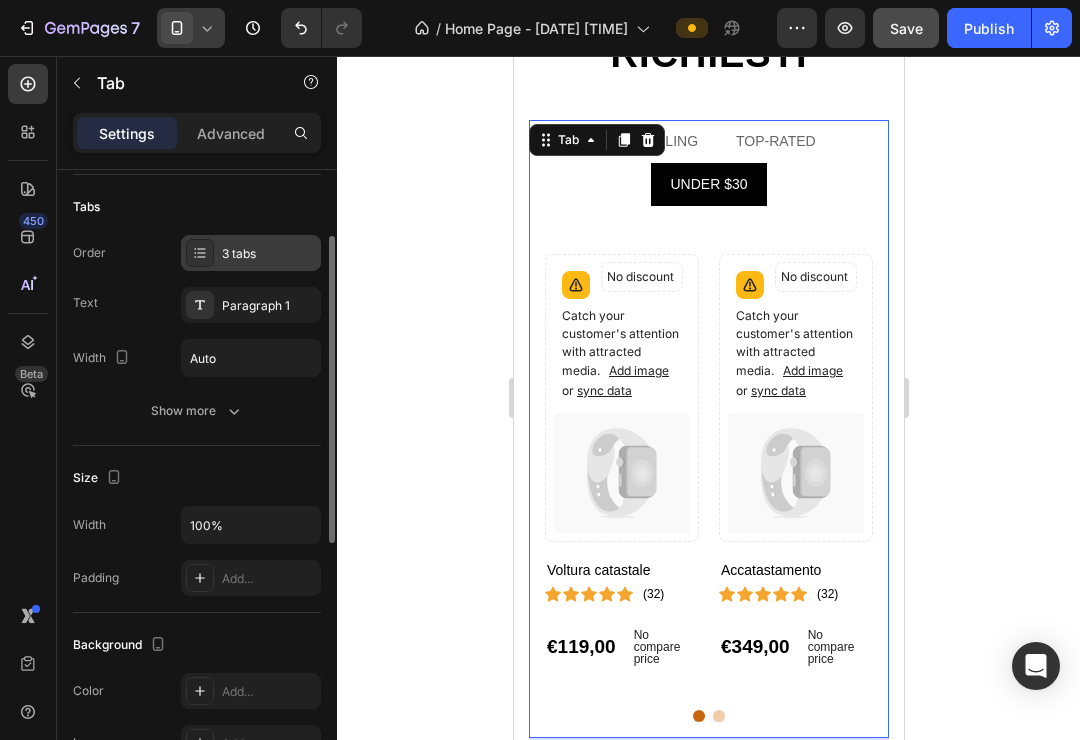 click on "3 tabs" at bounding box center (269, 254) 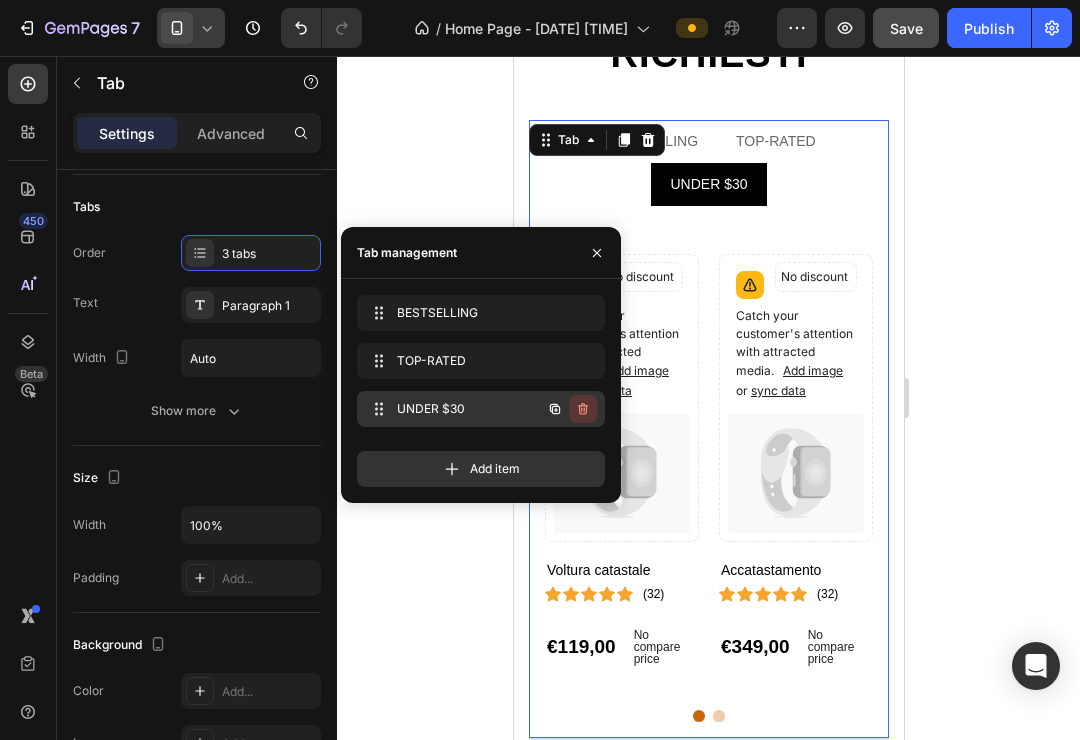 click 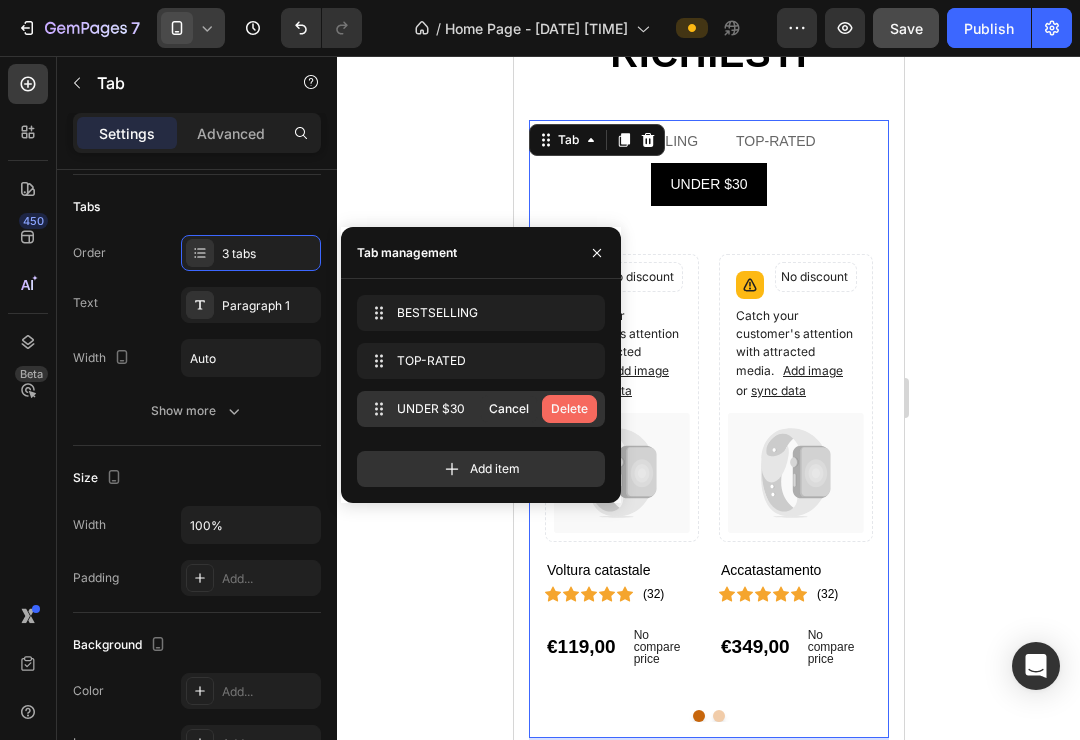 click on "Delete" at bounding box center [569, 409] 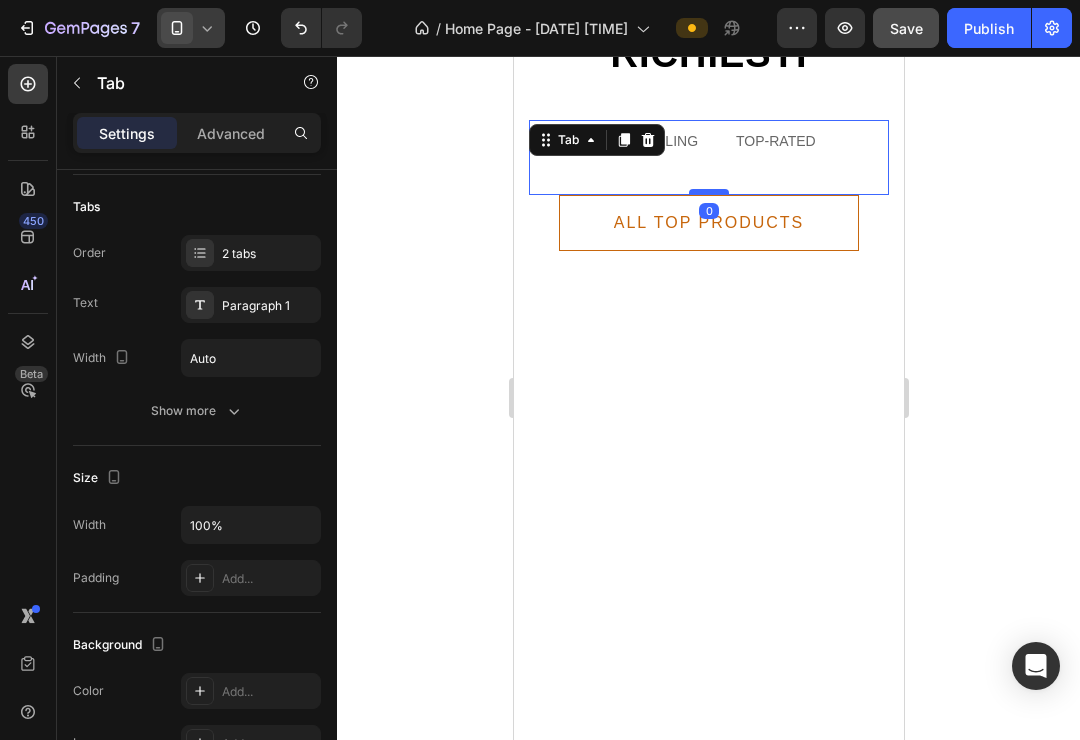 drag, startPoint x: 707, startPoint y: 223, endPoint x: 708, endPoint y: 191, distance: 32.01562 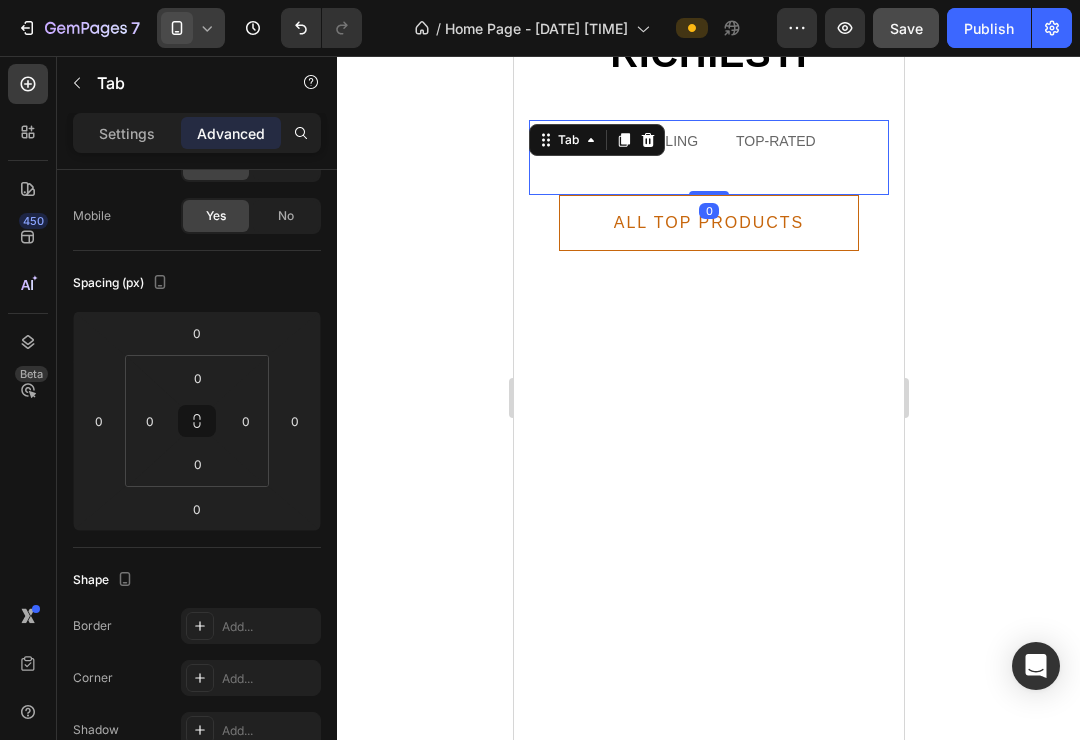 click 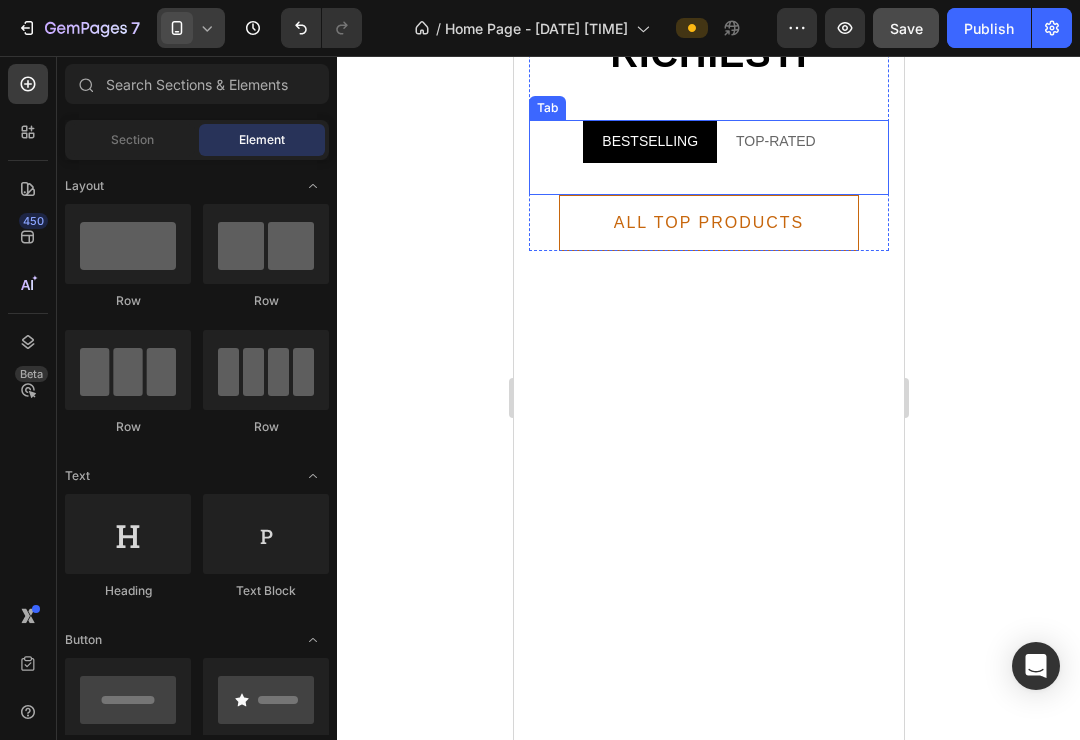 click on "BESTSELLING" at bounding box center [649, 141] 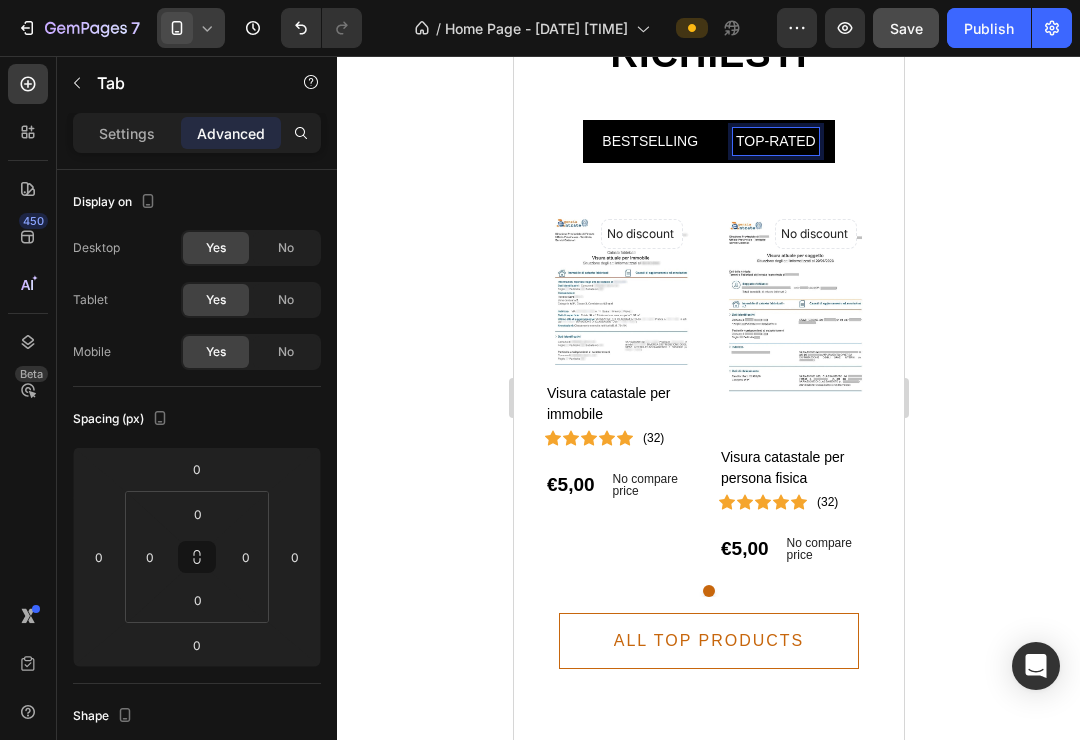 click on "TOP-RATED" at bounding box center (775, 141) 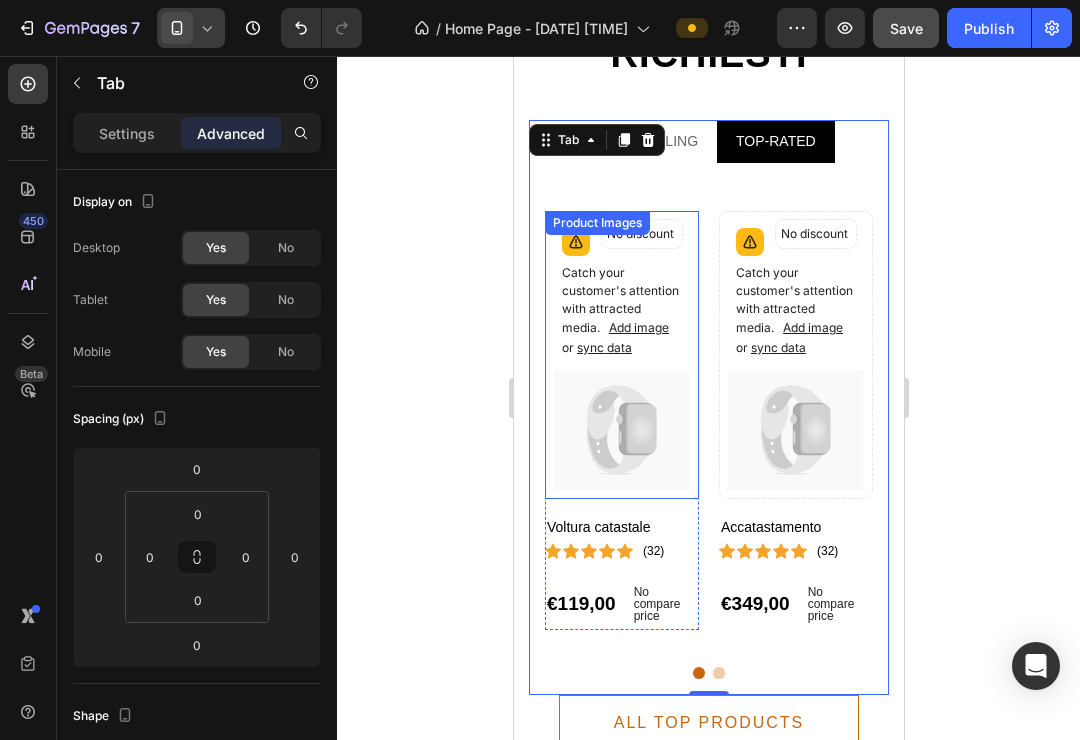 click on "Catch your customer's attention with attracted media.       Add image   or   sync data" at bounding box center (621, 311) 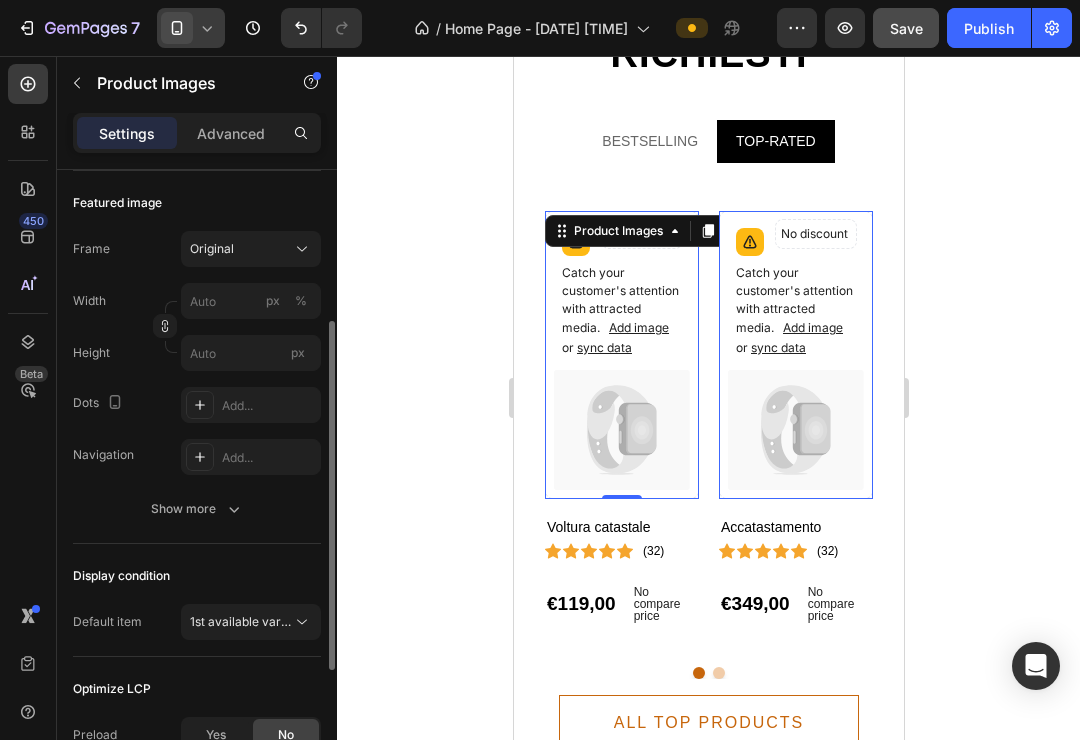 scroll, scrollTop: 270, scrollLeft: 0, axis: vertical 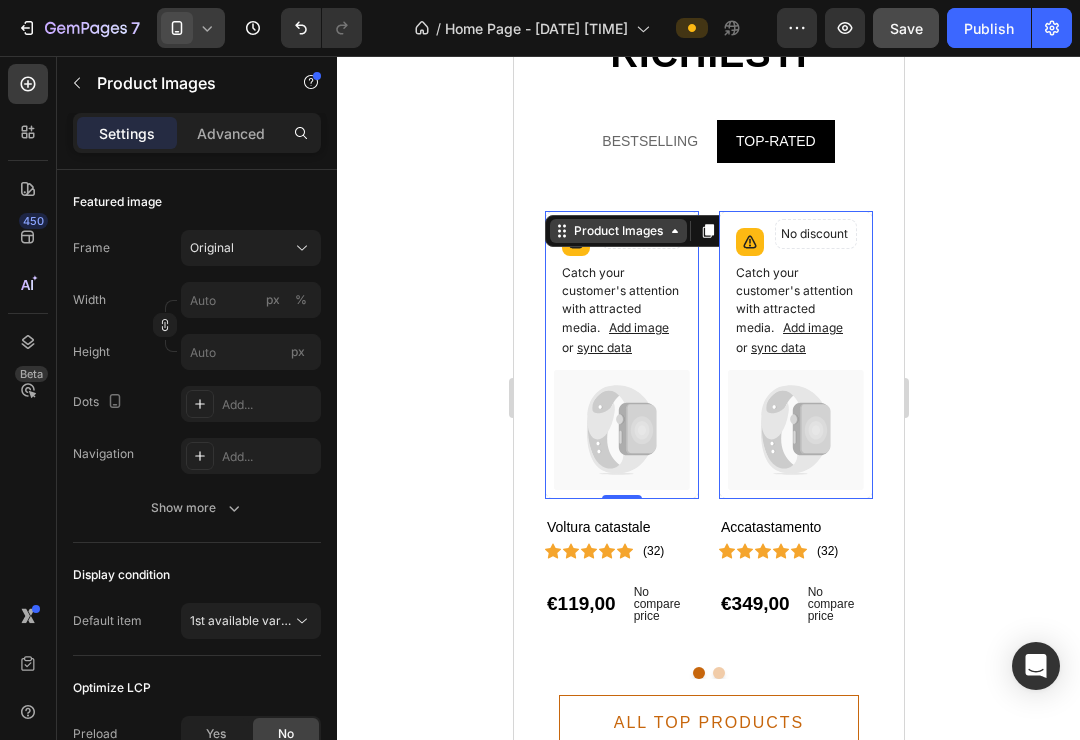 click on "Product Images" at bounding box center [617, 231] 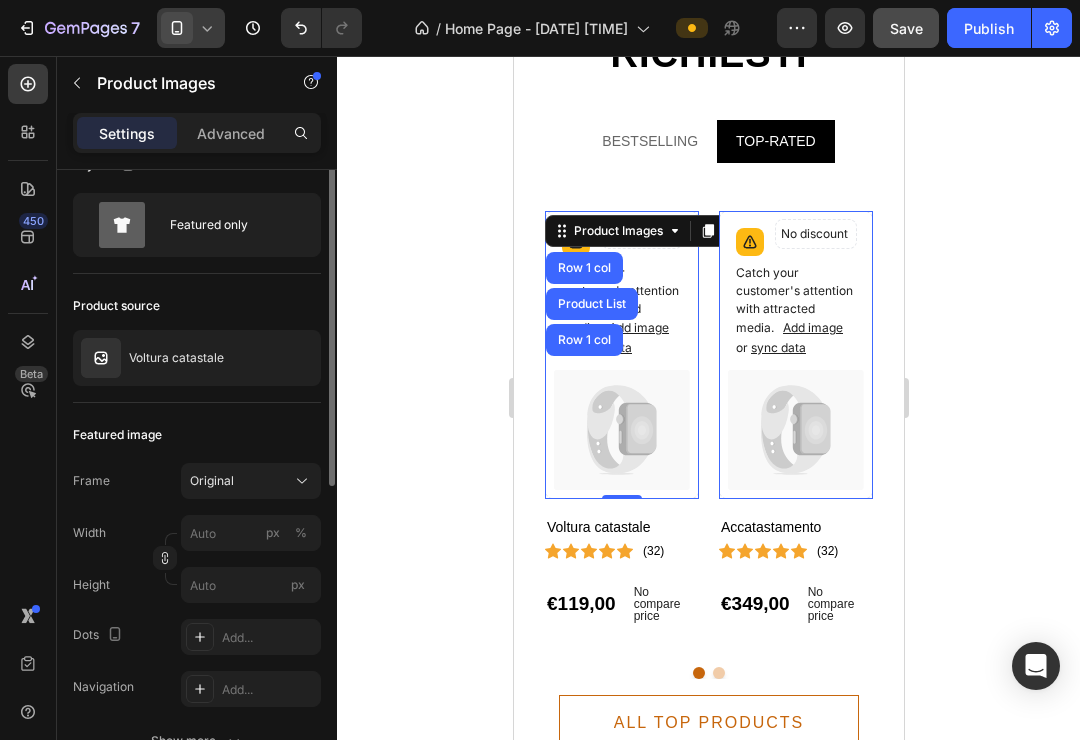 scroll, scrollTop: 0, scrollLeft: 0, axis: both 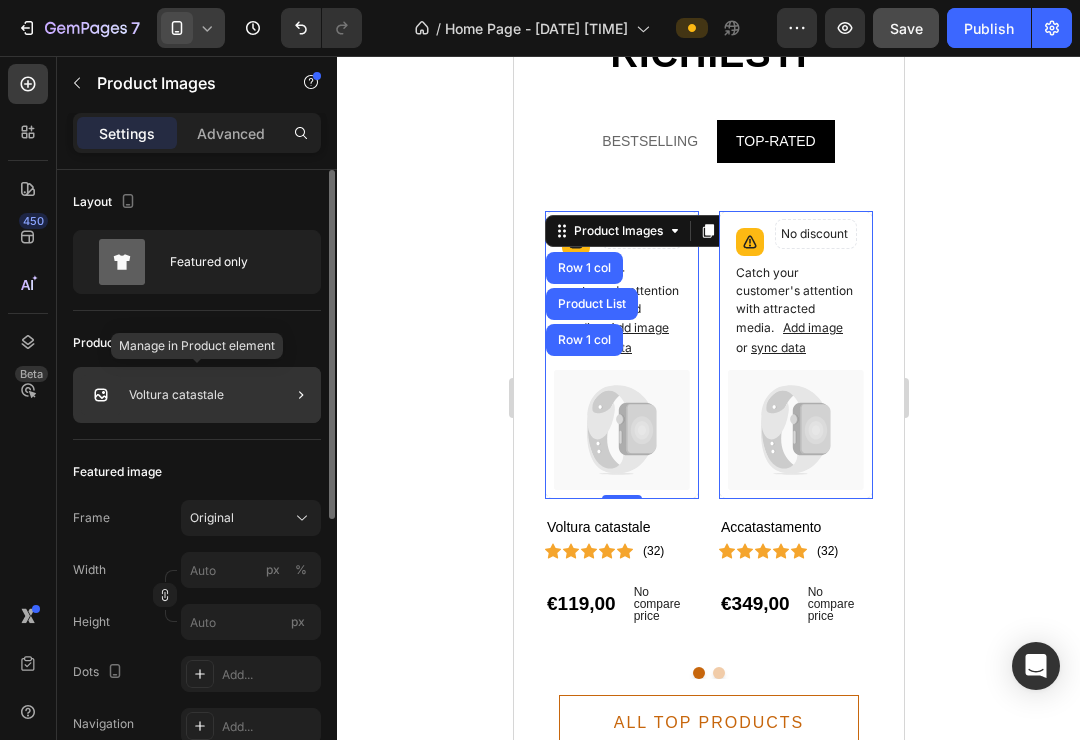 click on "Voltura catastale" 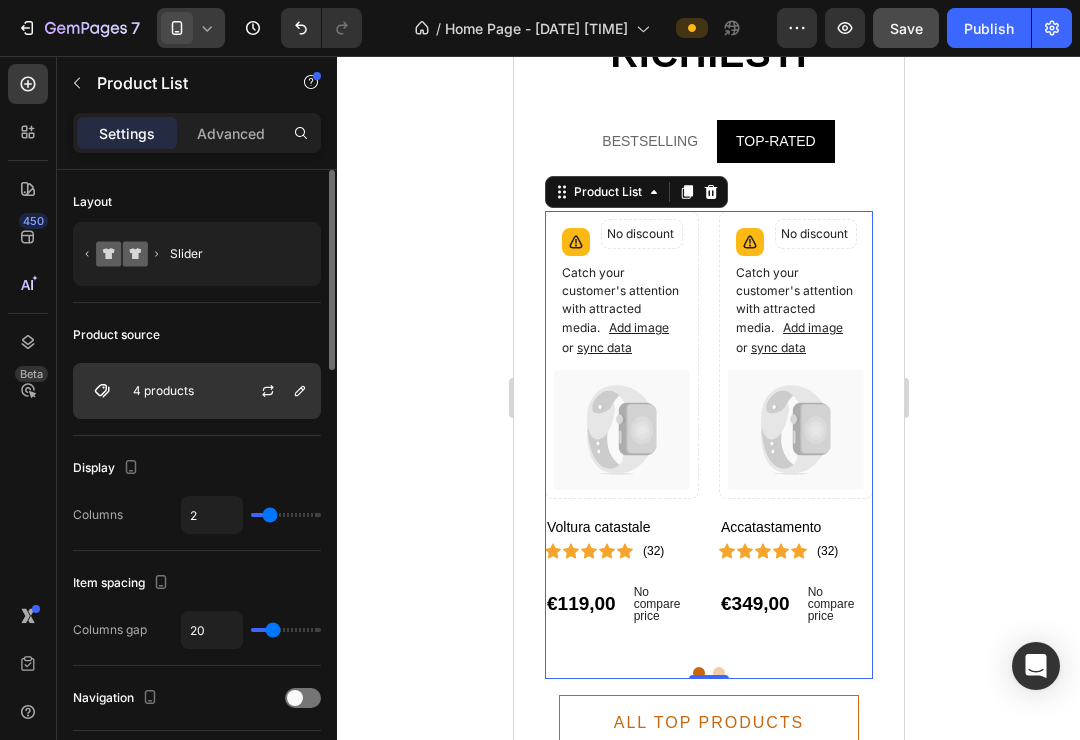 click on "4 products" at bounding box center [197, 391] 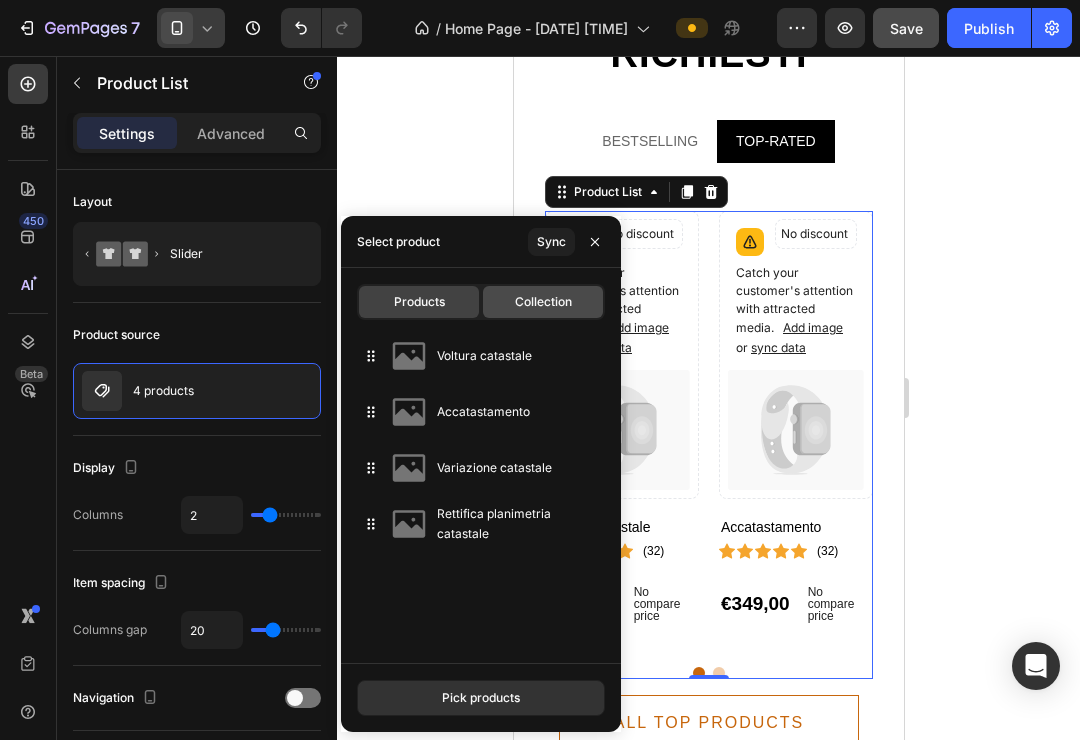 click on "Collection" 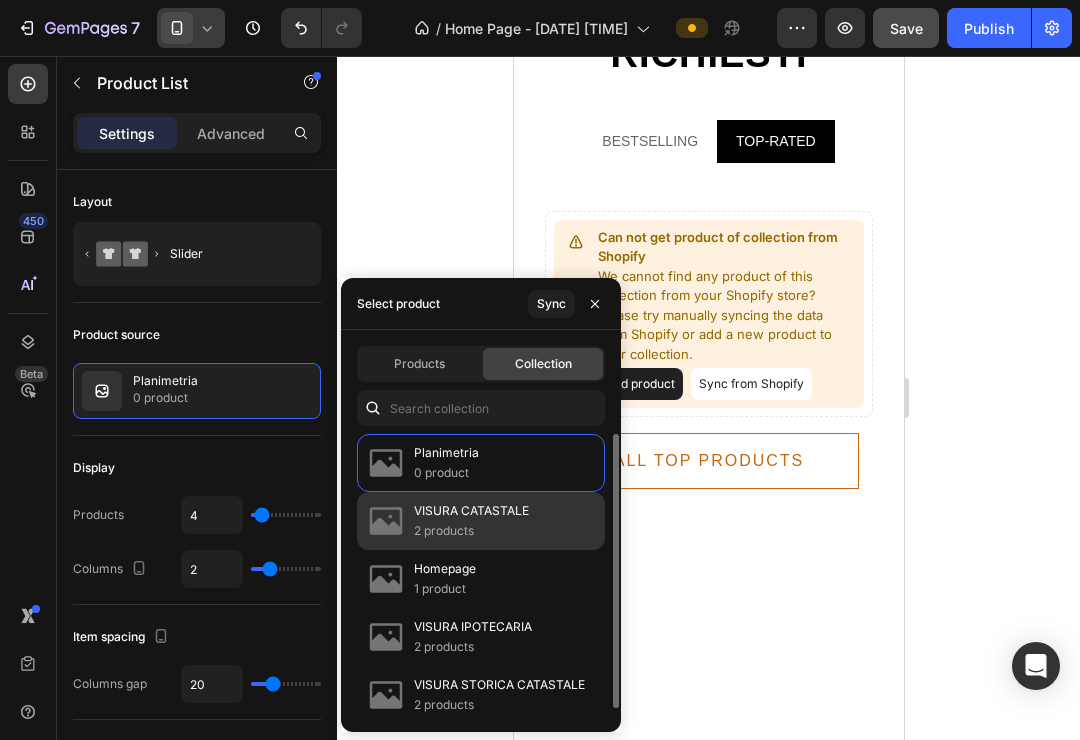 scroll, scrollTop: 8, scrollLeft: 0, axis: vertical 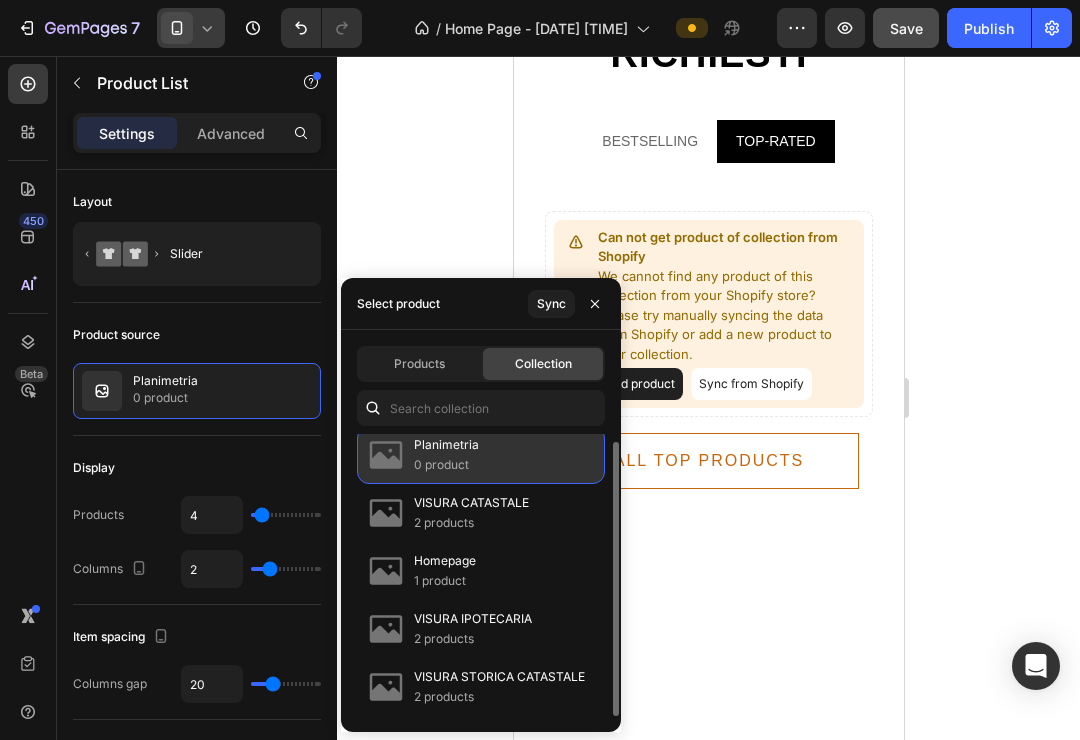 click on "Planimetria 0 product" 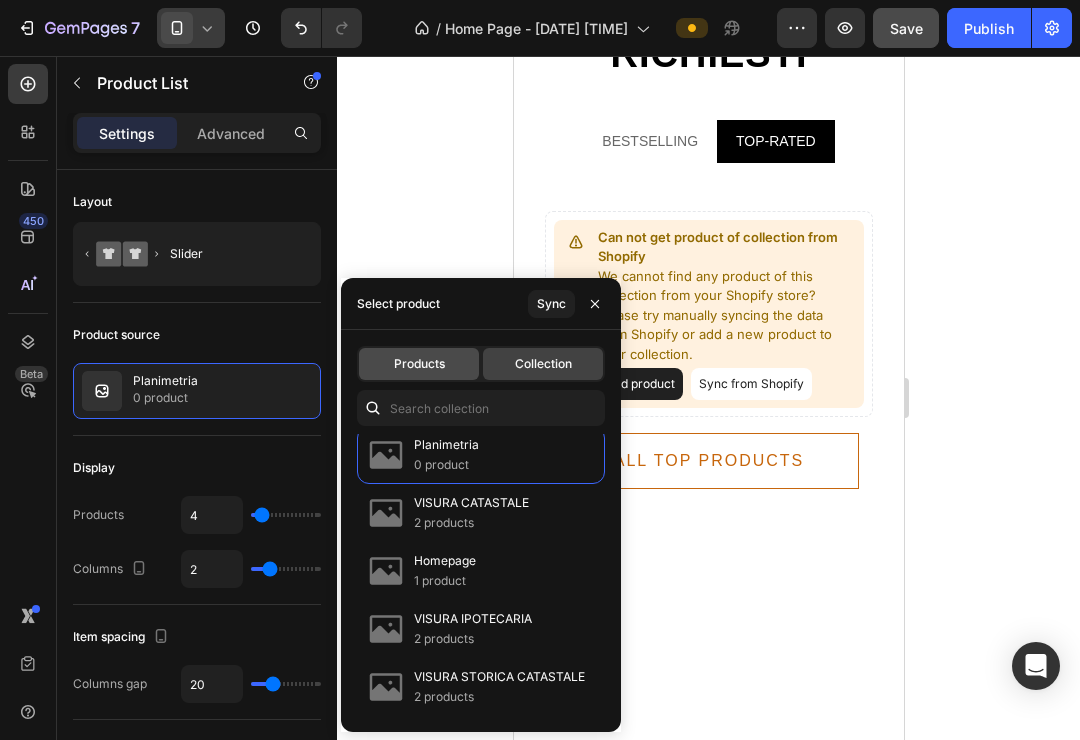 click on "Products" 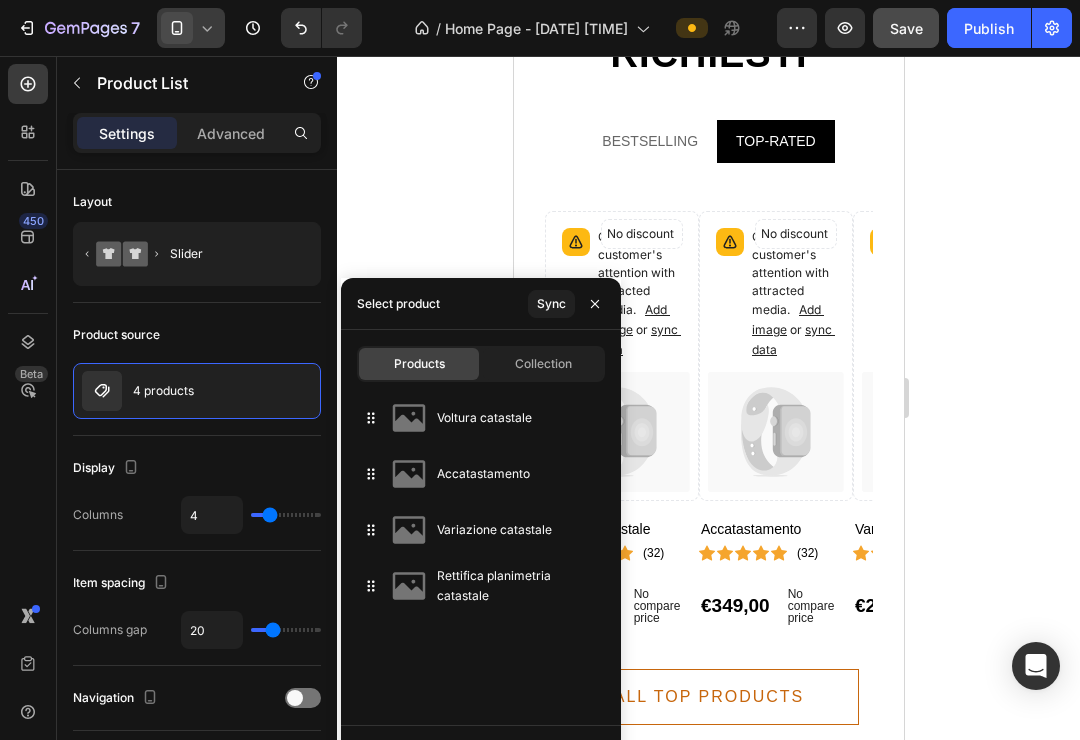 type on "2" 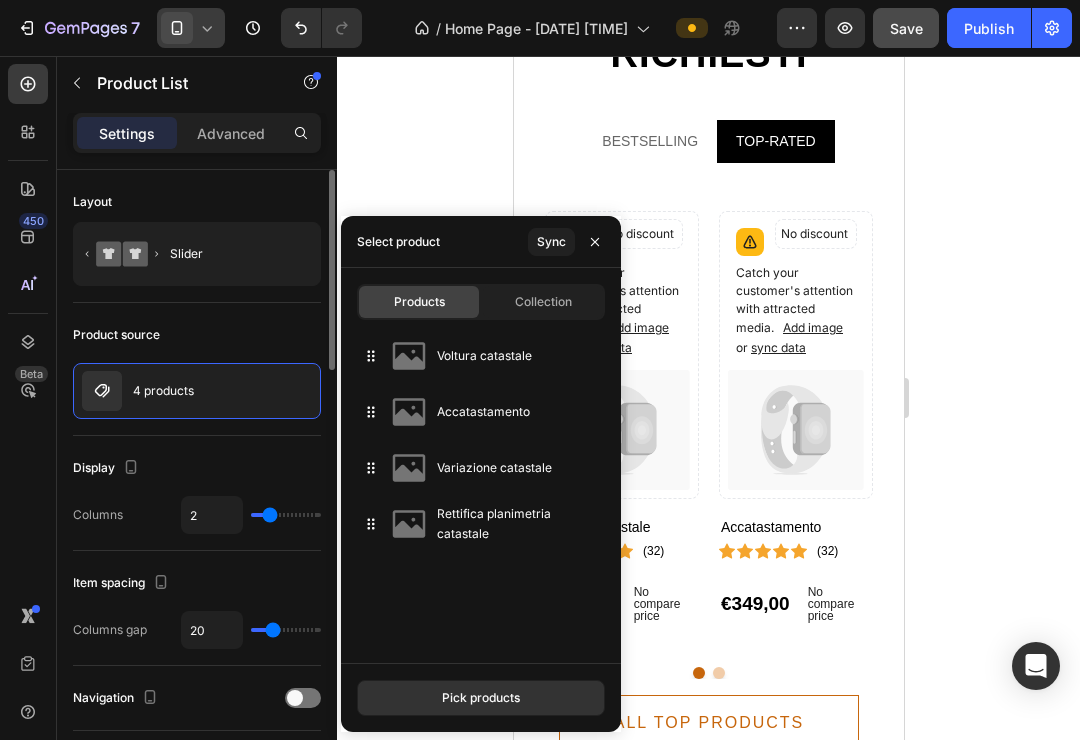 click on "Product source" at bounding box center [197, 335] 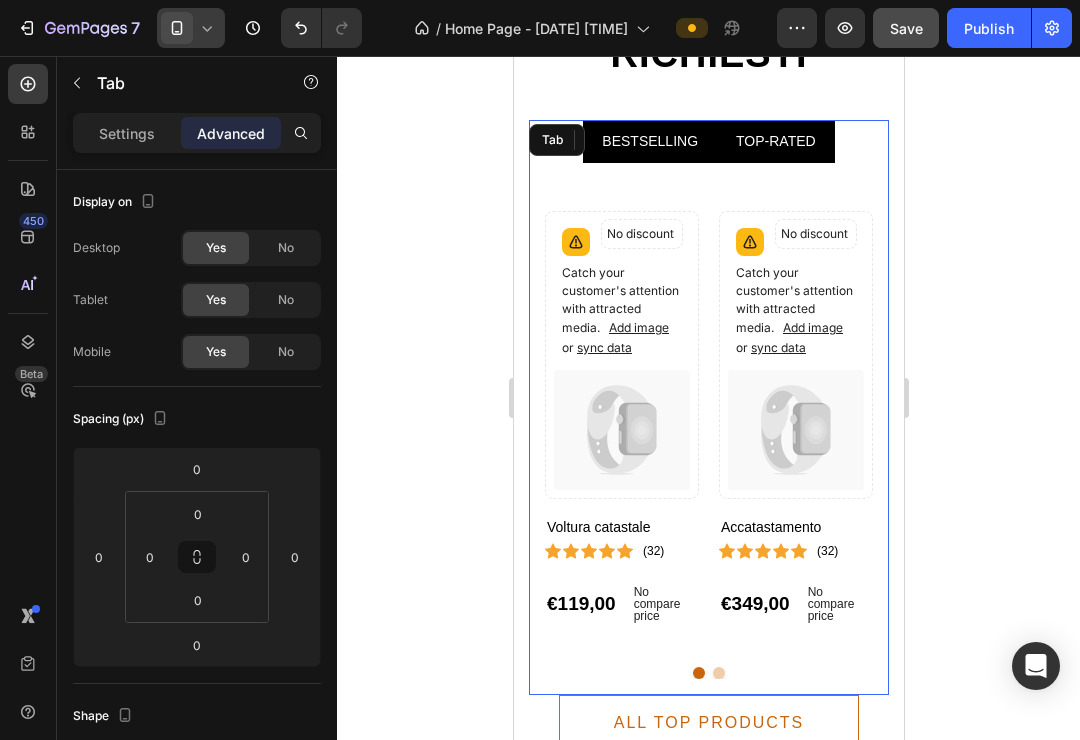 click on "BESTSELLING" at bounding box center (649, 141) 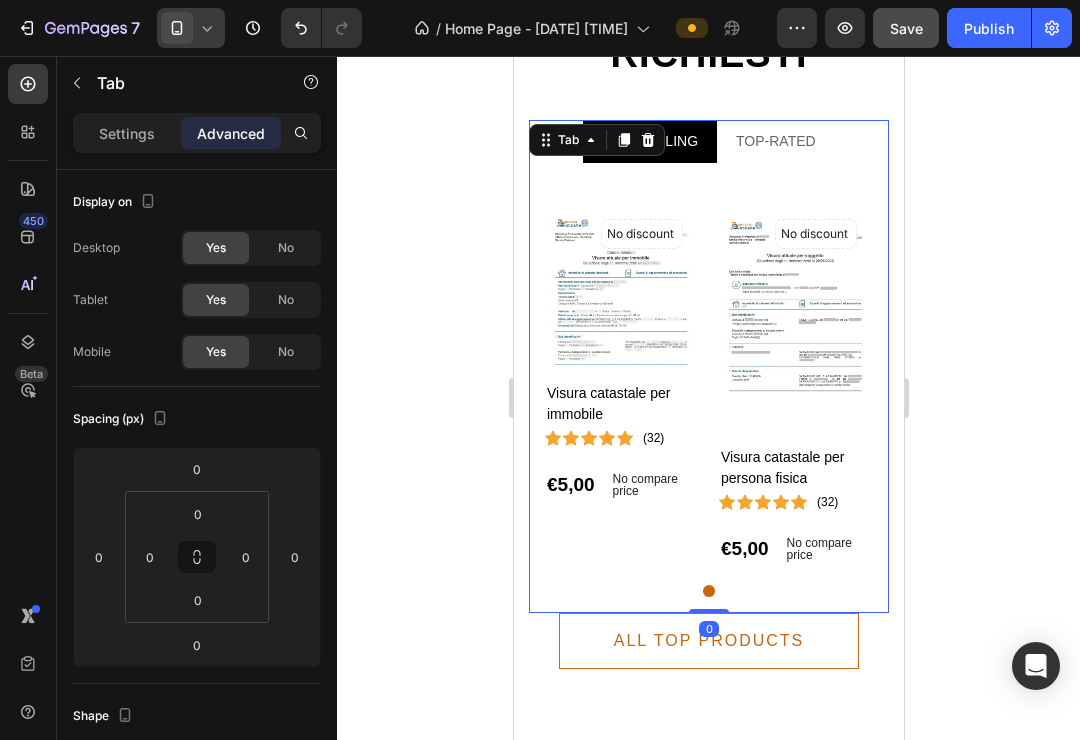 click 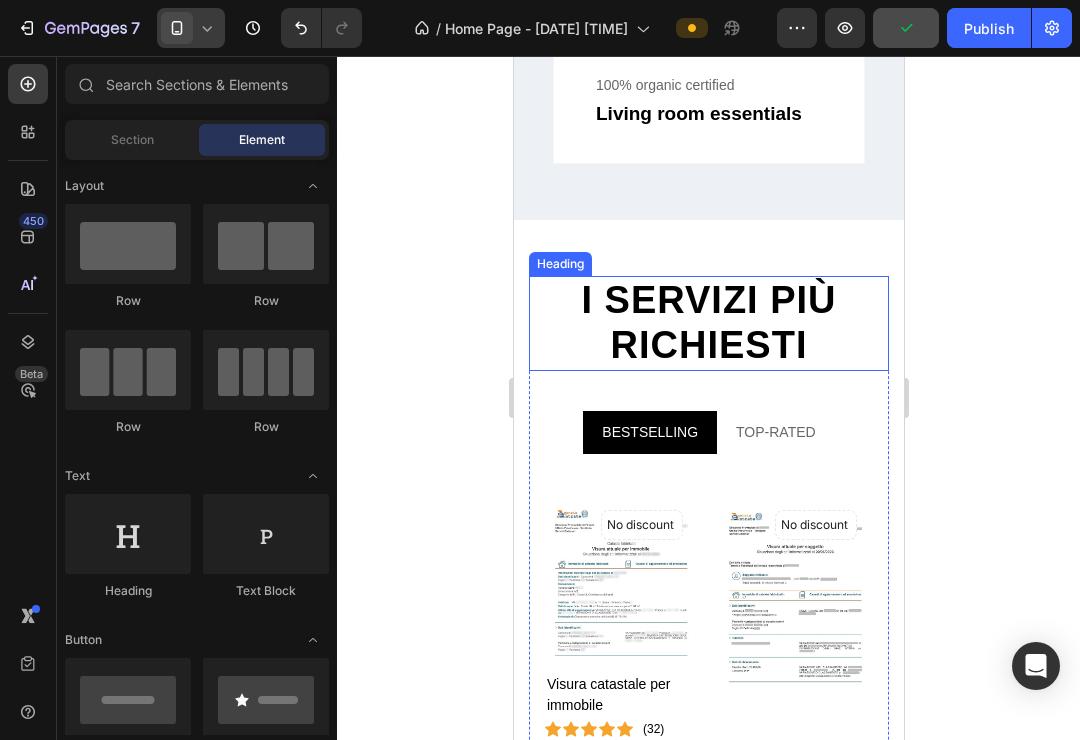 scroll, scrollTop: 1885, scrollLeft: 0, axis: vertical 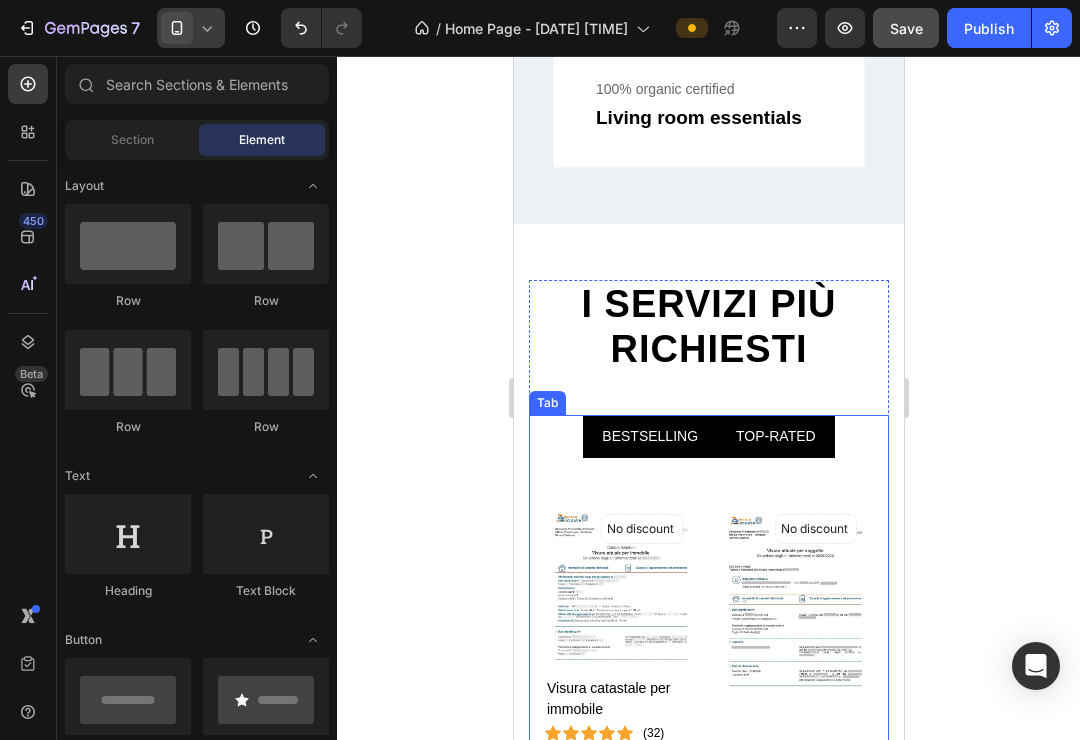 click on "TOP-RATED" at bounding box center (775, 436) 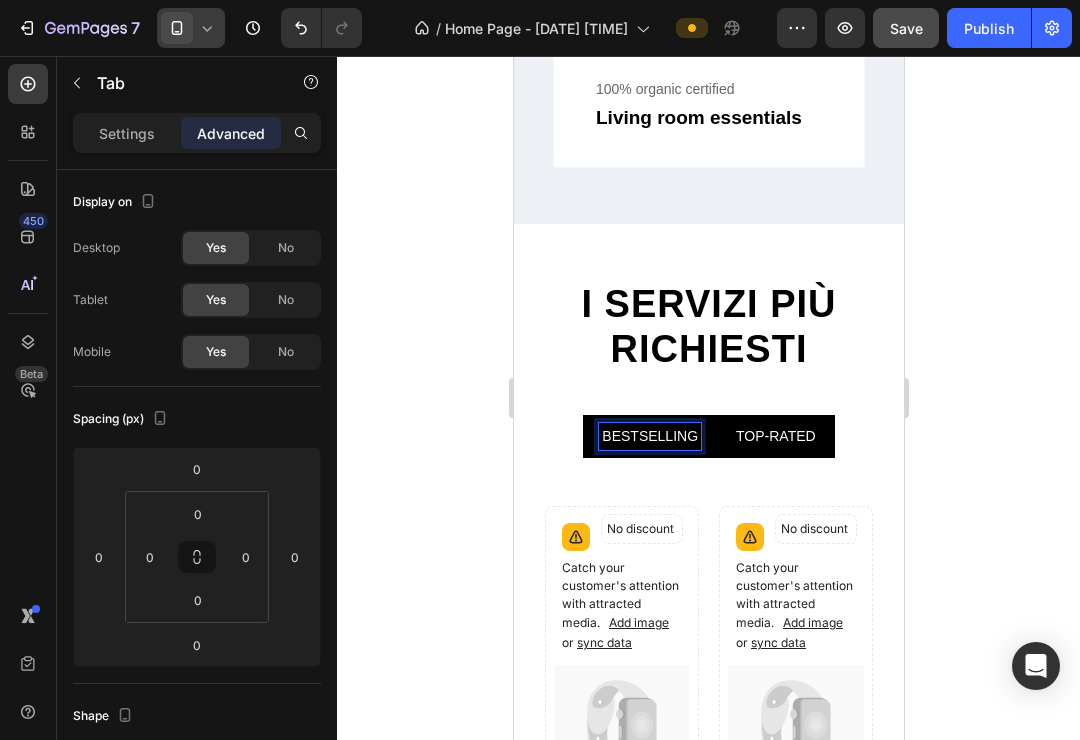 click on "BESTSELLING" at bounding box center [649, 436] 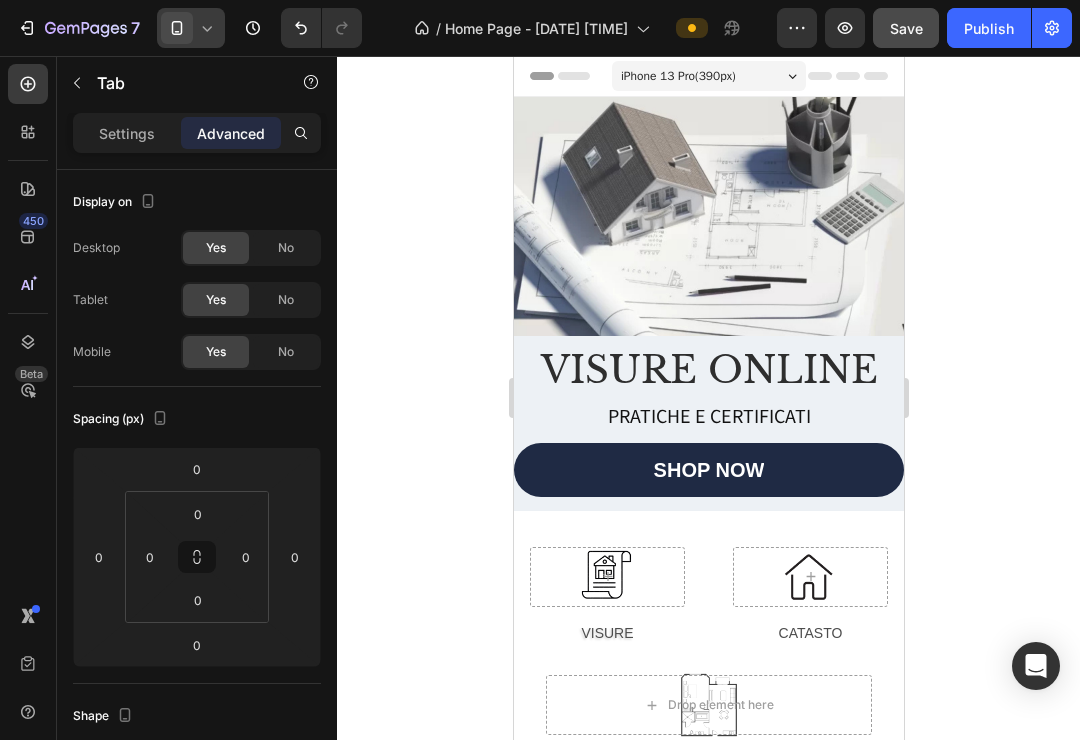 scroll, scrollTop: 0, scrollLeft: 0, axis: both 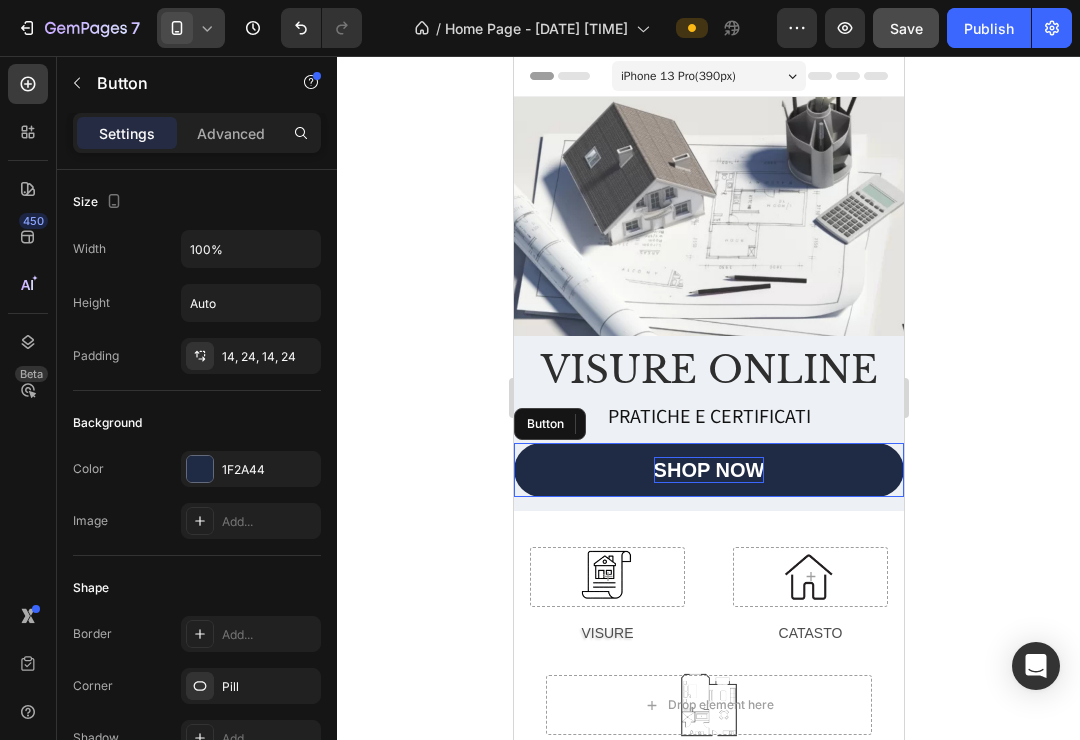 click on "SHOP NOW" at bounding box center (708, 470) 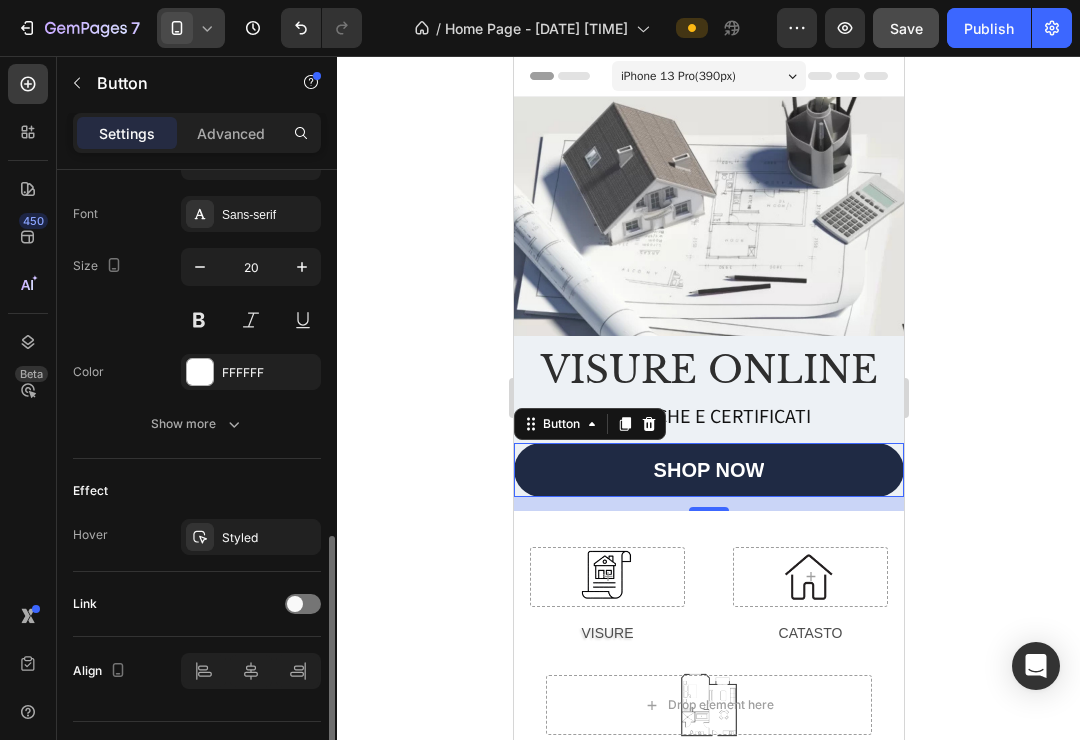 scroll, scrollTop: 807, scrollLeft: 0, axis: vertical 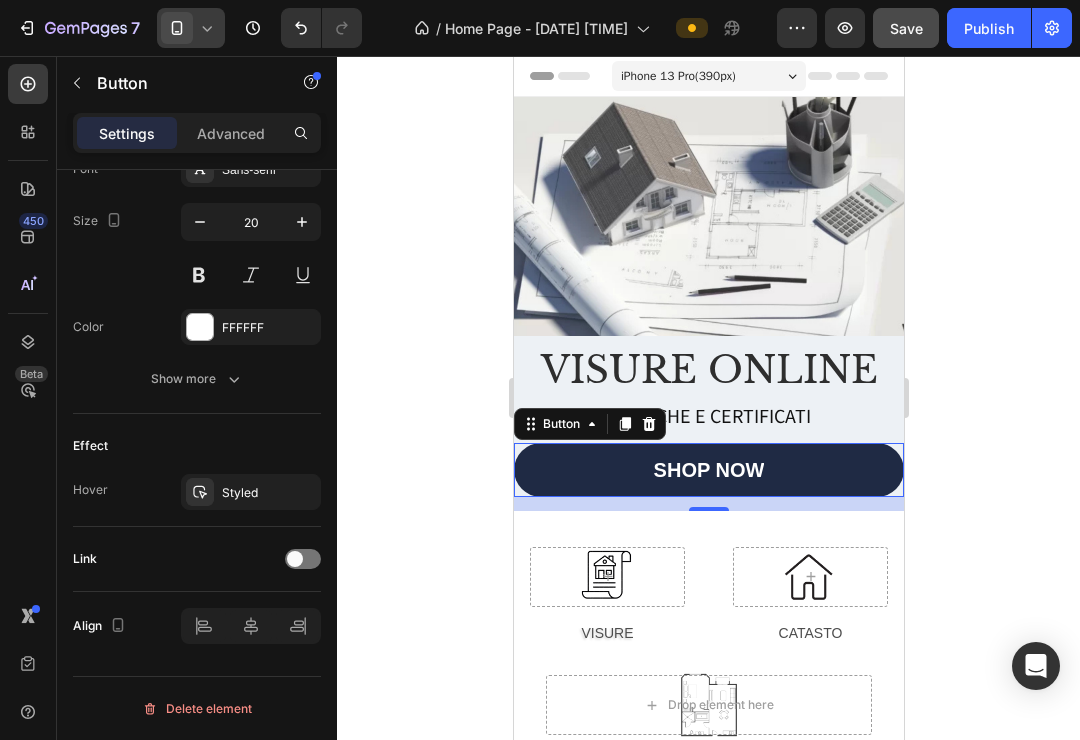 click on "SHOP NOW" at bounding box center (708, 470) 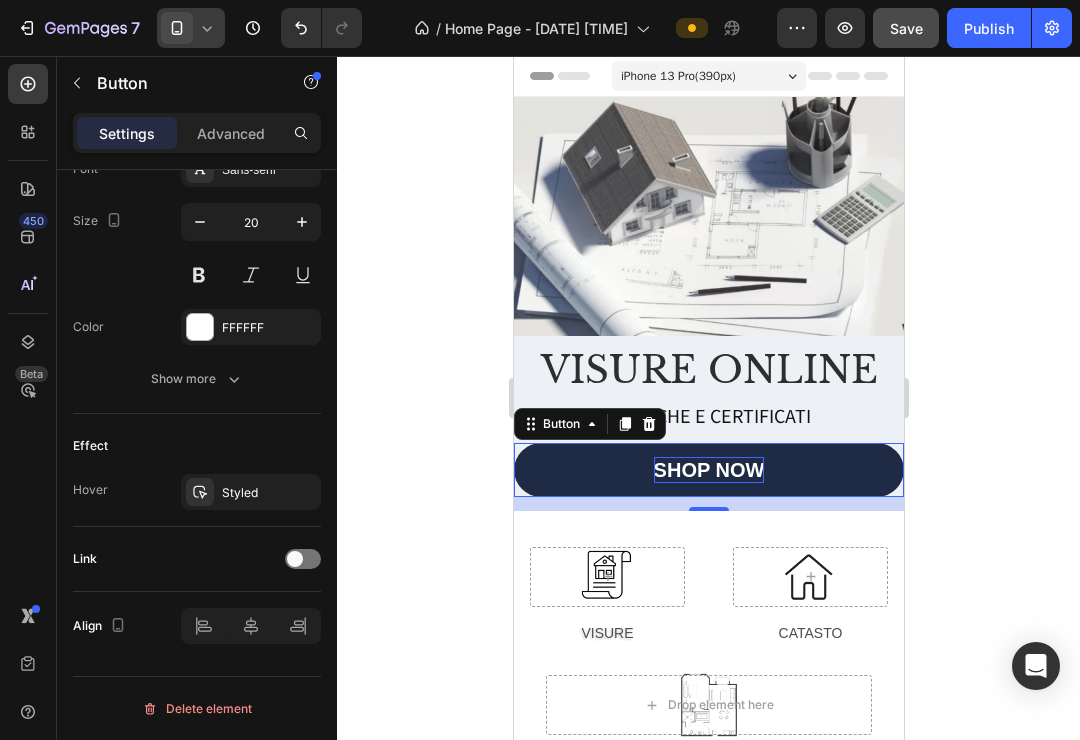 click on "SHOP NOW" at bounding box center [708, 470] 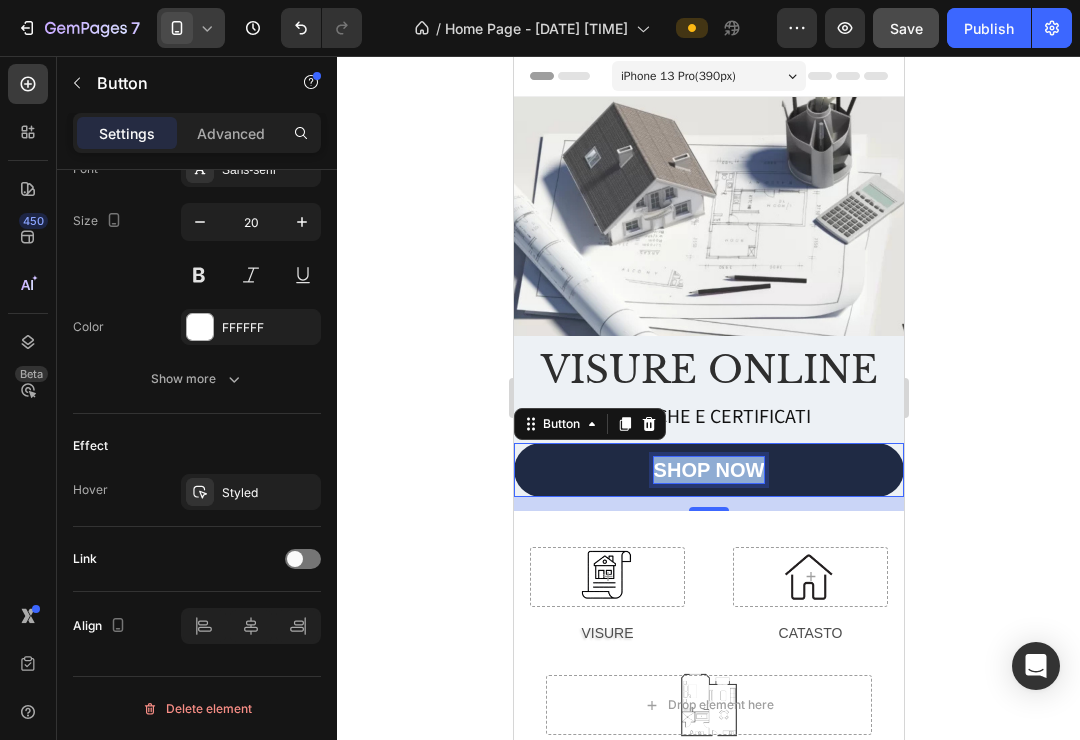 drag, startPoint x: 761, startPoint y: 469, endPoint x: 655, endPoint y: 473, distance: 106.07545 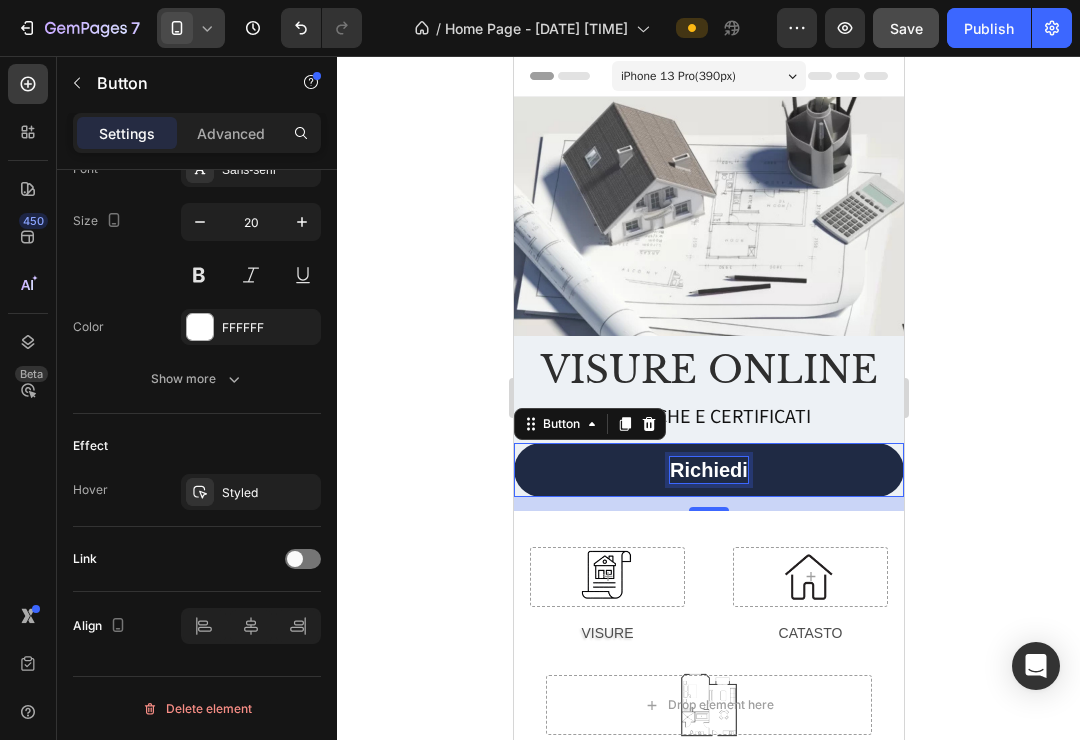 click on "Richiedi" at bounding box center [708, 470] 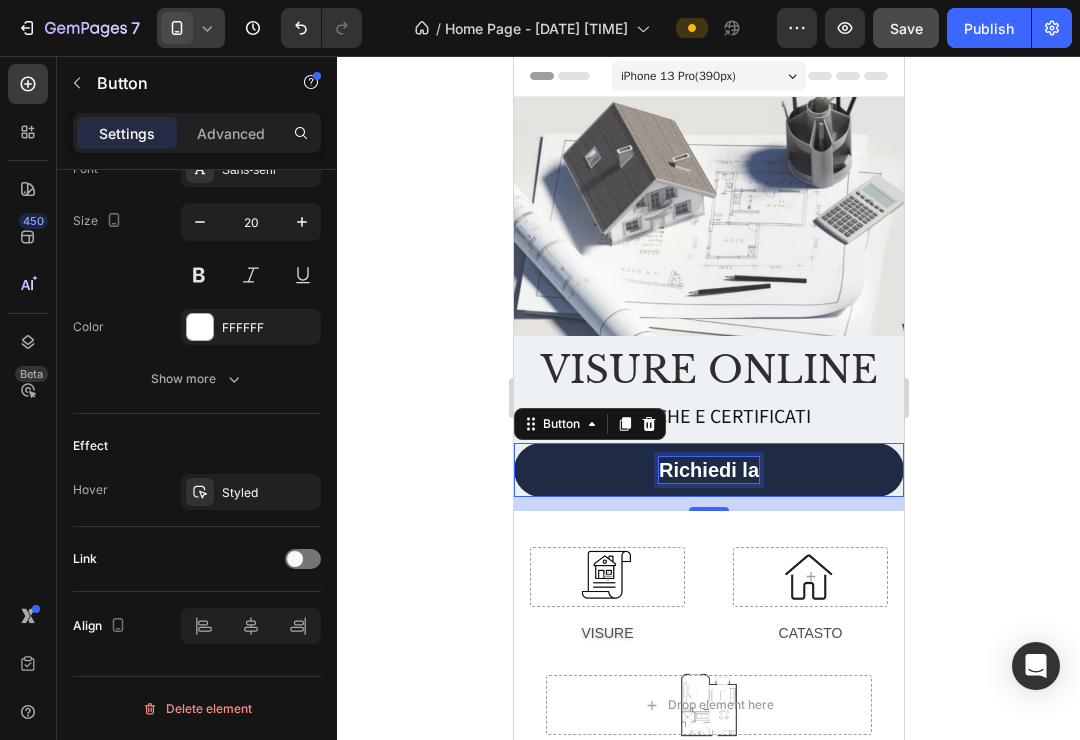 click on "Richiedi la" at bounding box center [708, 470] 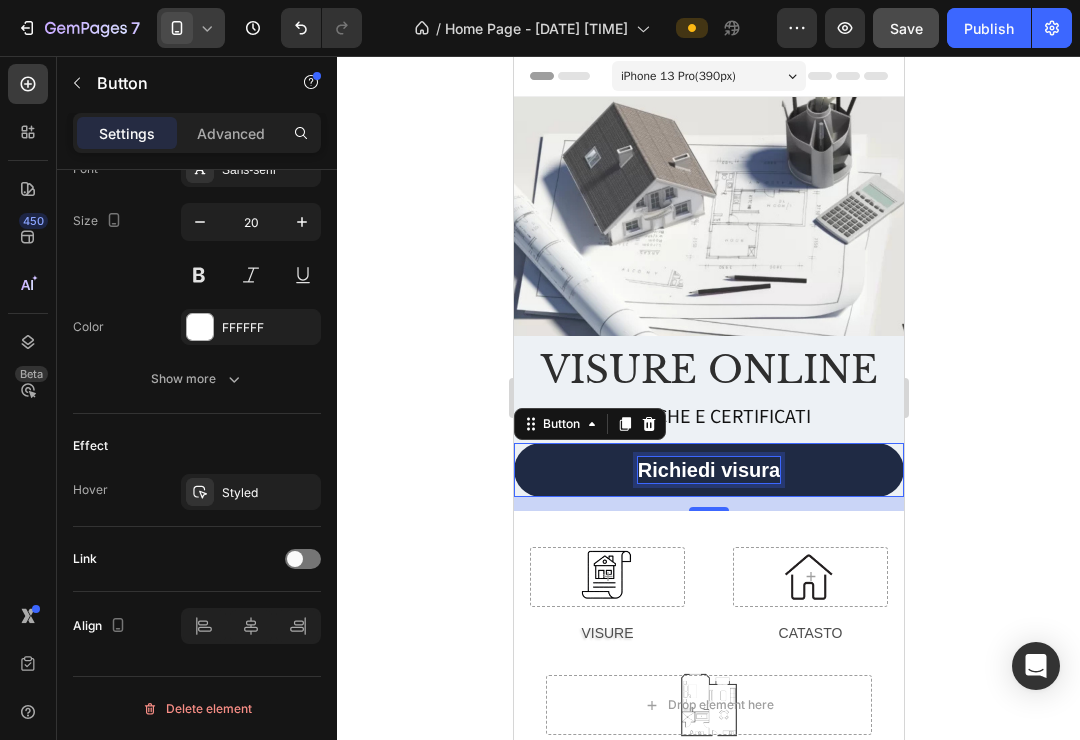 click on "Richiedi visura" at bounding box center (708, 470) 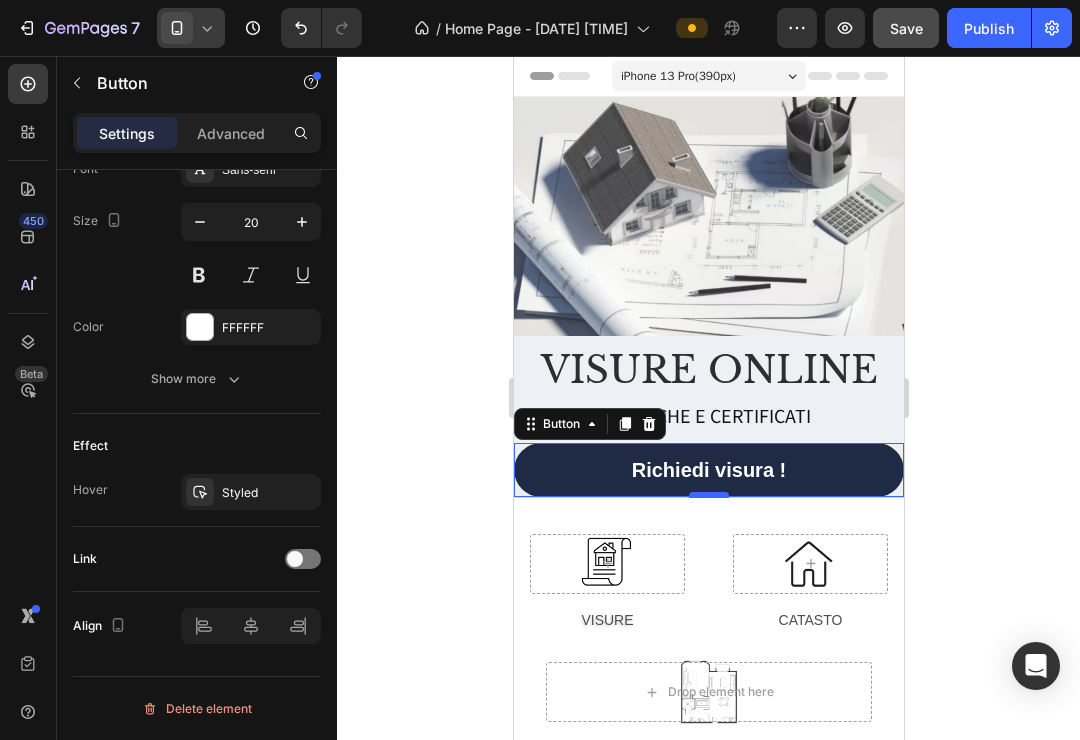 drag, startPoint x: 704, startPoint y: 508, endPoint x: 704, endPoint y: 494, distance: 14 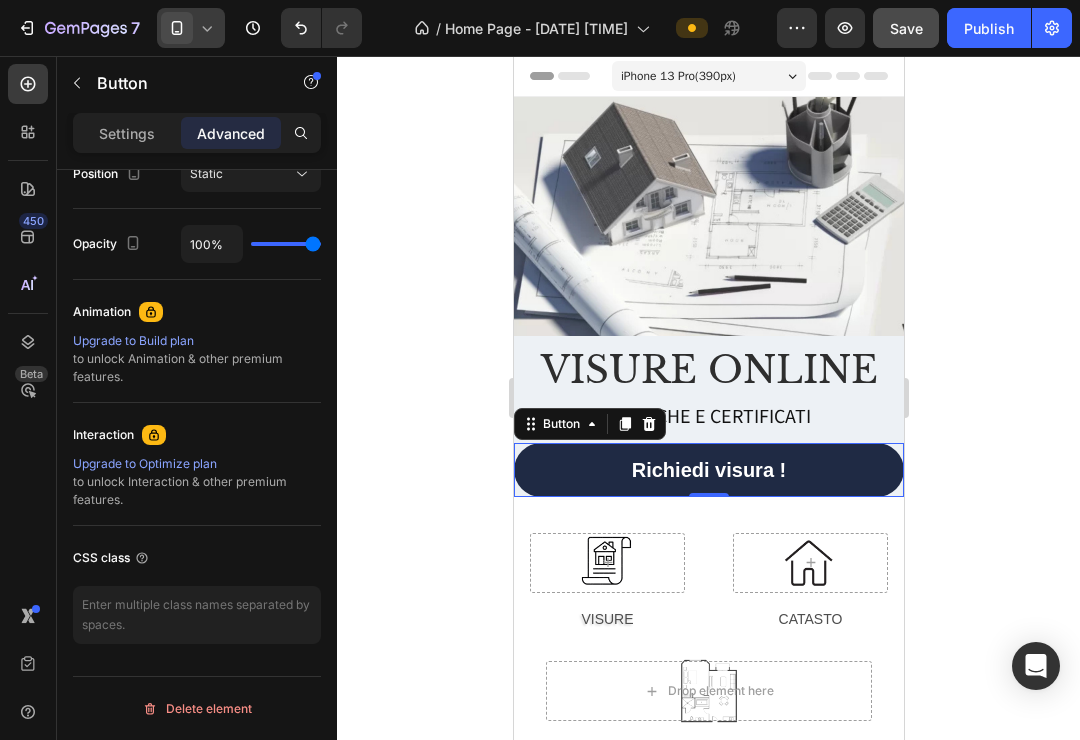 scroll, scrollTop: 761, scrollLeft: 0, axis: vertical 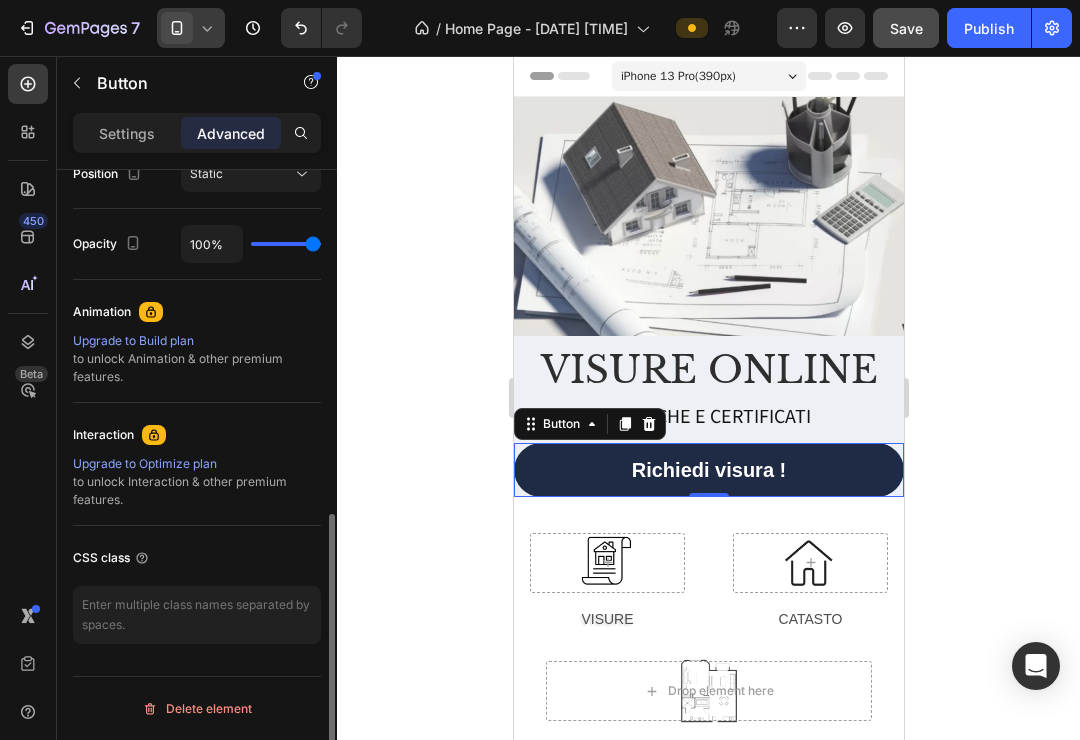 click 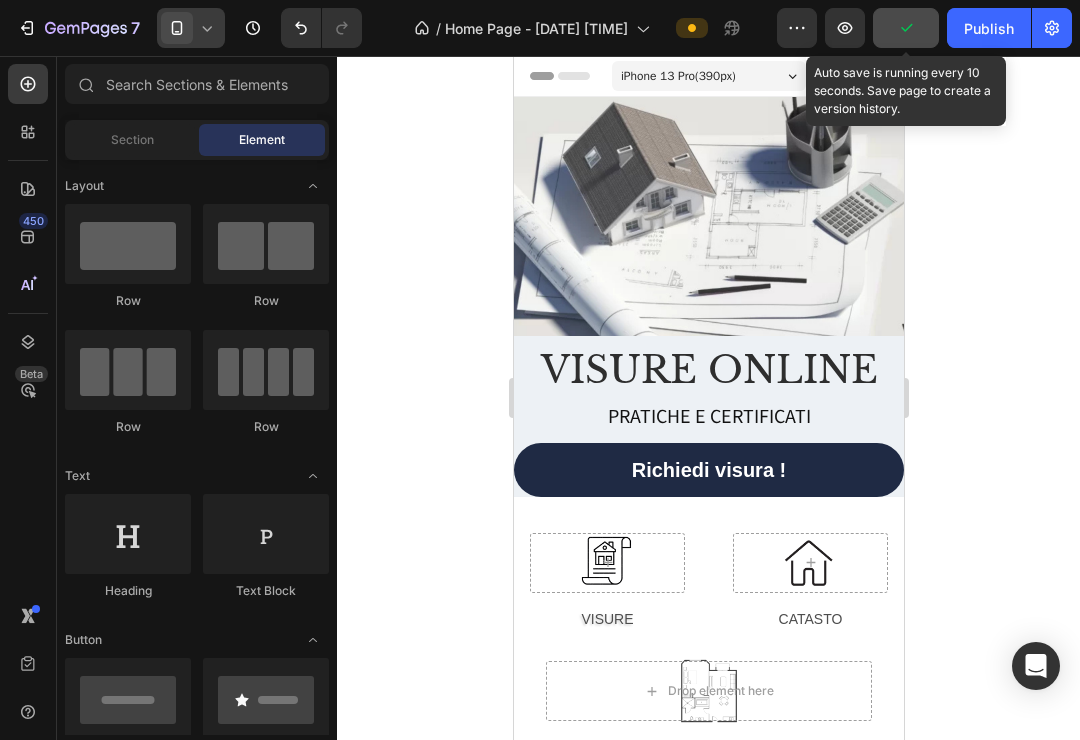 click 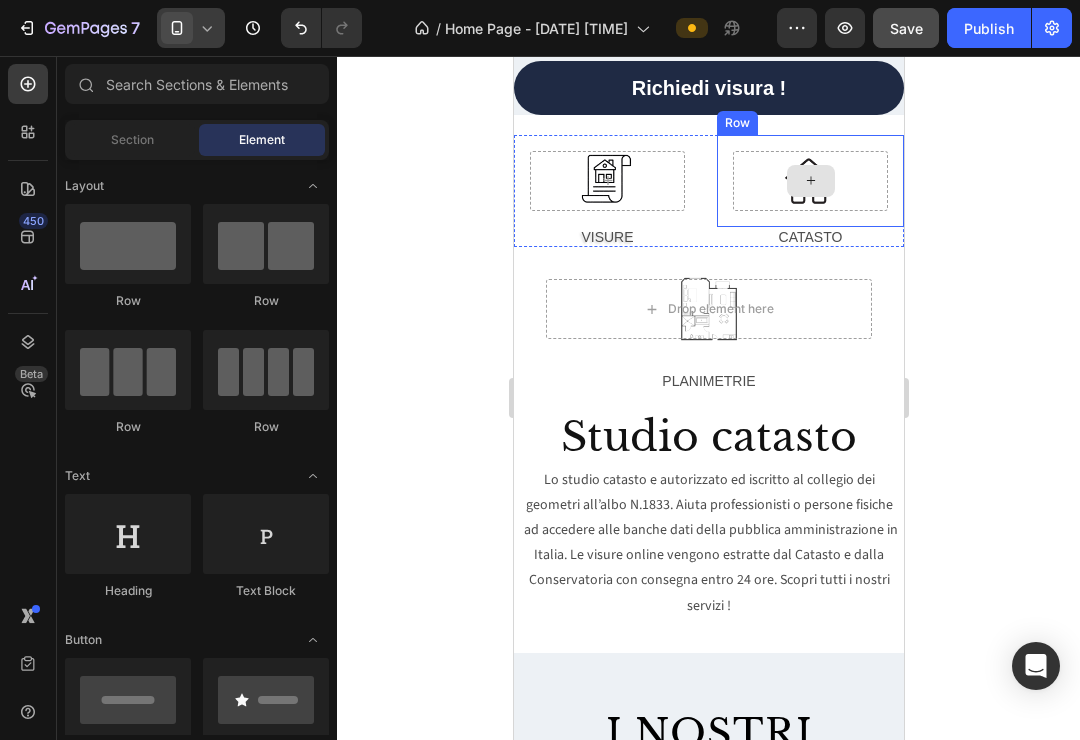 scroll, scrollTop: 384, scrollLeft: 0, axis: vertical 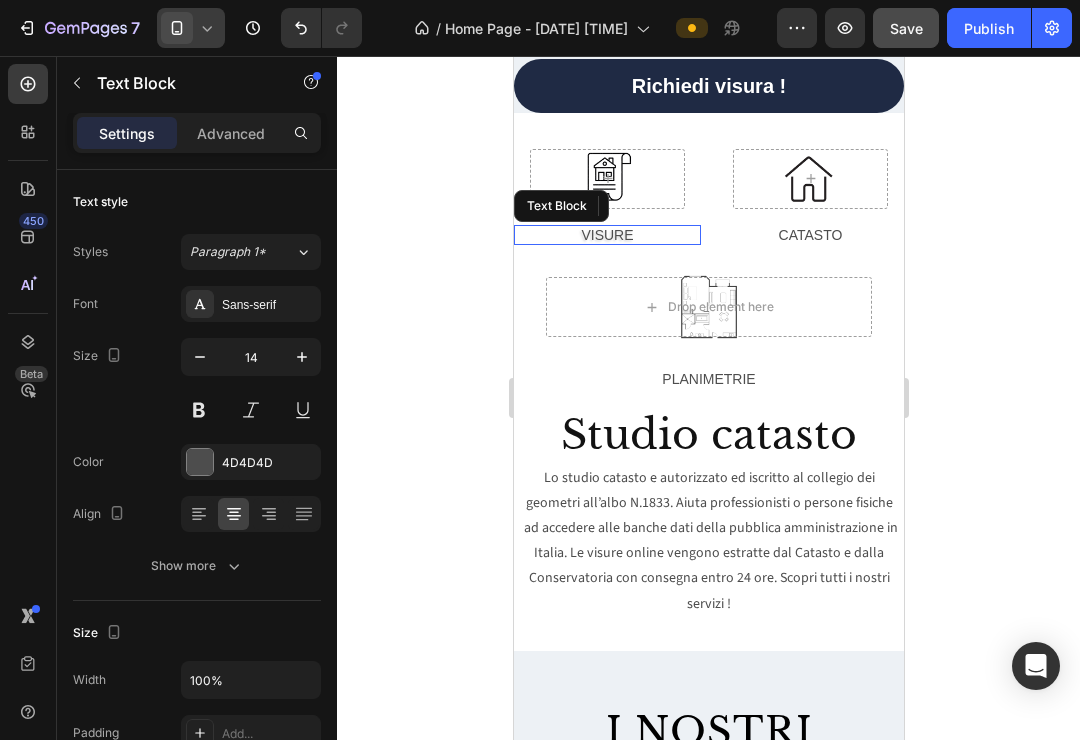 click on "VISURE" at bounding box center (606, 235) 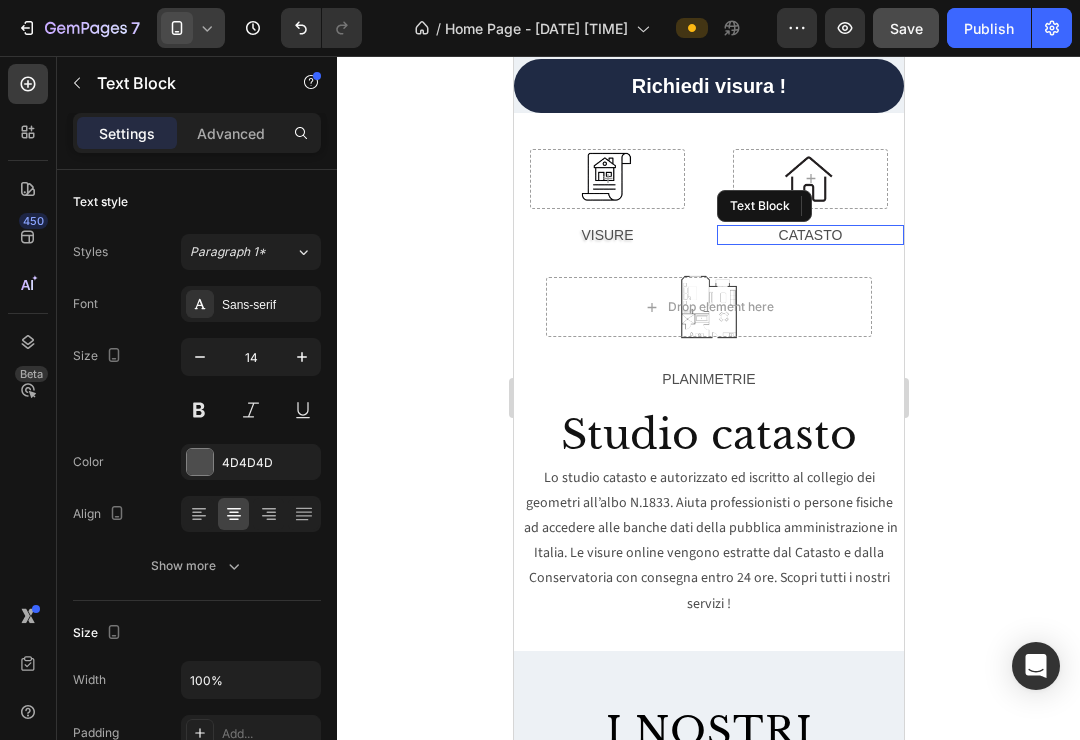 click on "CATASTO" at bounding box center [809, 235] 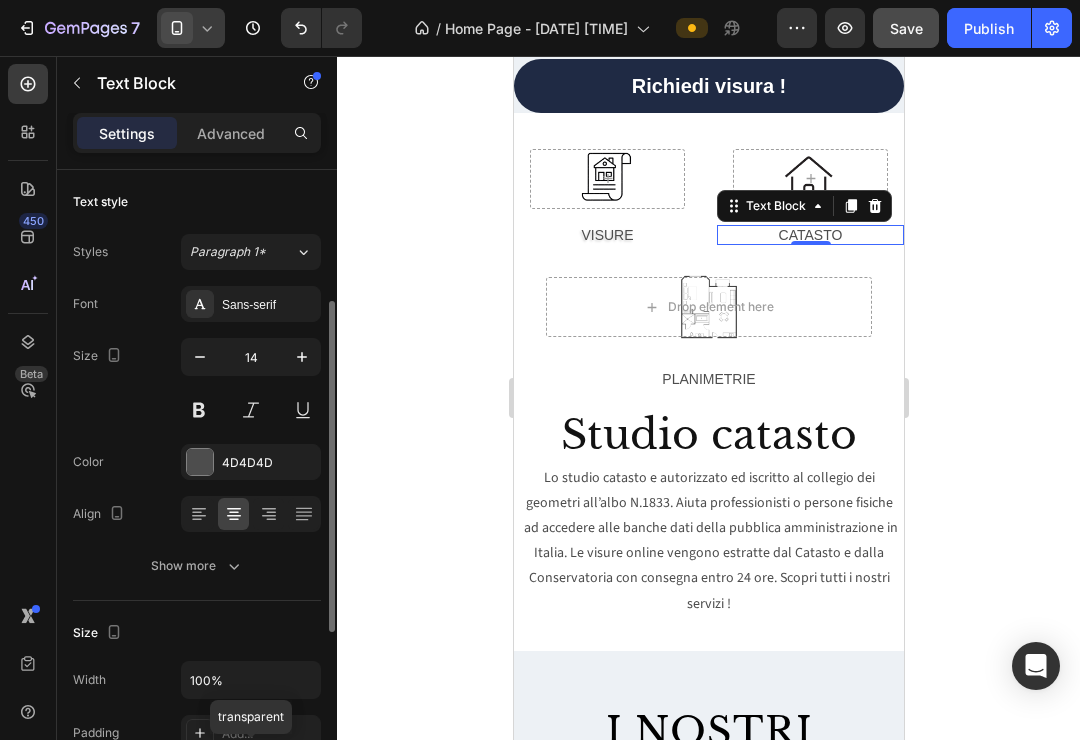 scroll, scrollTop: 0, scrollLeft: 0, axis: both 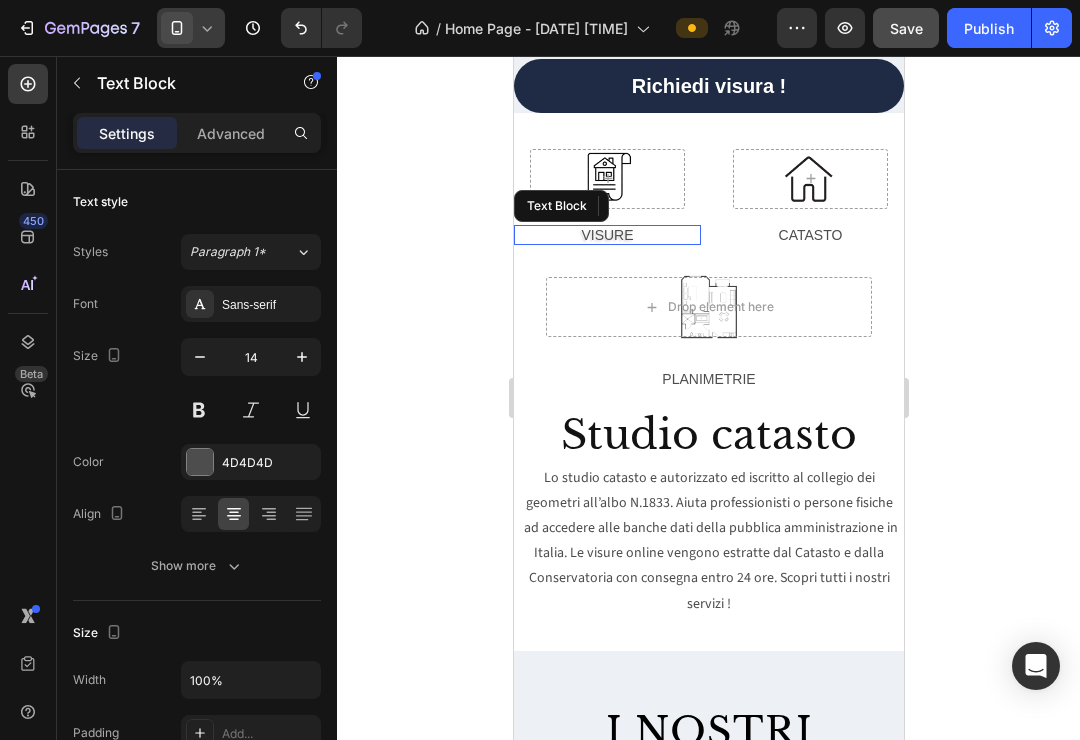 click on "VISURE" at bounding box center [606, 235] 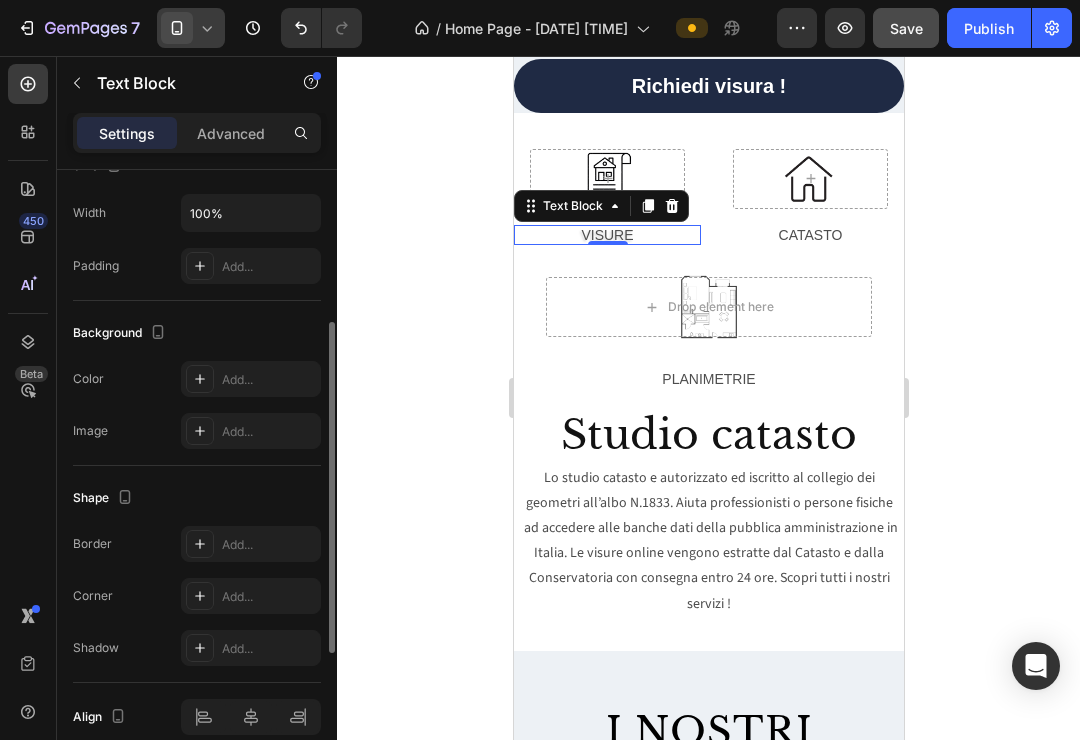 scroll, scrollTop: 343, scrollLeft: 0, axis: vertical 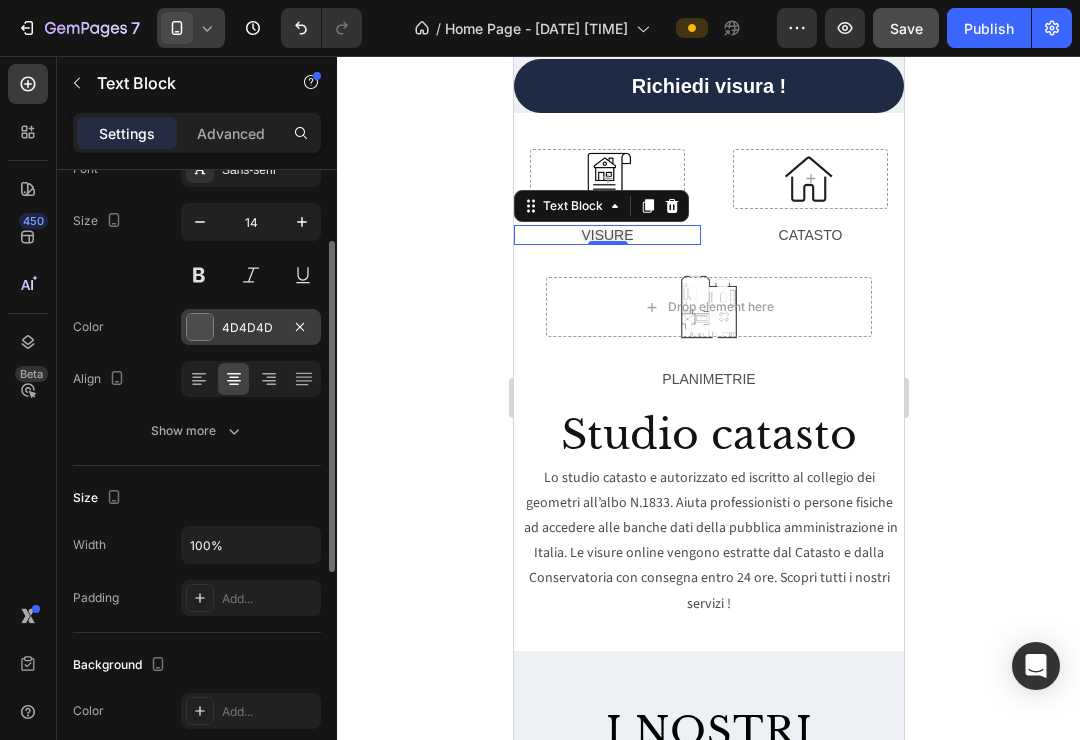 click at bounding box center [200, 327] 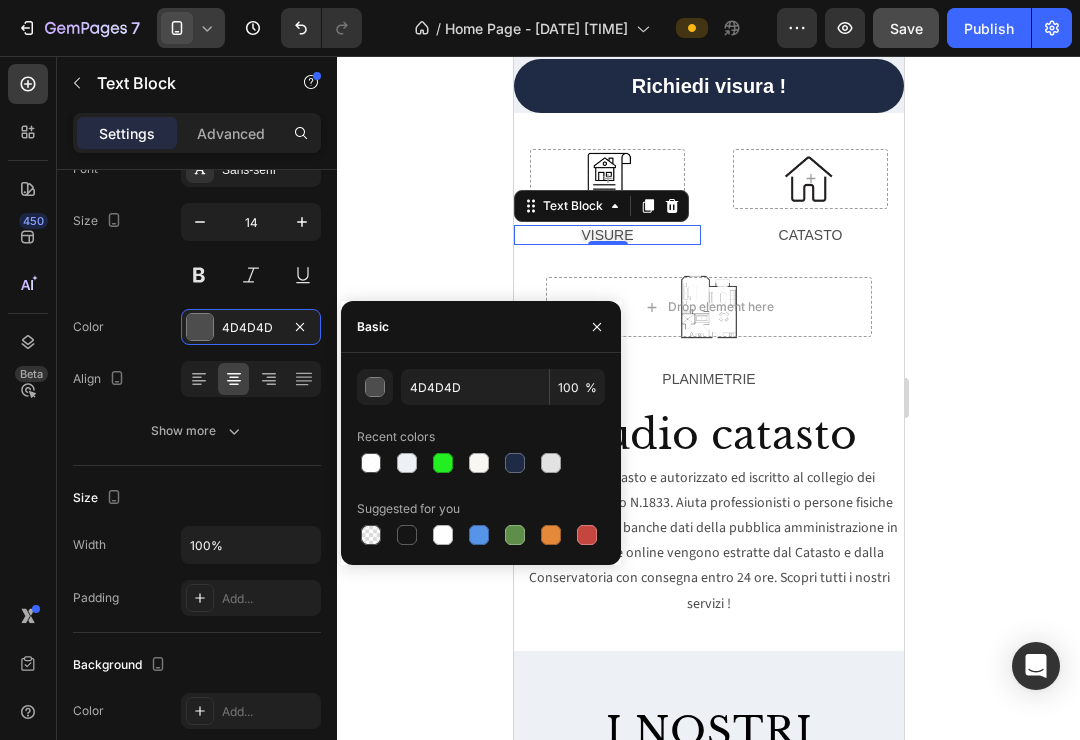 drag, startPoint x: 413, startPoint y: 536, endPoint x: 427, endPoint y: 535, distance: 14.035668 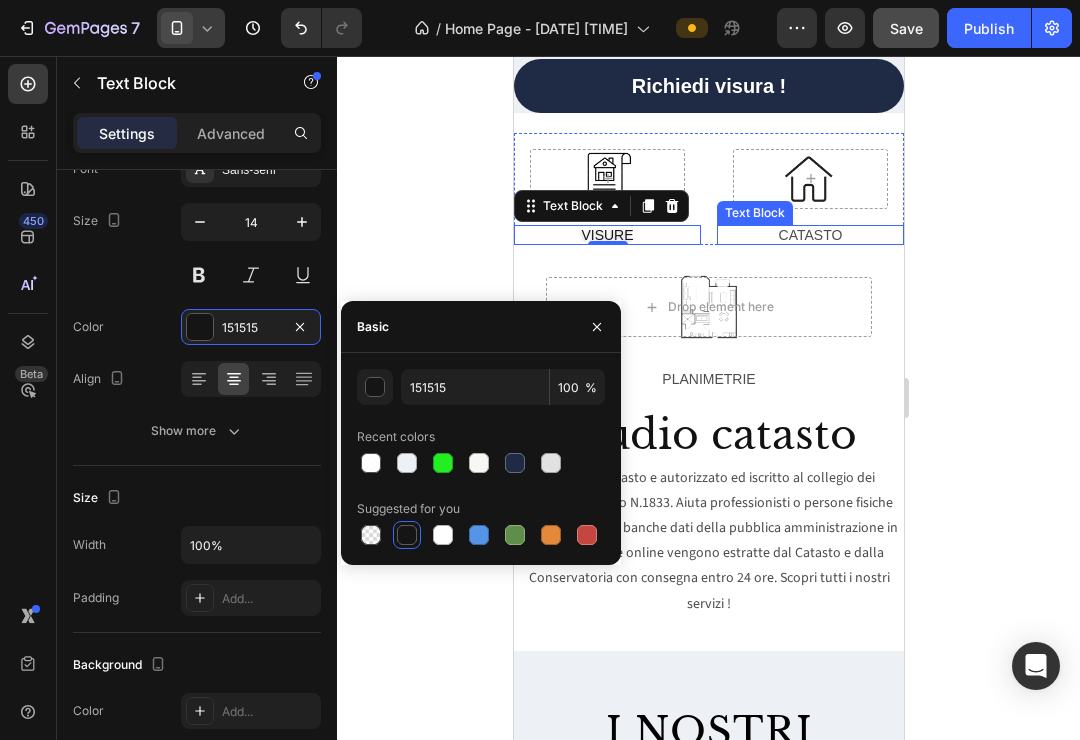 click on "CATASTO" at bounding box center (809, 235) 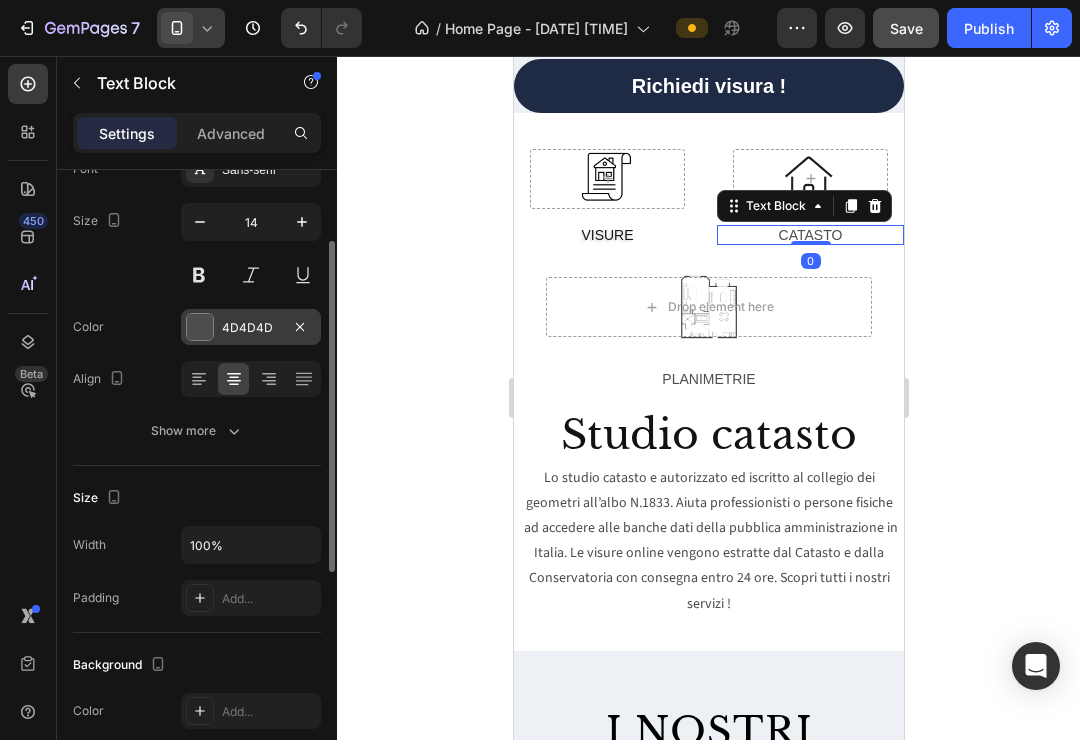 click at bounding box center (200, 327) 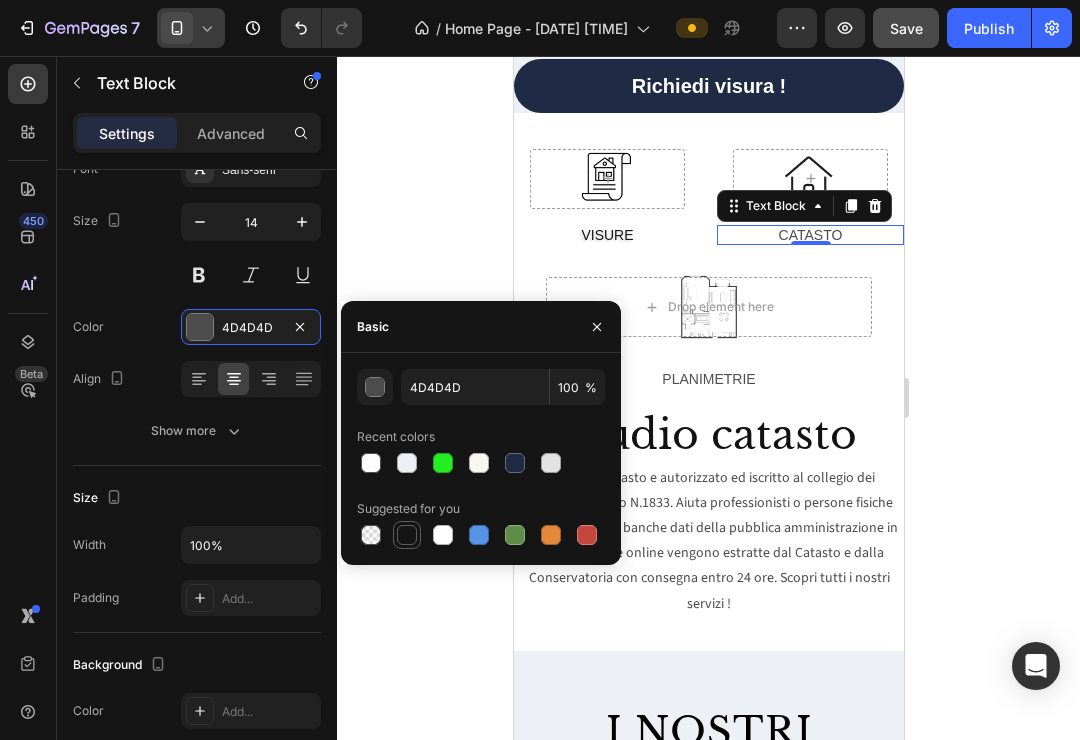 click at bounding box center [407, 535] 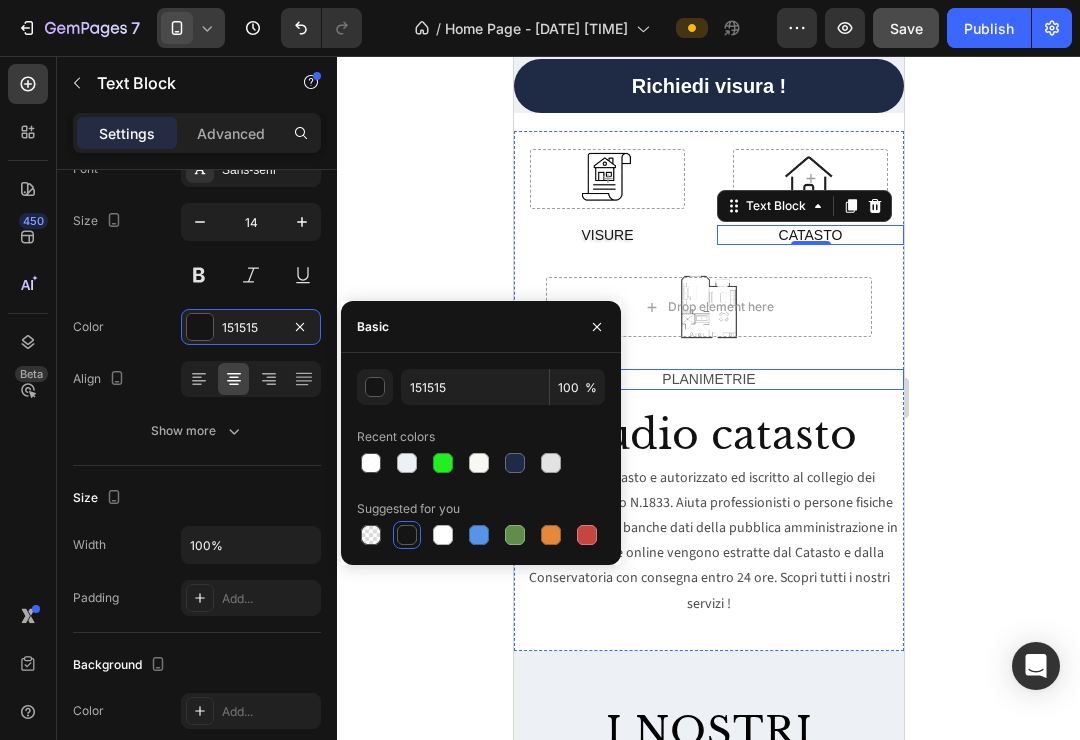 click on "PLANIMETRIE" at bounding box center (708, 379) 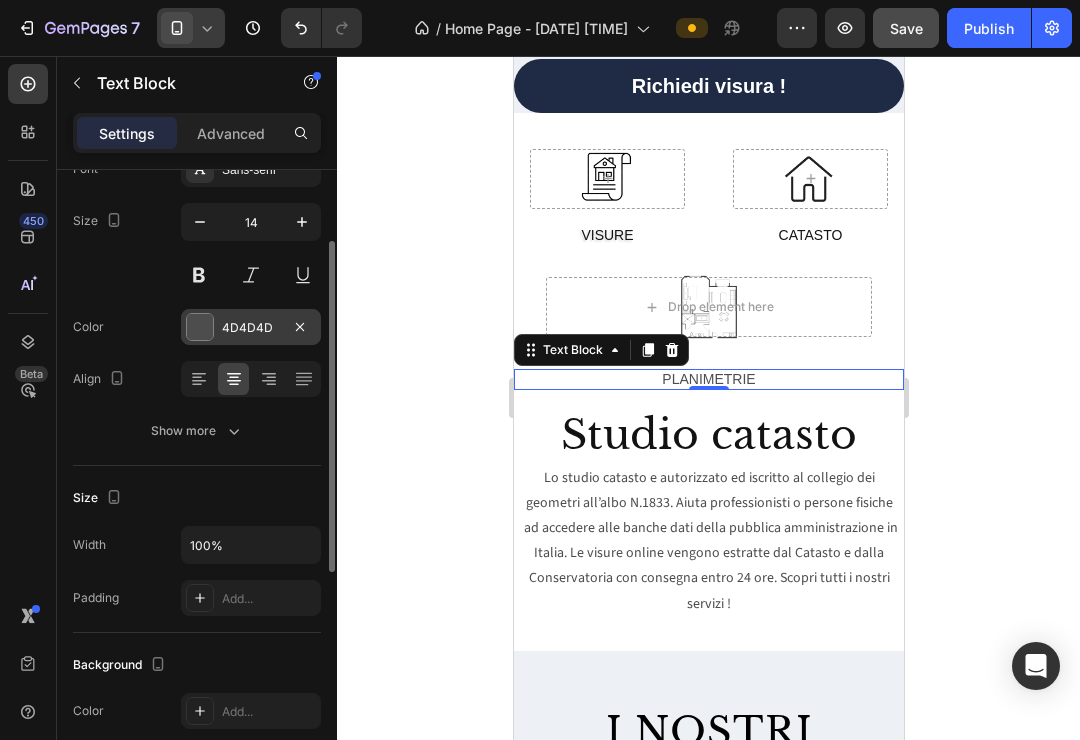 click at bounding box center [200, 327] 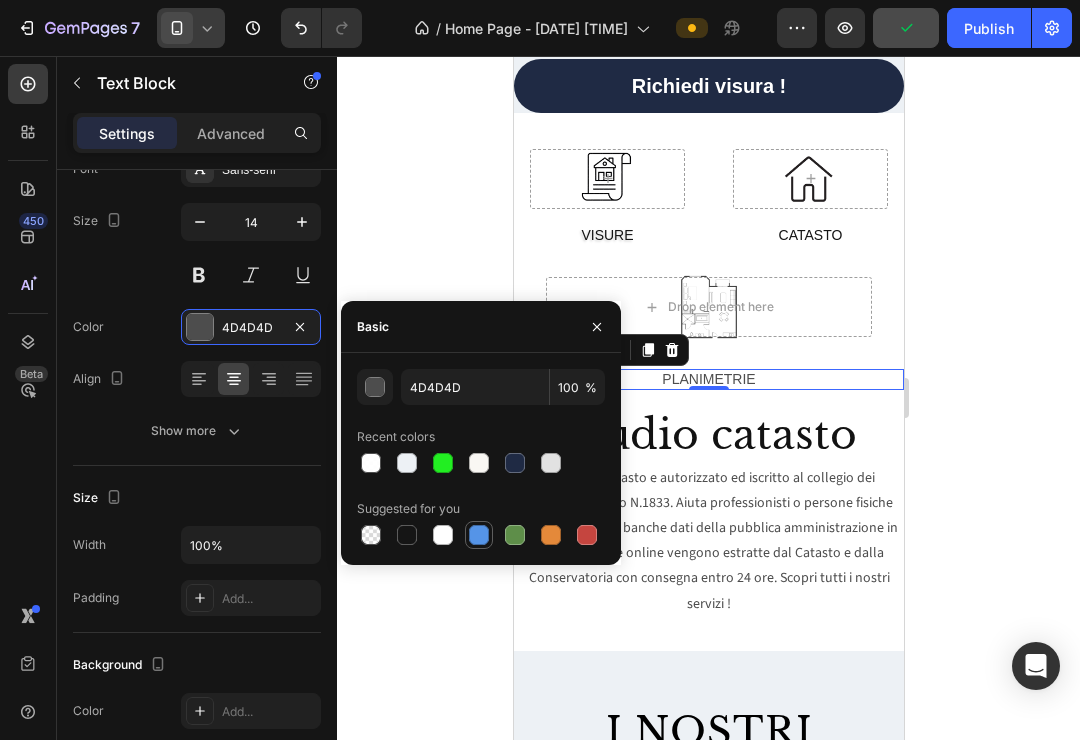 drag, startPoint x: 405, startPoint y: 542, endPoint x: 465, endPoint y: 524, distance: 62.641838 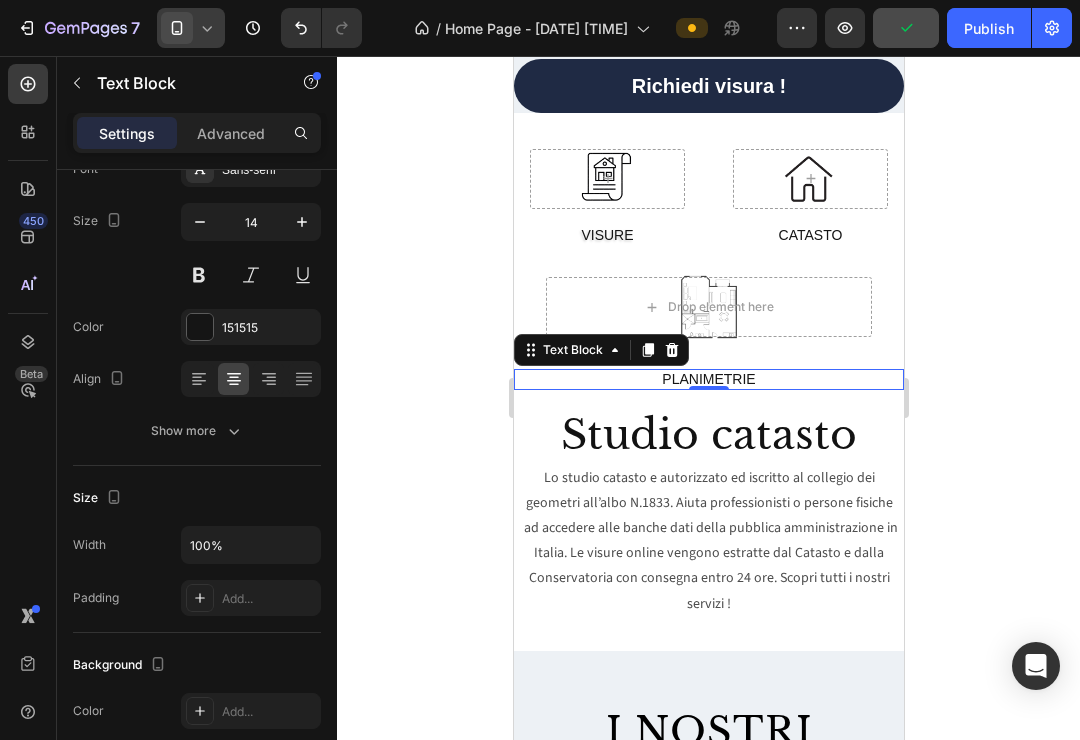 click 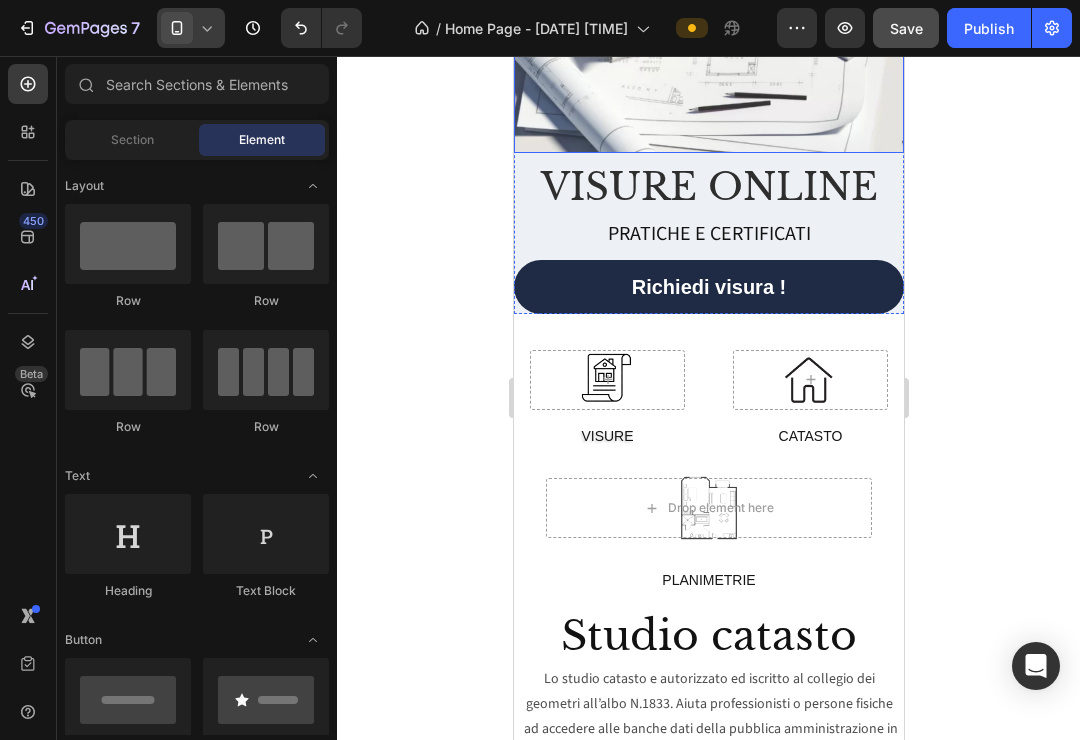 scroll, scrollTop: 197, scrollLeft: 0, axis: vertical 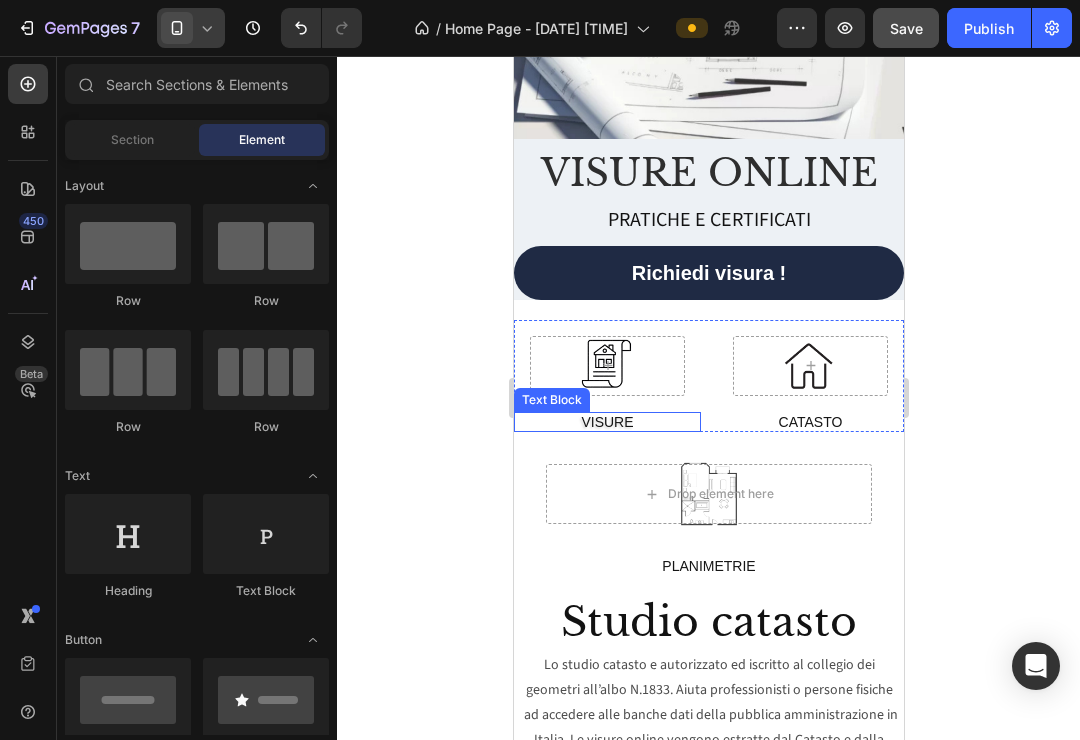 click on "VISURE" at bounding box center [606, 422] 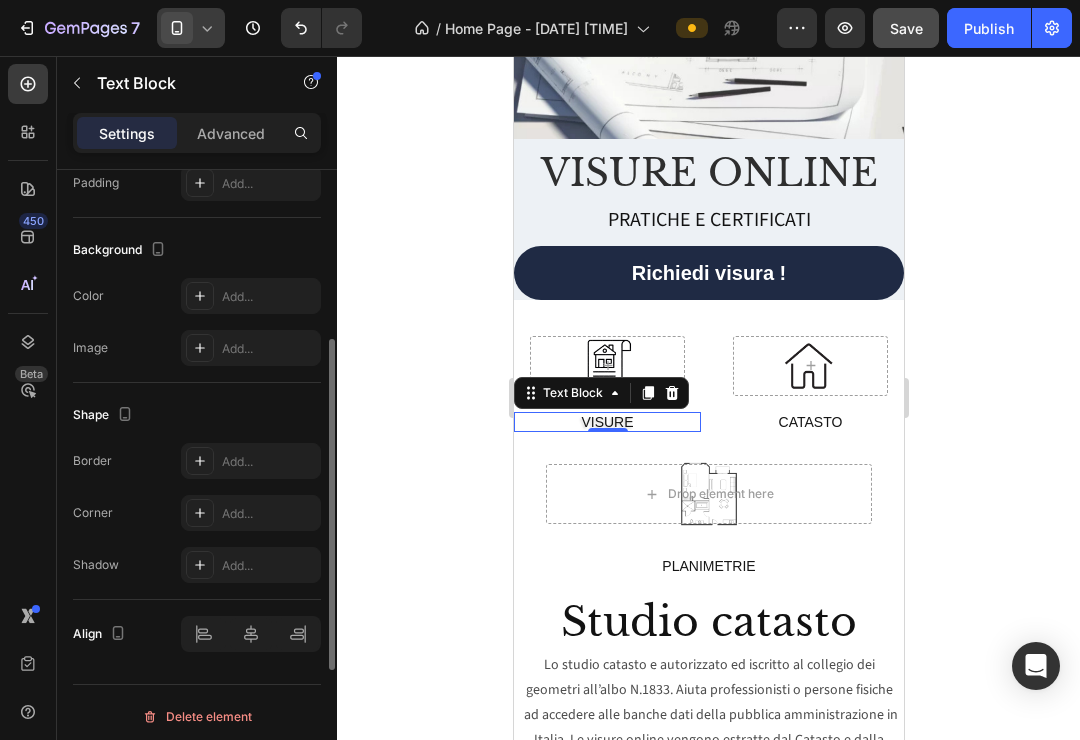 scroll, scrollTop: 558, scrollLeft: 0, axis: vertical 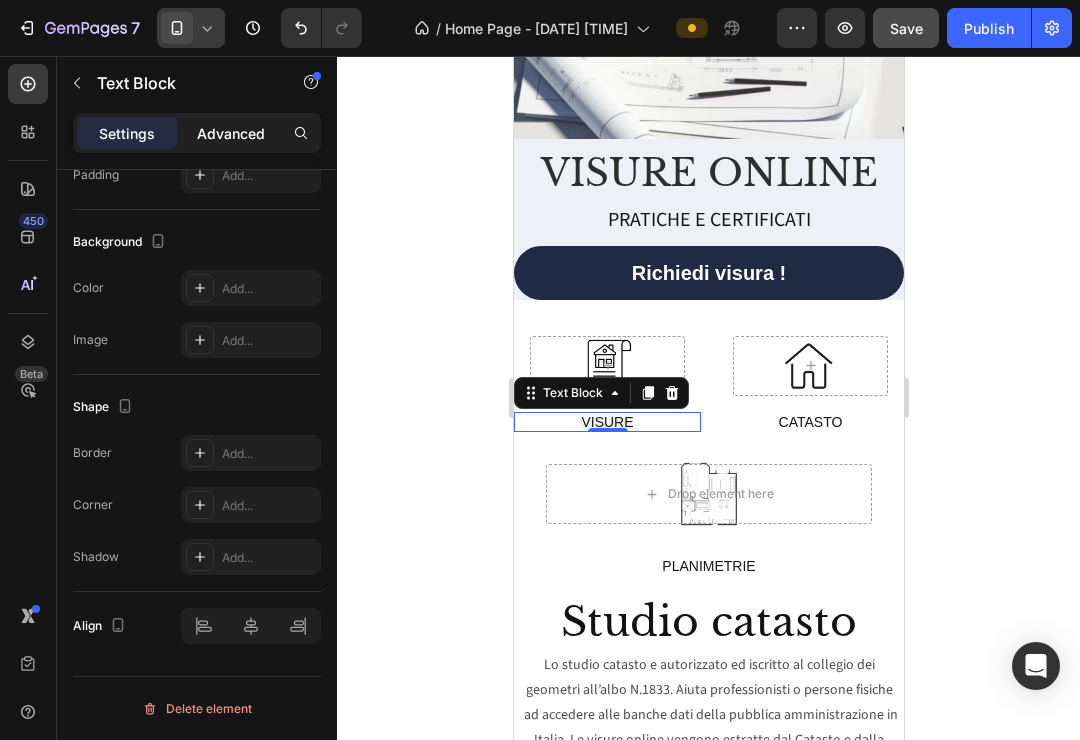 click on "Advanced" at bounding box center [231, 133] 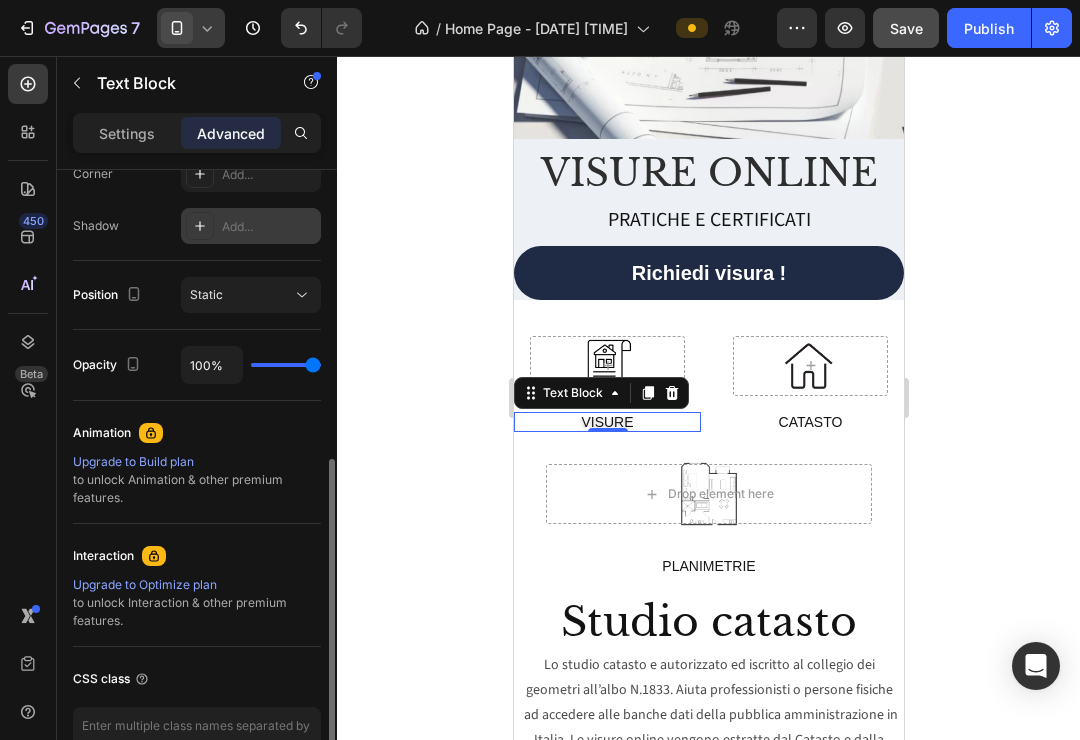 scroll, scrollTop: 642, scrollLeft: 0, axis: vertical 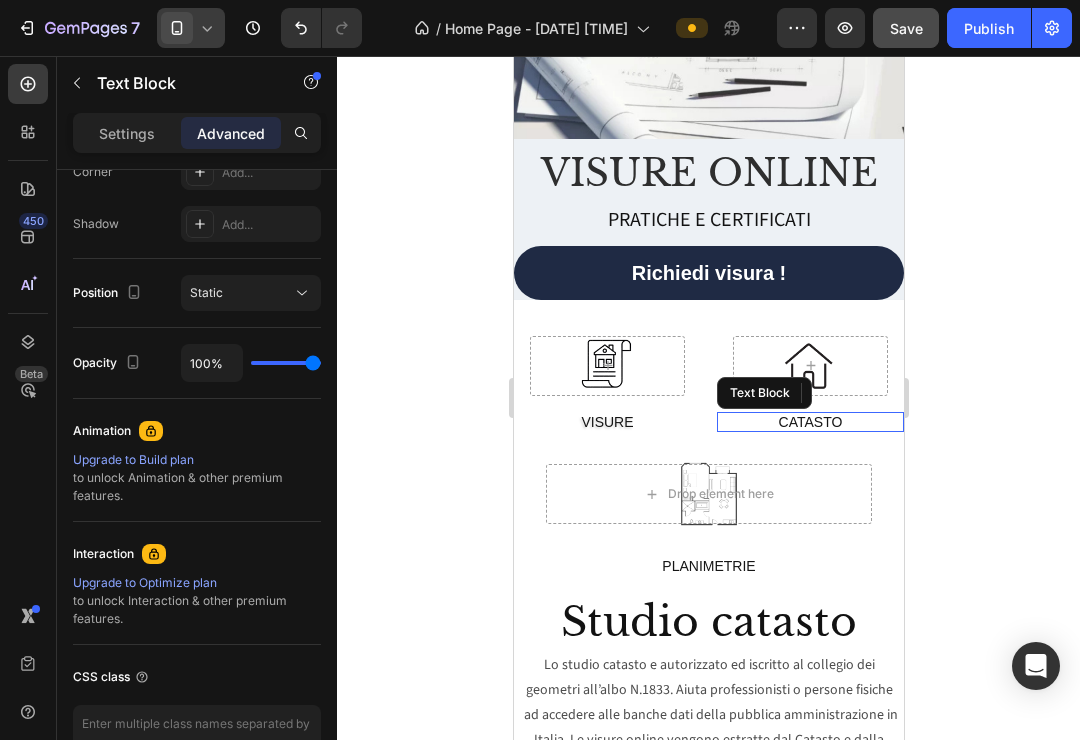 click on "CATASTO" at bounding box center (809, 422) 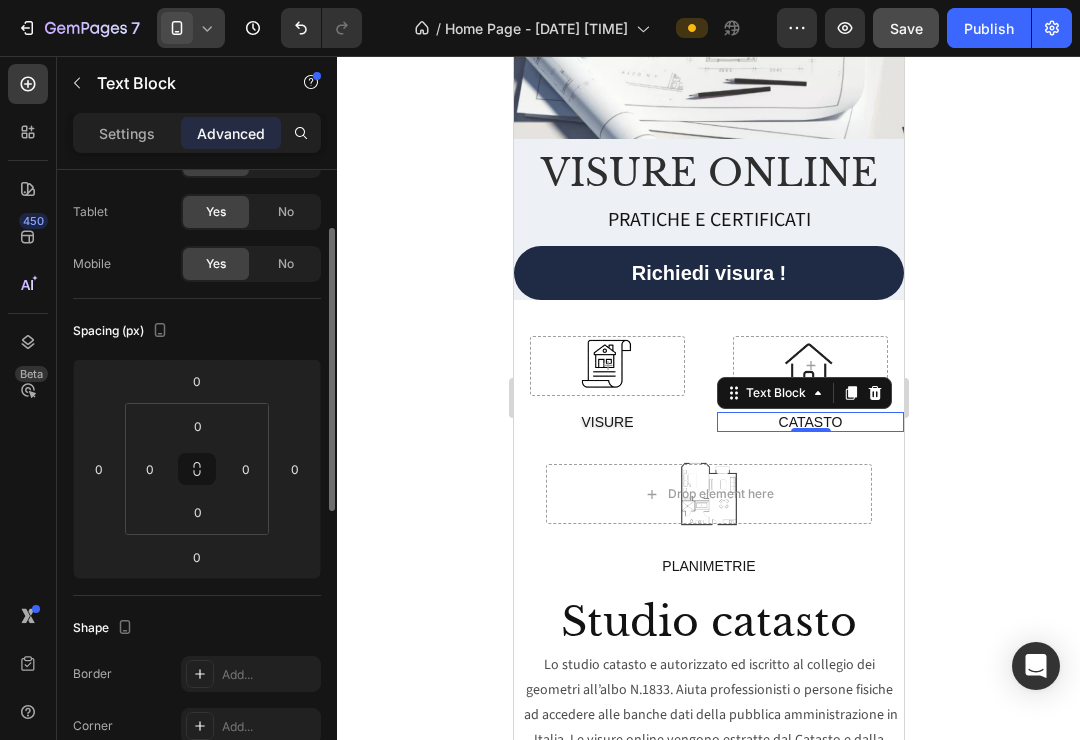 scroll, scrollTop: 51, scrollLeft: 0, axis: vertical 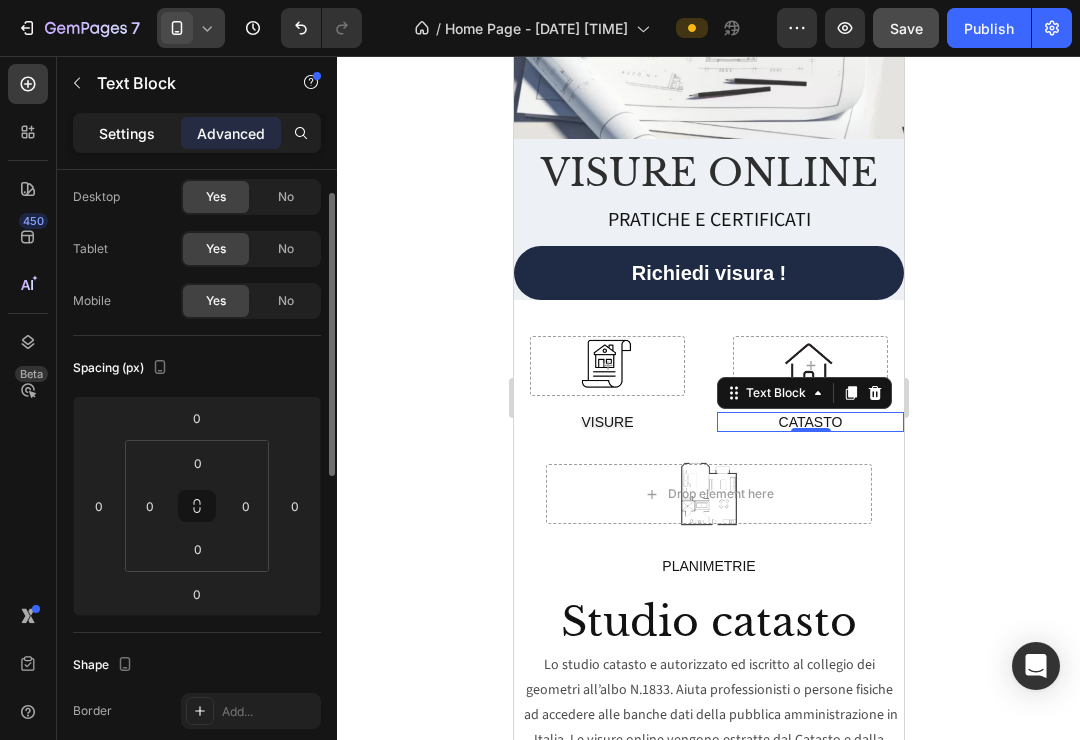 click on "Settings" 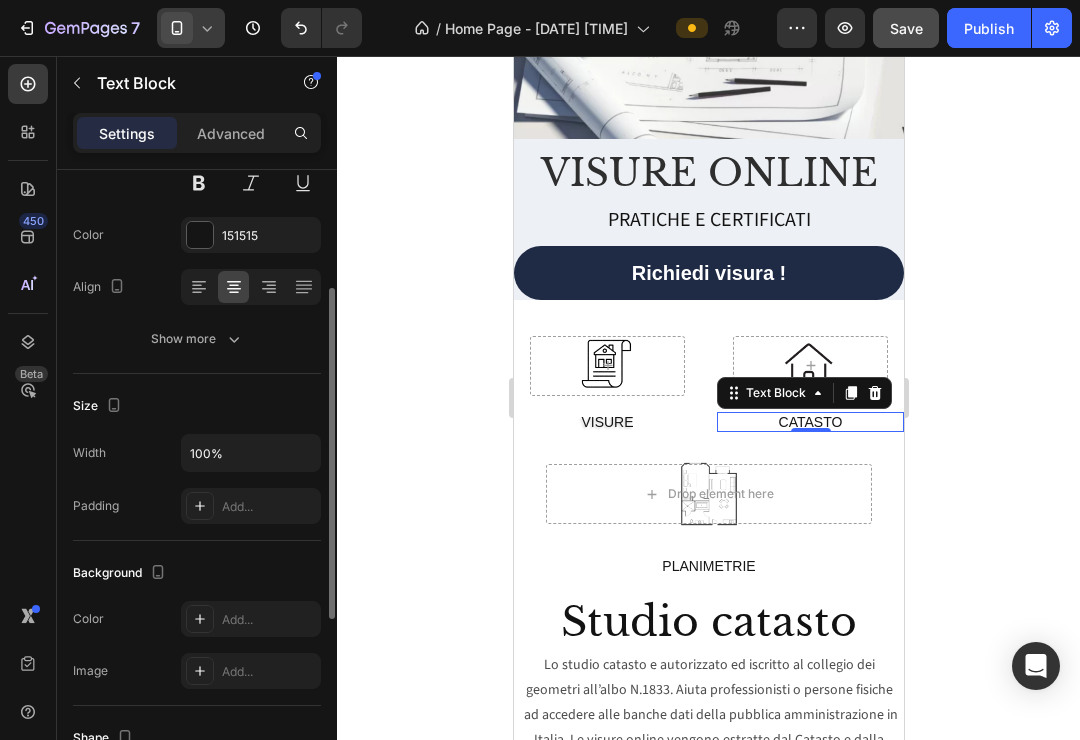 scroll, scrollTop: 226, scrollLeft: 0, axis: vertical 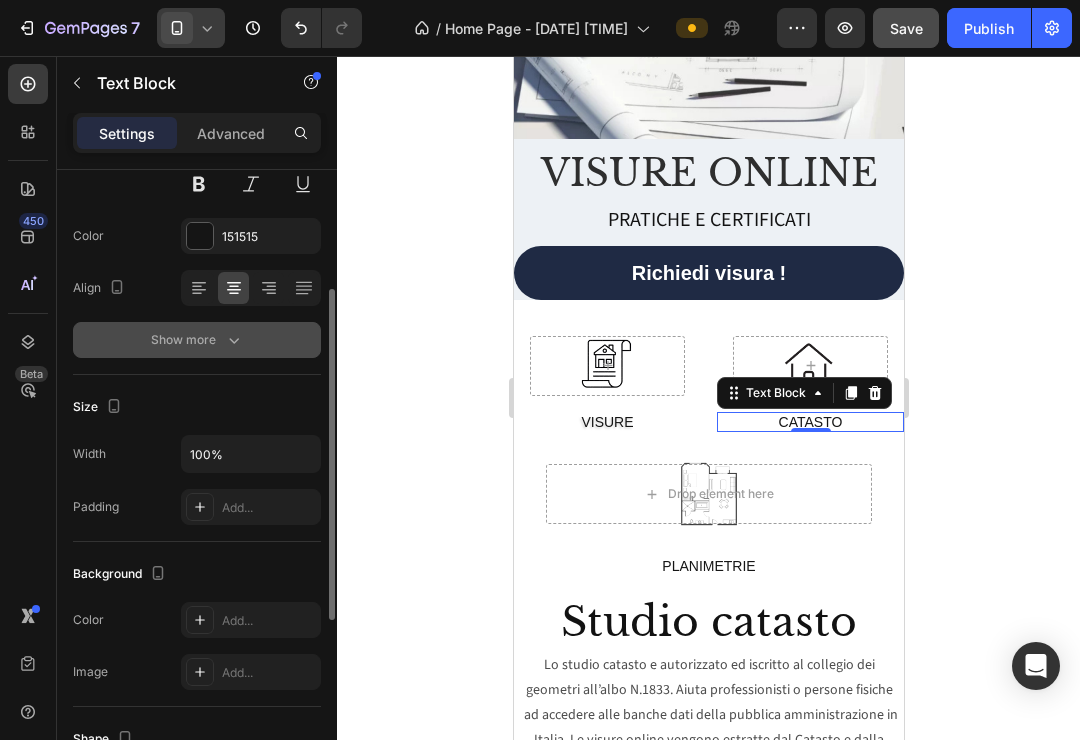 click on "Show more" at bounding box center [197, 340] 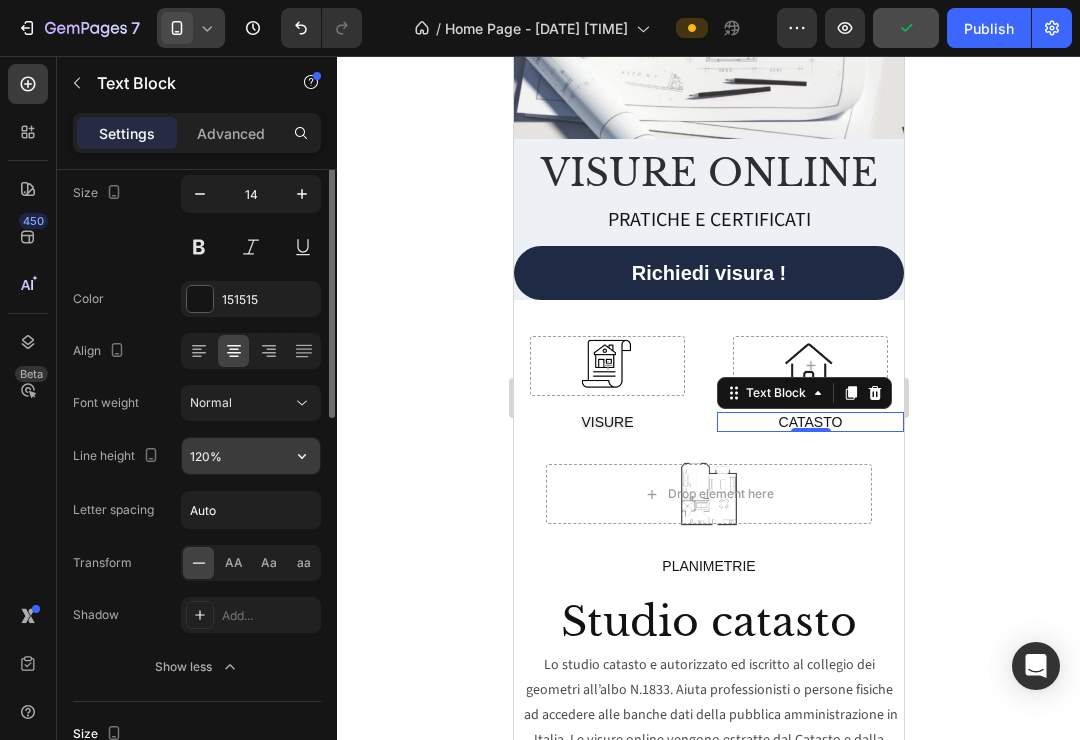 scroll, scrollTop: 0, scrollLeft: 0, axis: both 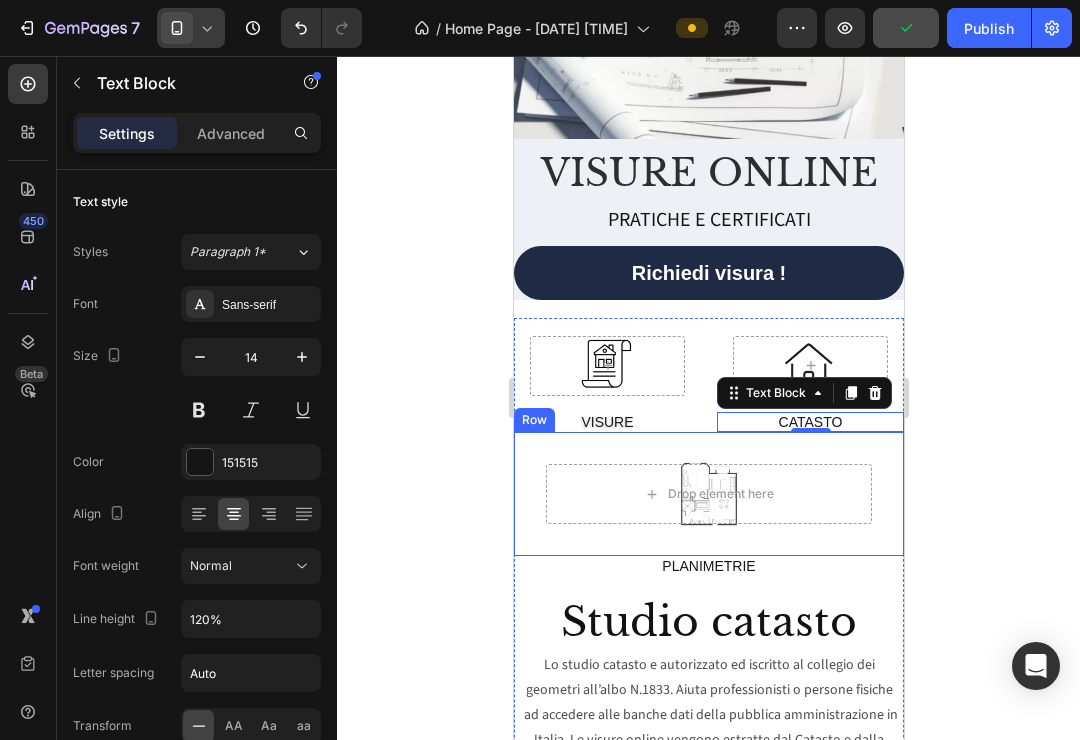 click 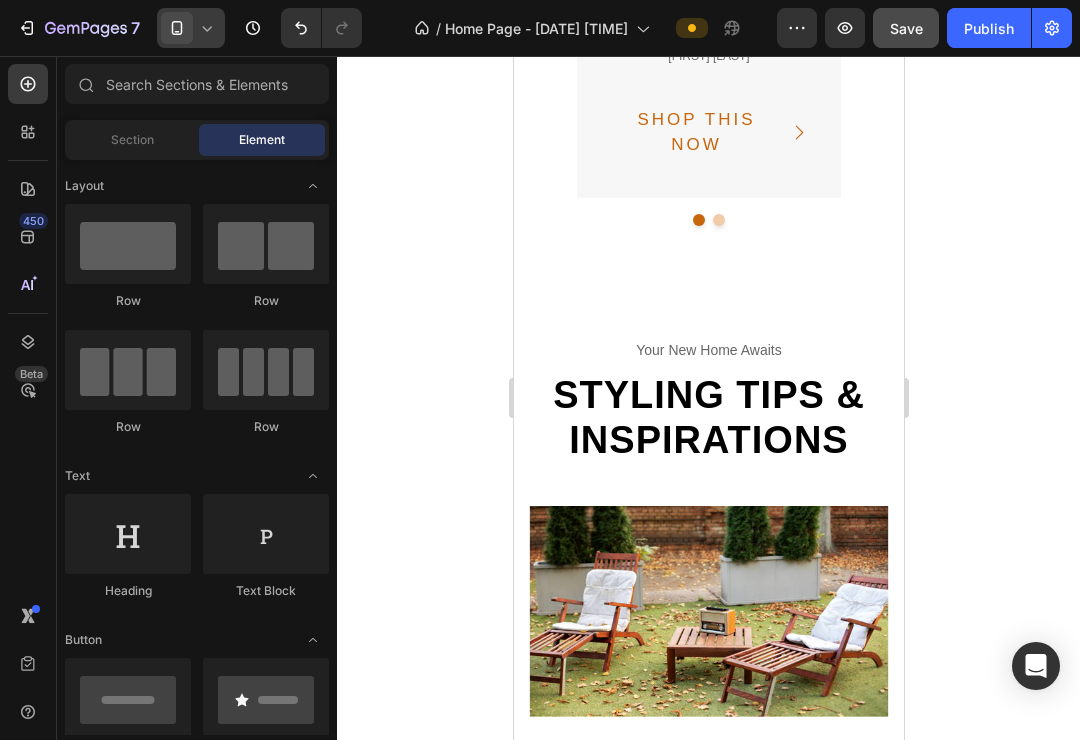 scroll, scrollTop: 4239, scrollLeft: 0, axis: vertical 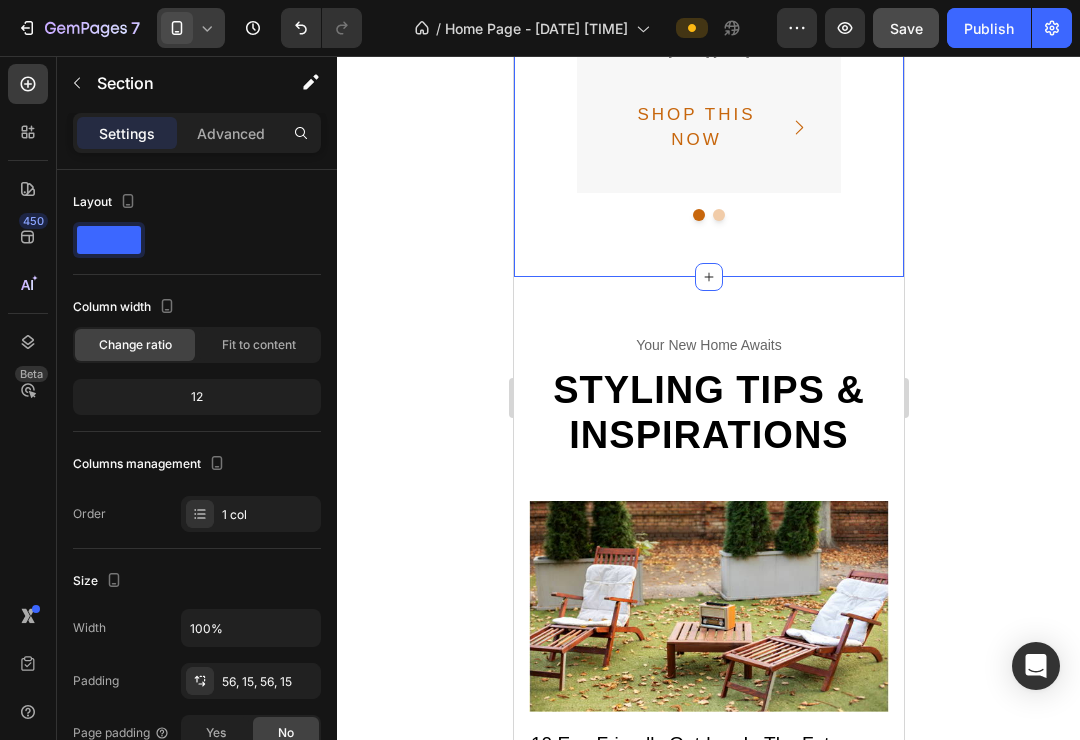click on "10,000+ happy customers and counting Text What homebodies are saying Heading
Image
Icon
Icon
Icon
Icon
Icon Icon List Hoz GemHome Foam Mattress Text “ I have been using this for many years. Since using this product, my back doesn’t hurt any more ” Text lauren cisneros Text
SHOP THIS NOW Button Row Row Image
Icon
Icon
Icon
Icon
Icon Icon List Hoz GemHome Foam Mattress Text “ I have been using this for many years. Since using this product, my back doesn’t hurt any more ” Text lauren cisneros Text
SHOP THIS NOW Button Row Row
Carousel Row Section 6" at bounding box center (708, -149) 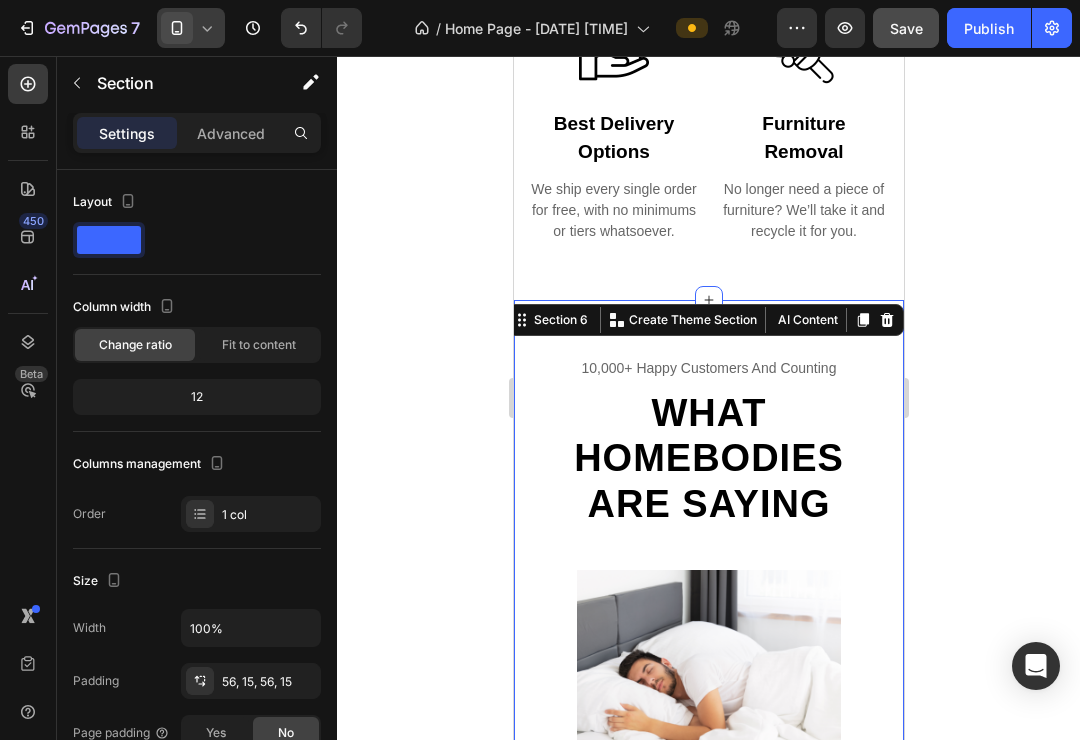 scroll, scrollTop: 3332, scrollLeft: 0, axis: vertical 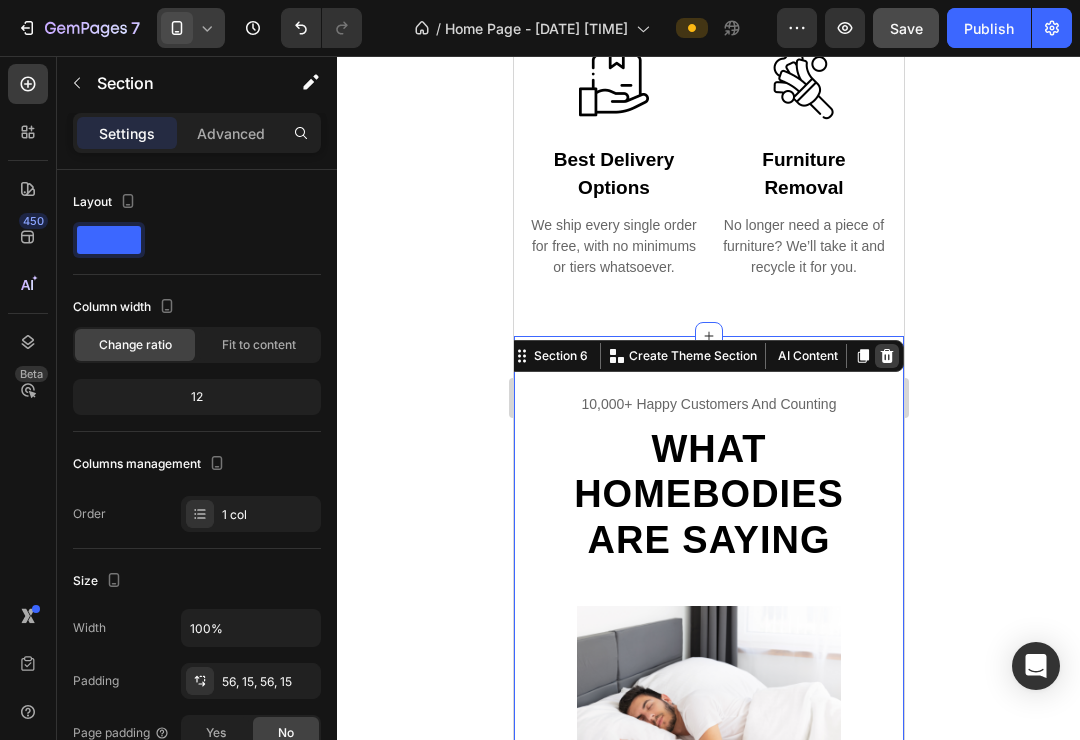 click 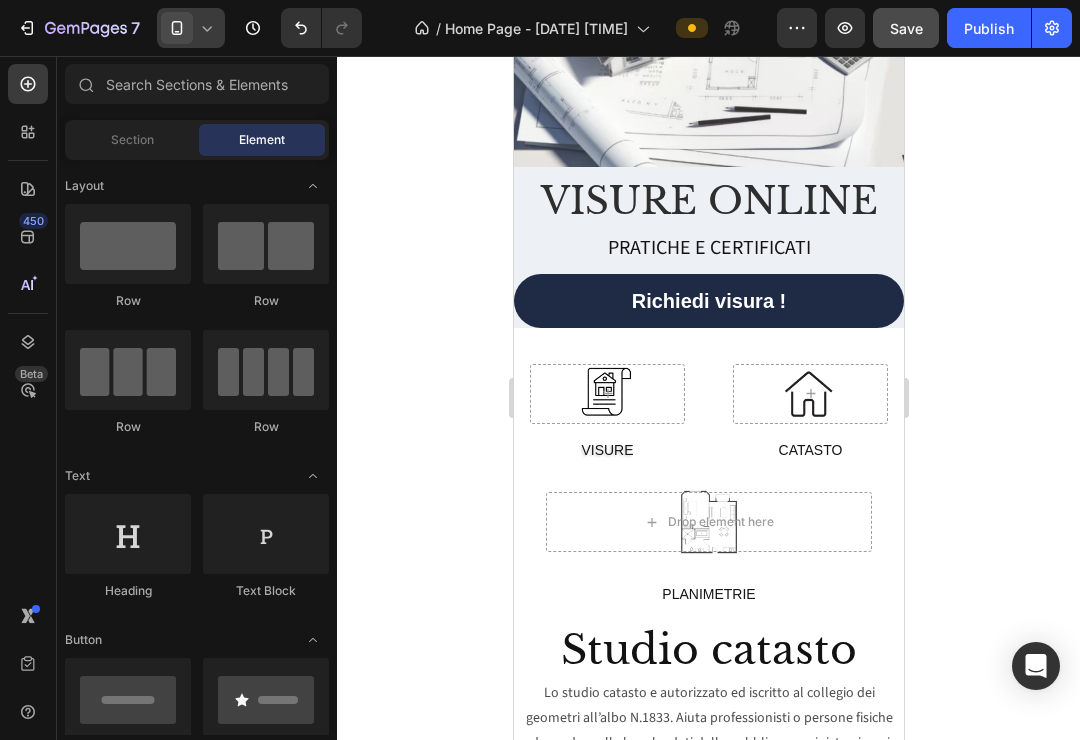 scroll, scrollTop: 165, scrollLeft: 0, axis: vertical 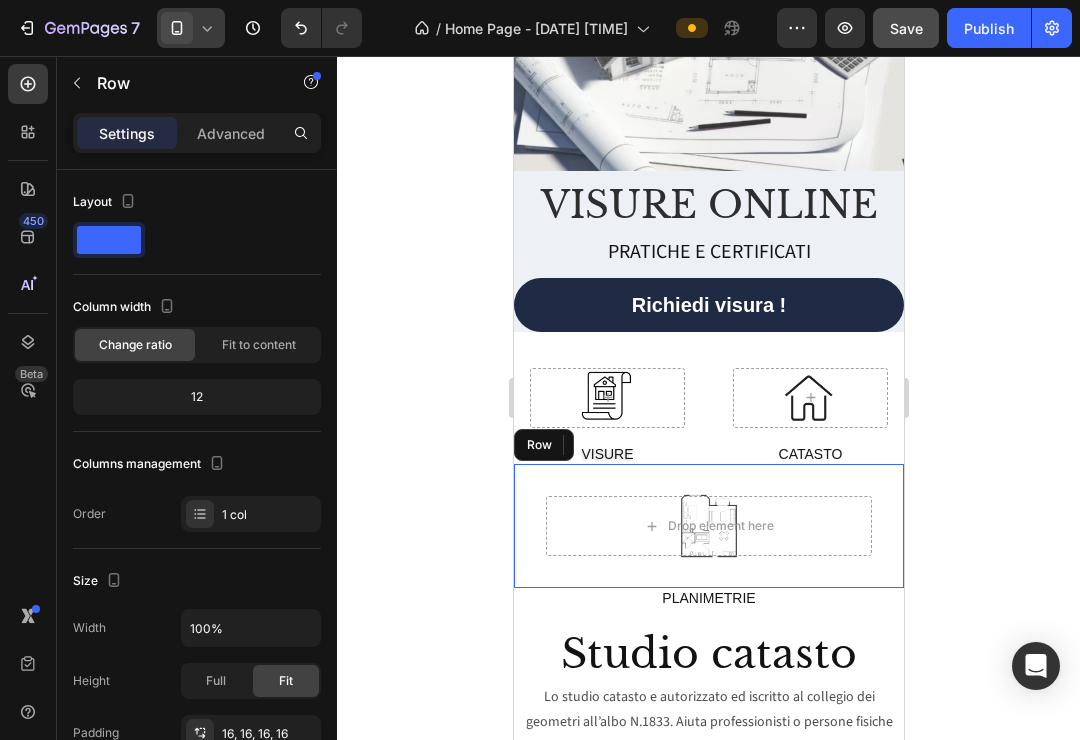 click on "Drop element here Row Row" at bounding box center (708, 526) 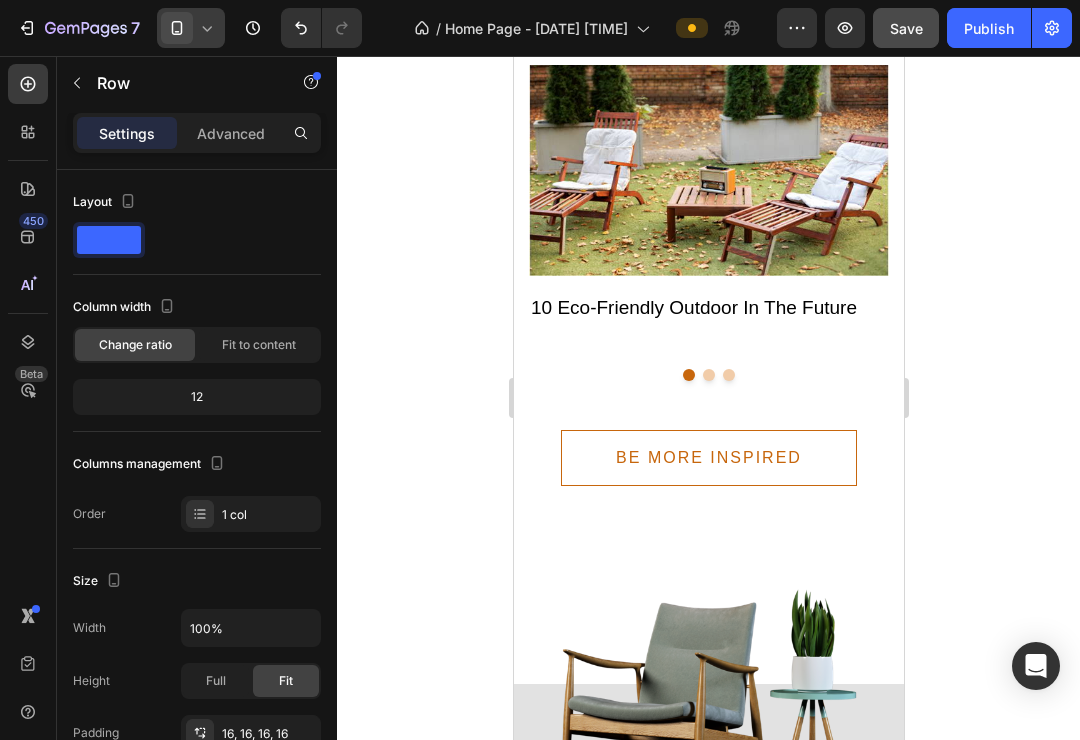 scroll, scrollTop: 3838, scrollLeft: 0, axis: vertical 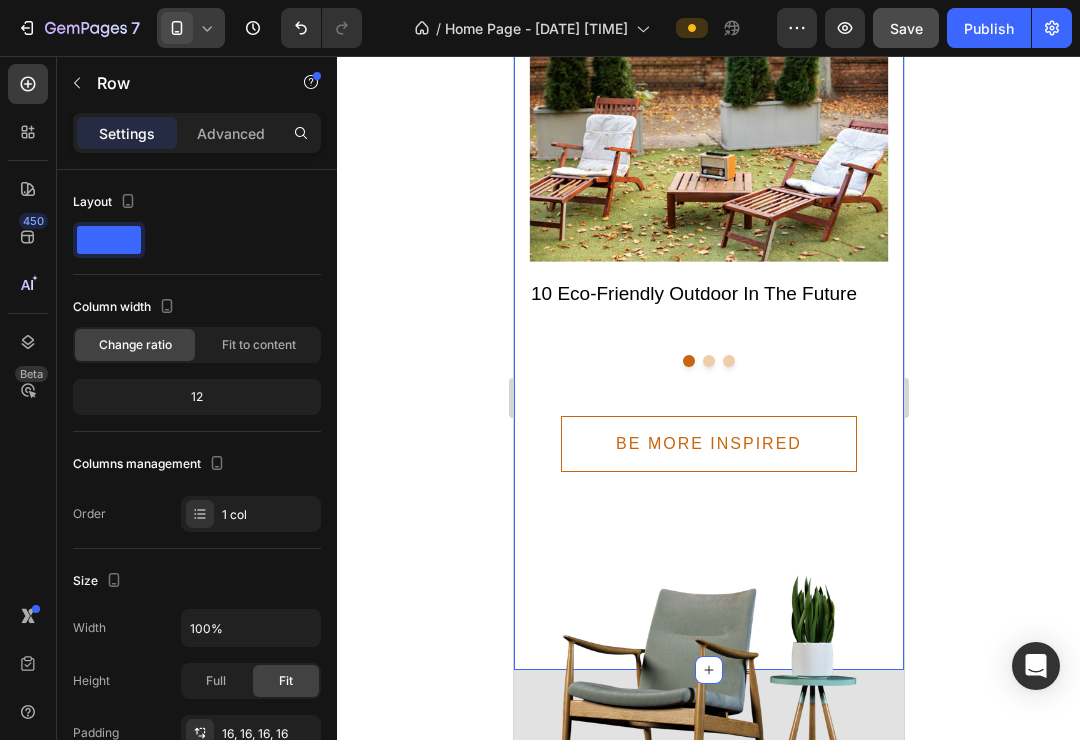 click on "your new home awaits Text Styling tips & inspirations Heading Image 10 Eco-Friendly Outdoor In The Future Text Image Eco-style interior: the design of the century
Text Image 5 Eco Friendly Home Building Ideas Text Carousel Row BE MORE INSPIRED Button Section 6" at bounding box center [708, 248] 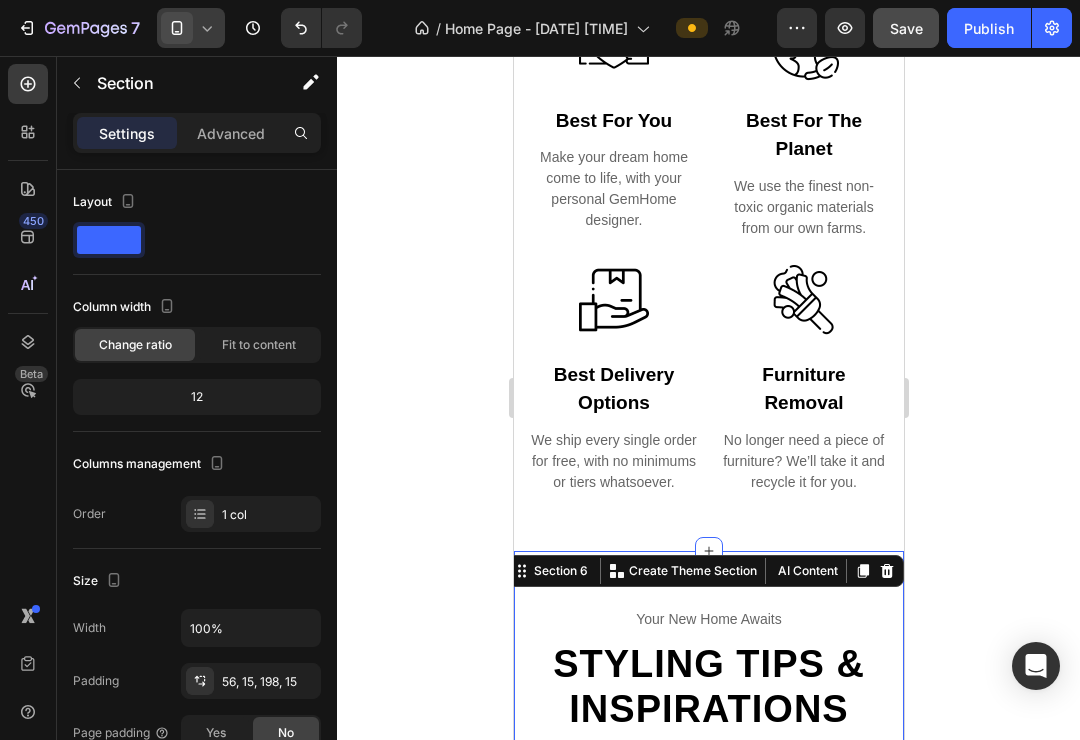 scroll, scrollTop: 3099, scrollLeft: 0, axis: vertical 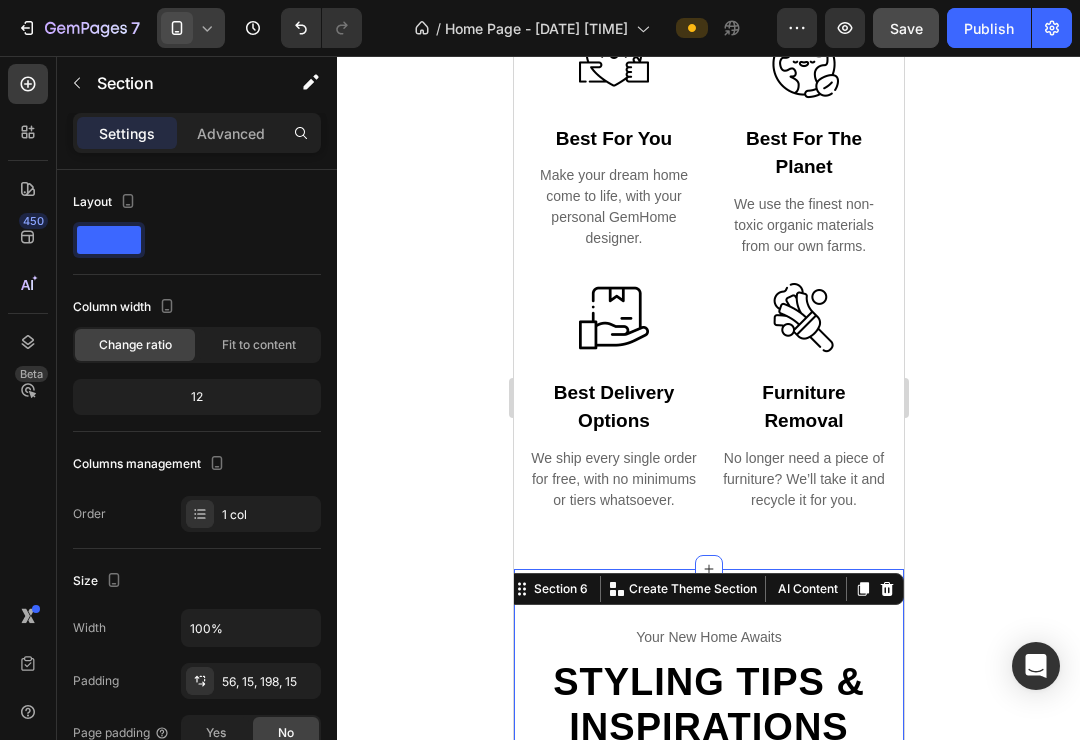 click 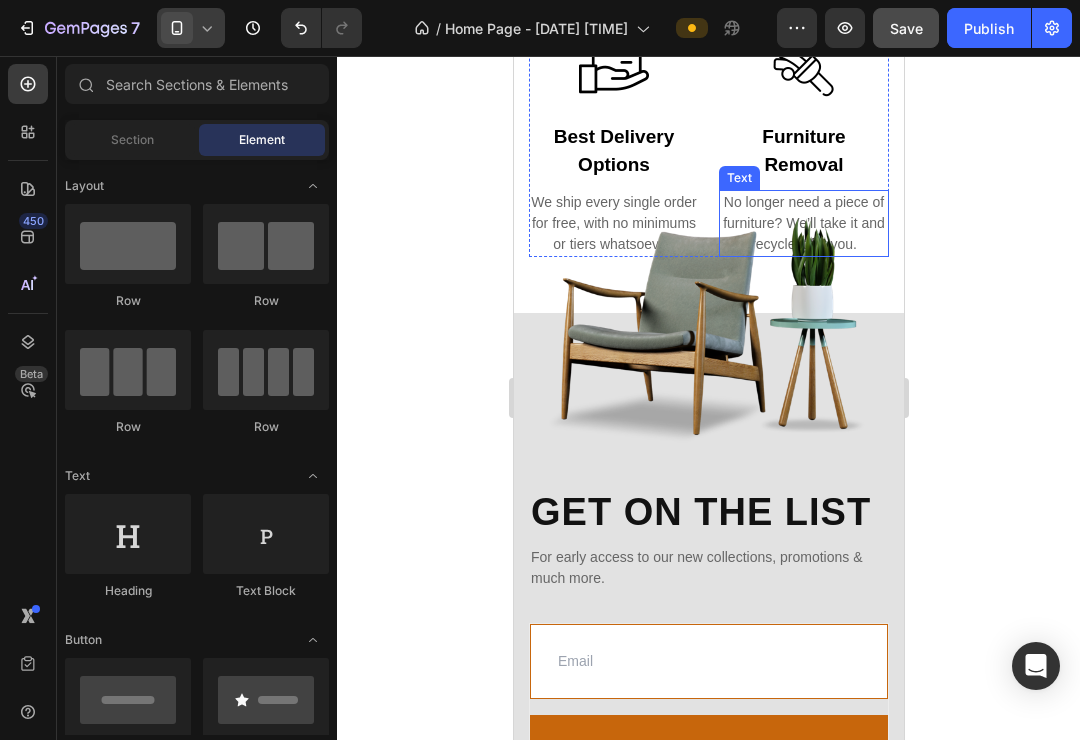 scroll, scrollTop: 3361, scrollLeft: 0, axis: vertical 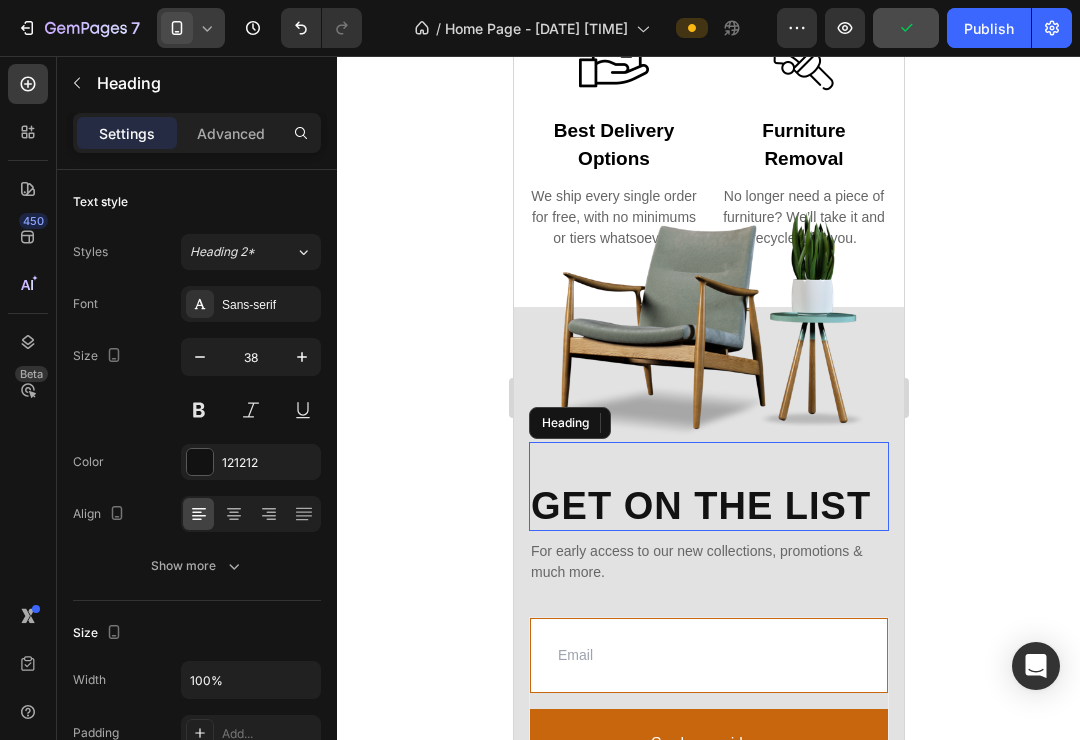 click on "Get on the list Heading" at bounding box center (708, 487) 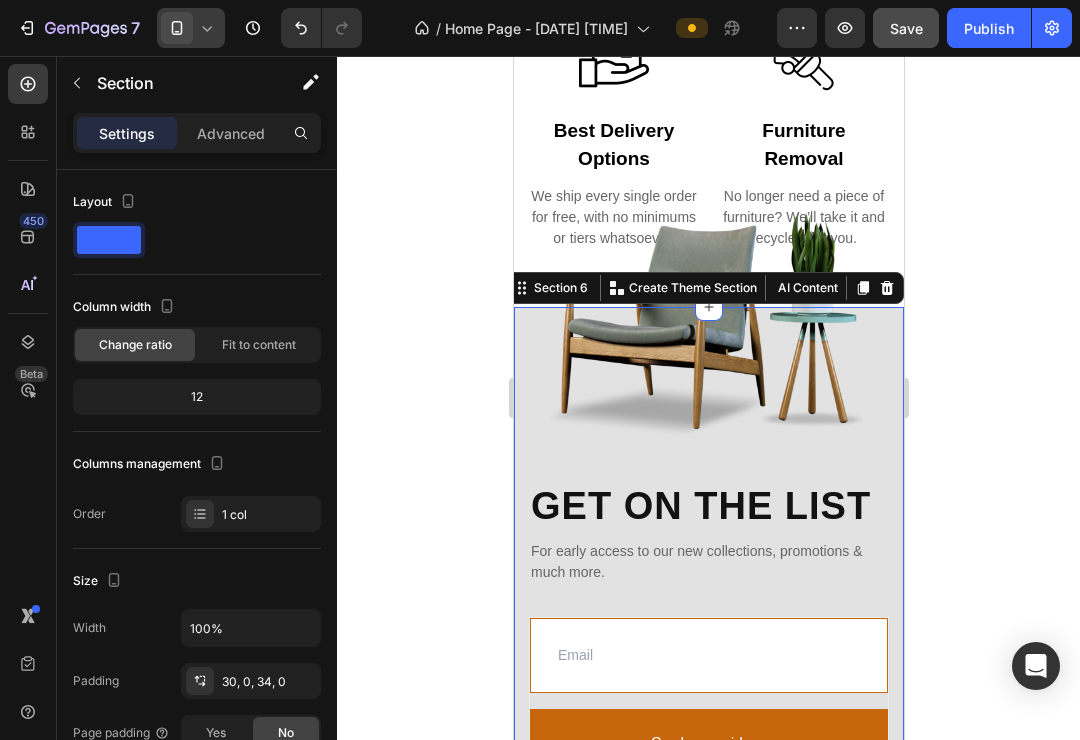 click on "Get on the list Heading For early access to our new collections, promotions & much more. Text Email Field Subscribe Submit Button Row Newsletter Image Row Section 6   You can create reusable sections Create Theme Section AI Content Write with GemAI What would you like to describe here? Tone and Voice Persuasive Product Voltura catastale Show more Generate" at bounding box center (708, 576) 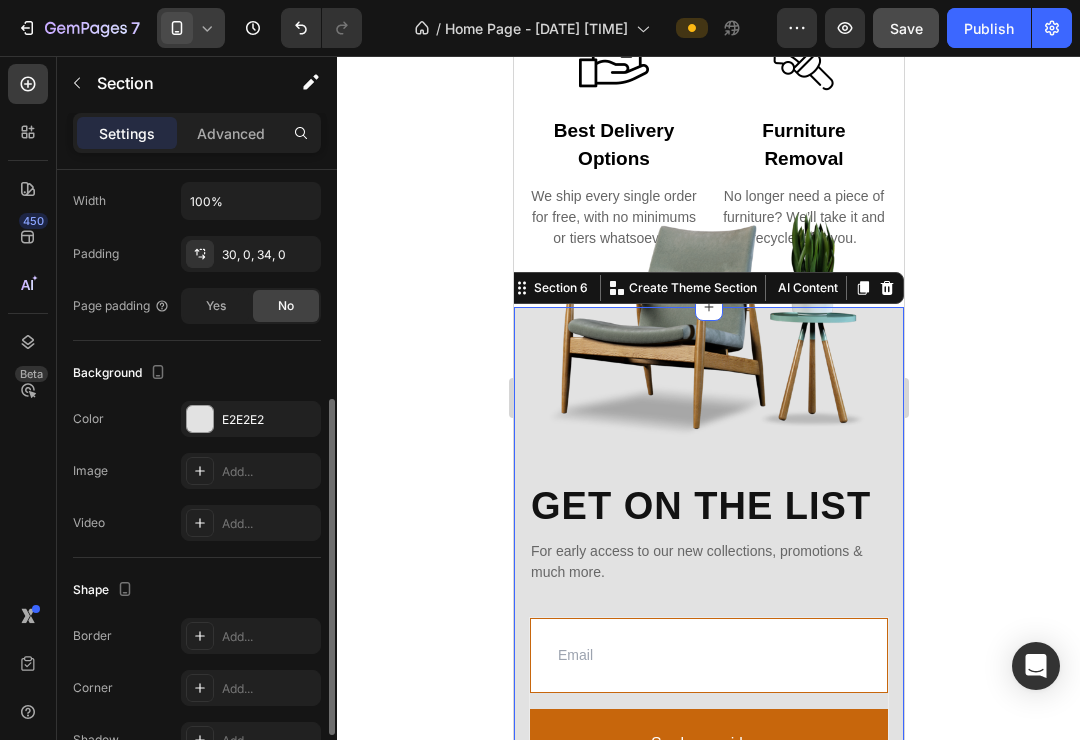 scroll, scrollTop: 443, scrollLeft: 0, axis: vertical 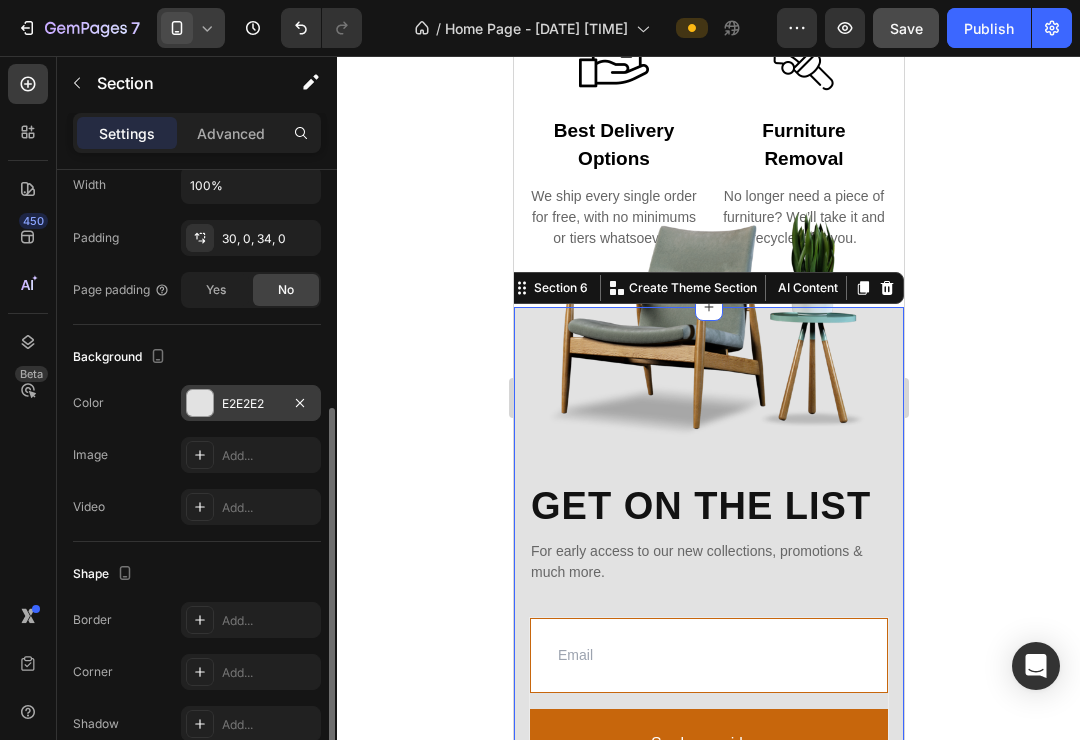 click at bounding box center [200, 403] 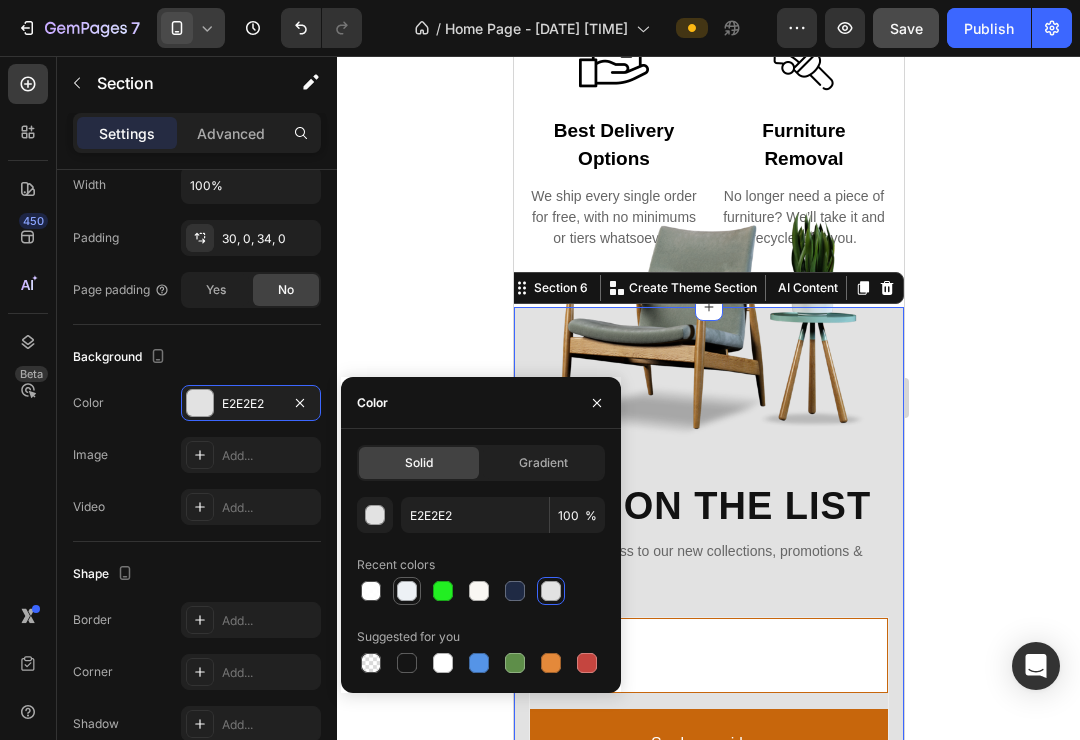 click at bounding box center (407, 591) 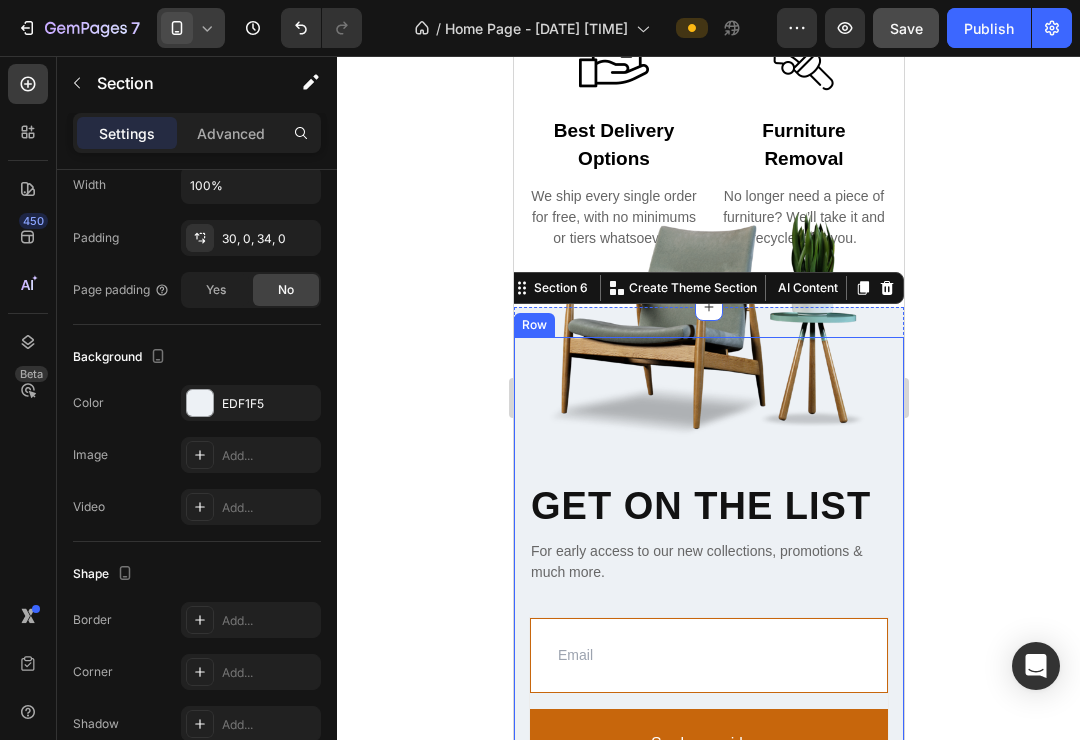 click 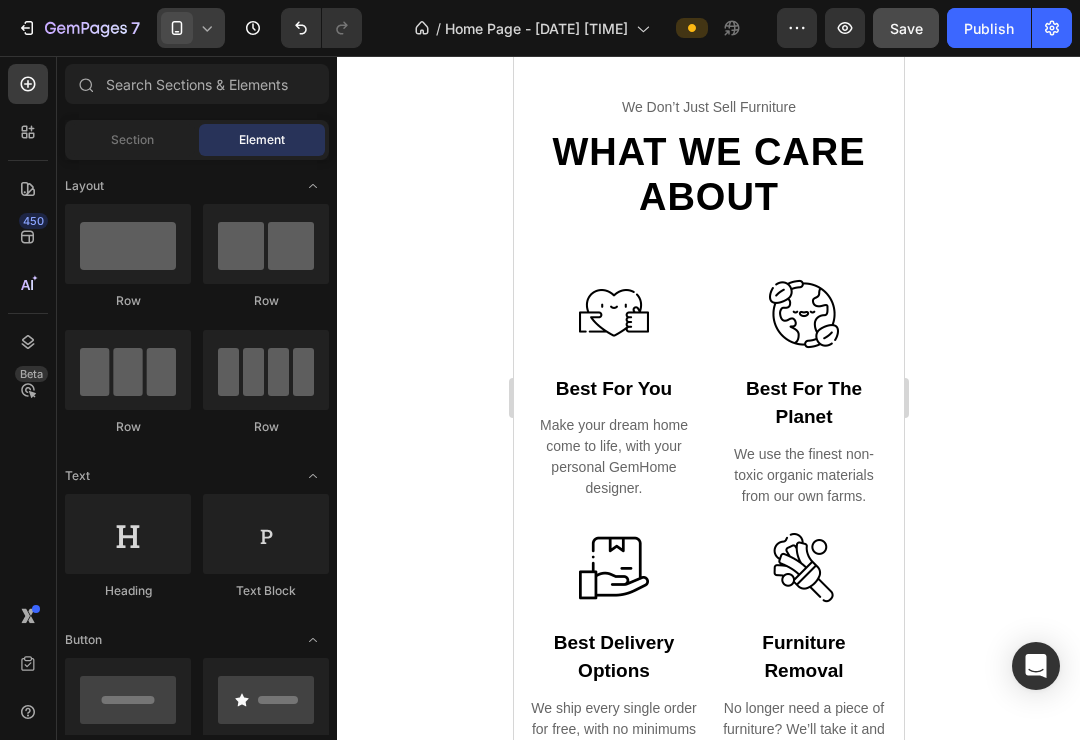 scroll, scrollTop: 2611, scrollLeft: 0, axis: vertical 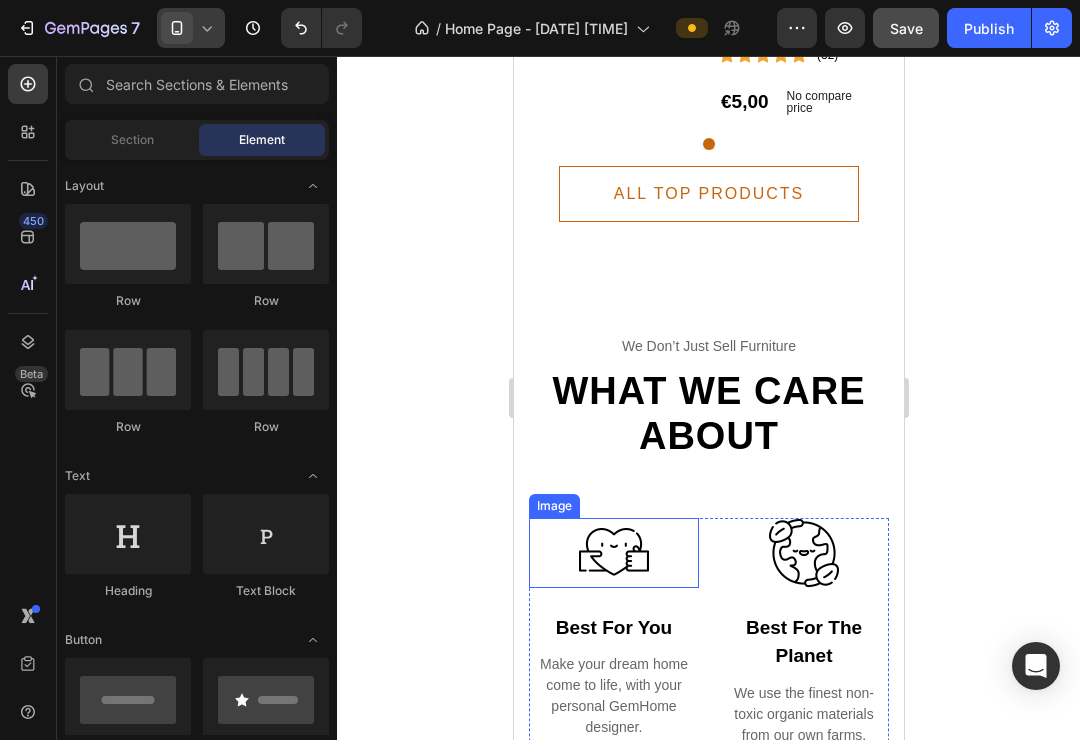 click at bounding box center [613, 553] 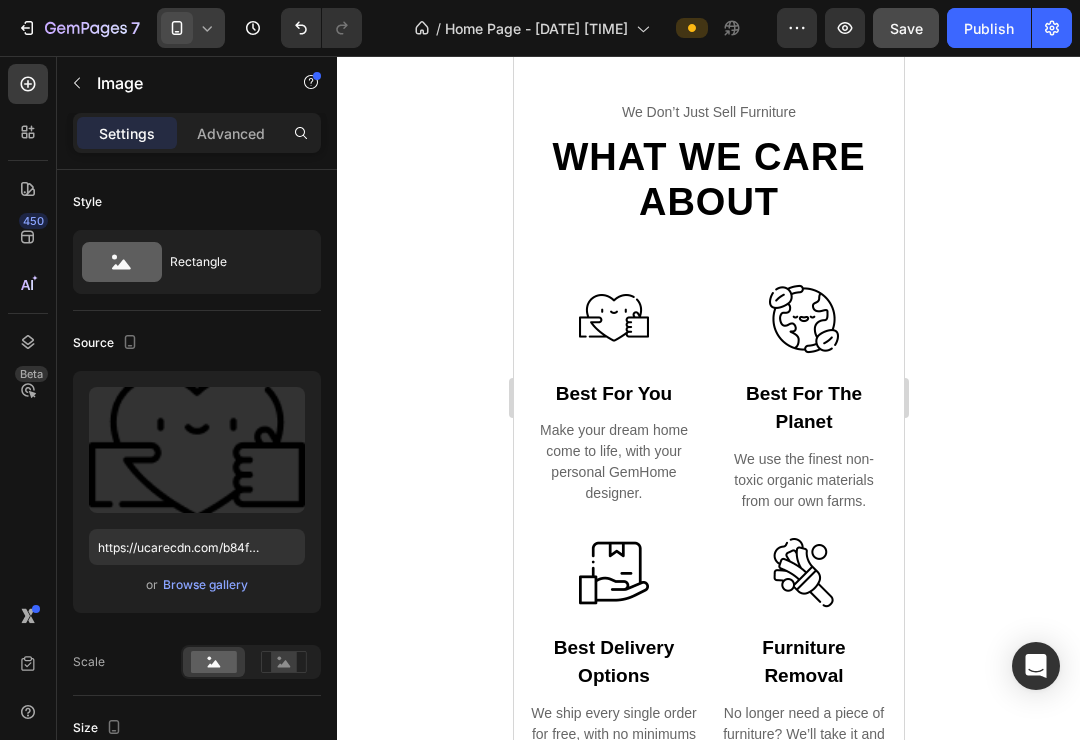 scroll, scrollTop: 2718, scrollLeft: 0, axis: vertical 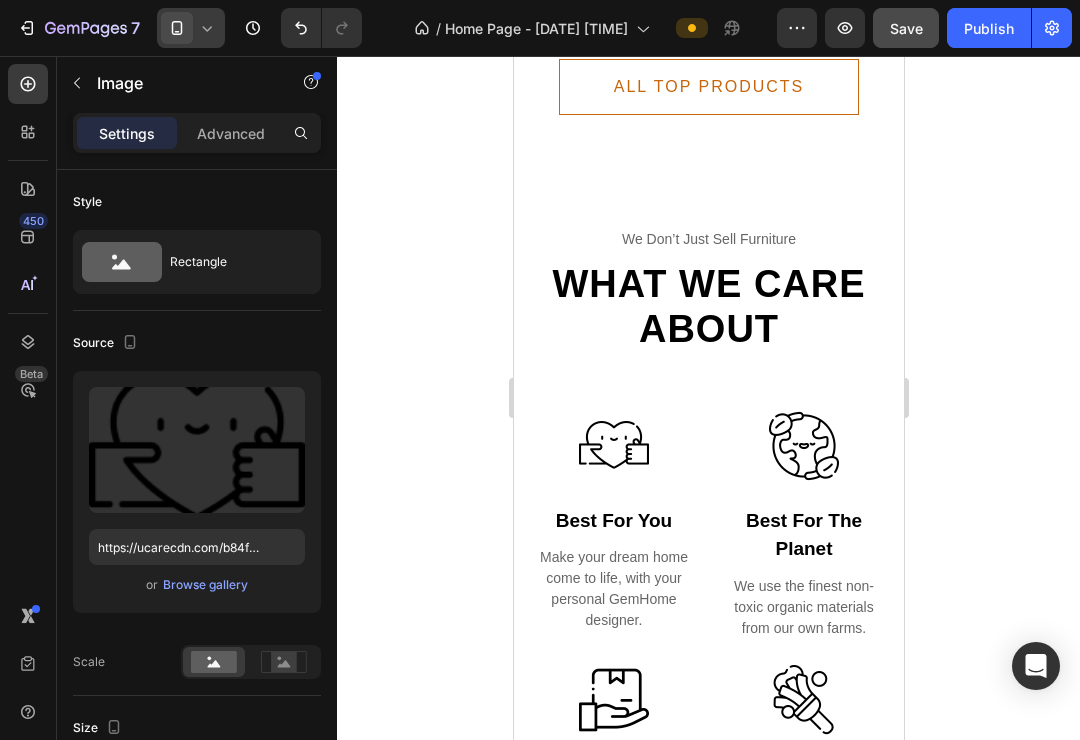 click at bounding box center [613, 446] 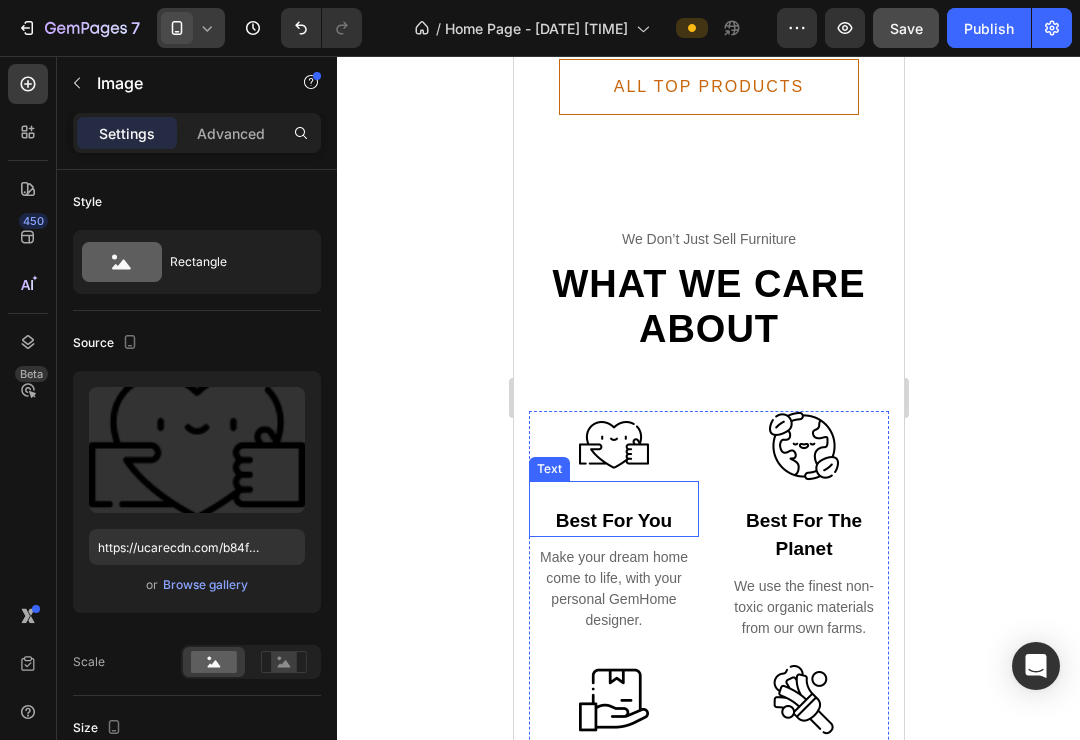 click on "best for you Text" at bounding box center (613, 509) 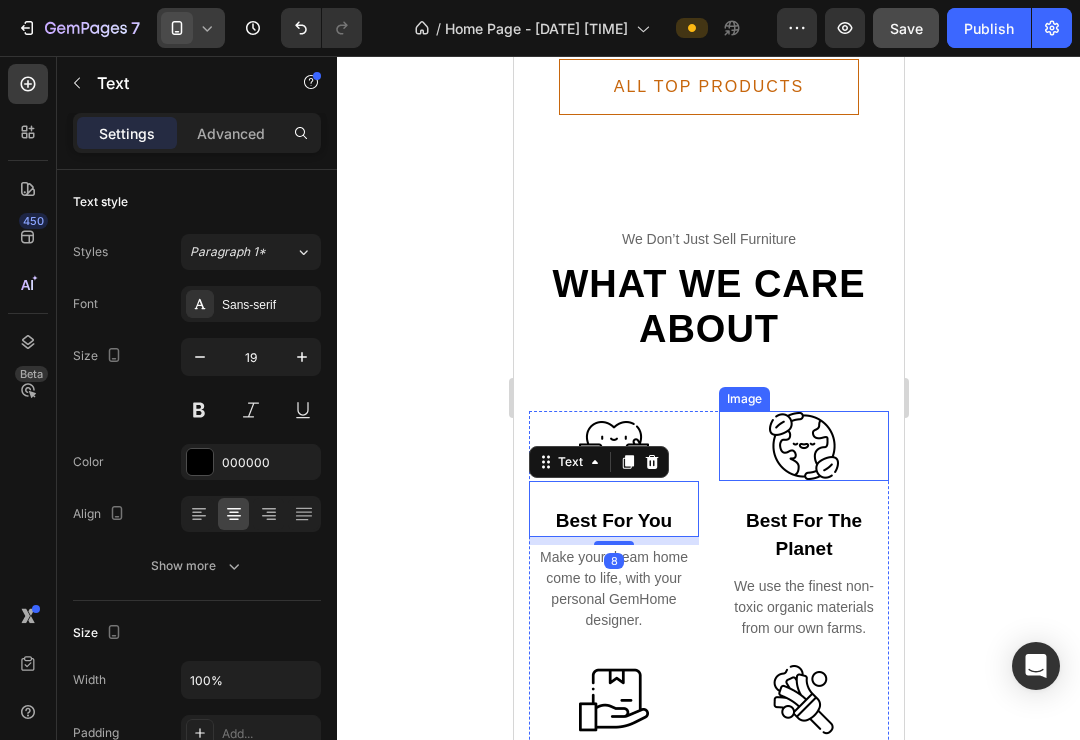 click at bounding box center (803, 446) 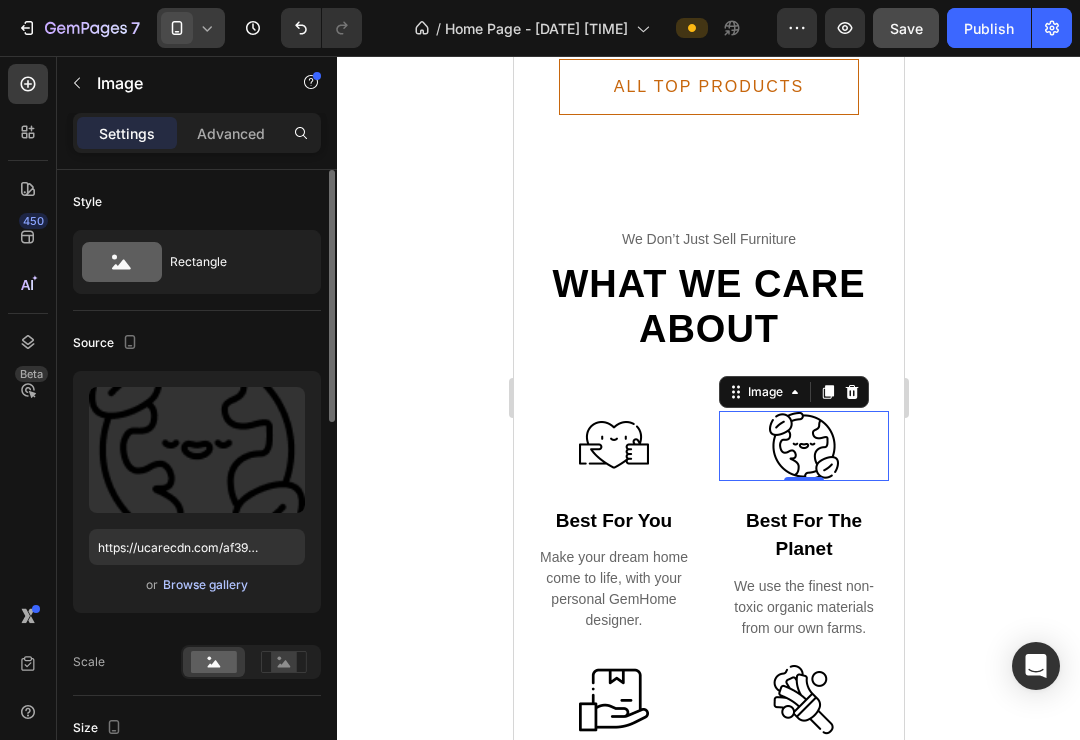 click on "Browse gallery" at bounding box center [205, 585] 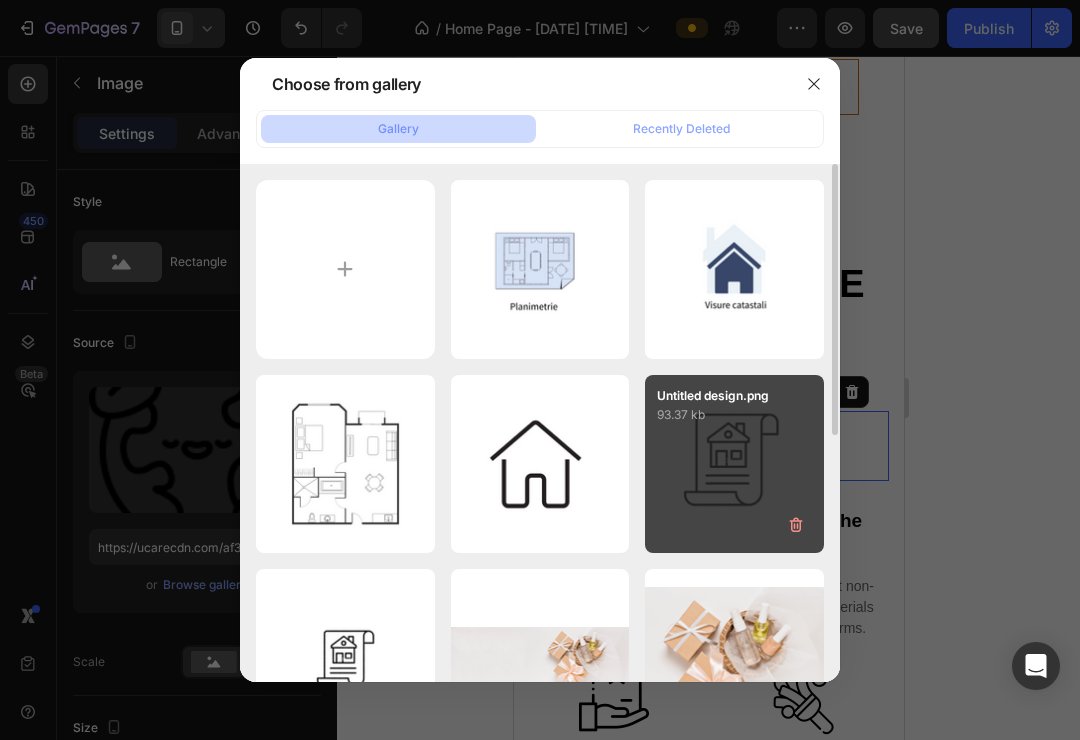 click on "Untitled design.png 93.37 kb" at bounding box center [734, 464] 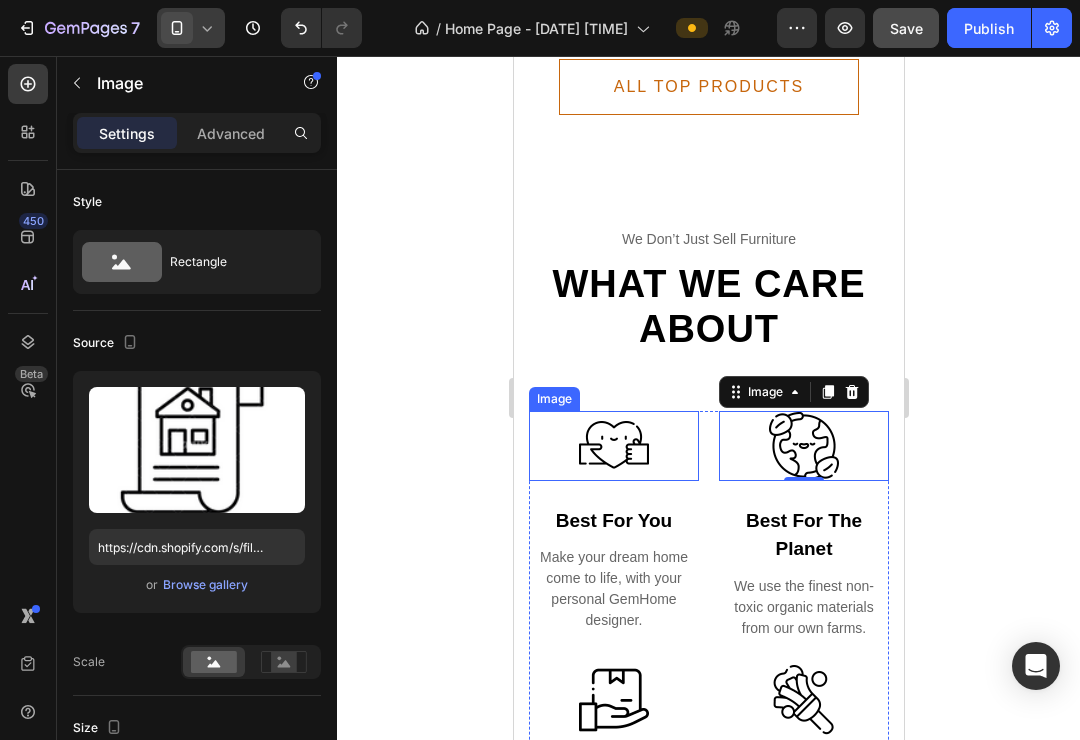 click at bounding box center [613, 446] 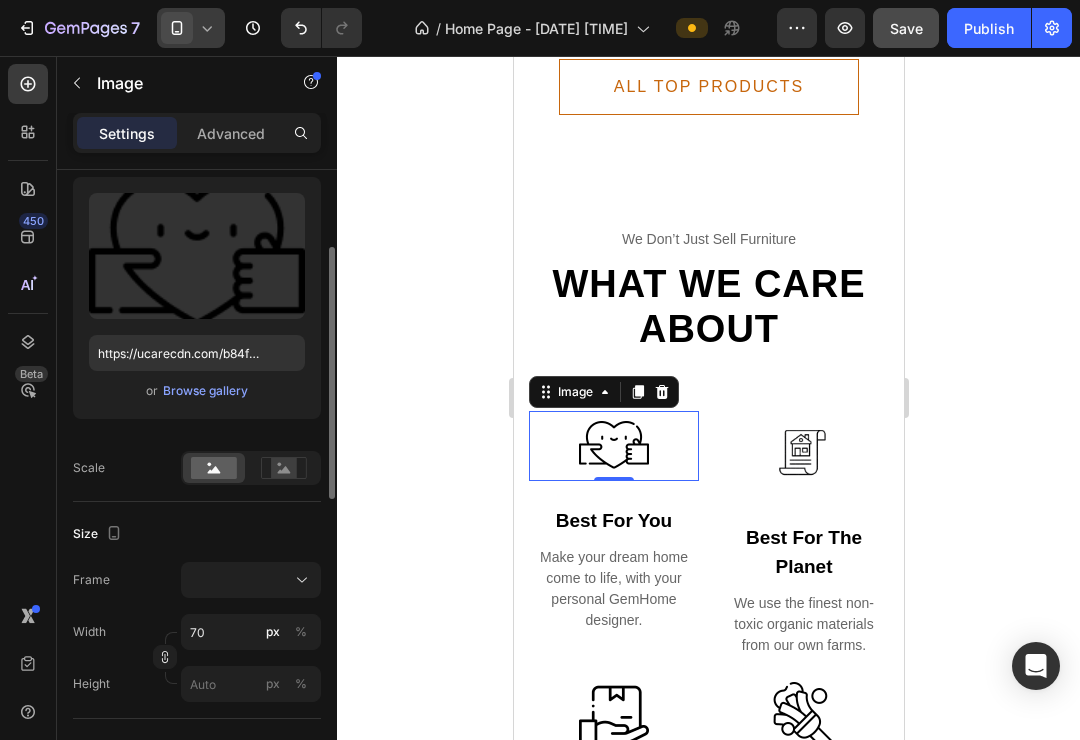 scroll, scrollTop: 0, scrollLeft: 0, axis: both 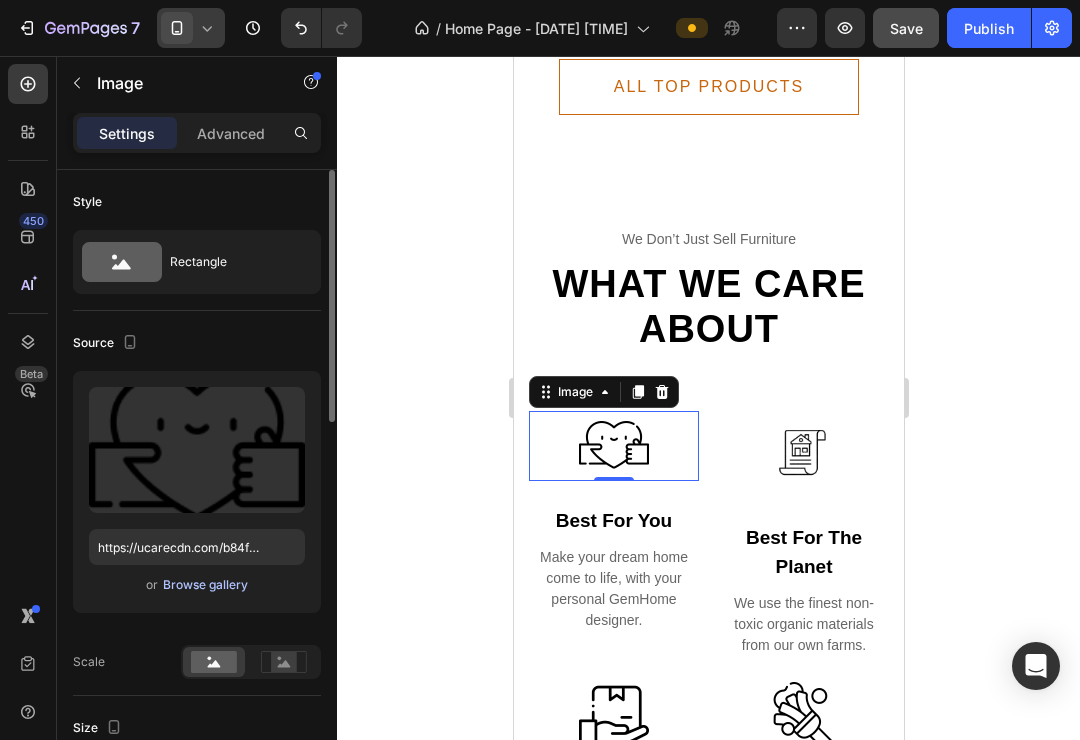 click on "Browse gallery" at bounding box center [205, 585] 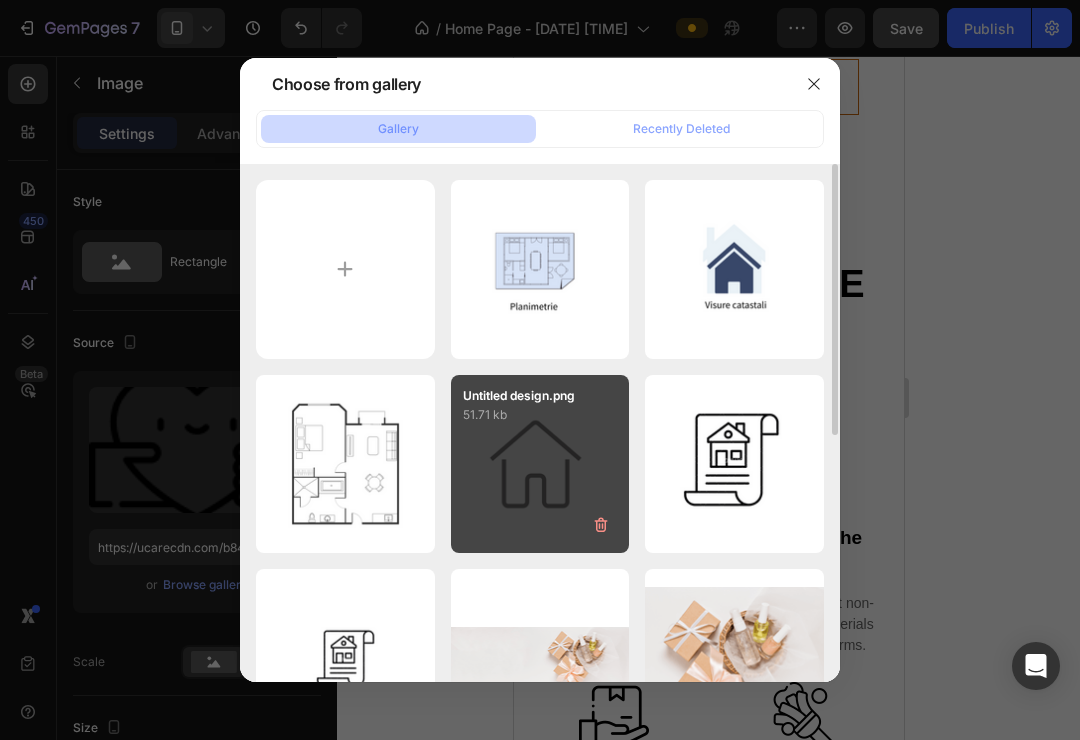 click on "Untitled design.png 51.71 kb" at bounding box center (540, 464) 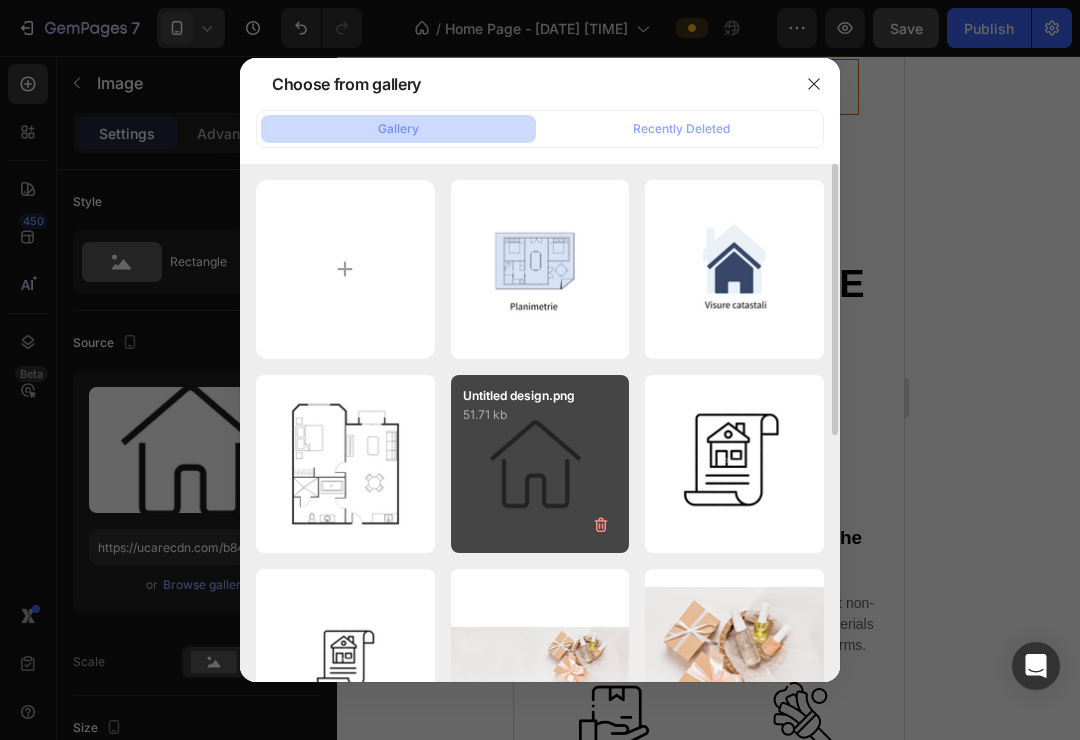 type on "https://cdn.shopify.com/s/files/1/0963/4778/3514/files/gempages_577855329576944402-7d3d173e-d3fc-4b92-97d3-5fbf51858934.png" 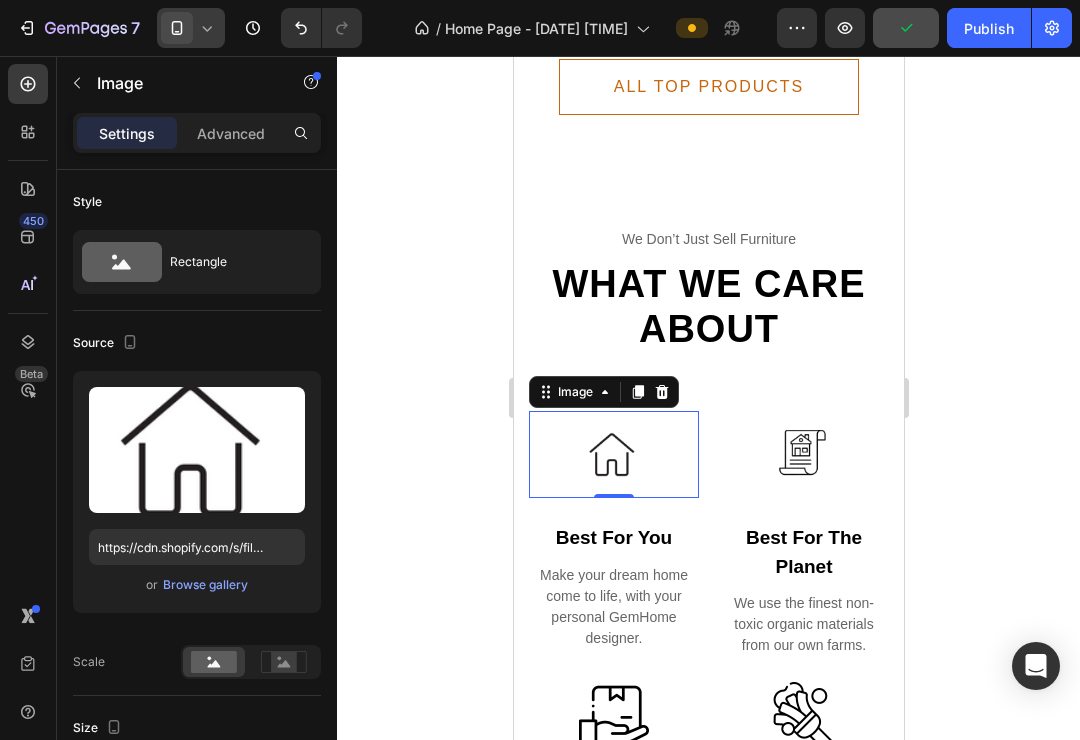 click 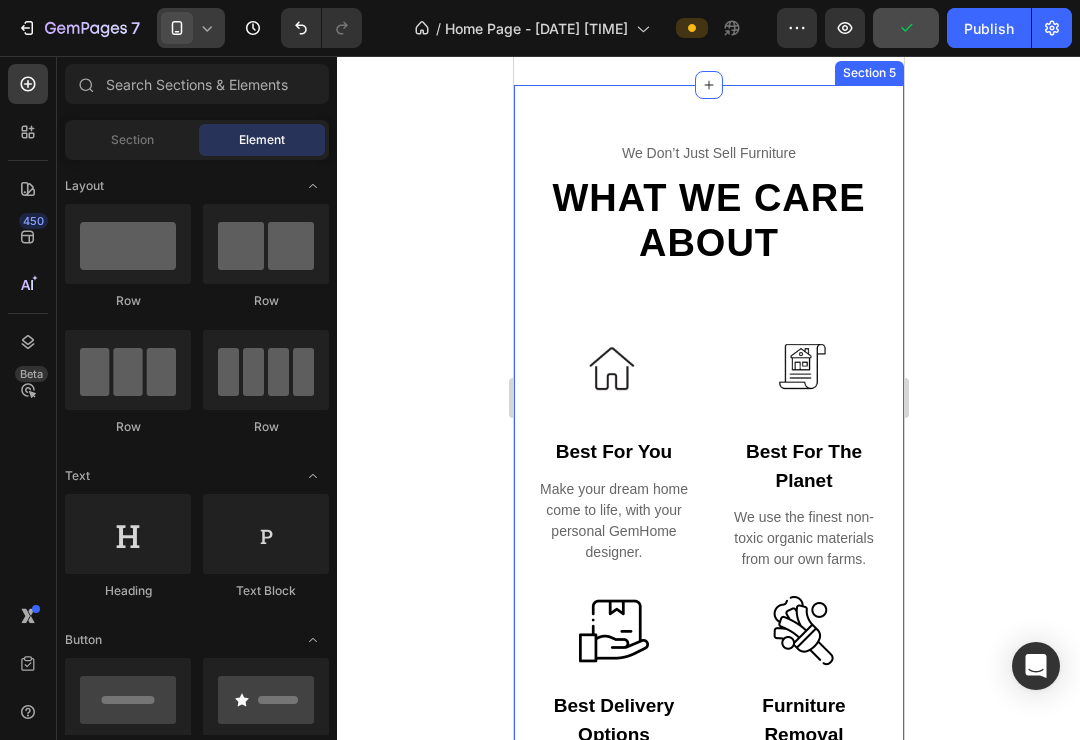 scroll, scrollTop: 2867, scrollLeft: 0, axis: vertical 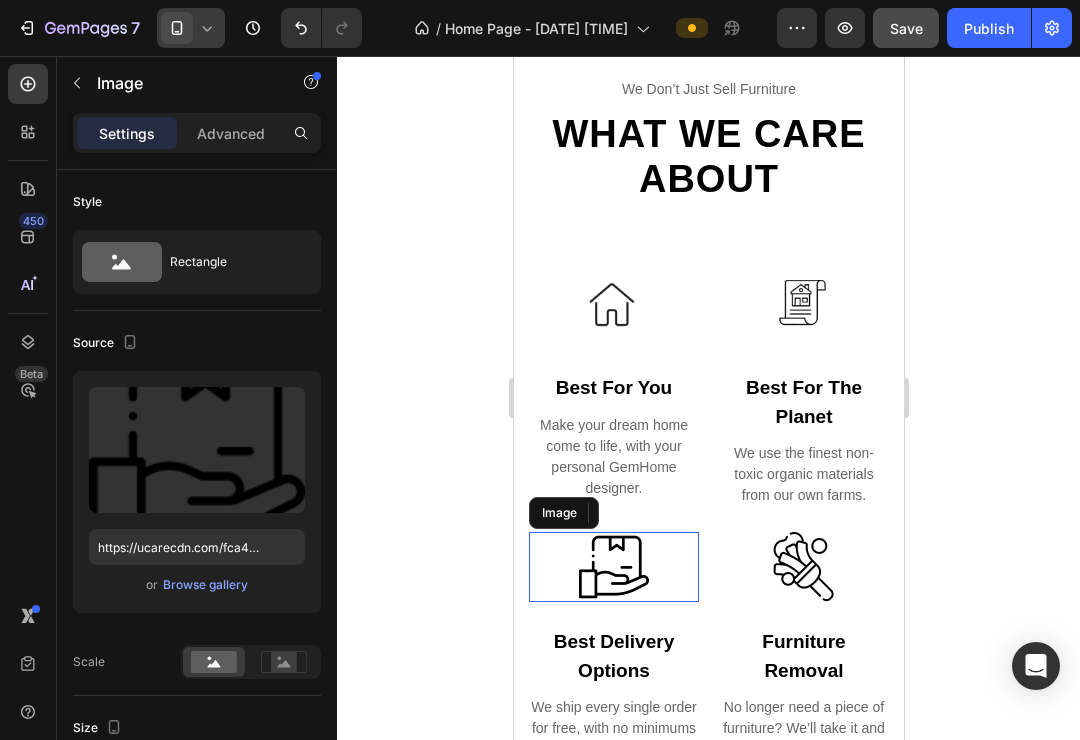 click at bounding box center (613, 567) 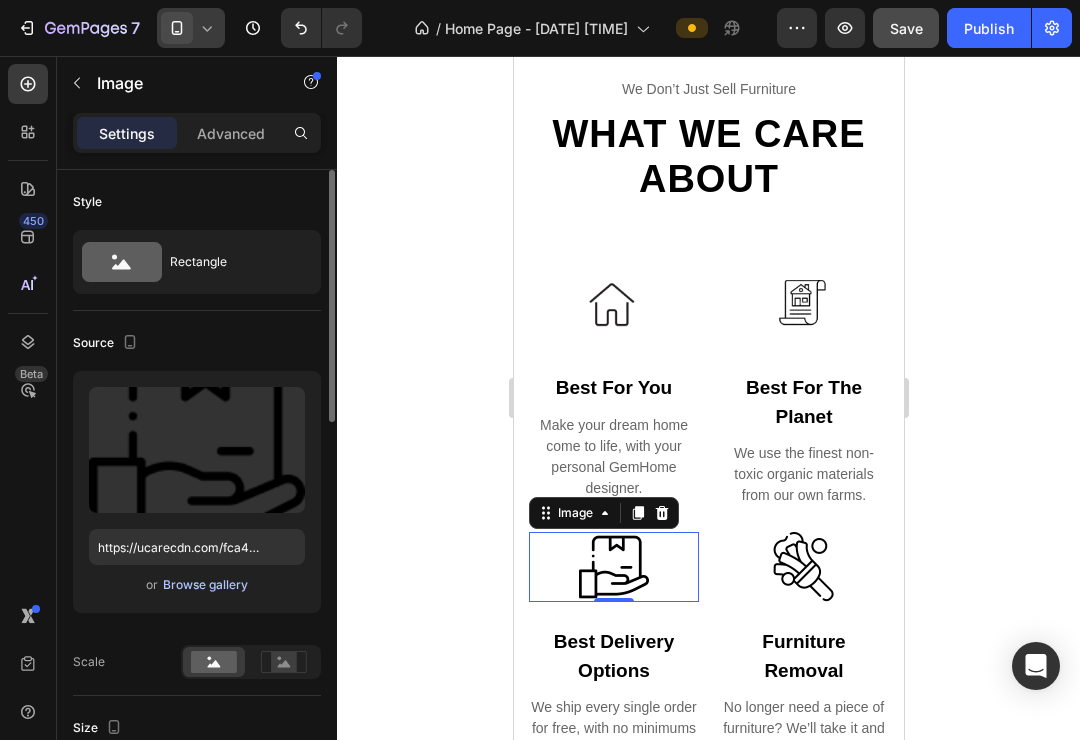 click on "Browse gallery" at bounding box center [205, 585] 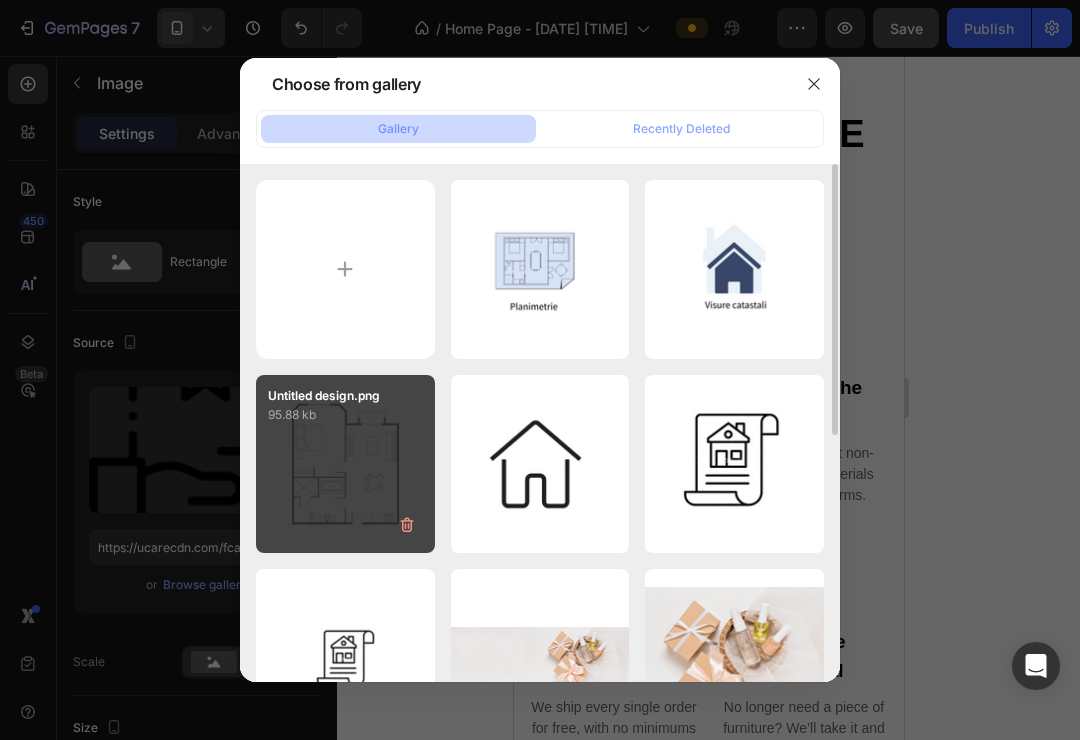 click on "Untitled design.png 95.88 kb" at bounding box center (345, 464) 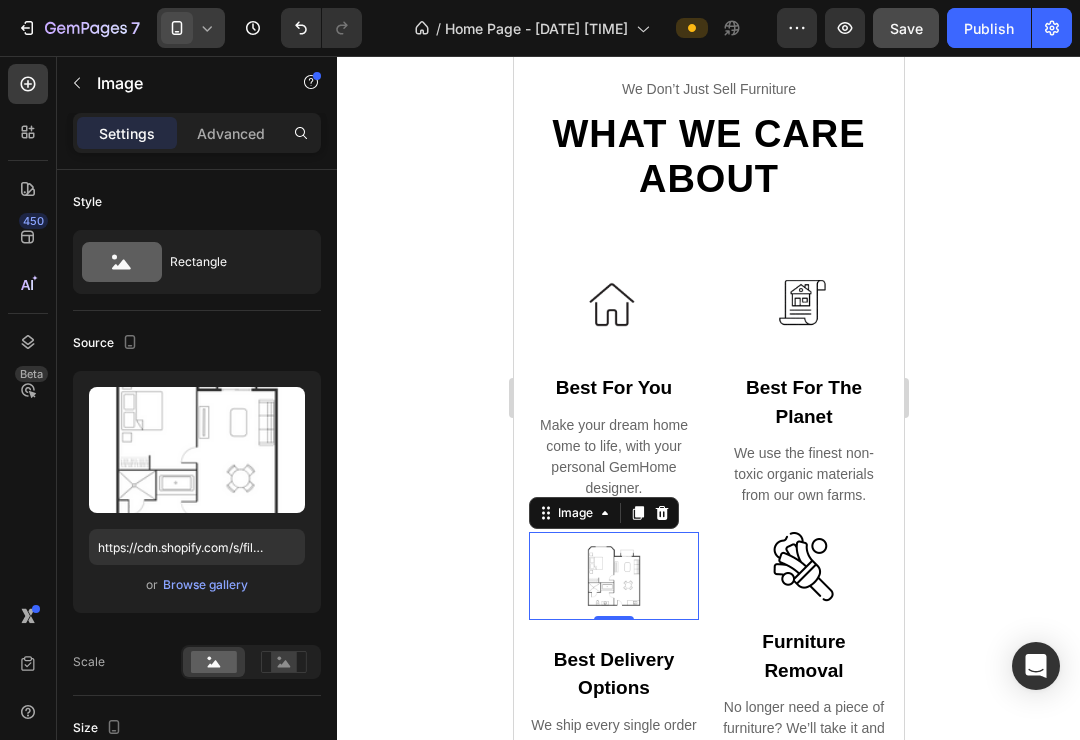 click 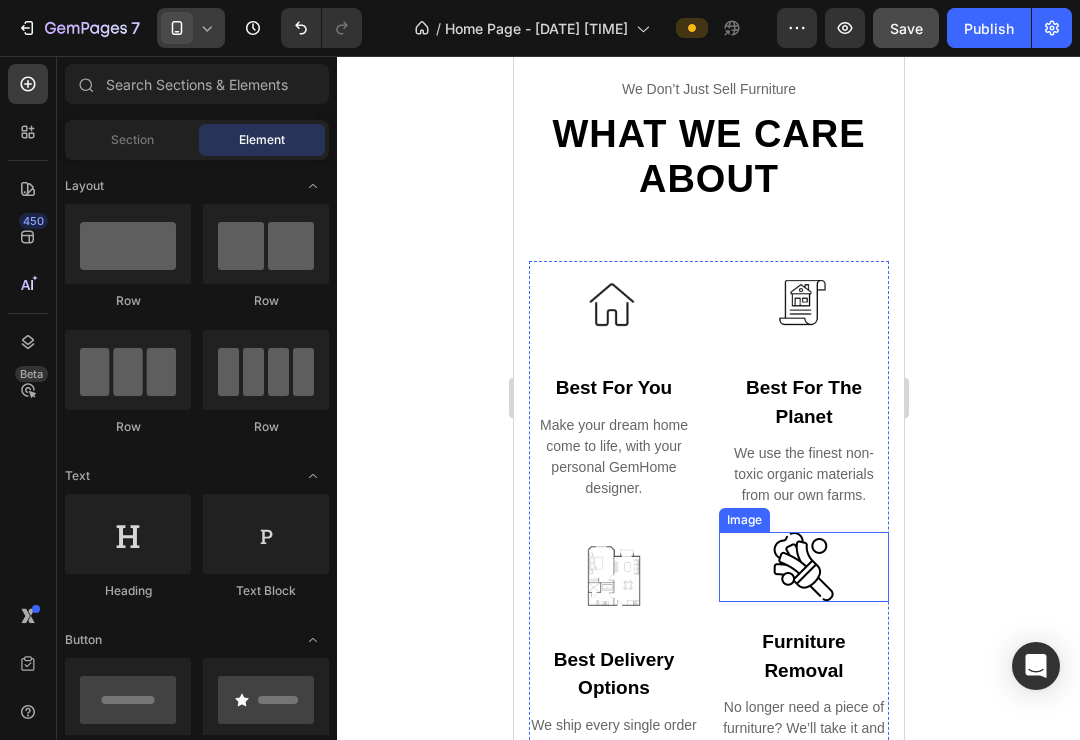click at bounding box center (803, 567) 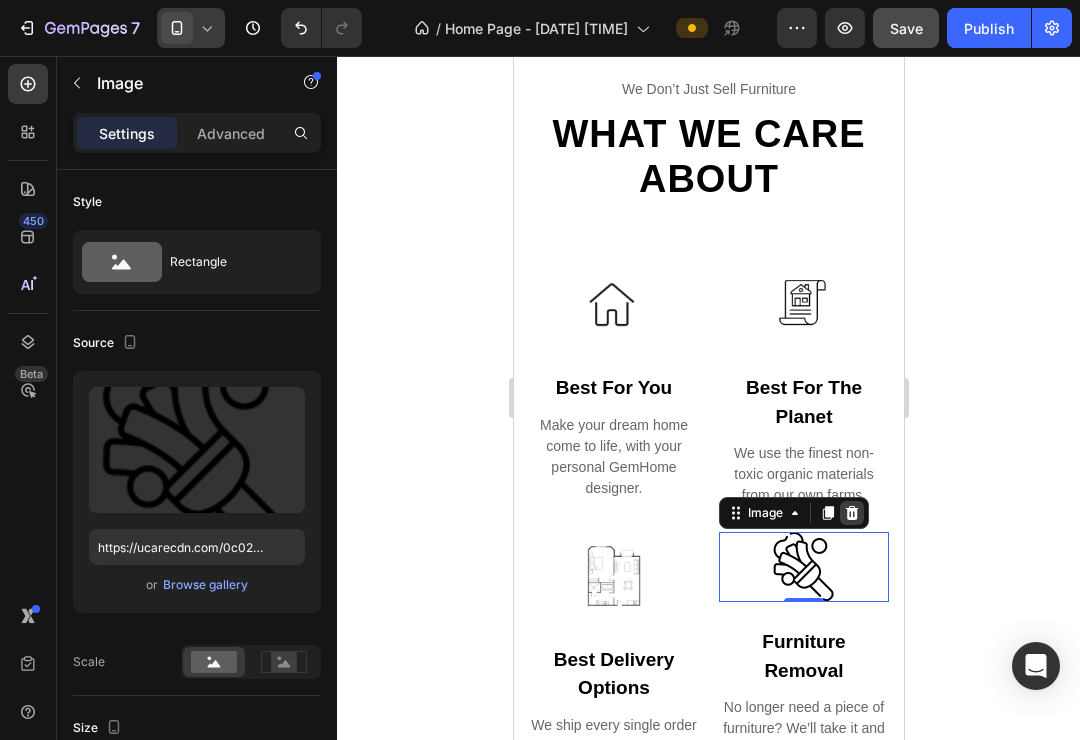 click 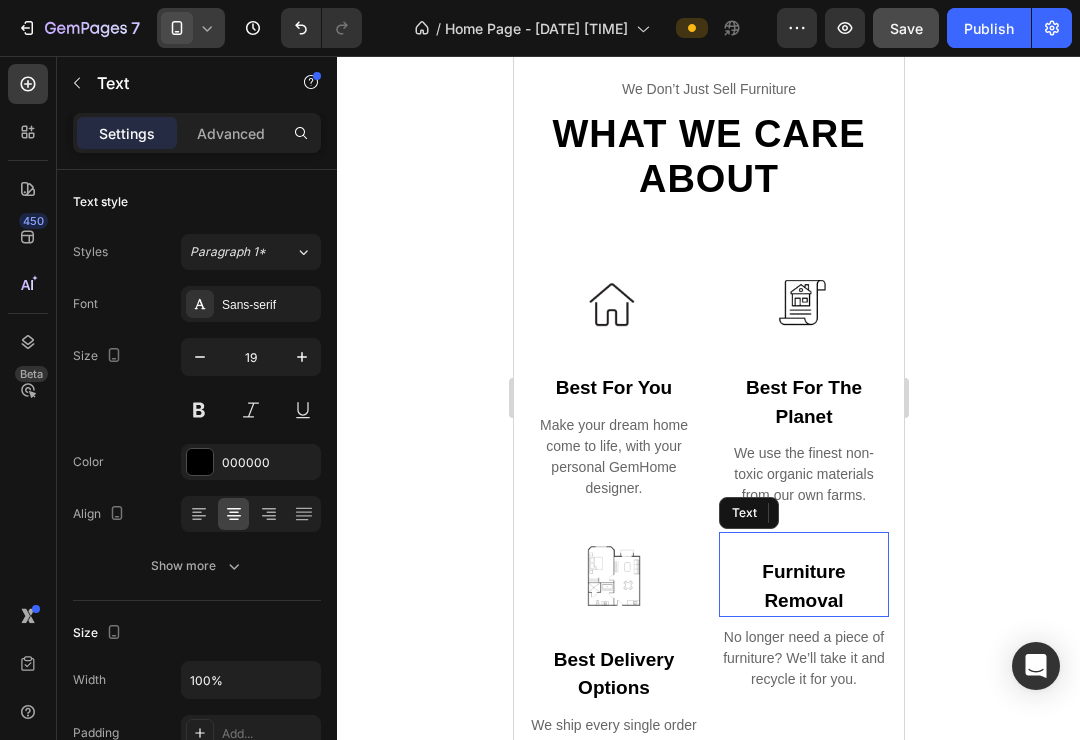 drag, startPoint x: 840, startPoint y: 587, endPoint x: 842, endPoint y: 573, distance: 14.142136 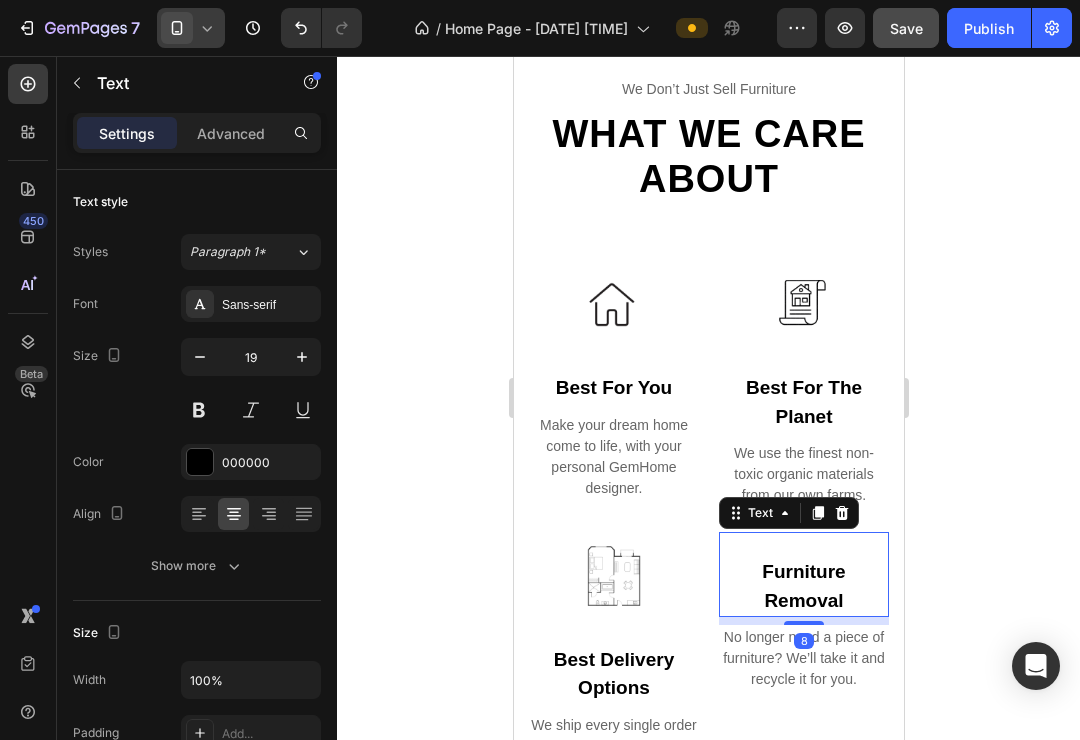 click 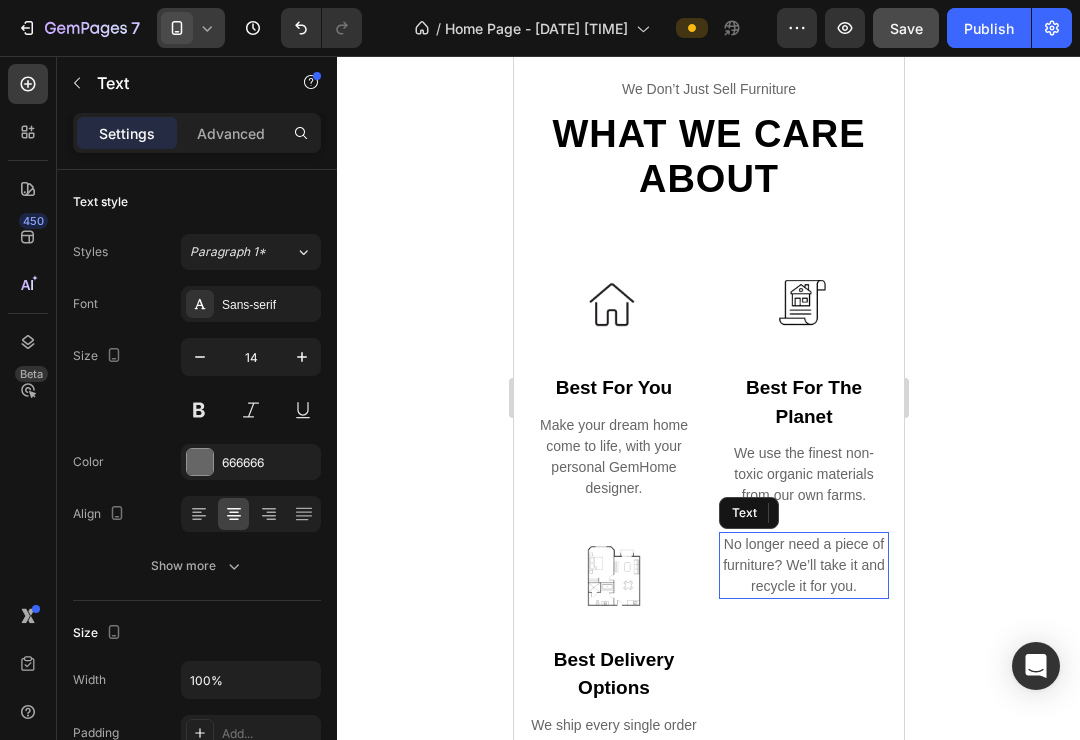 click on "No longer need a piece of furniture? We’ll take it and recycle it for you." at bounding box center (803, 565) 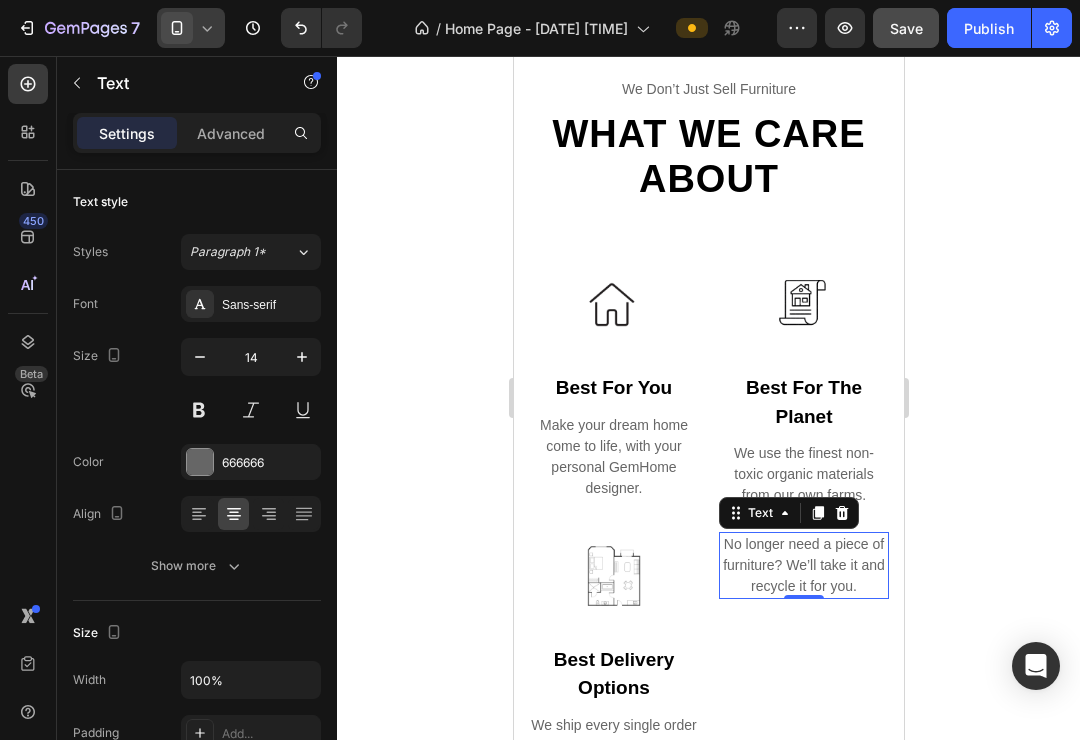drag, startPoint x: 844, startPoint y: 508, endPoint x: 829, endPoint y: 522, distance: 20.518284 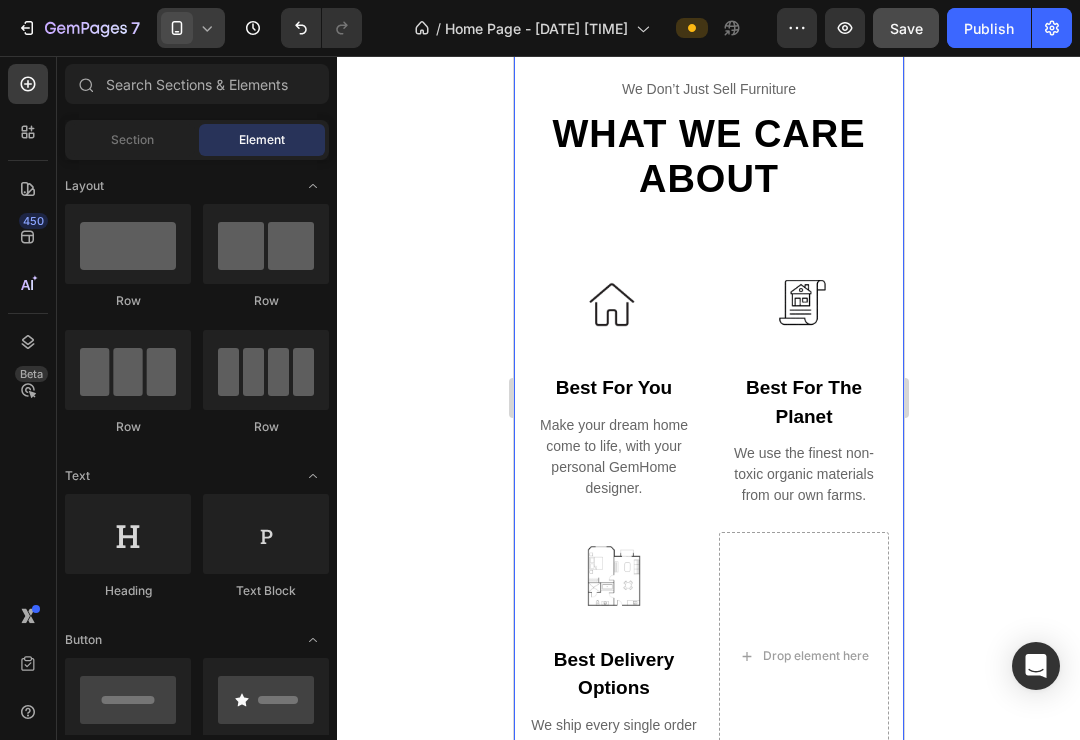click 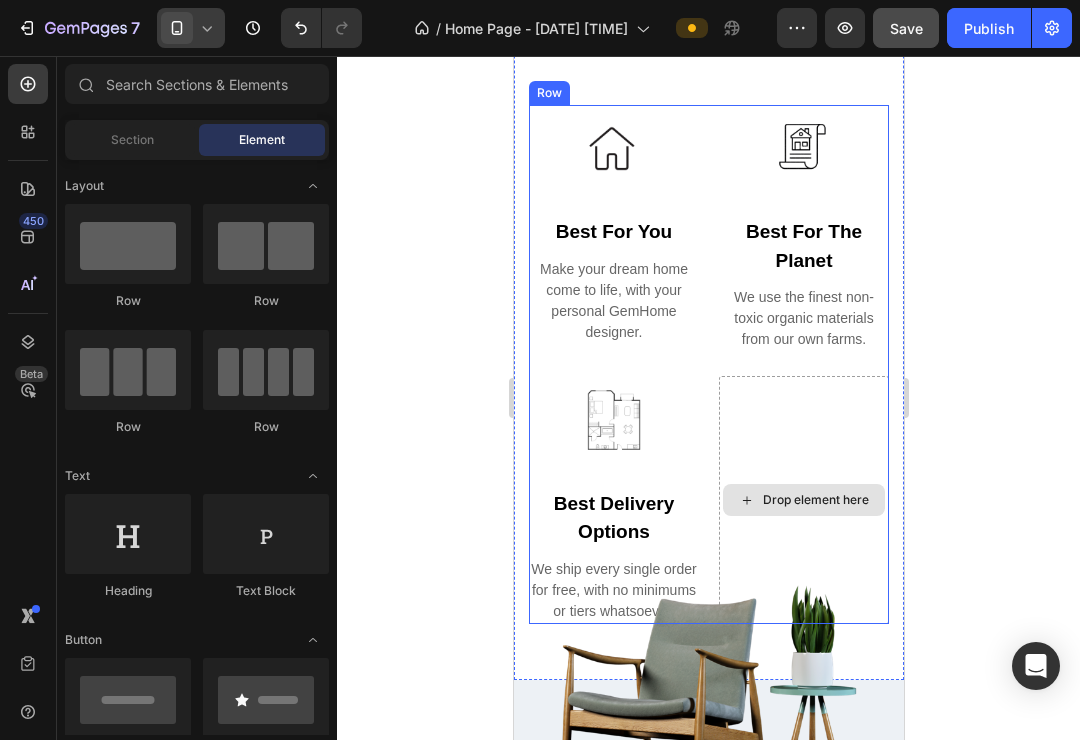 scroll, scrollTop: 3014, scrollLeft: 0, axis: vertical 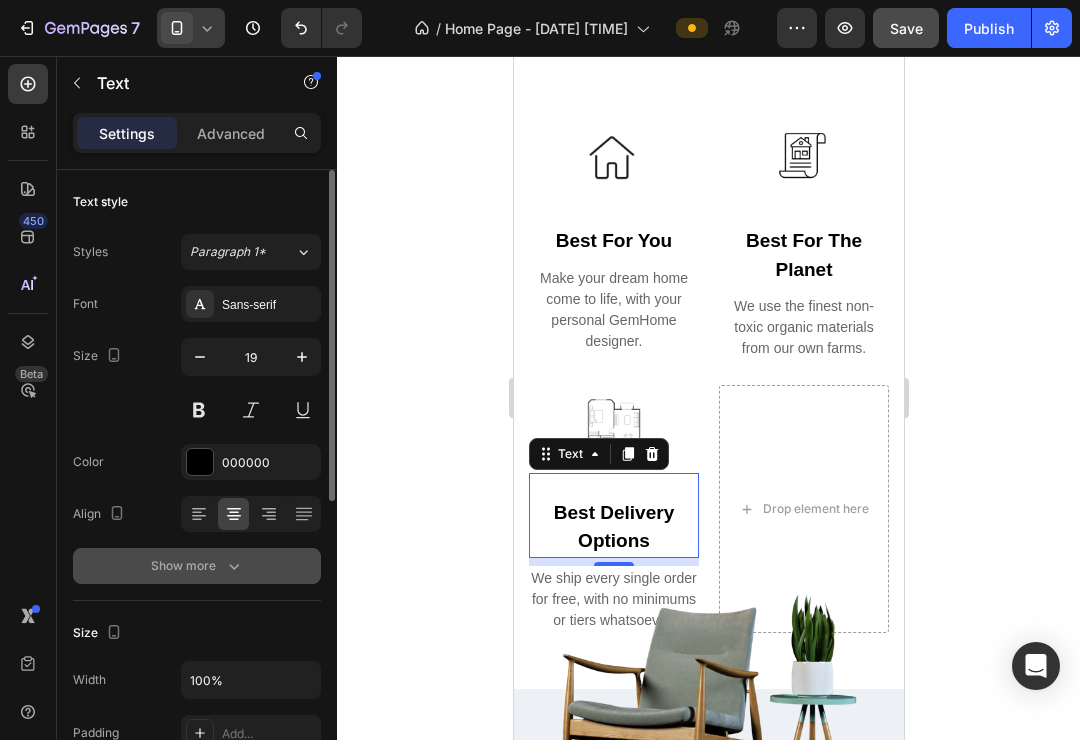 click on "Show more" at bounding box center [197, 566] 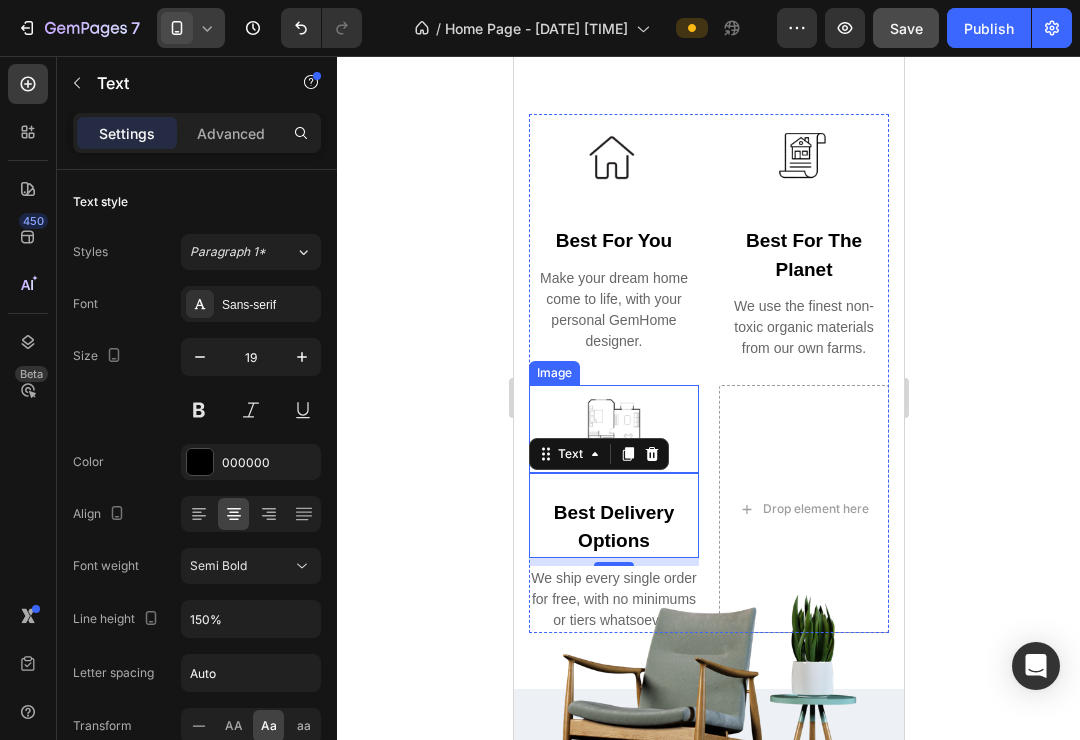 click at bounding box center [613, 429] 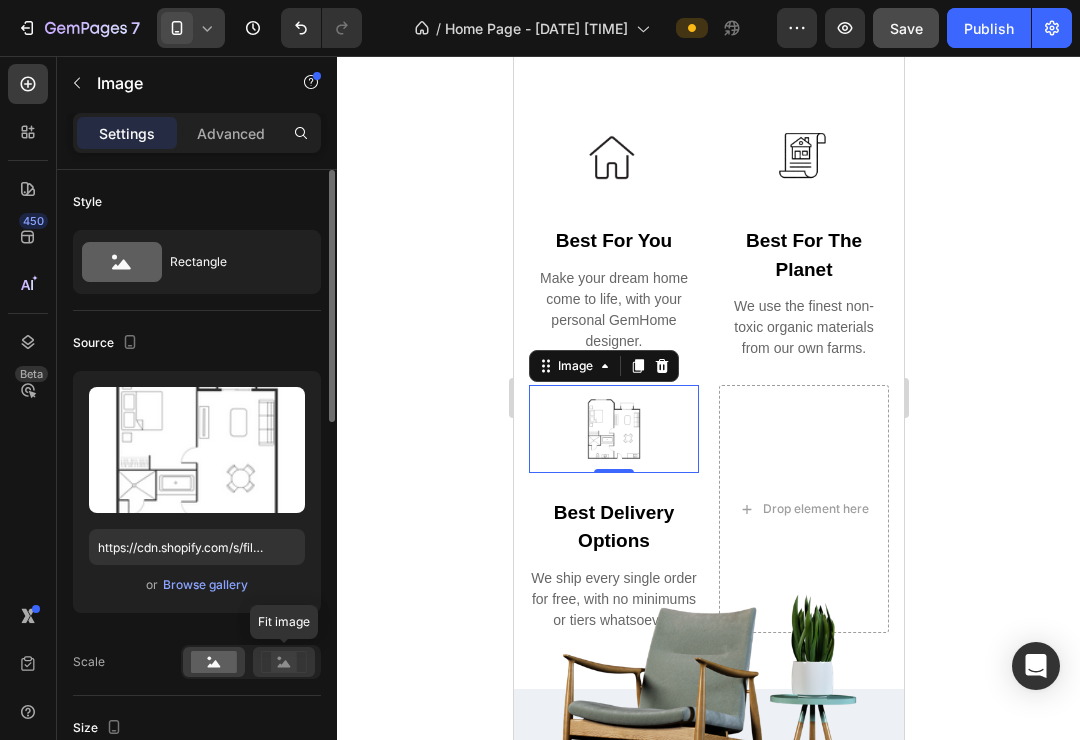 click 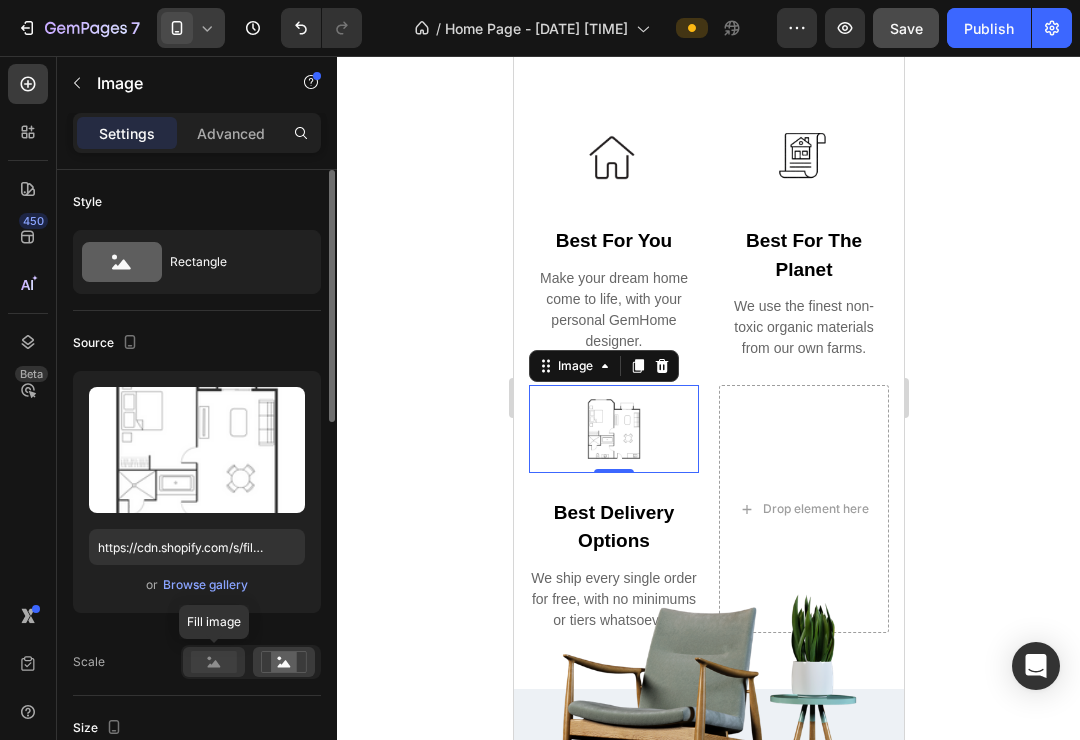 click 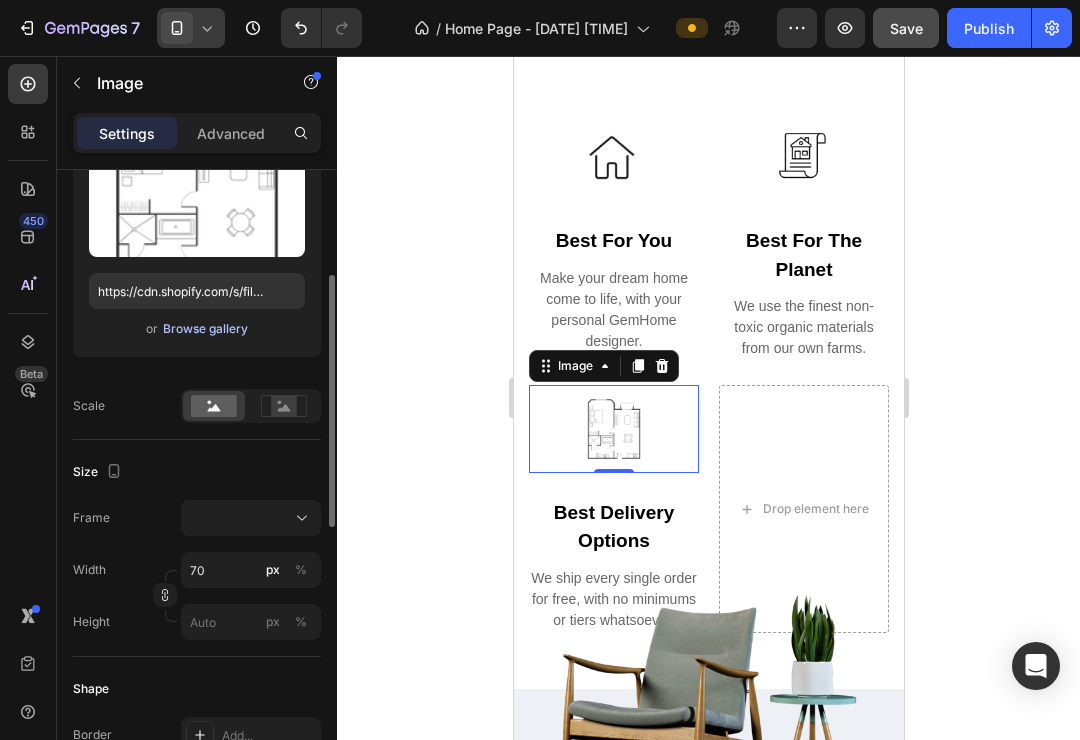scroll, scrollTop: 258, scrollLeft: 0, axis: vertical 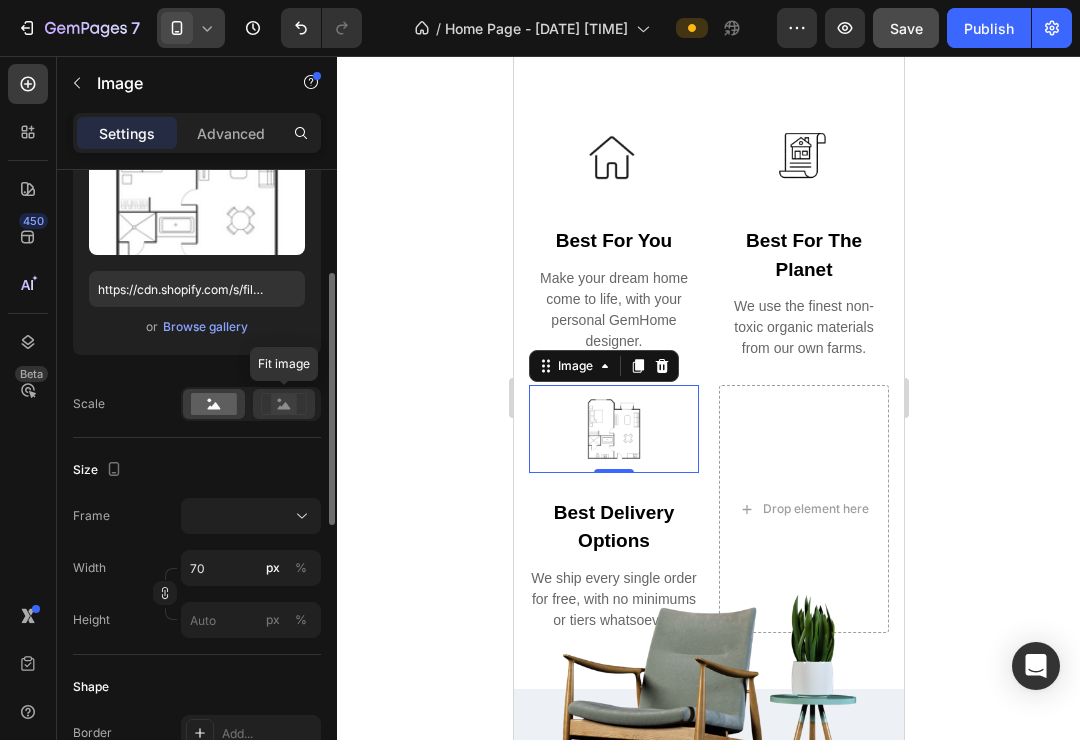 click 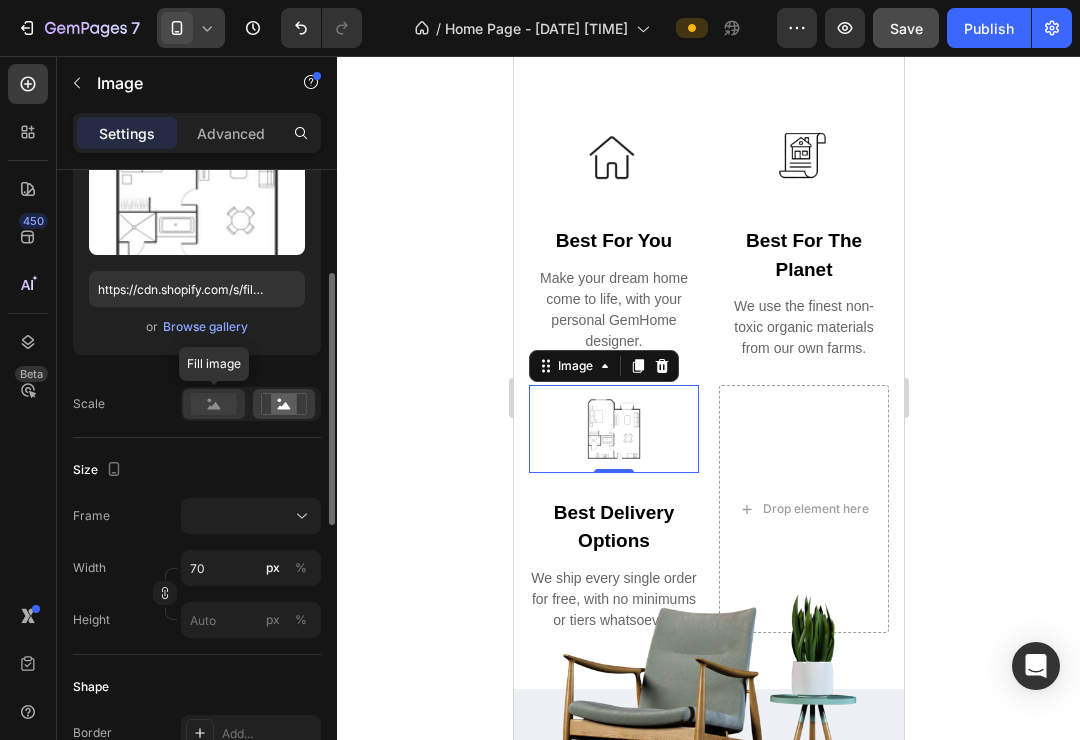 click 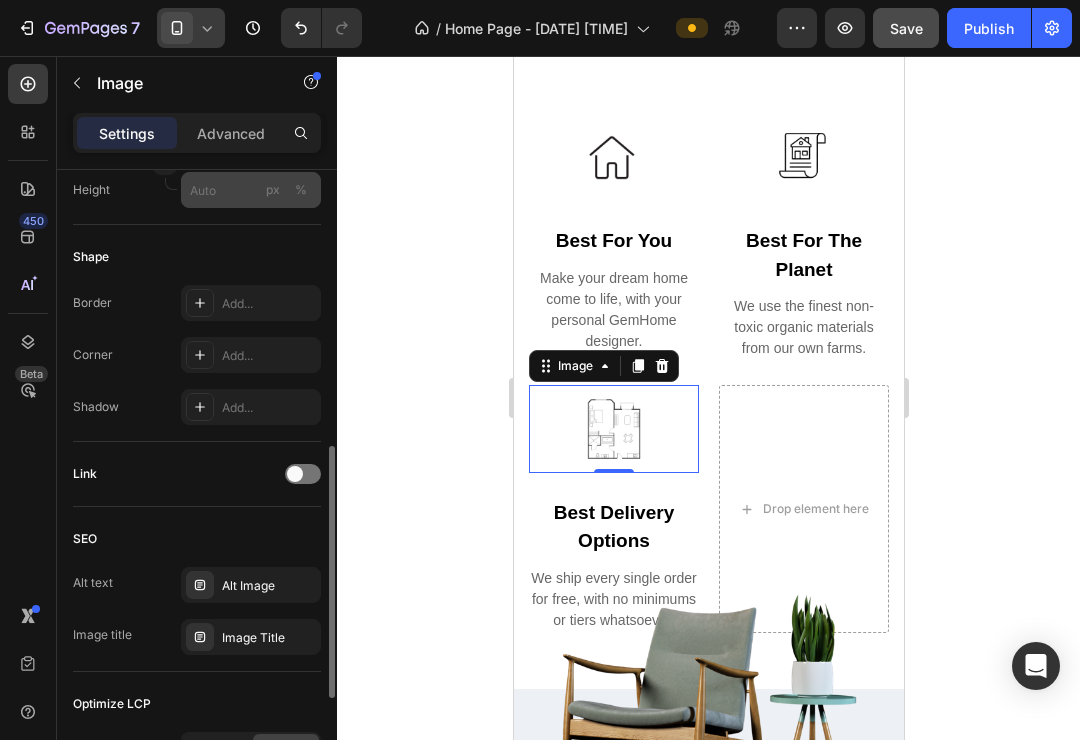 scroll, scrollTop: 933, scrollLeft: 0, axis: vertical 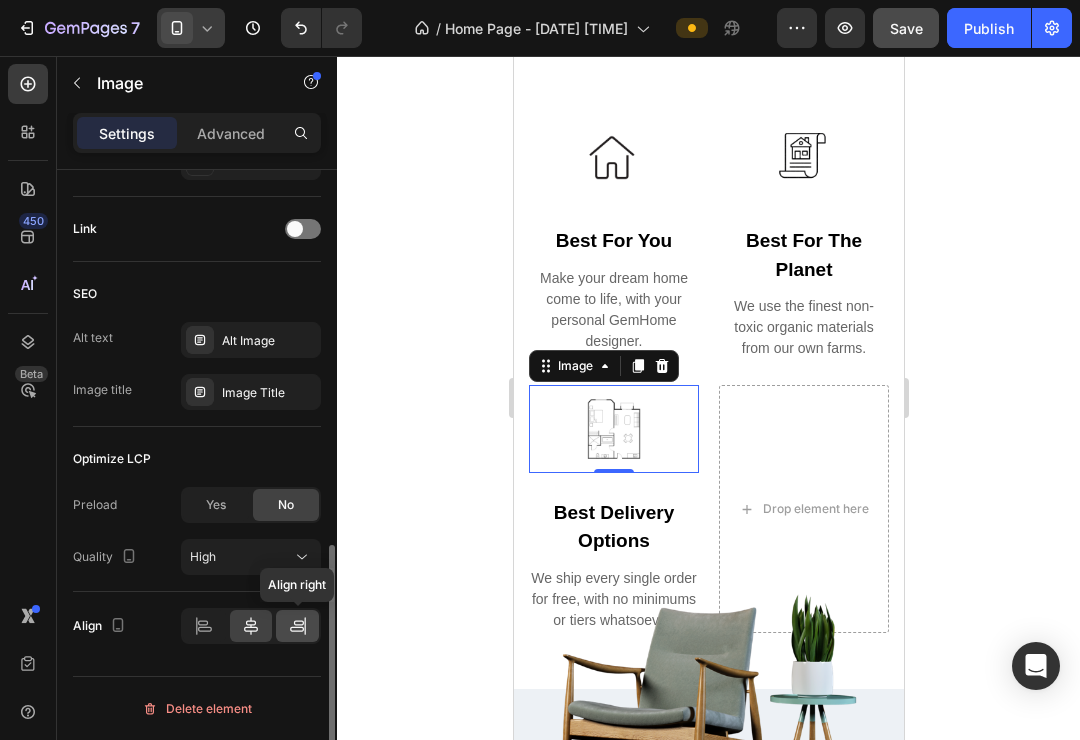 click 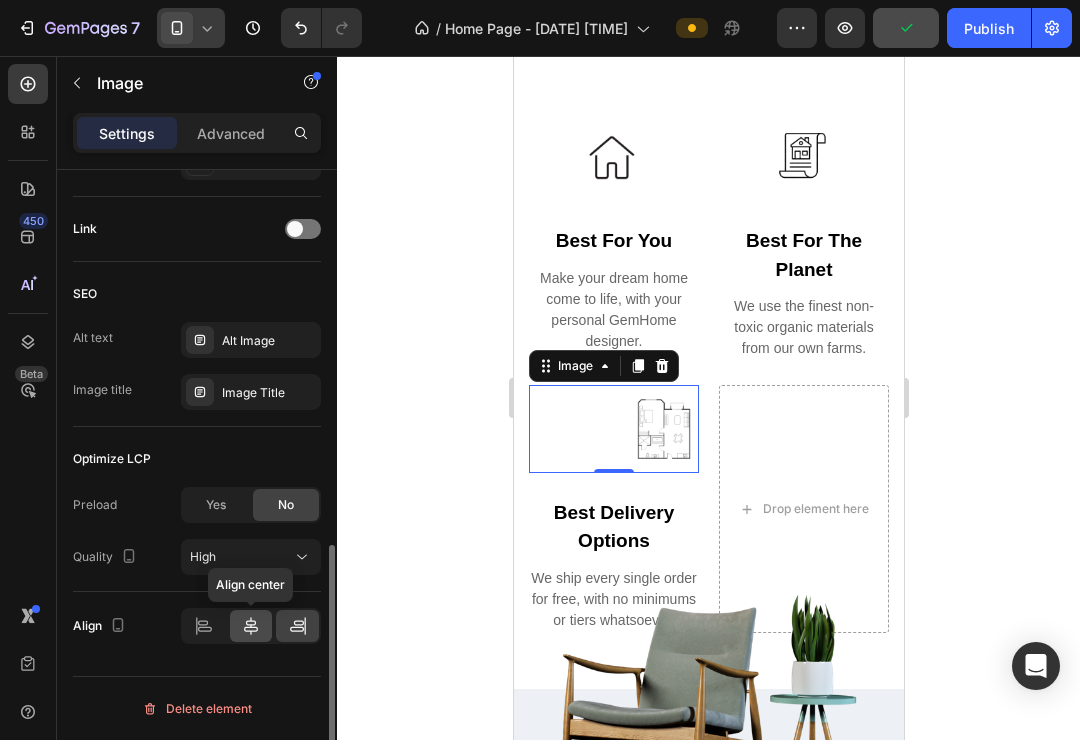 click 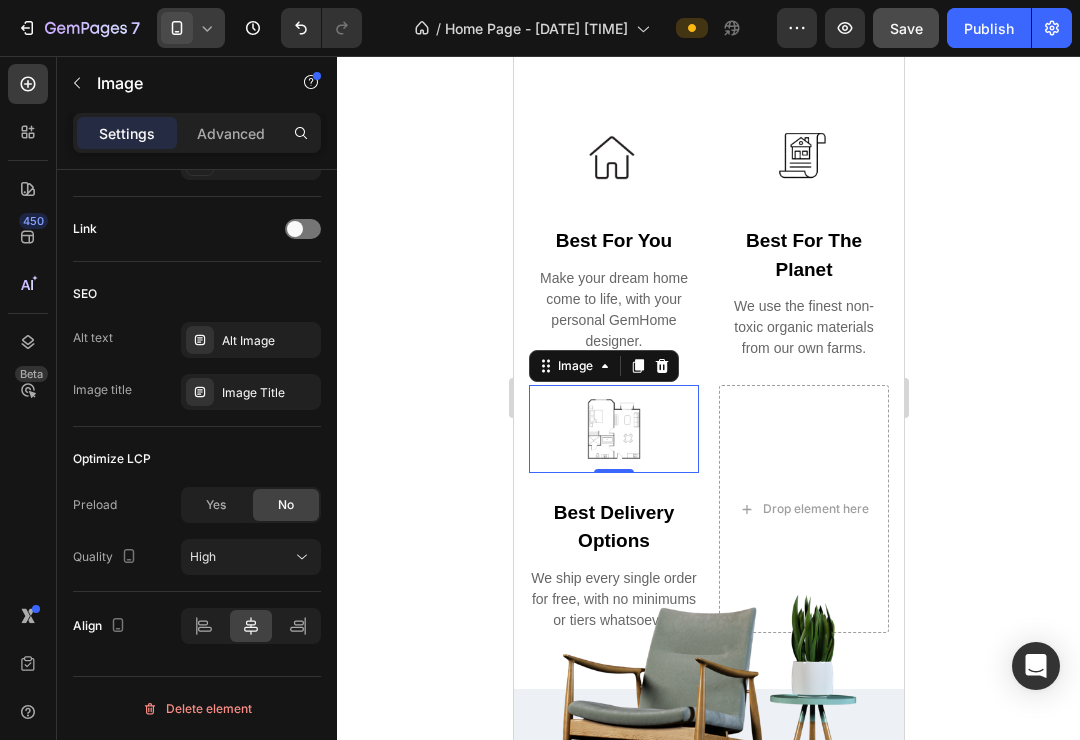 click 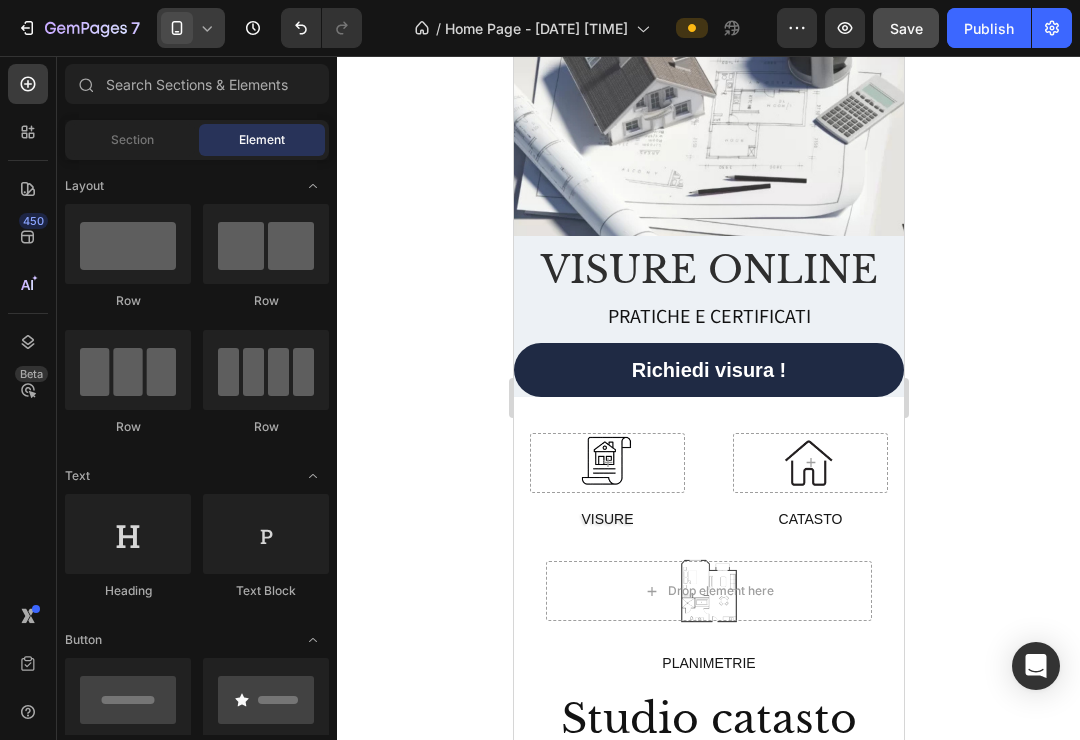 scroll, scrollTop: 127, scrollLeft: 0, axis: vertical 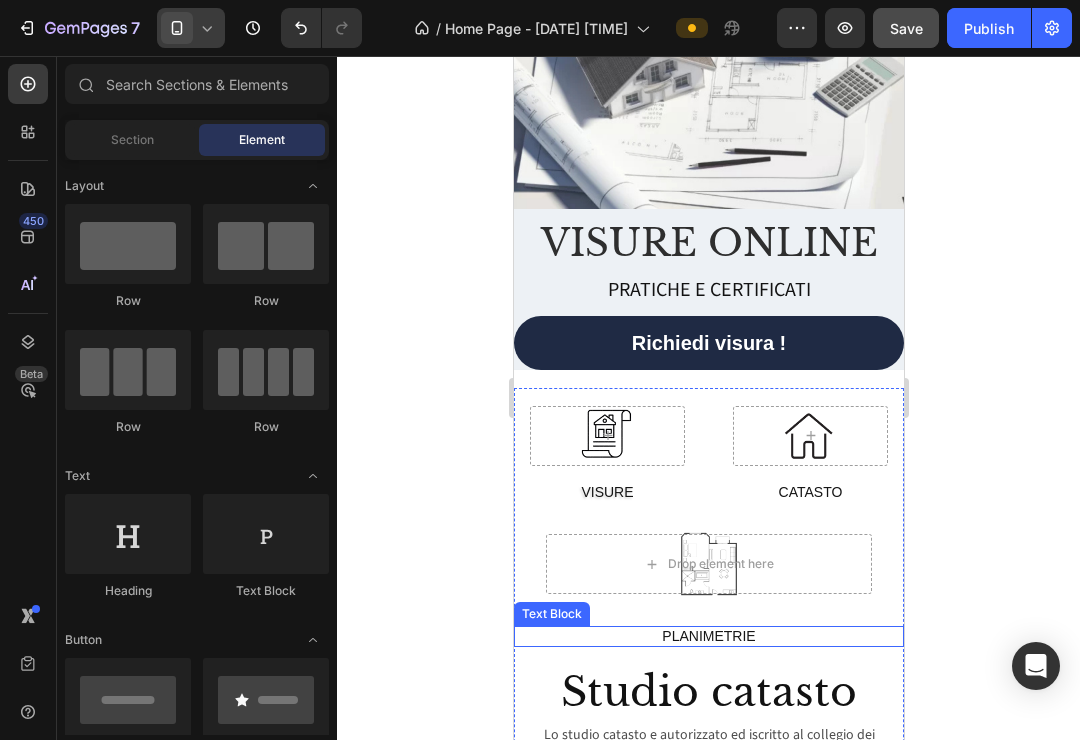 click on "PLANIMETRIE" at bounding box center (708, 636) 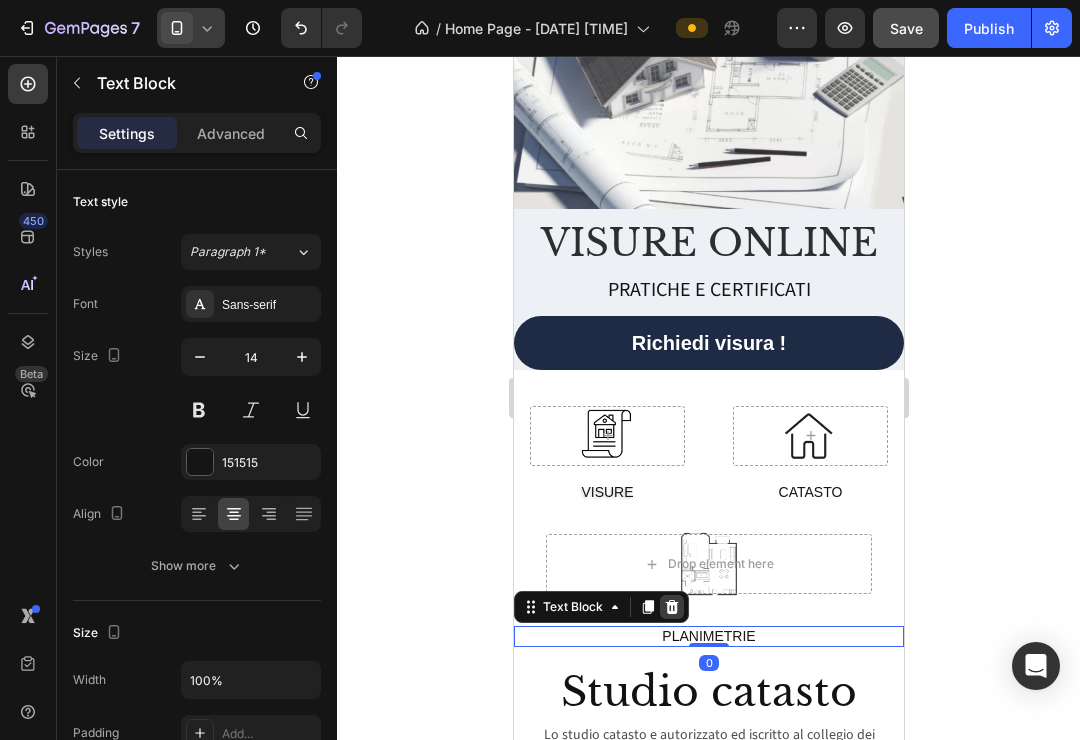 click 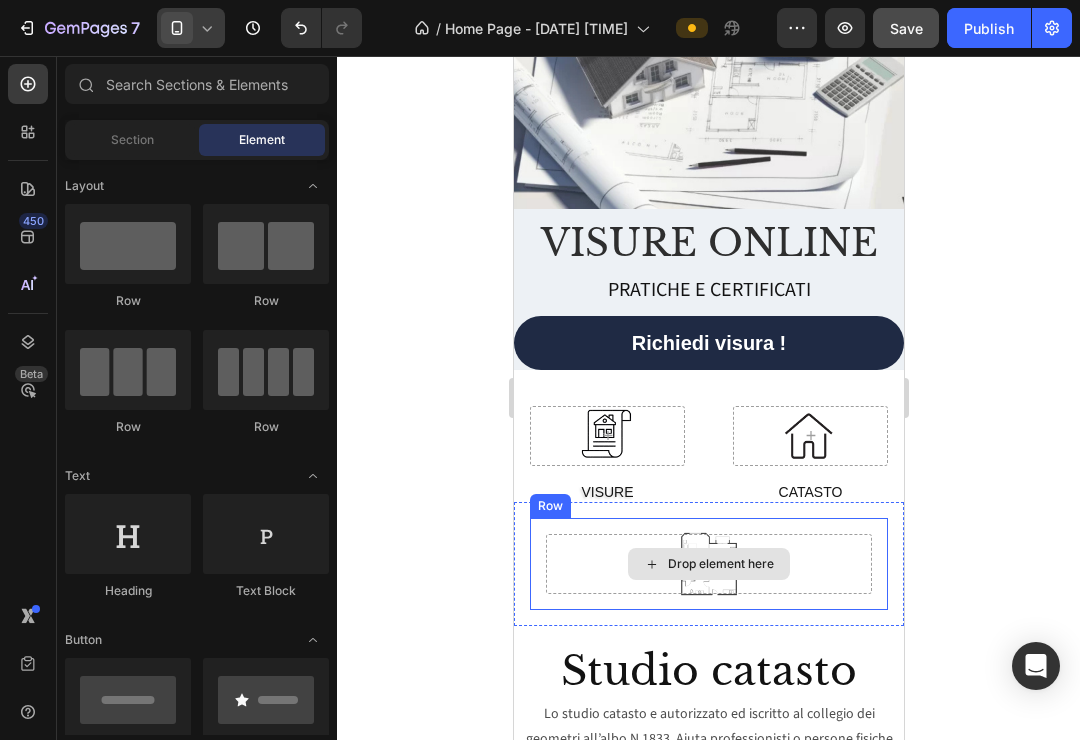drag, startPoint x: 843, startPoint y: 580, endPoint x: 828, endPoint y: 578, distance: 15.132746 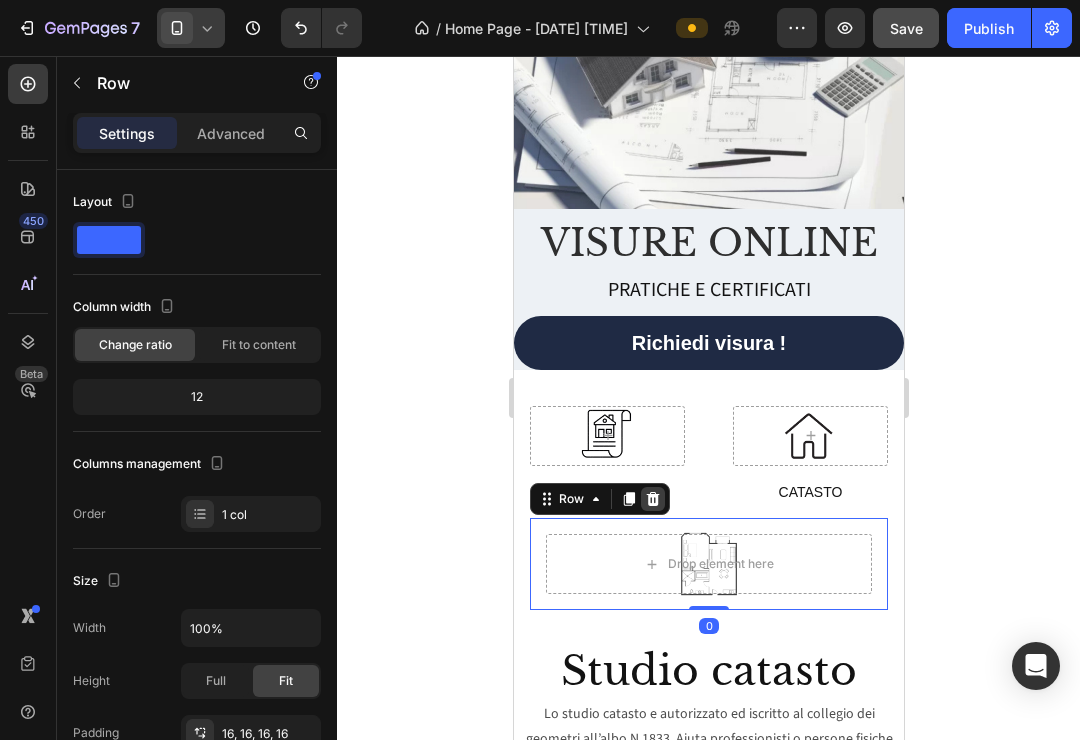click 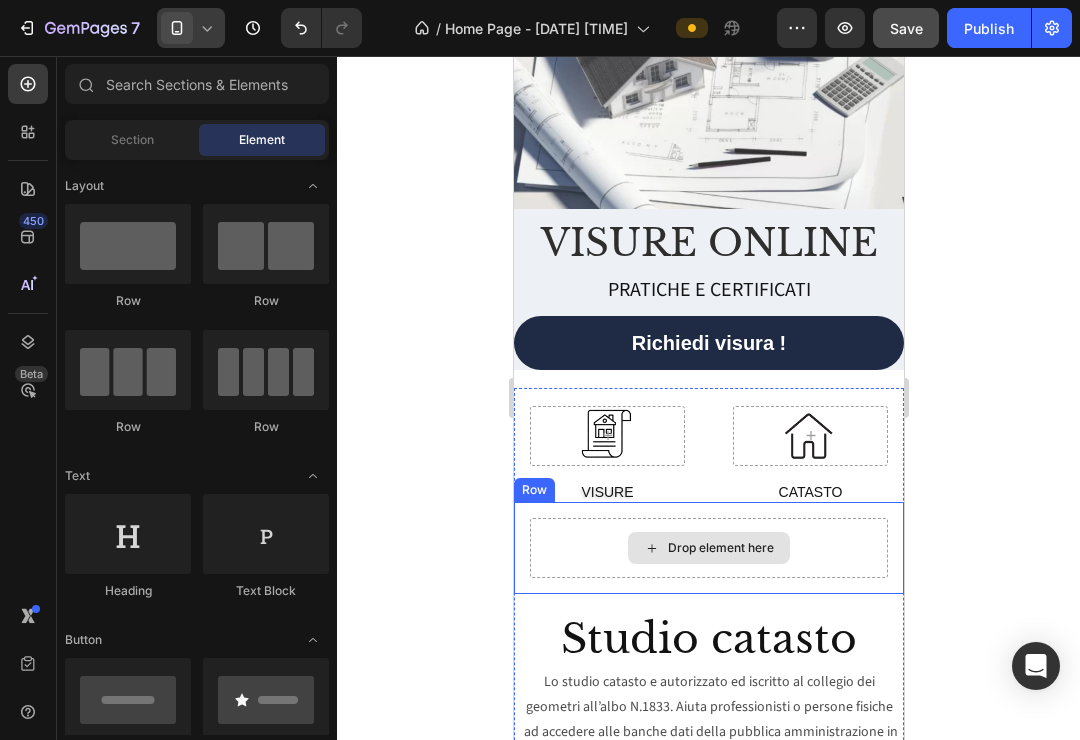 click on "Drop element here" at bounding box center (708, 548) 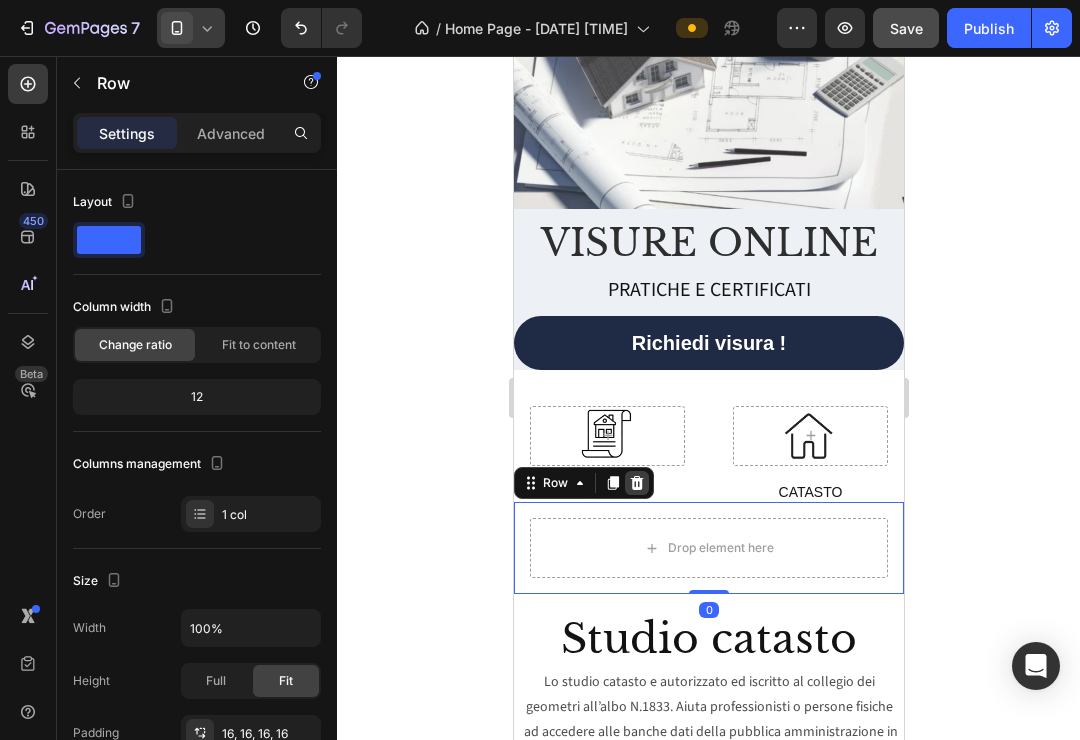 click 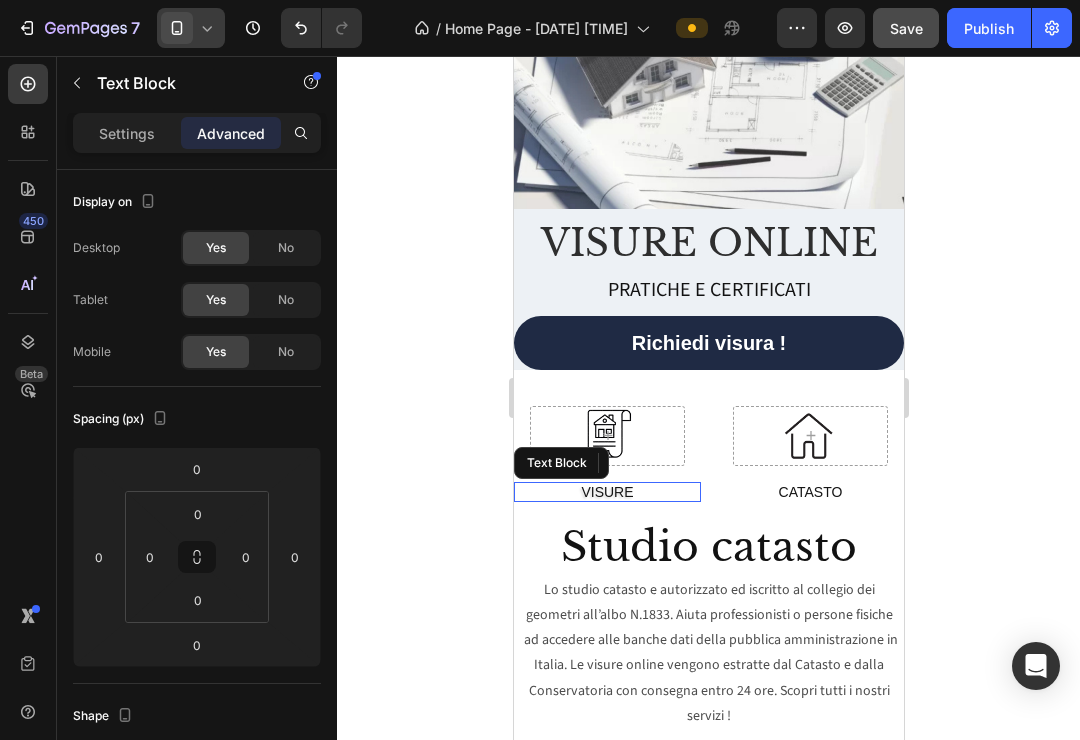 click on "VISURE" at bounding box center [606, 492] 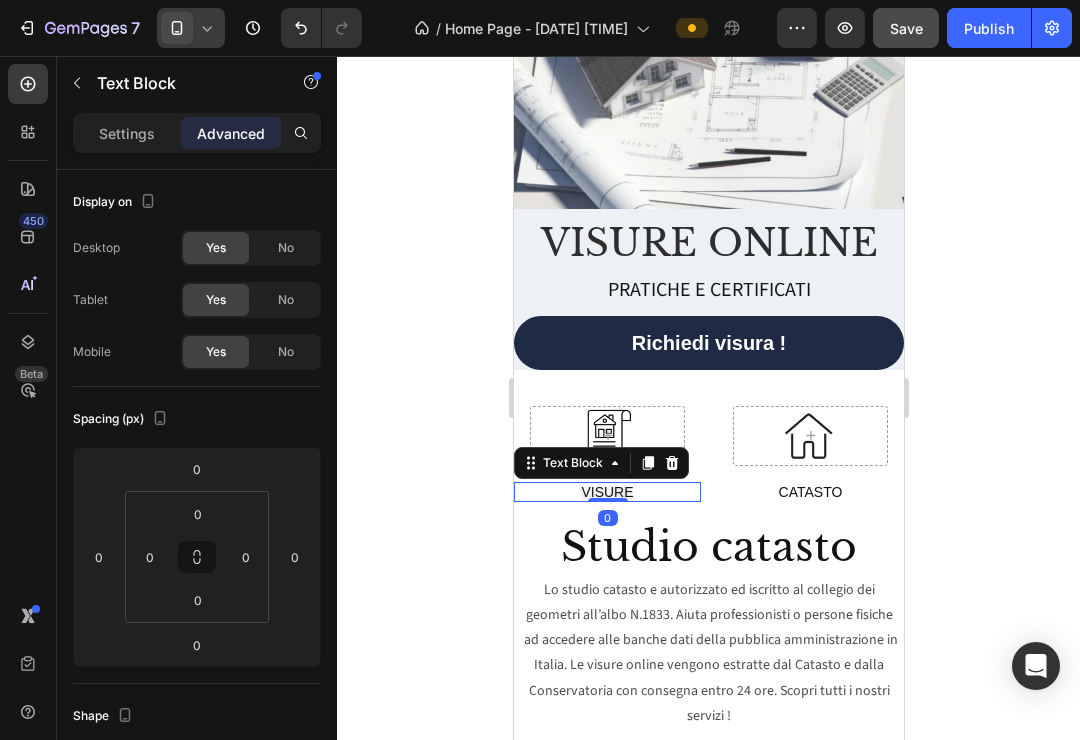 drag, startPoint x: 1001, startPoint y: 489, endPoint x: -1, endPoint y: -1, distance: 1115.394 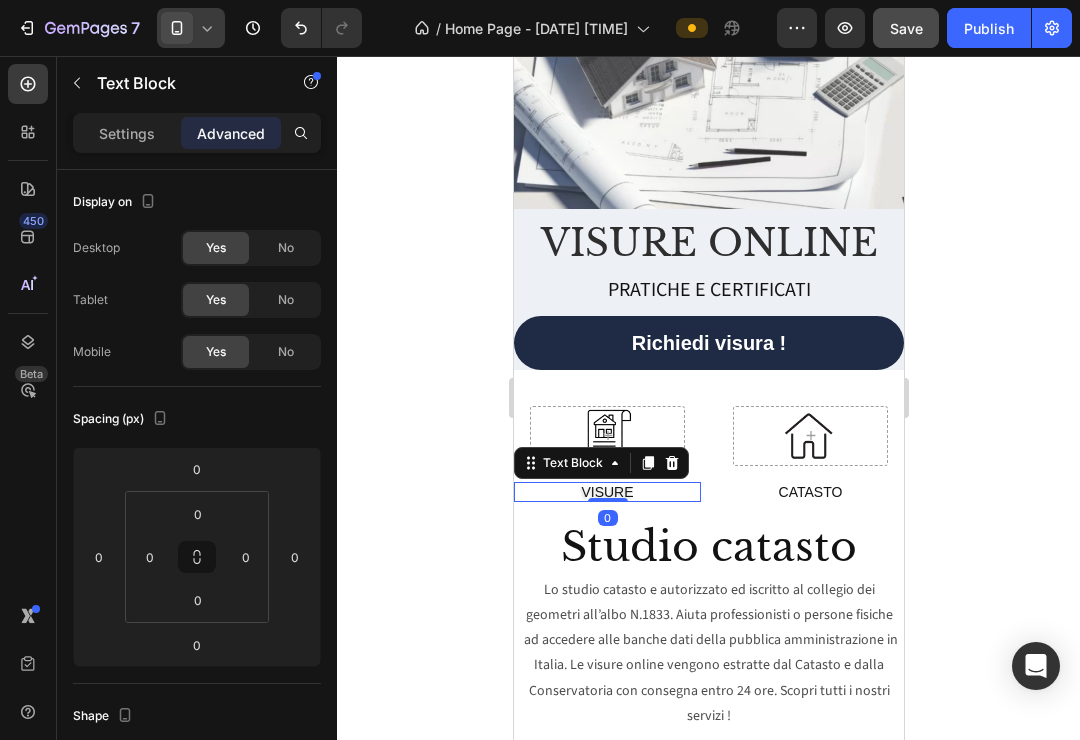 click on "7   /  Home Page - [DATE] [TIME] Preview  Save   Publish  450 Beta Sections(18) Elements(83) Section Element Hero Section Product Detail Brands Trusted Badges Guarantee Product Breakdown How to use Testimonials Compare Bundle FAQs Social Proof Brand Story Product List Collection Blog List Contact Sticky Add to Cart Custom Footer Browse Library 450 Layout
Row
Row
Row
Row Text
Heading
Text Block Button
Button
Button Media
Image
Image" at bounding box center [540, 0] 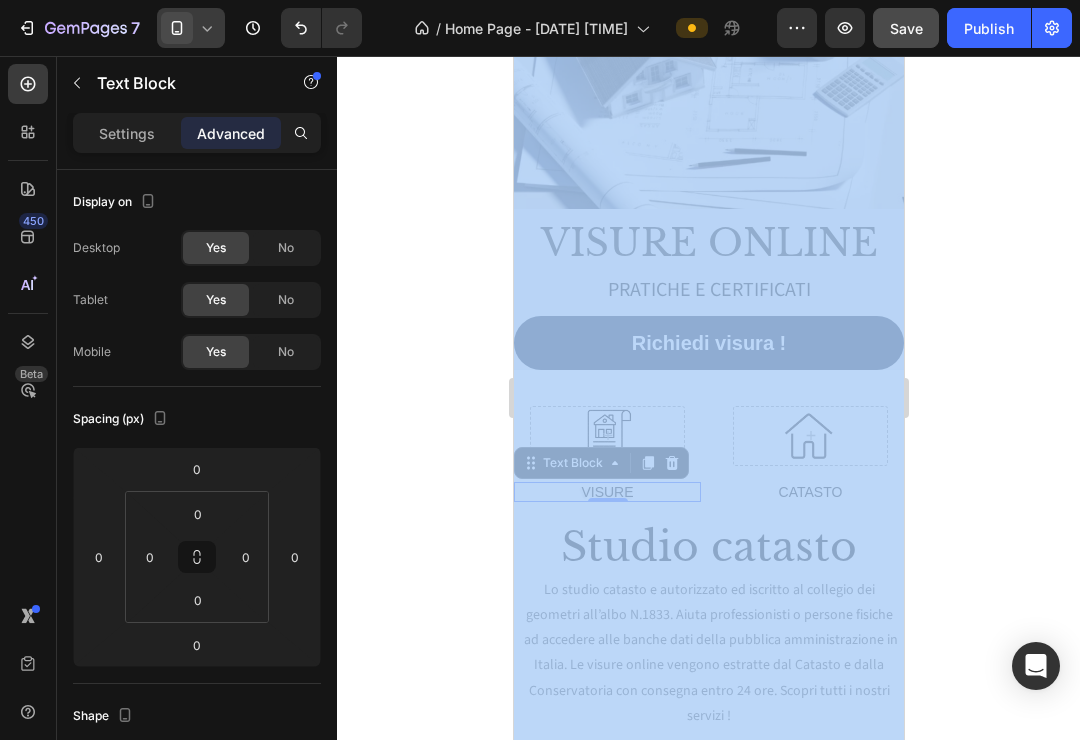 click 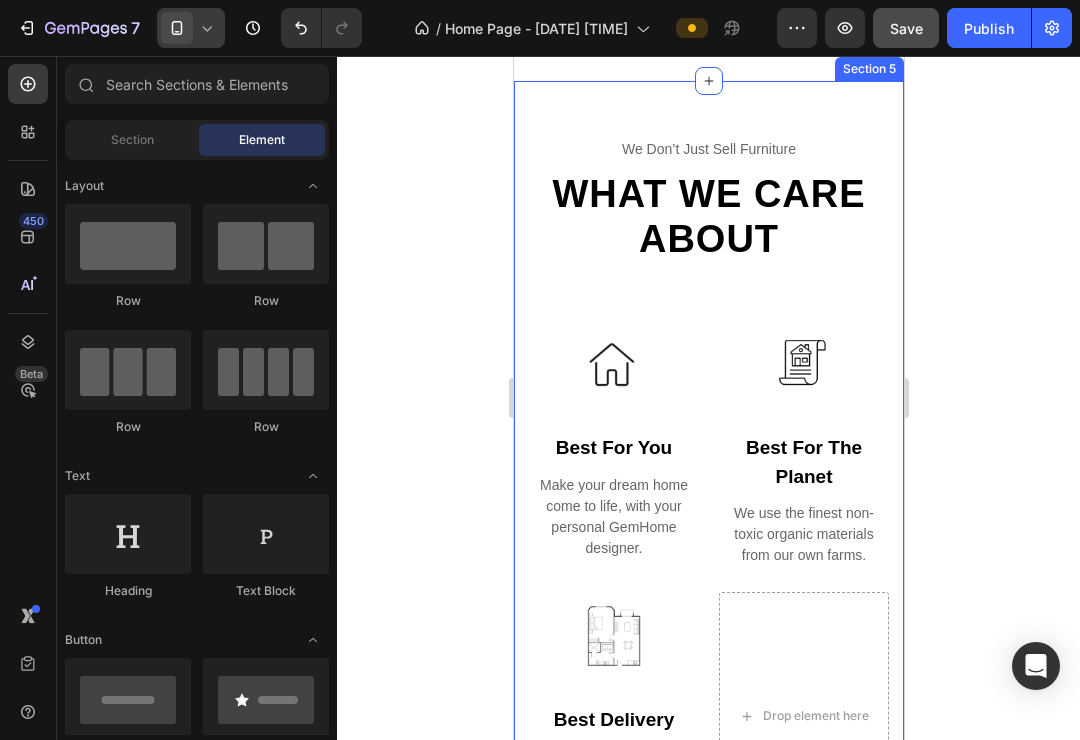 scroll, scrollTop: 2676, scrollLeft: 0, axis: vertical 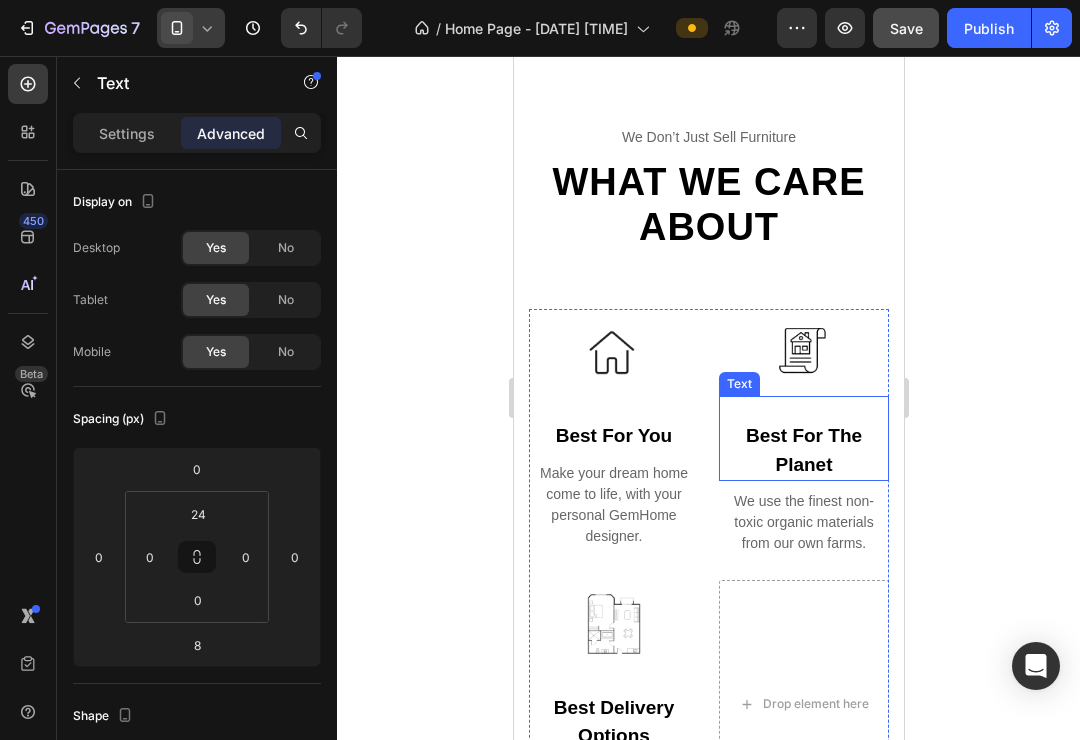 click on "best for the planet" at bounding box center [803, 450] 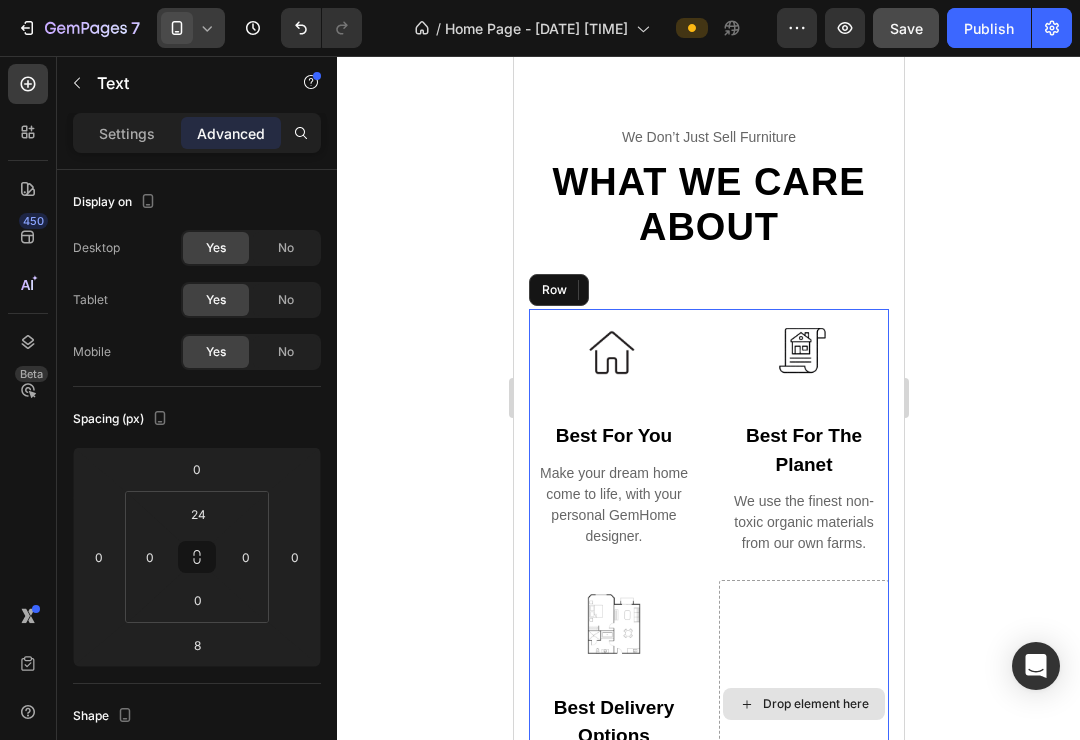 click on "Drop element here" at bounding box center (803, 704) 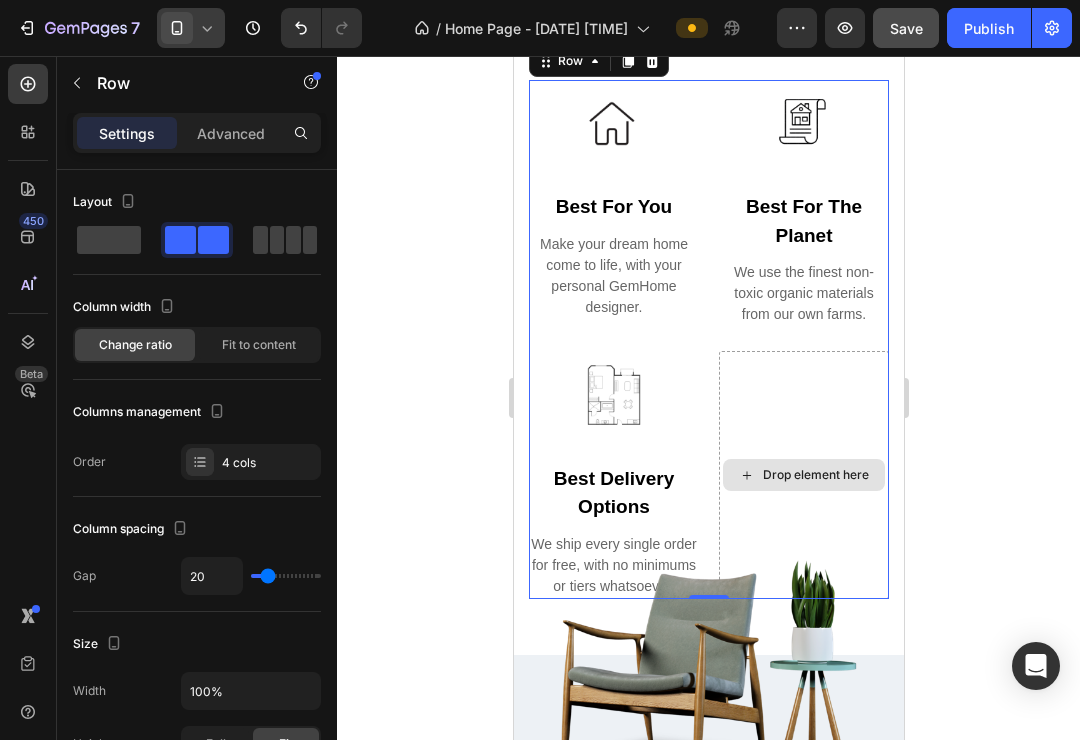 scroll, scrollTop: 2906, scrollLeft: 0, axis: vertical 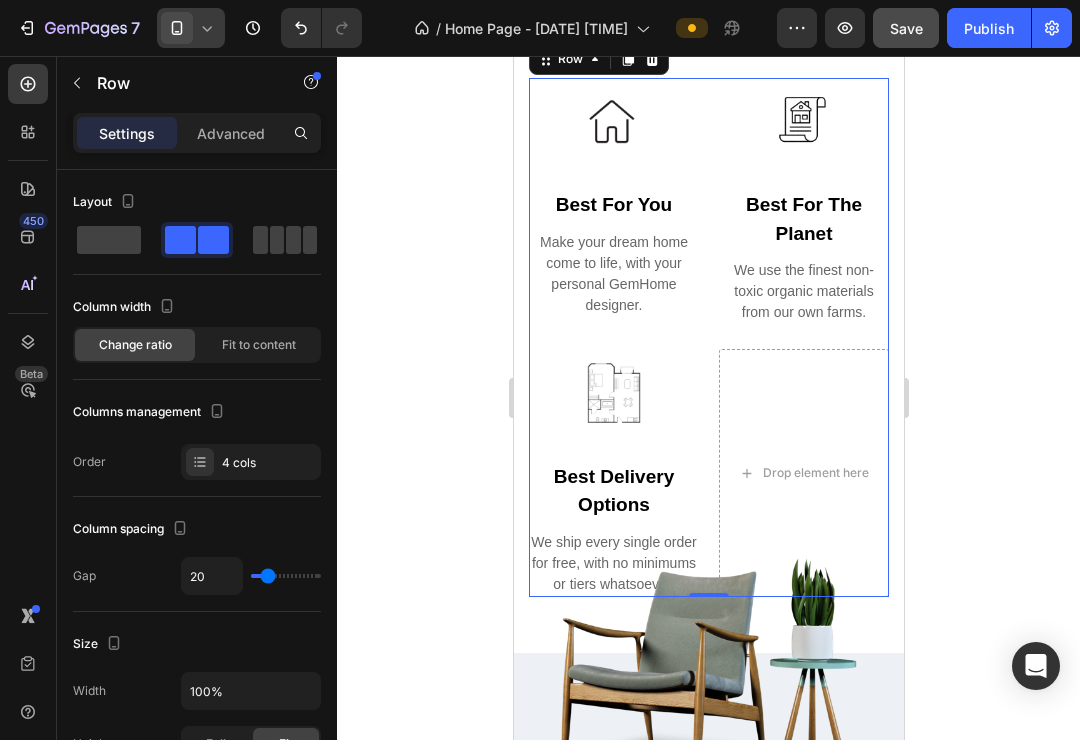 click 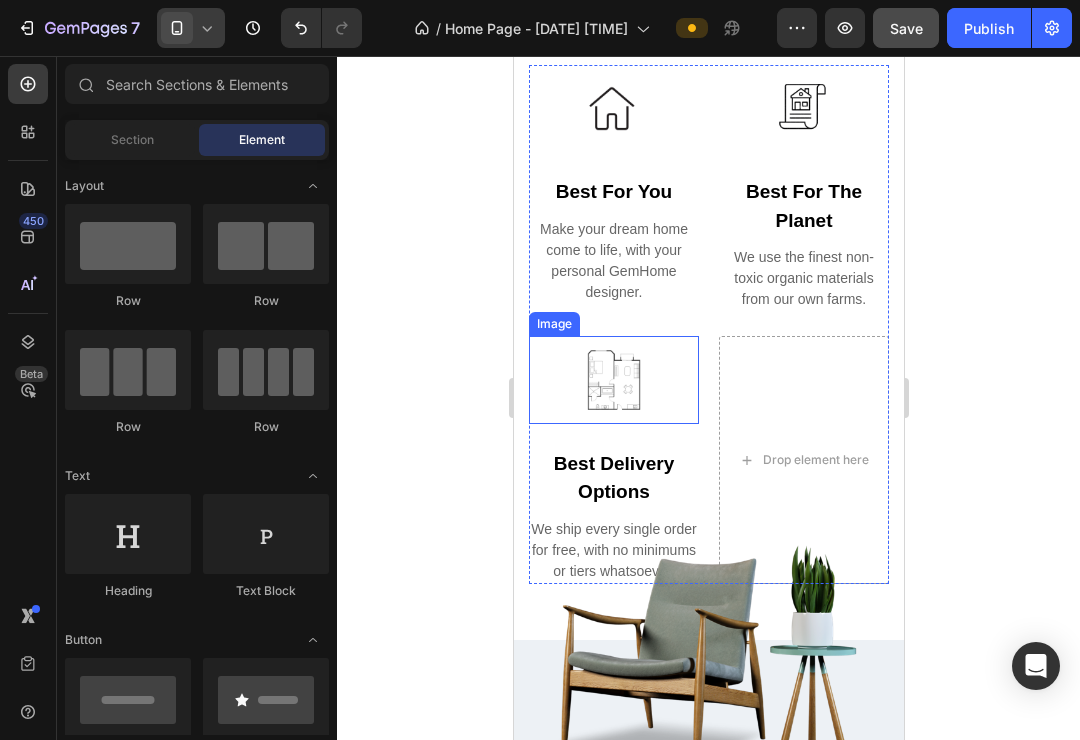scroll, scrollTop: 2901, scrollLeft: 0, axis: vertical 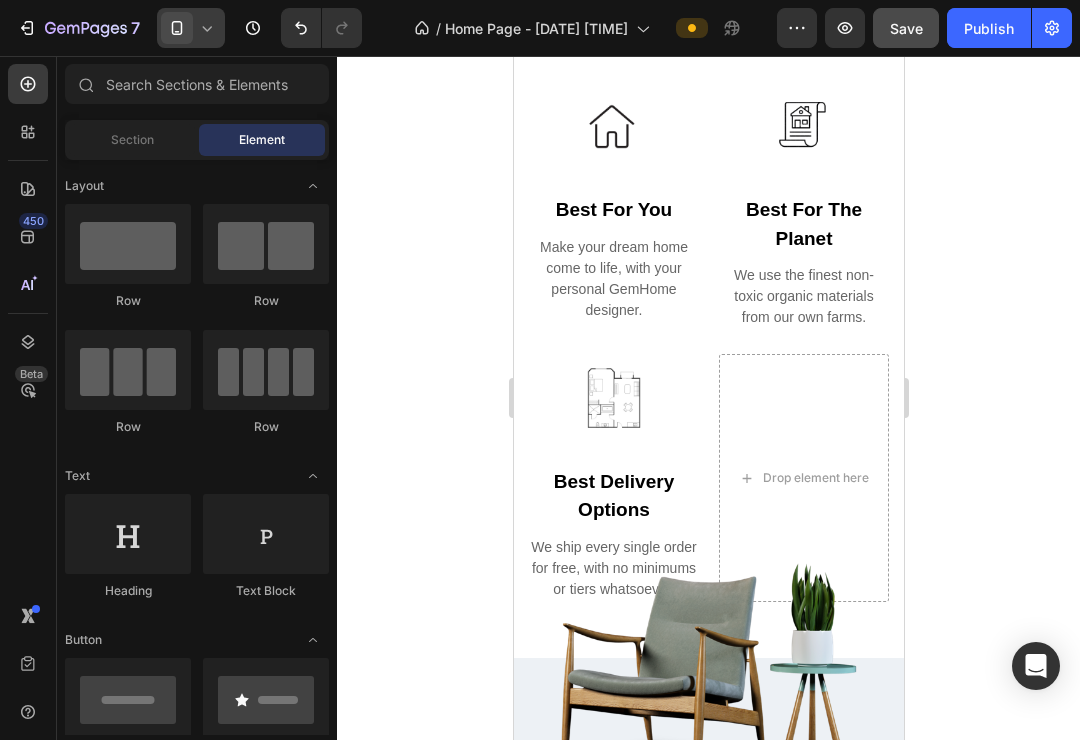 click on "Save" 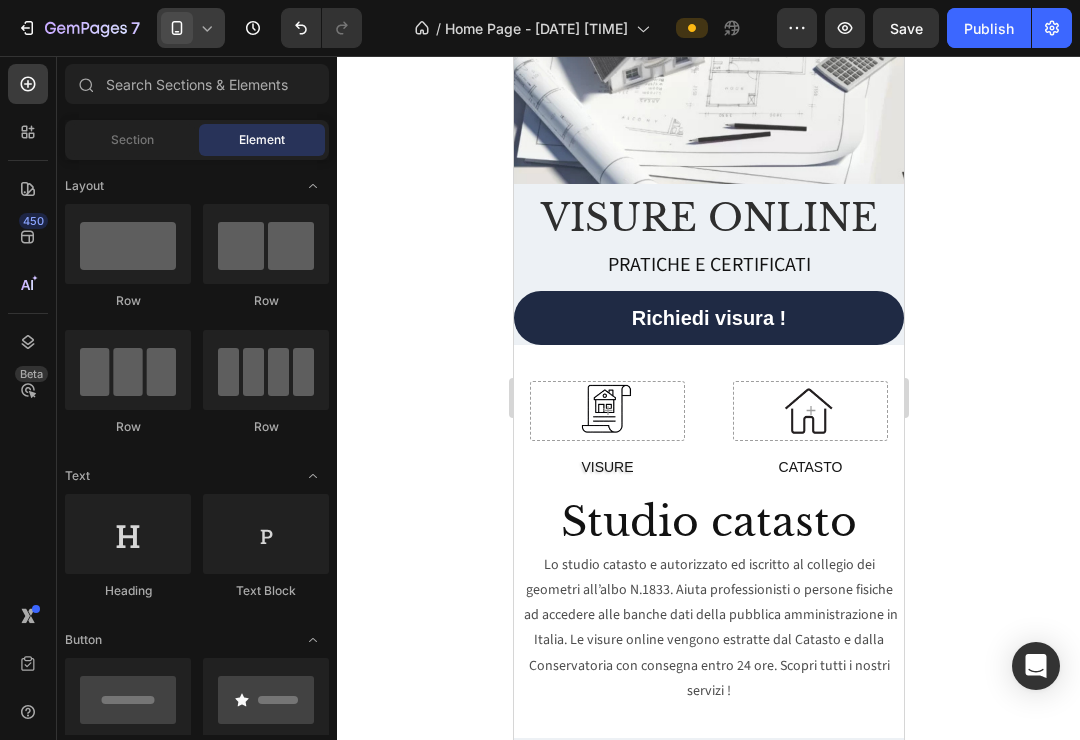 scroll, scrollTop: 131, scrollLeft: 0, axis: vertical 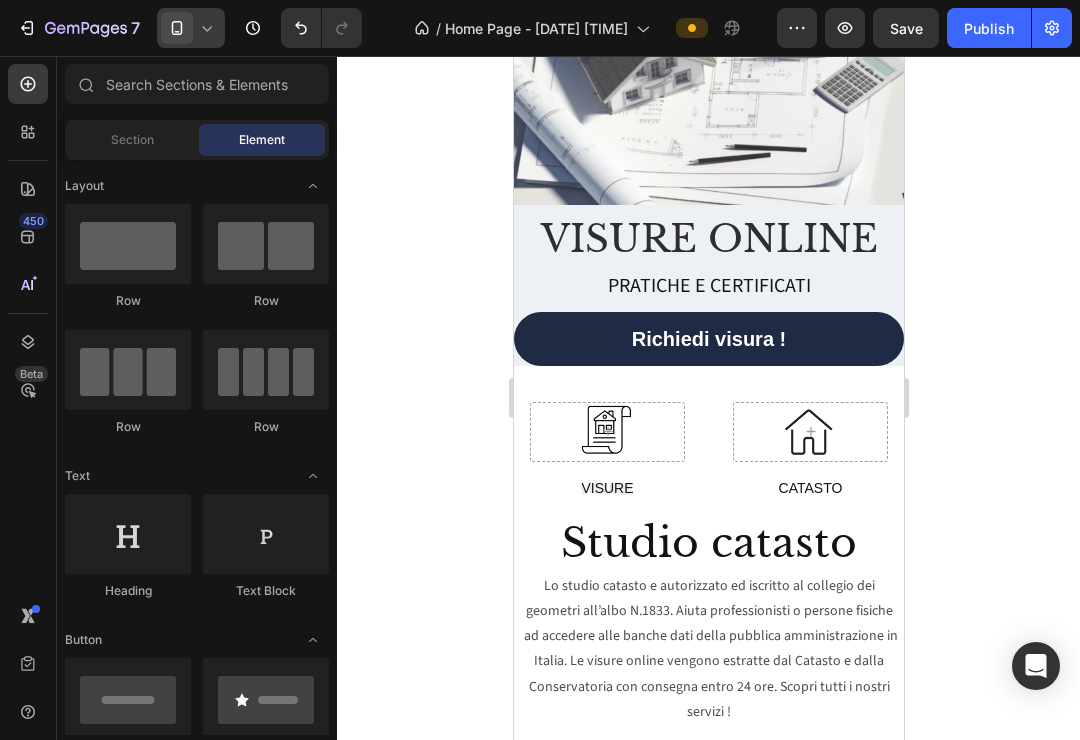 click 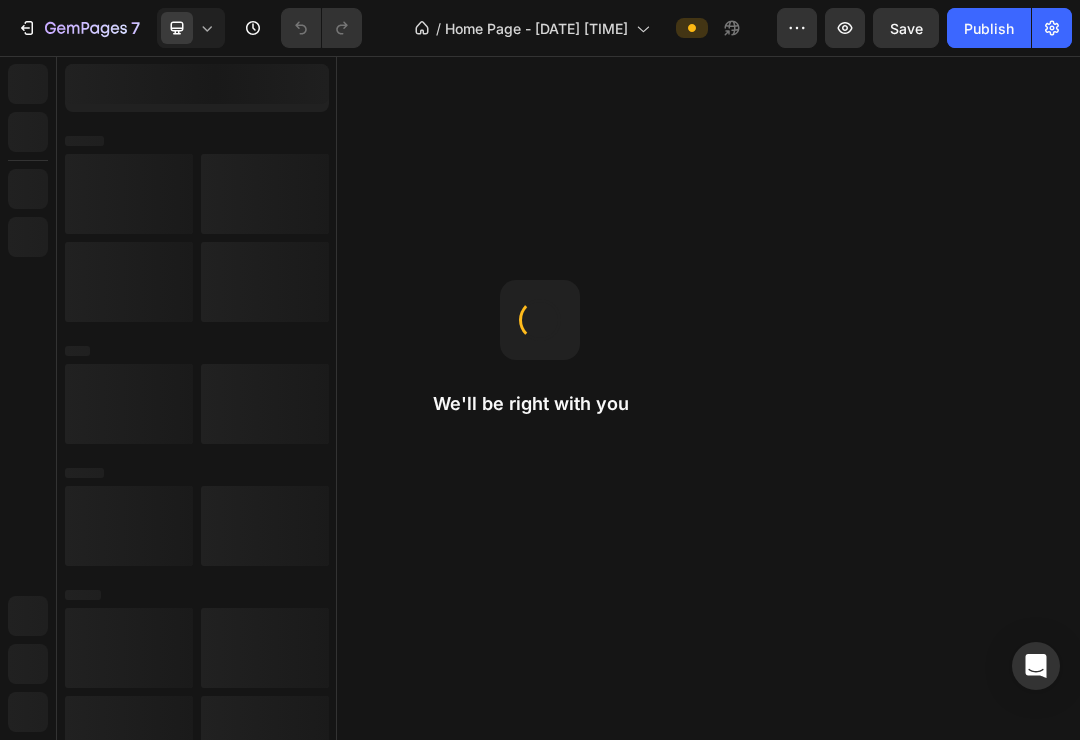 scroll, scrollTop: 0, scrollLeft: 0, axis: both 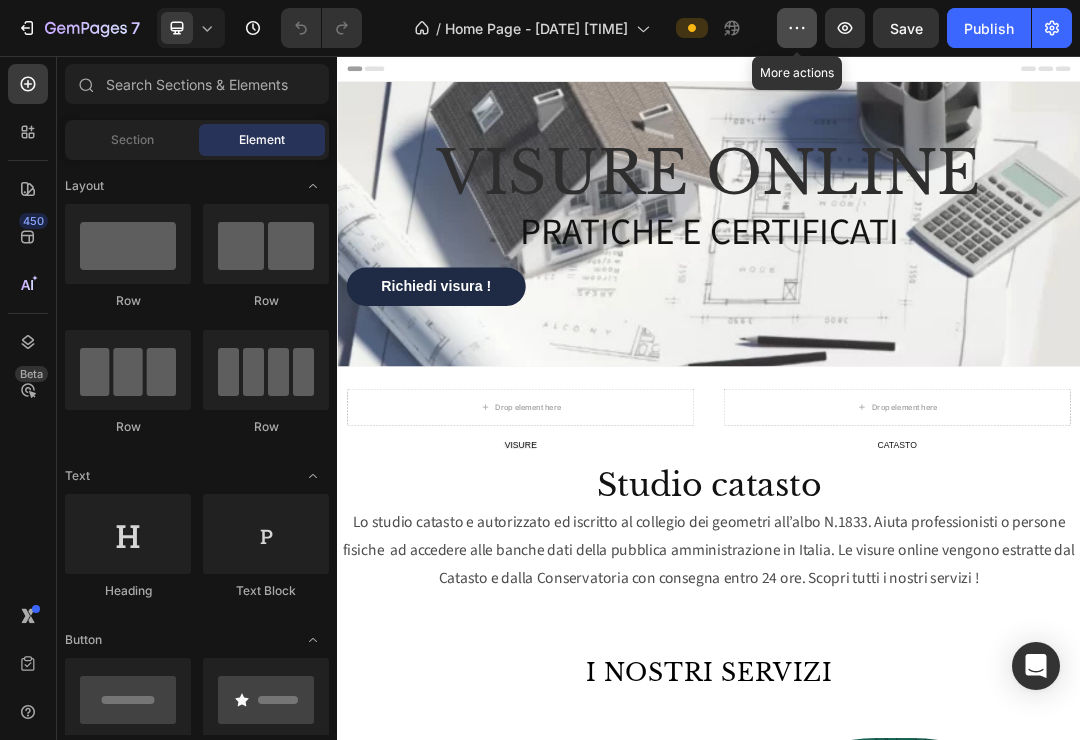 click 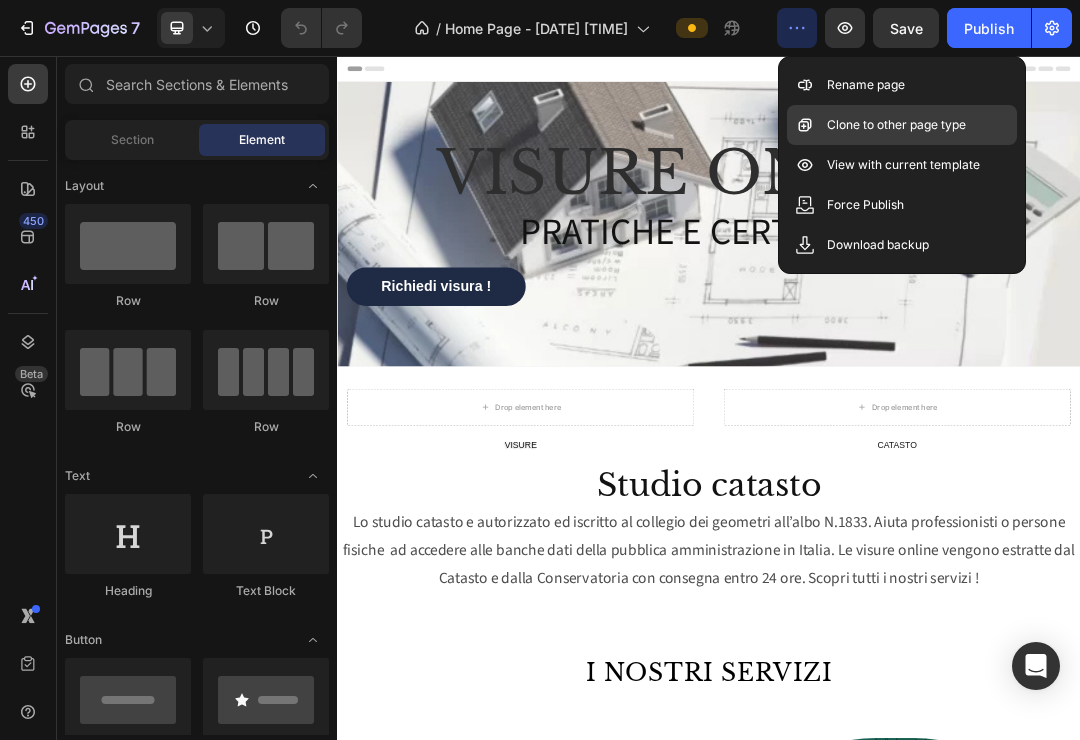 click on "Clone to other page type" 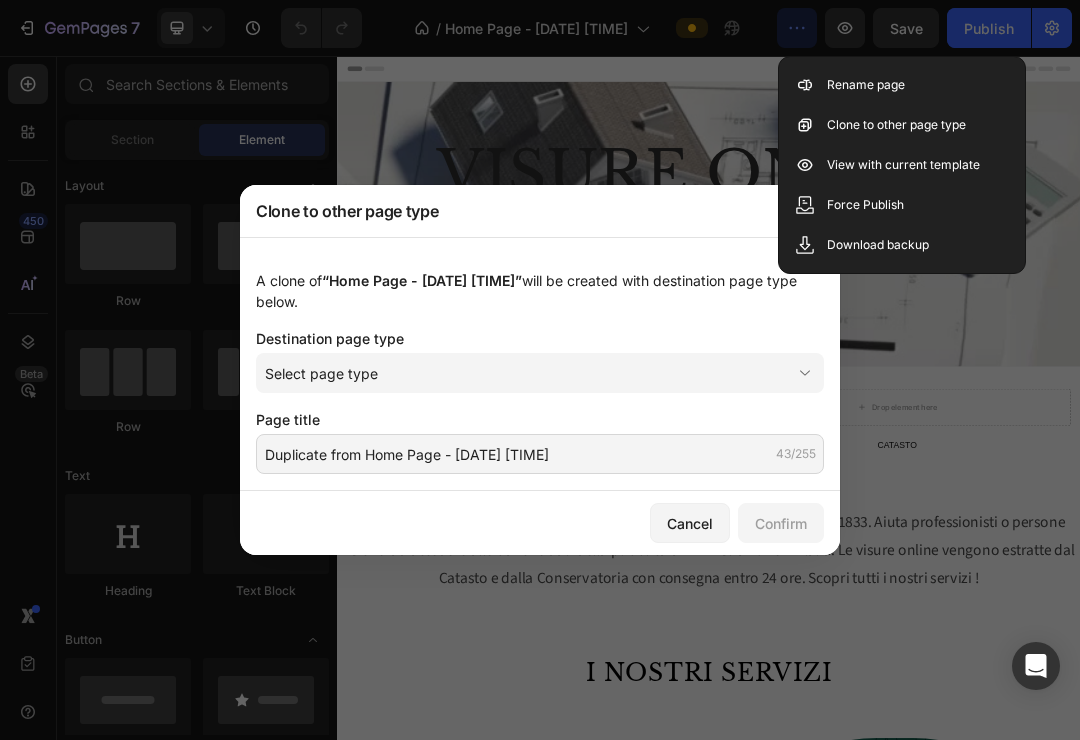 click at bounding box center [540, 370] 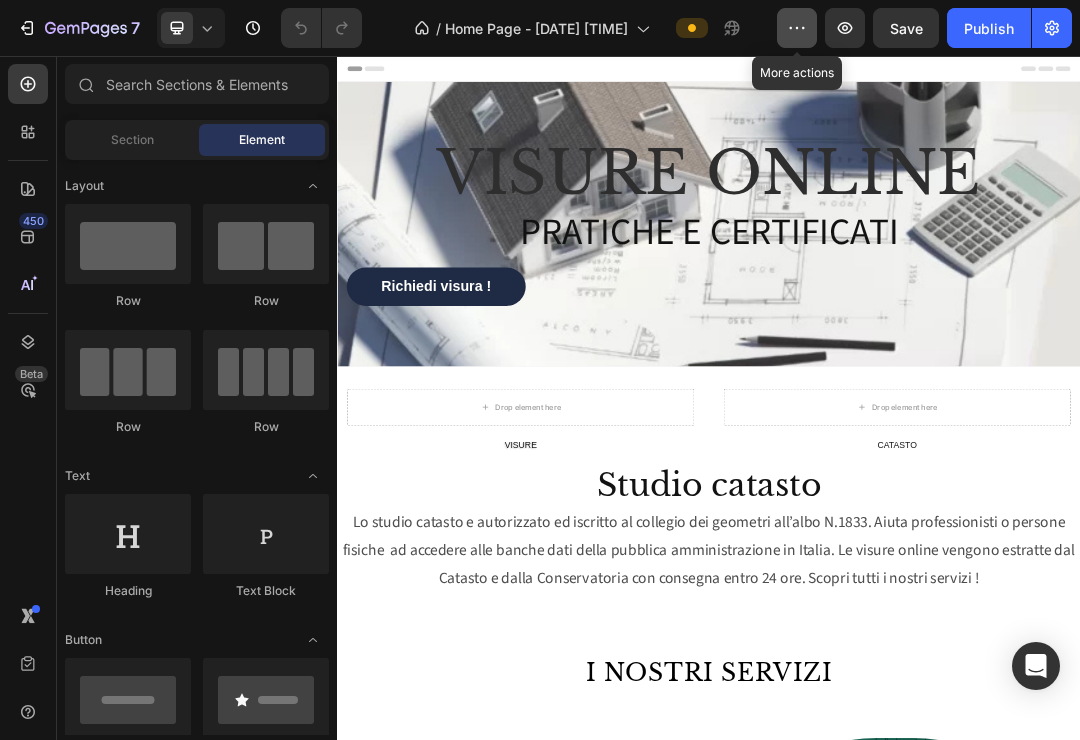 click 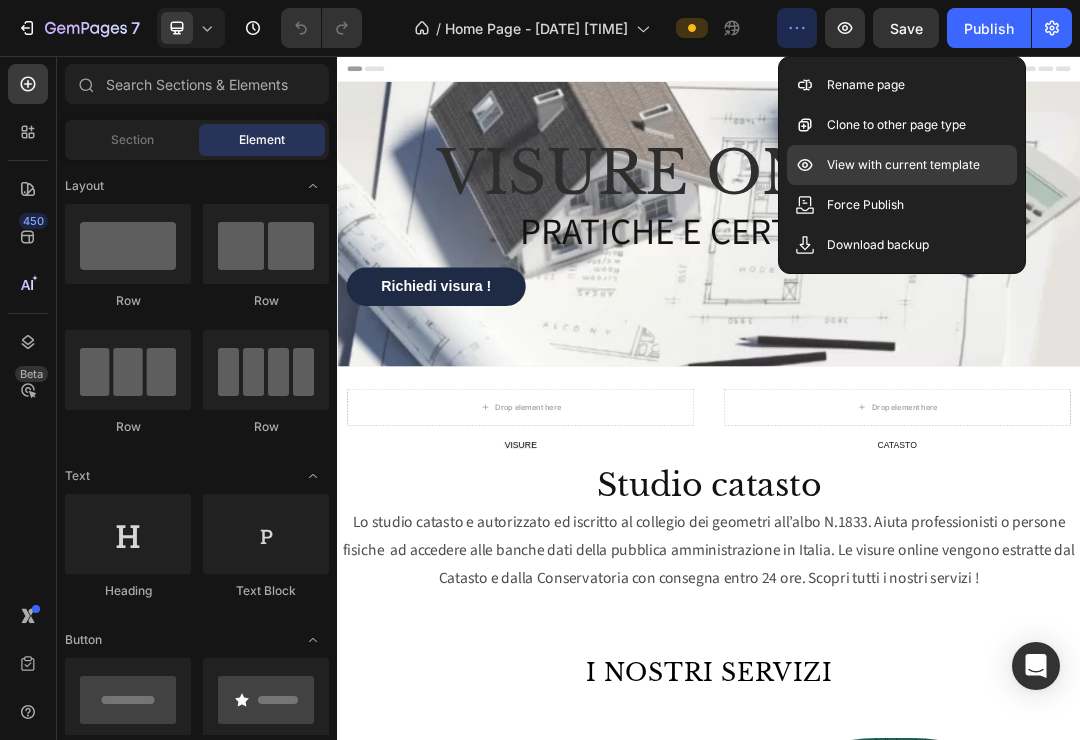 click on "View with current template" at bounding box center (903, 165) 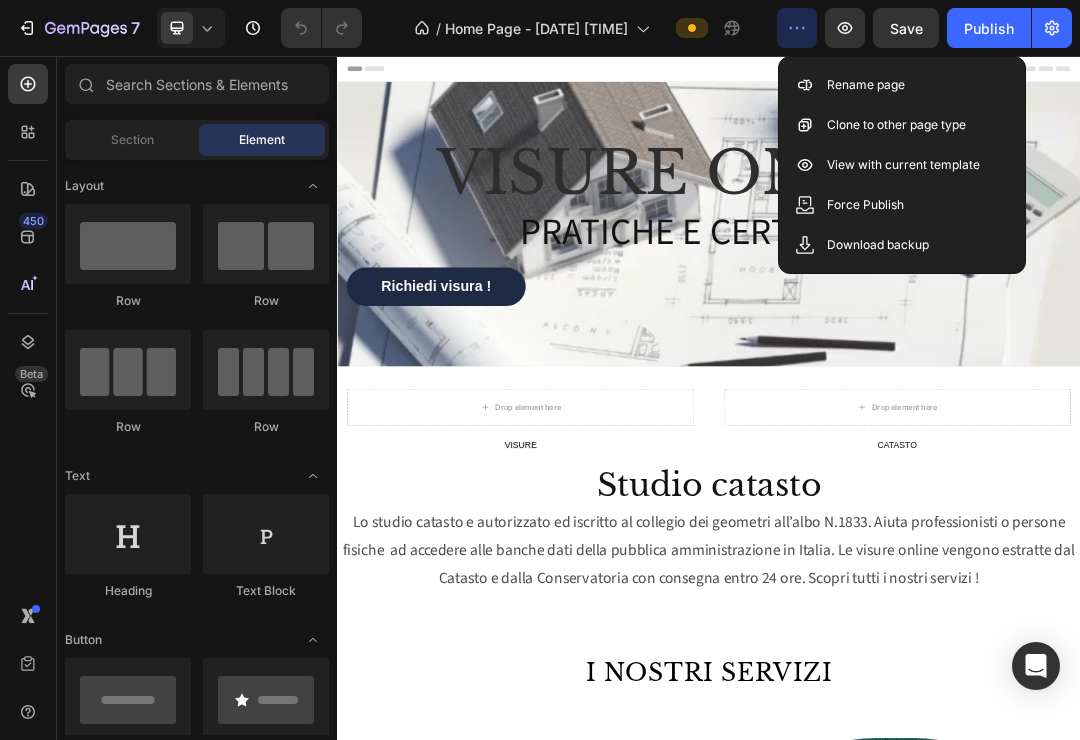 click 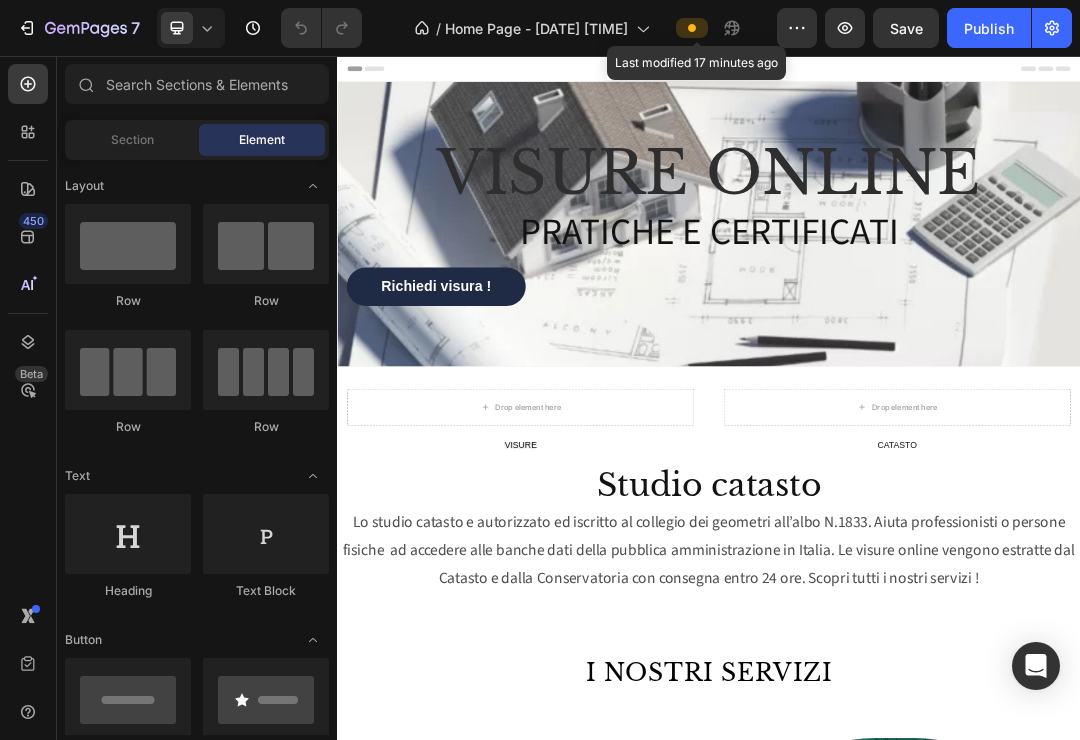 click at bounding box center [692, 28] 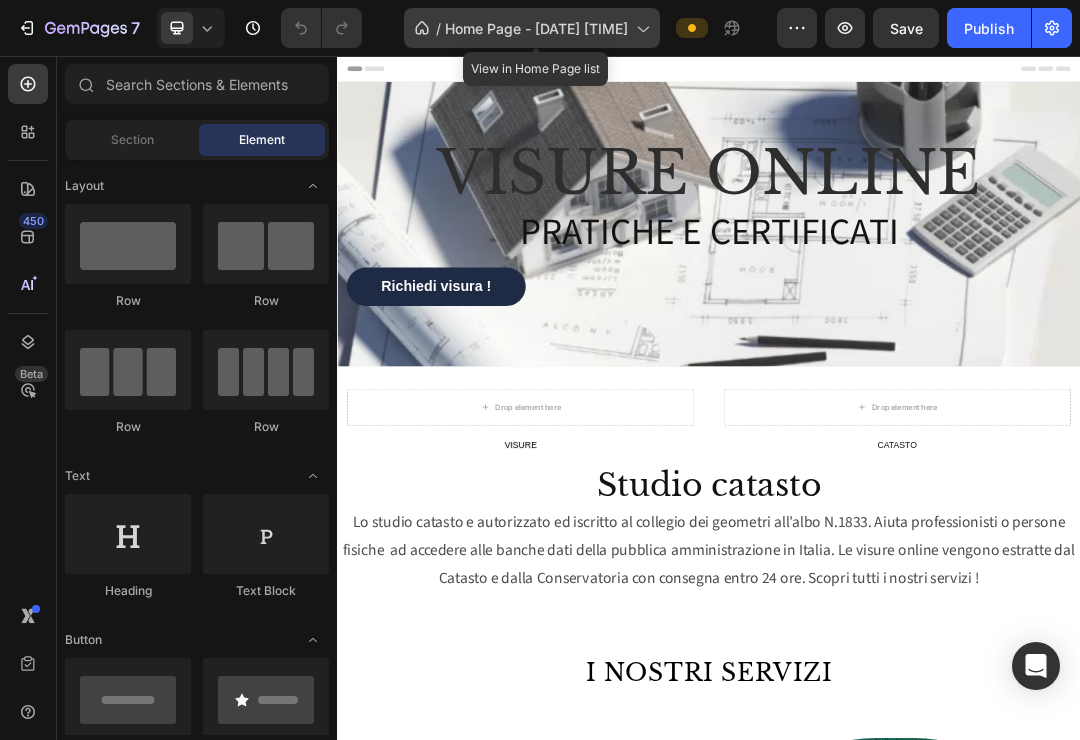 click 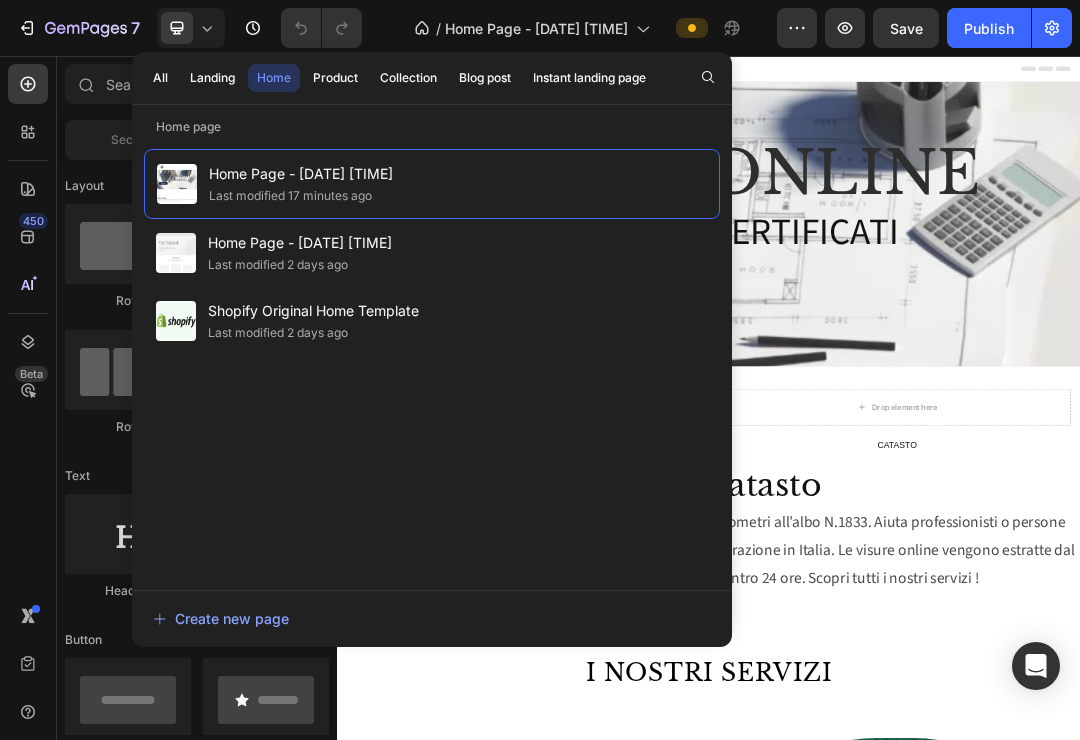 click on "450 Beta" at bounding box center [28, 398] 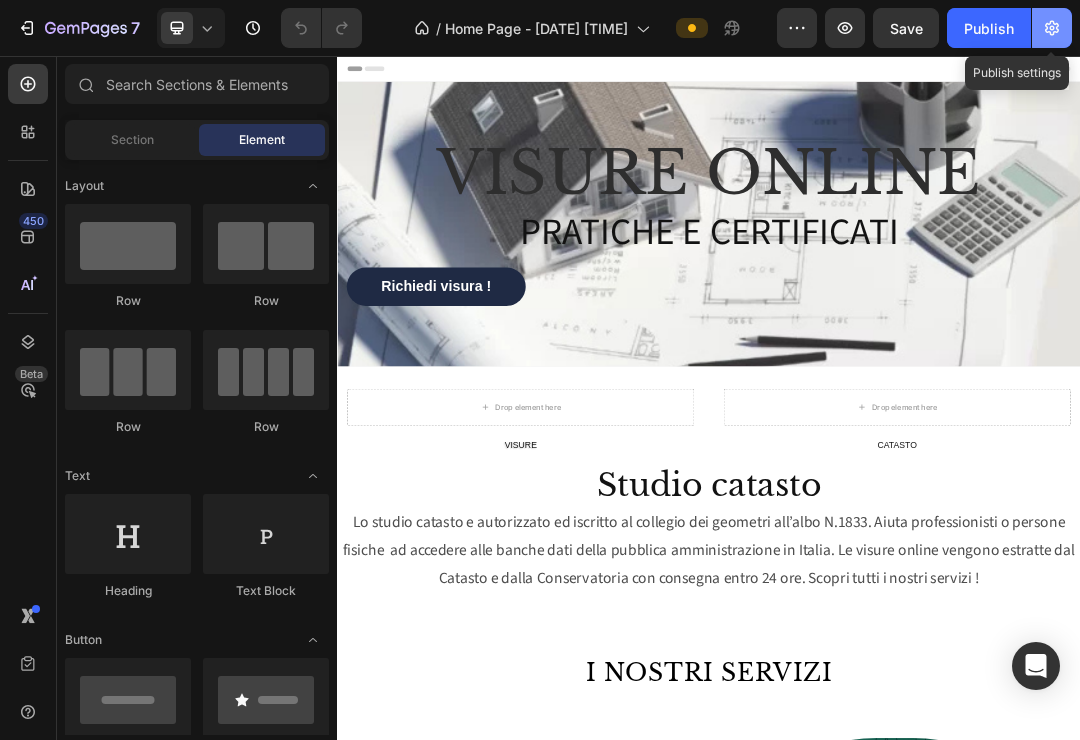 click 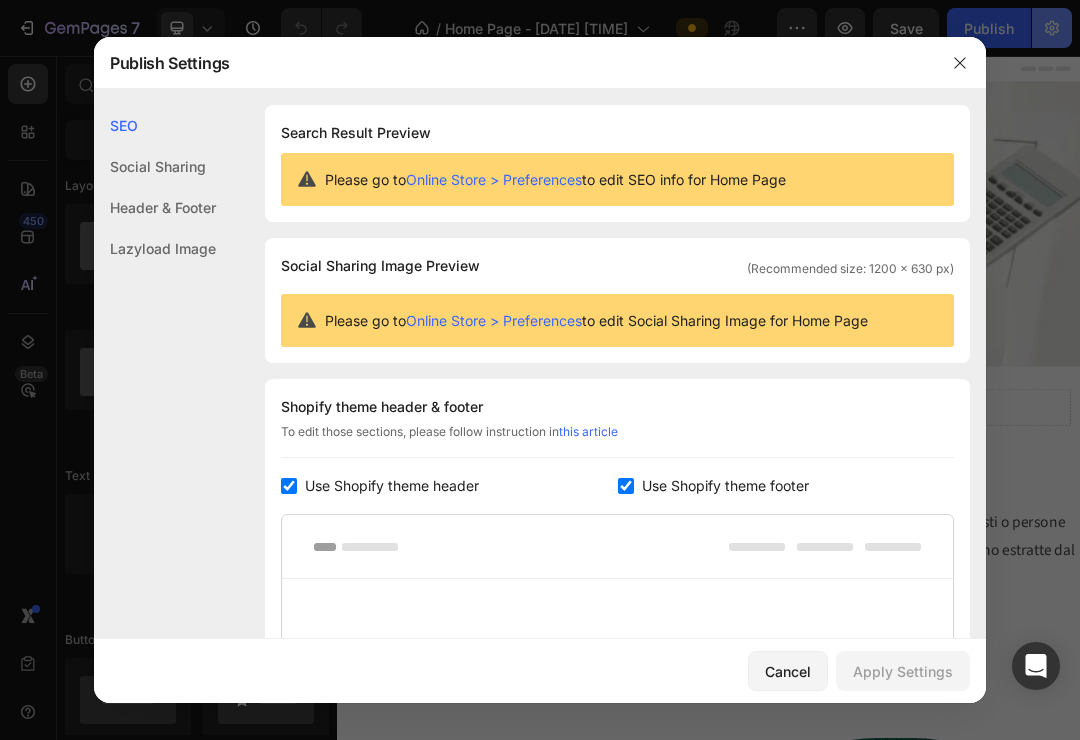 click at bounding box center [540, 370] 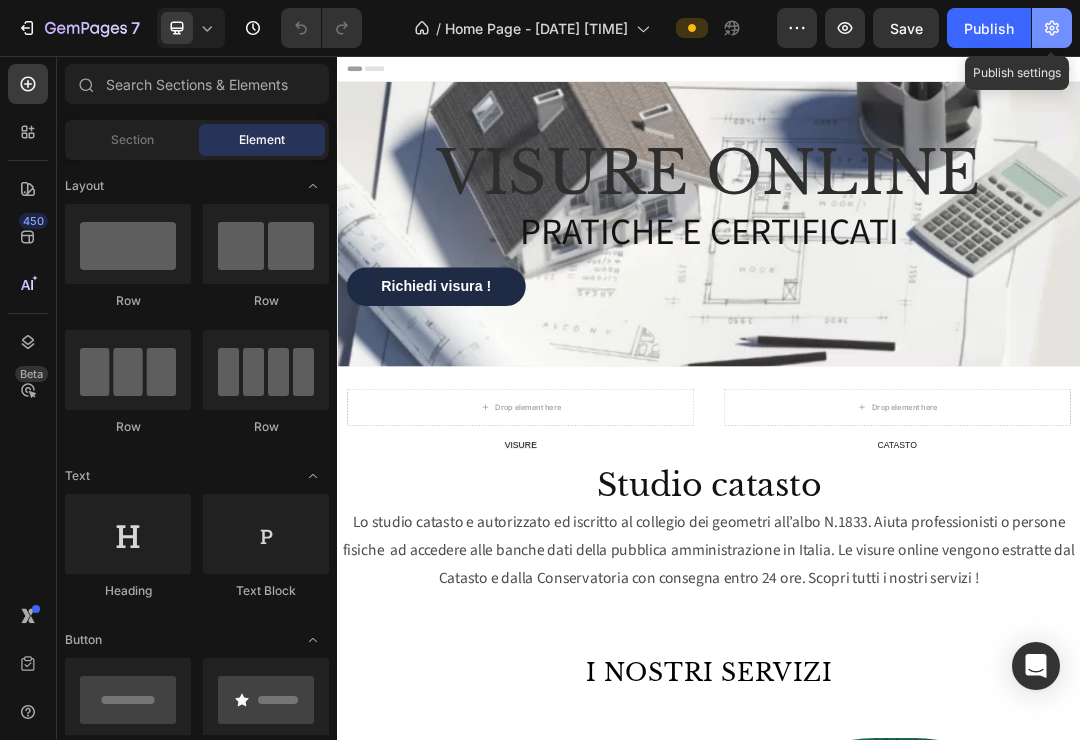 click 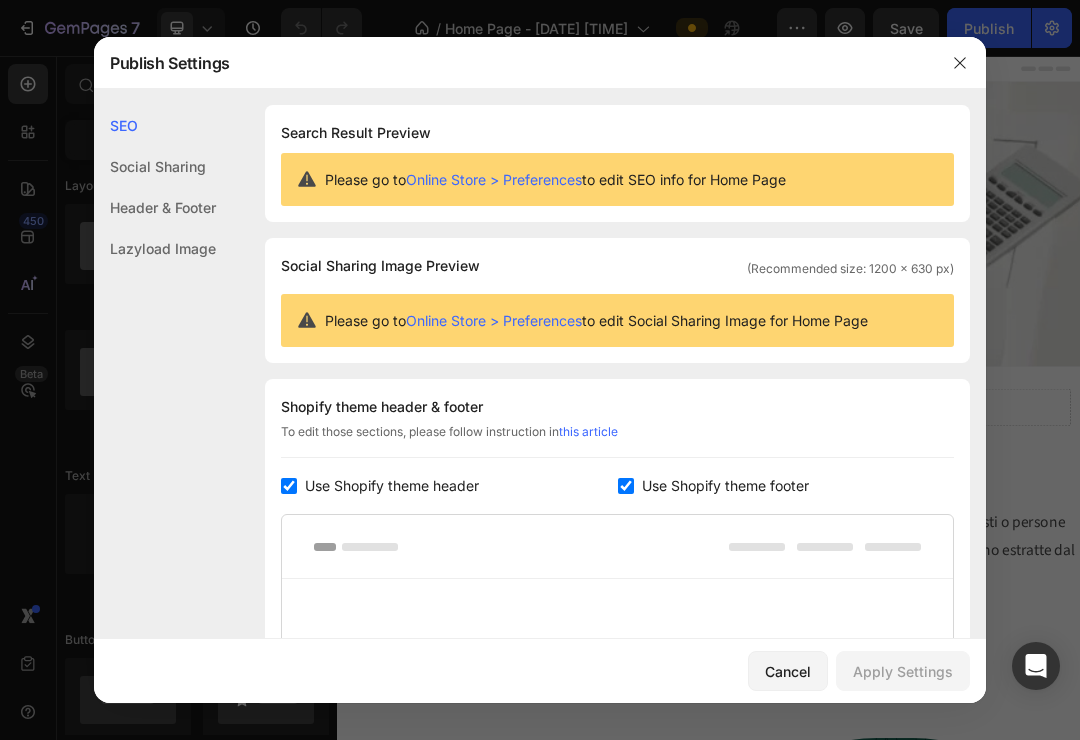 click at bounding box center [540, 370] 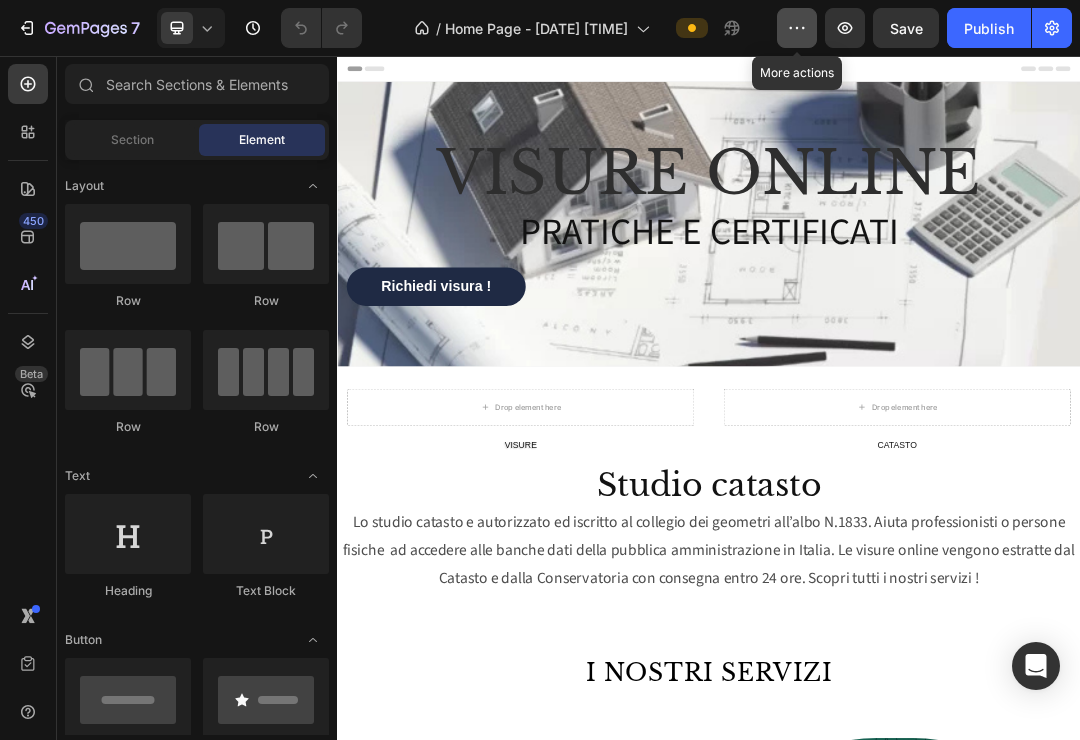 click 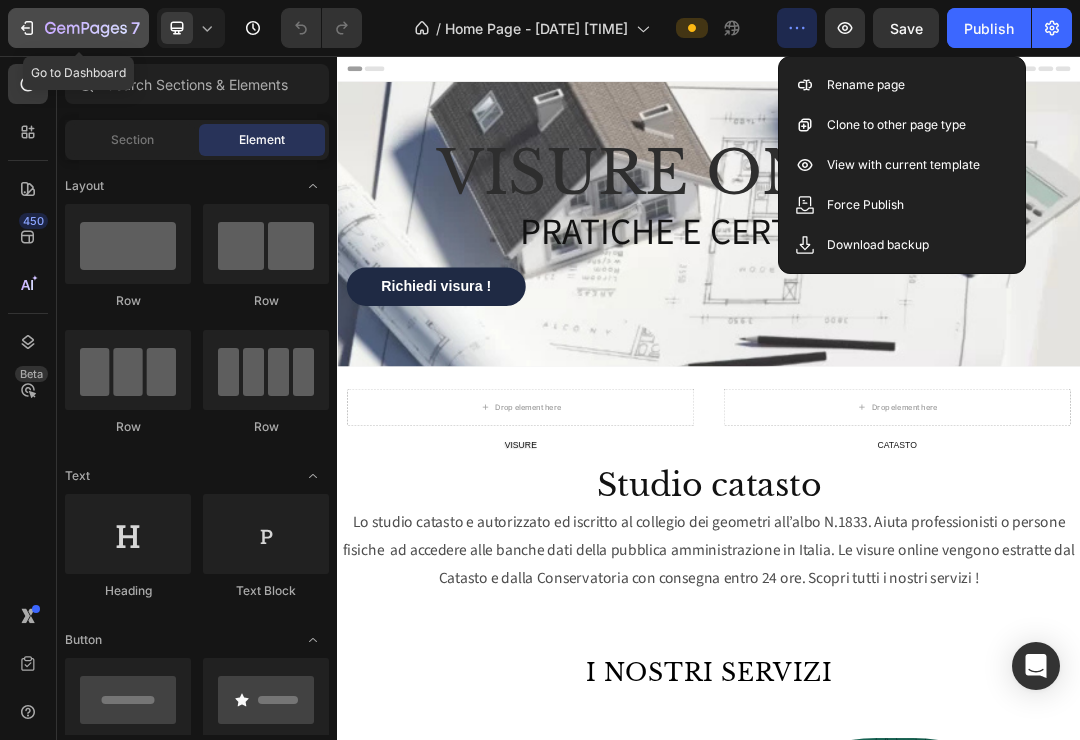 click 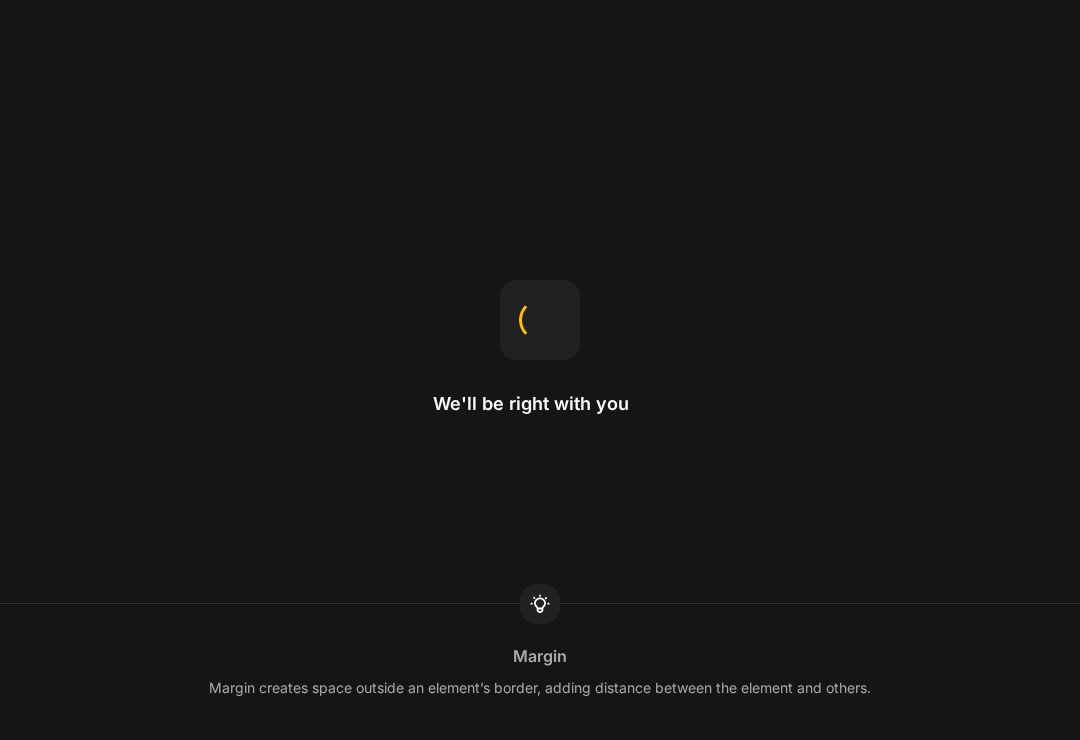 scroll, scrollTop: 0, scrollLeft: 0, axis: both 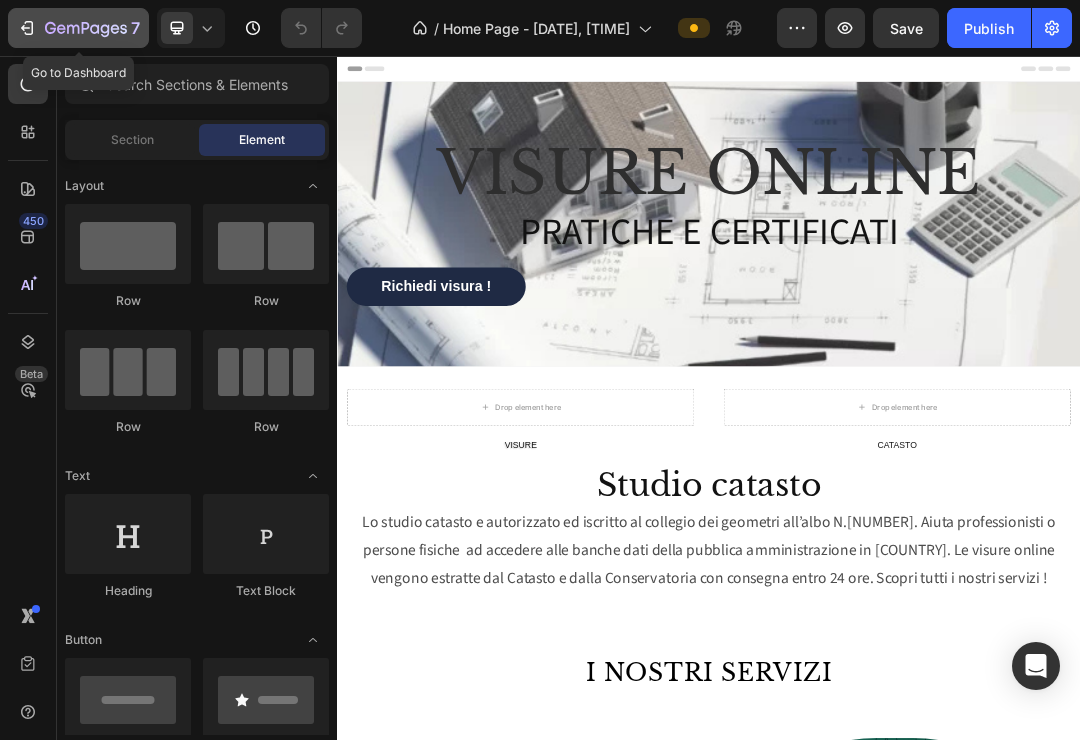 click on "7" 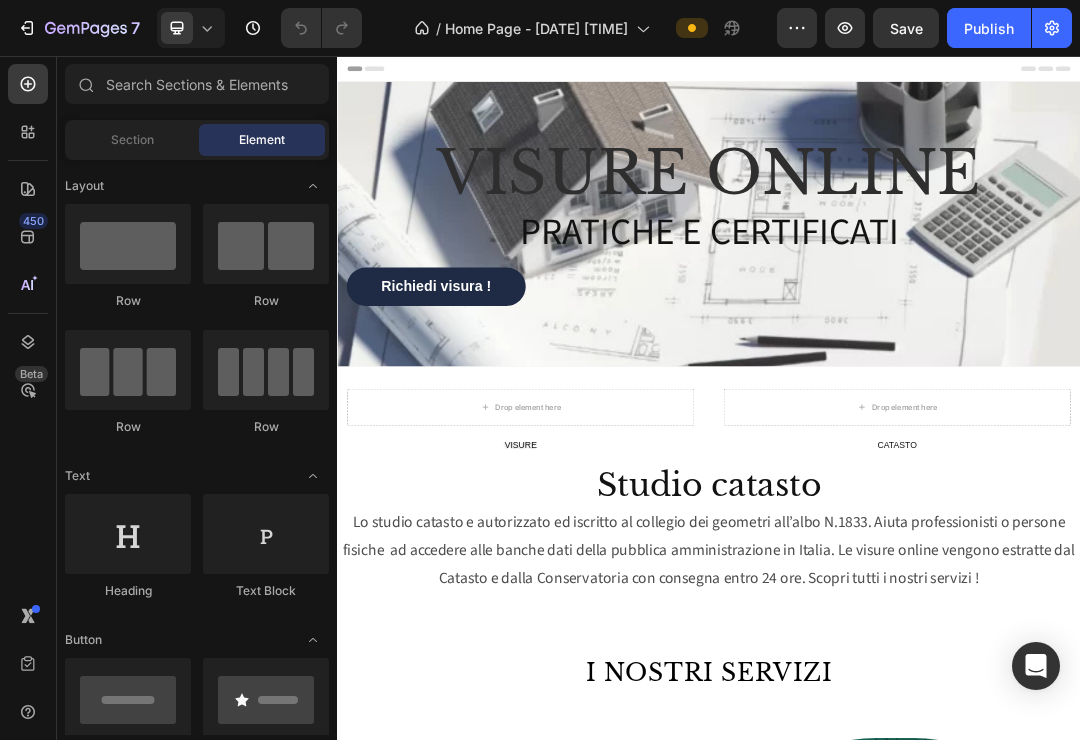 scroll, scrollTop: 0, scrollLeft: 0, axis: both 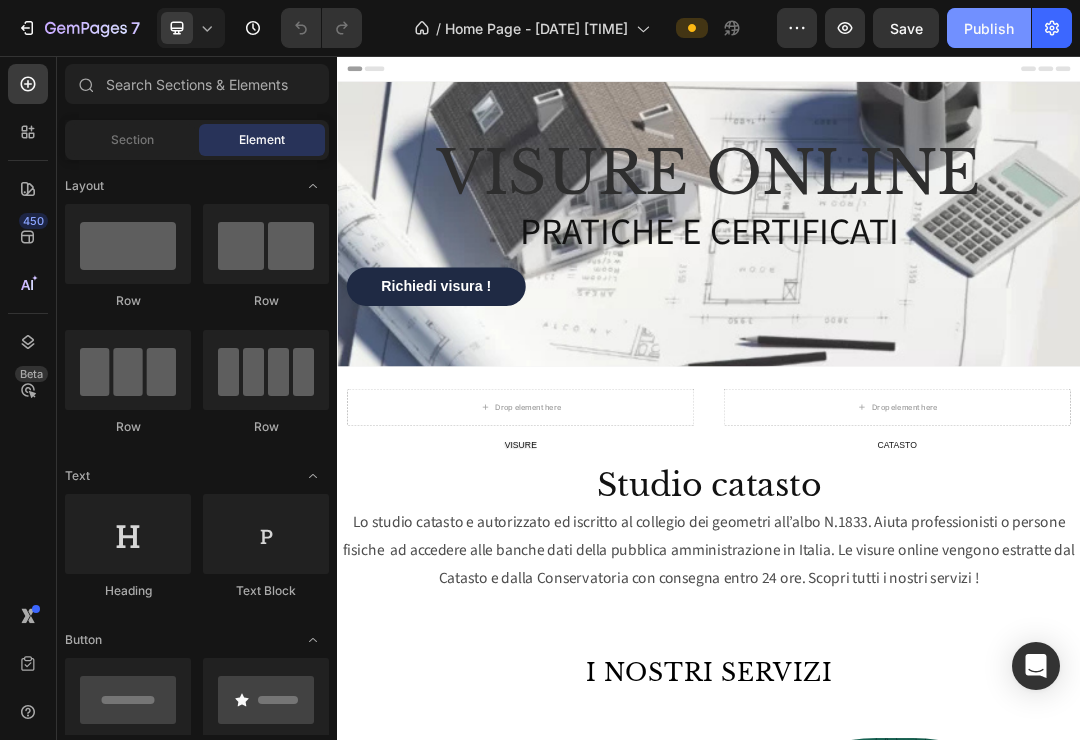 click on "Publish" at bounding box center (989, 28) 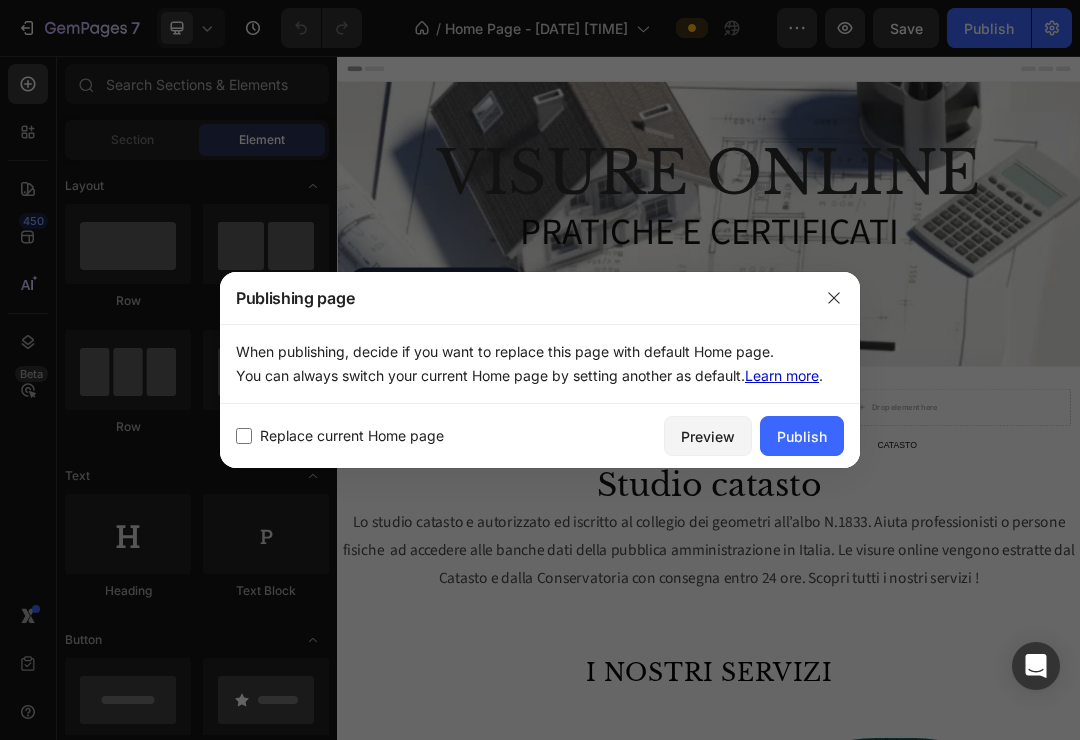 click on "Learn more" at bounding box center [782, 375] 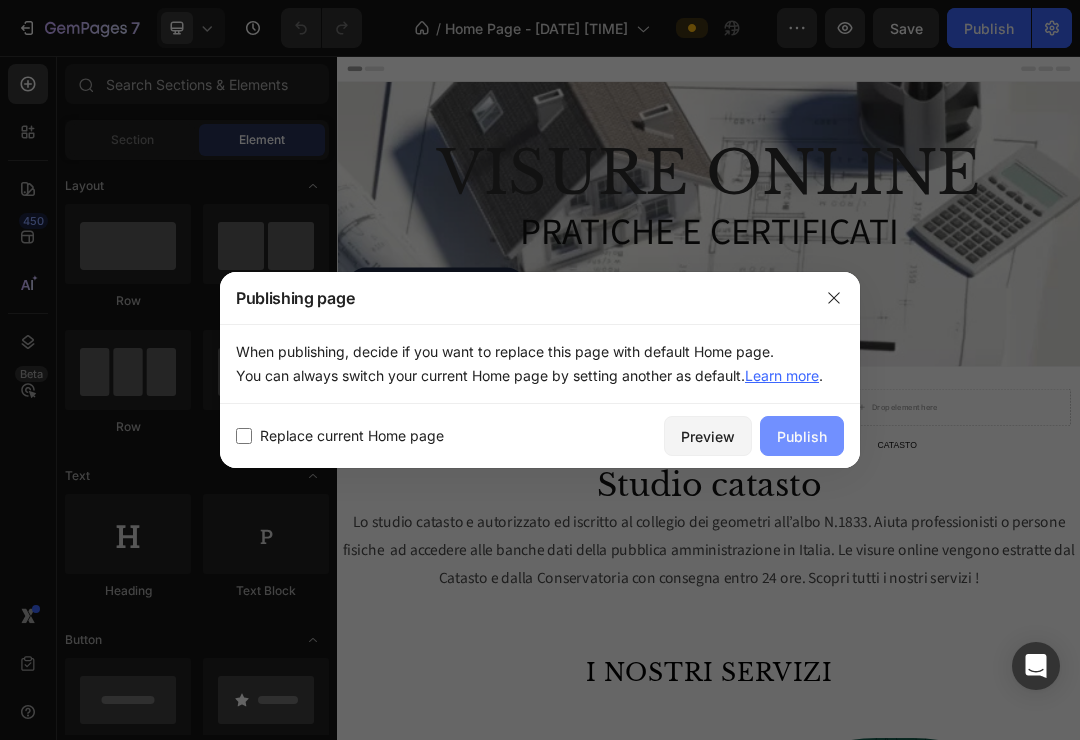 click on "Publish" at bounding box center (802, 436) 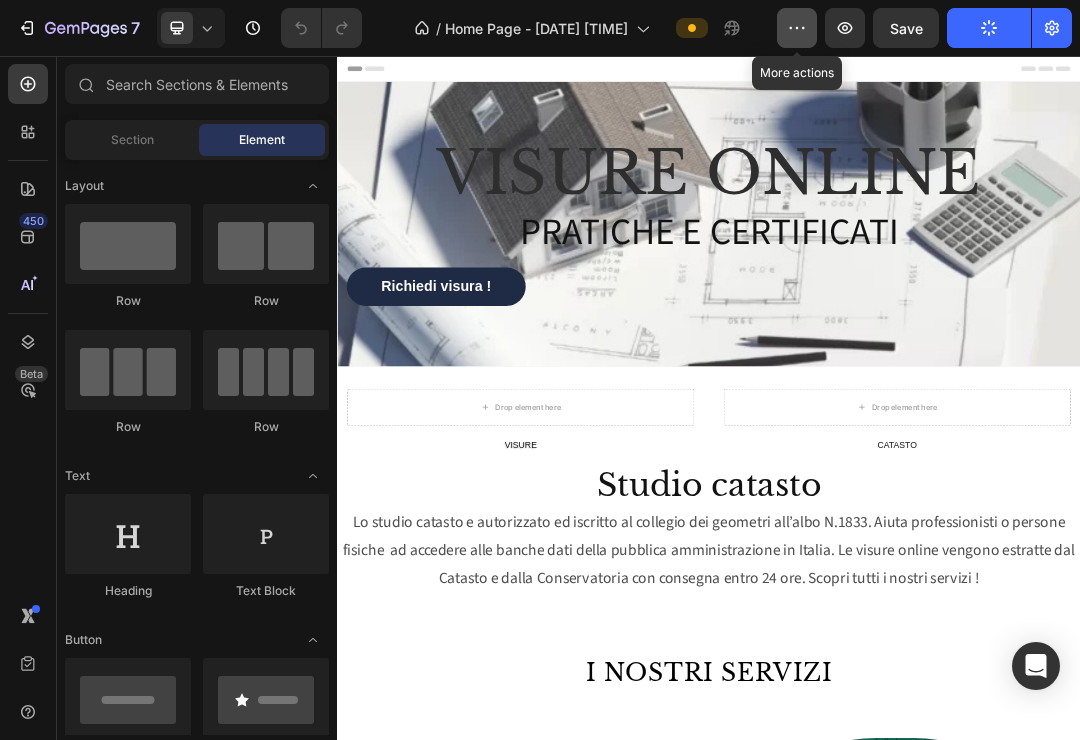click 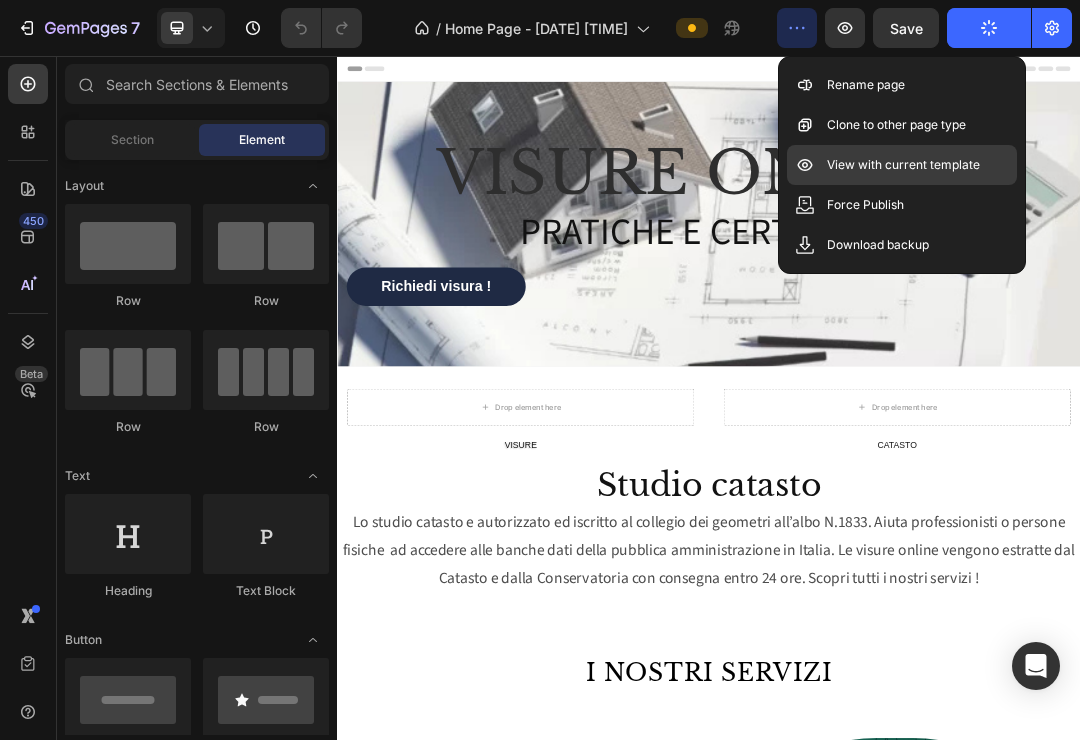 click on "View with current template" at bounding box center (903, 165) 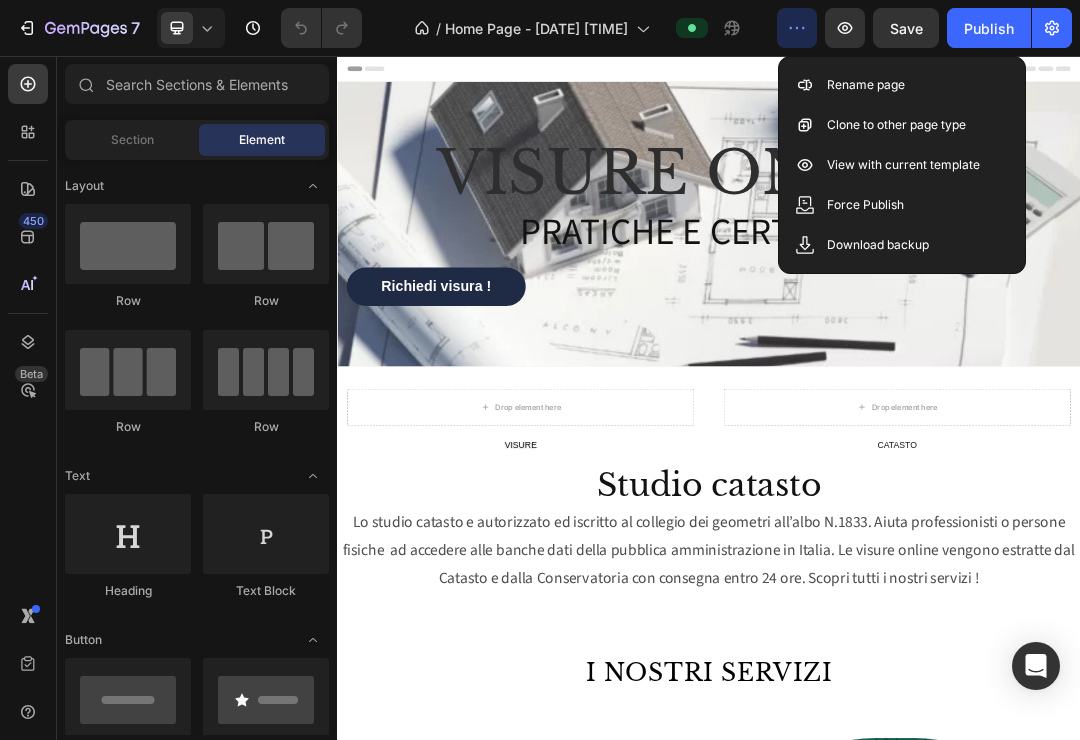 click on "/  Home Page - [DATE] [TIME]" 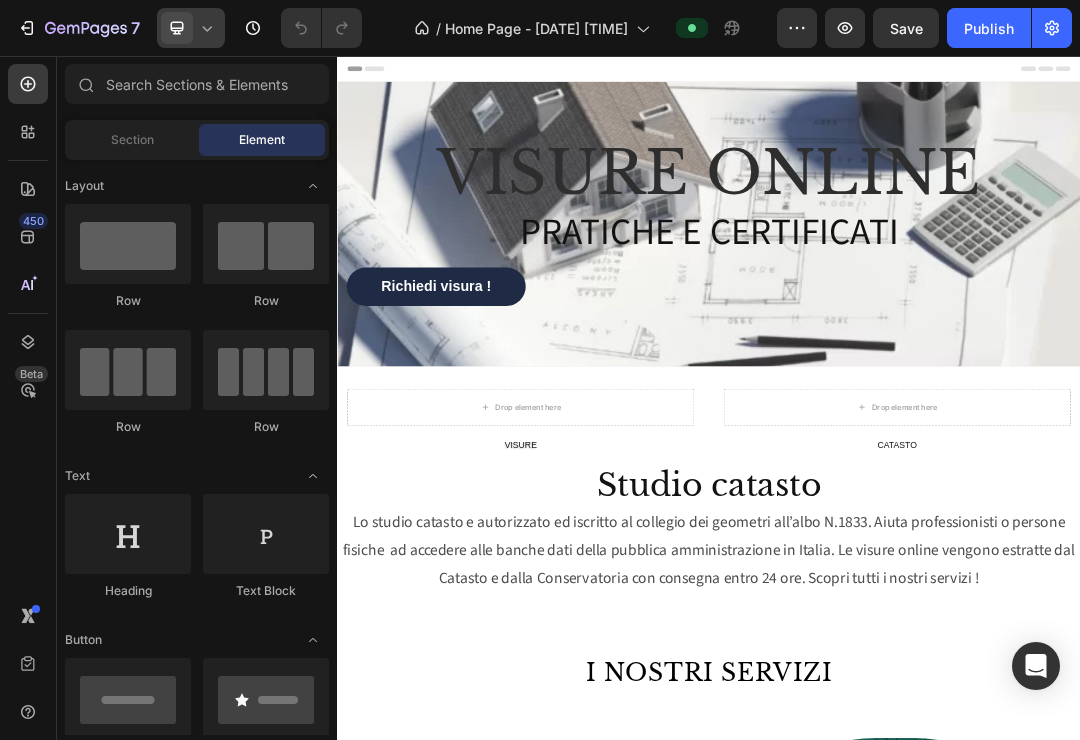 click 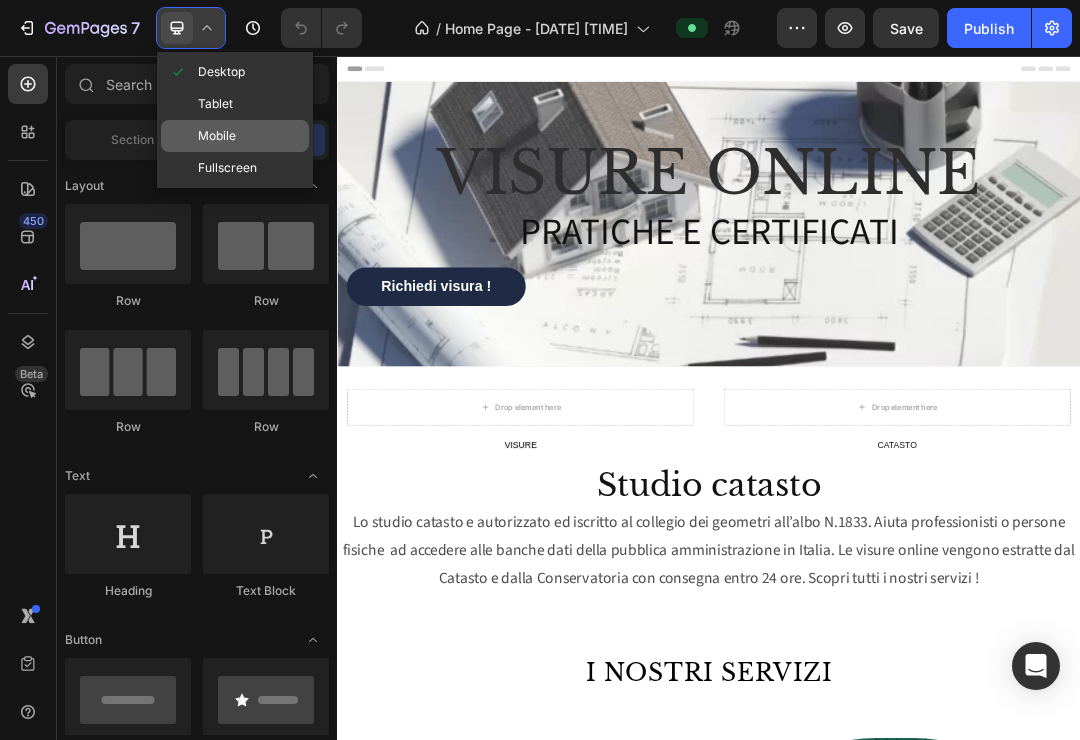 click on "Mobile" at bounding box center (217, 136) 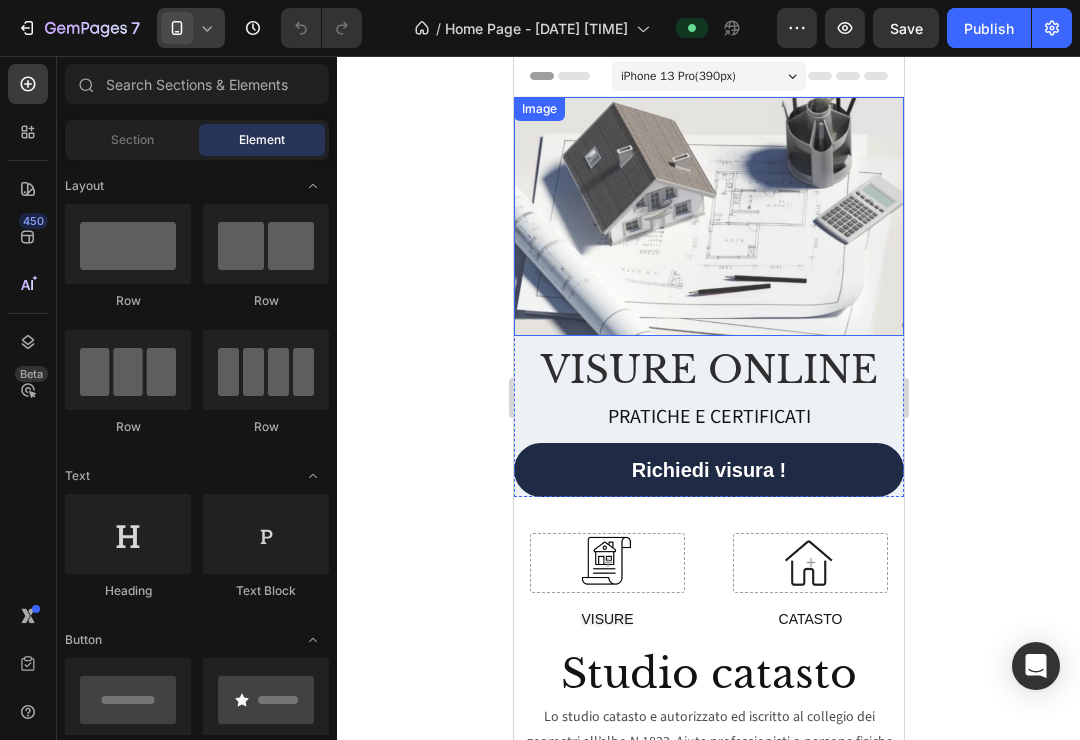 scroll, scrollTop: 0, scrollLeft: 0, axis: both 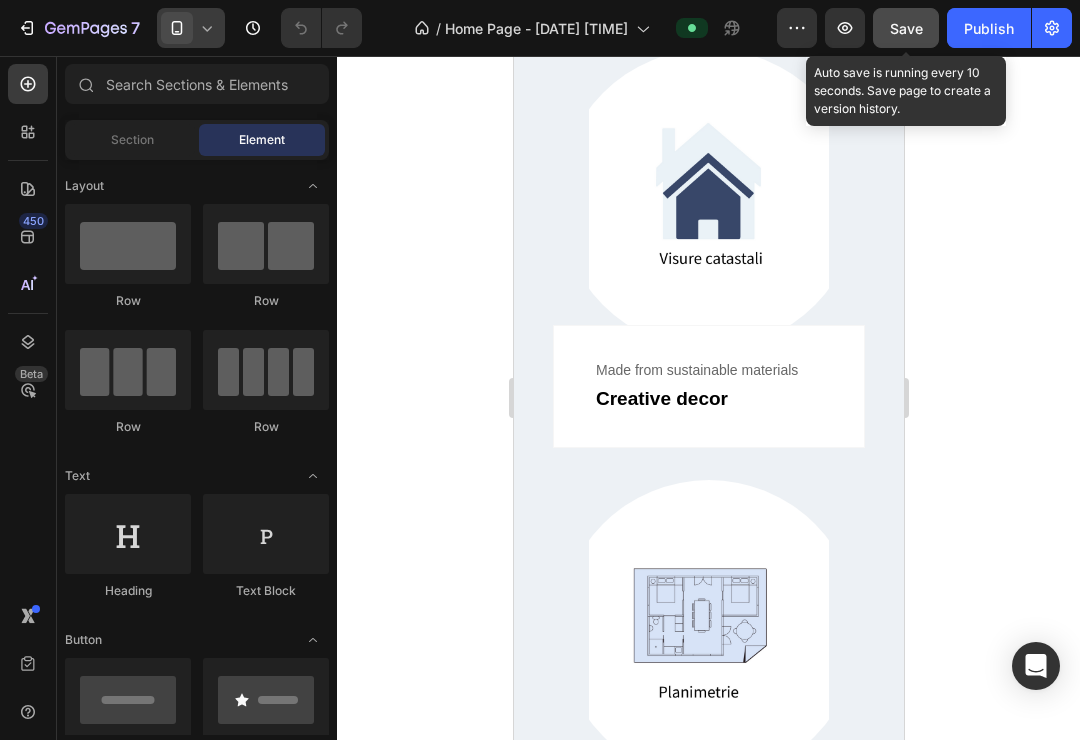 click on "Save" at bounding box center (906, 28) 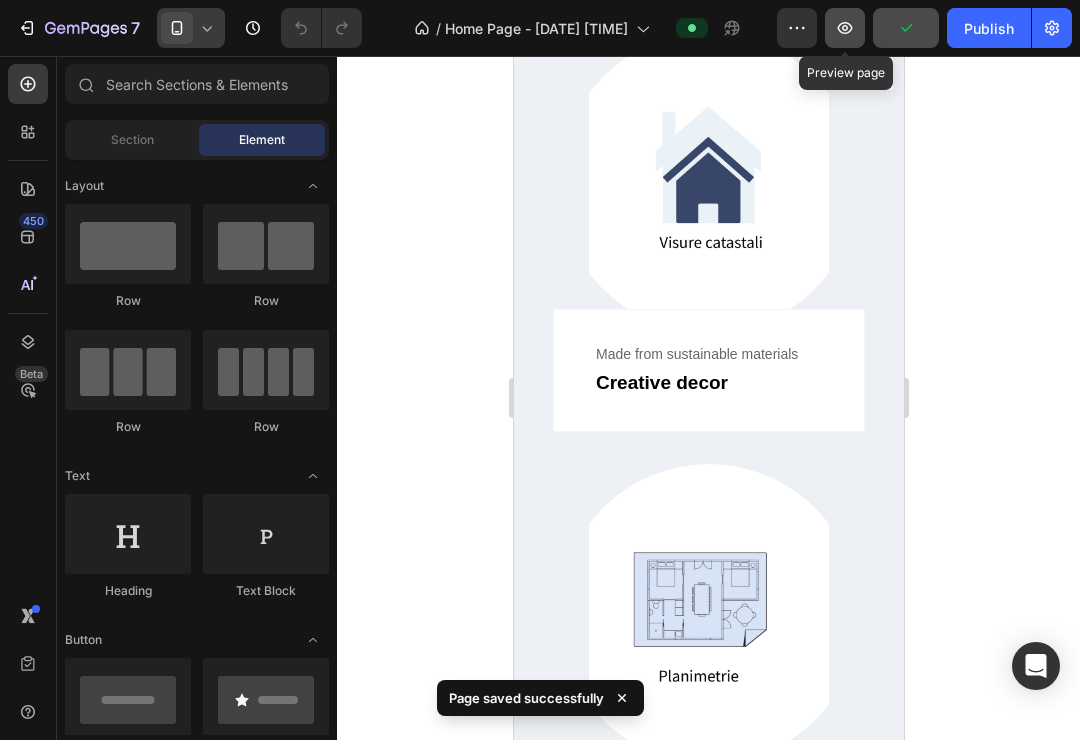 scroll, scrollTop: 1033, scrollLeft: 0, axis: vertical 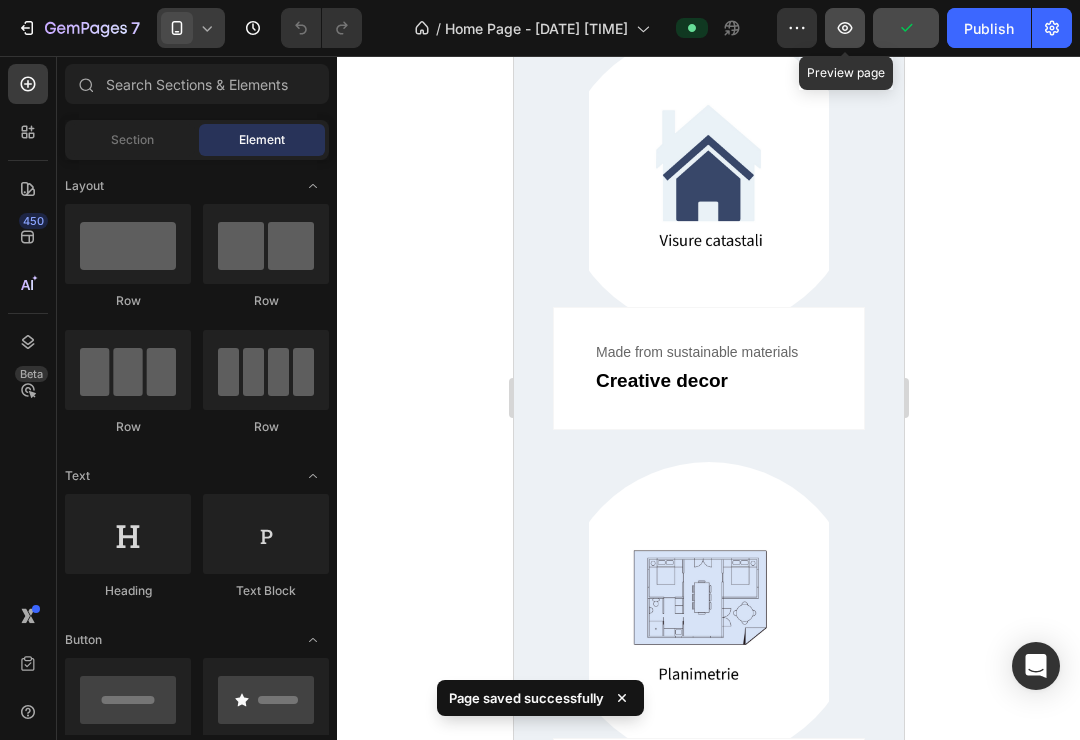 click 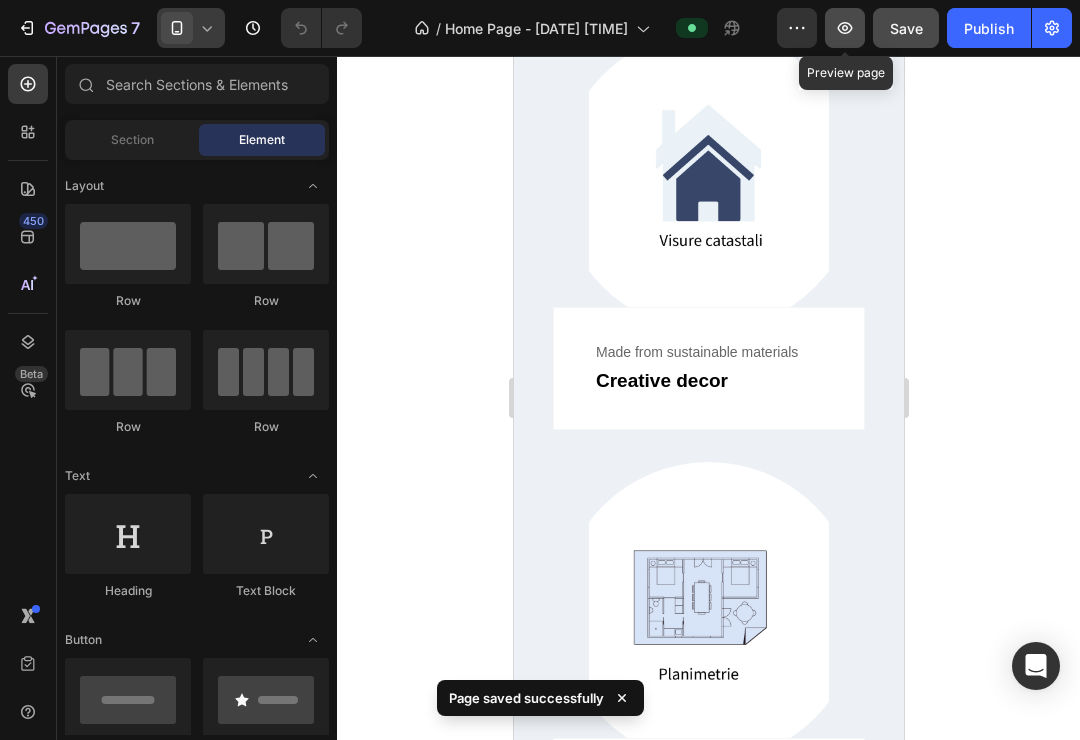 click 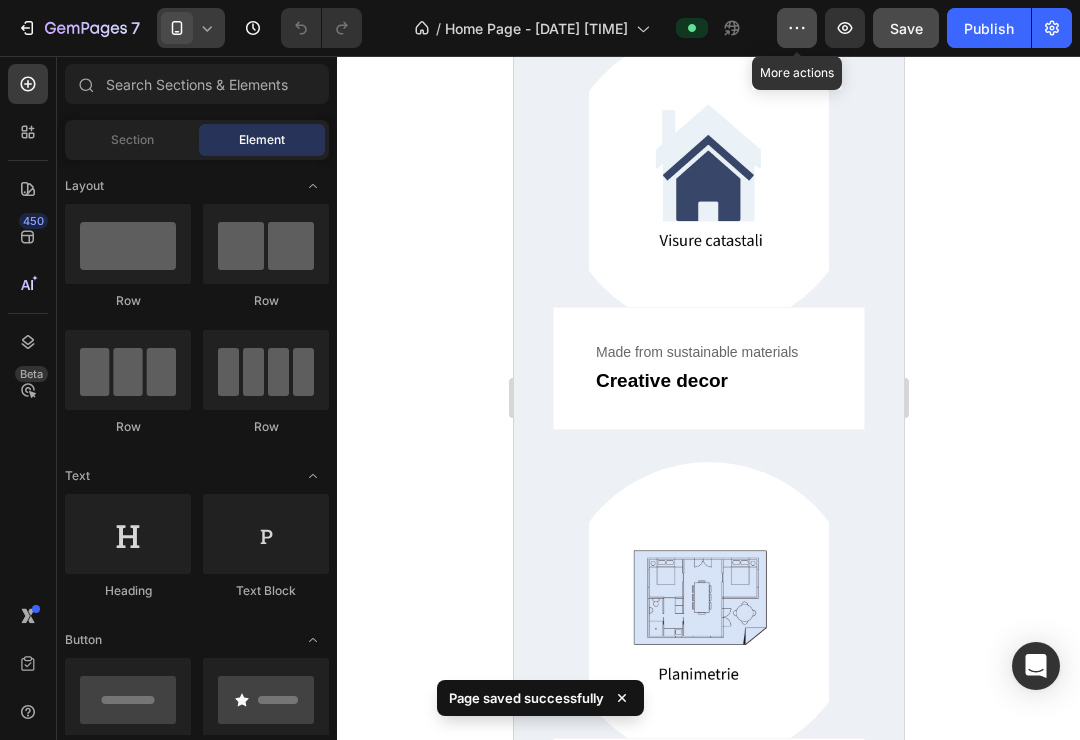 click 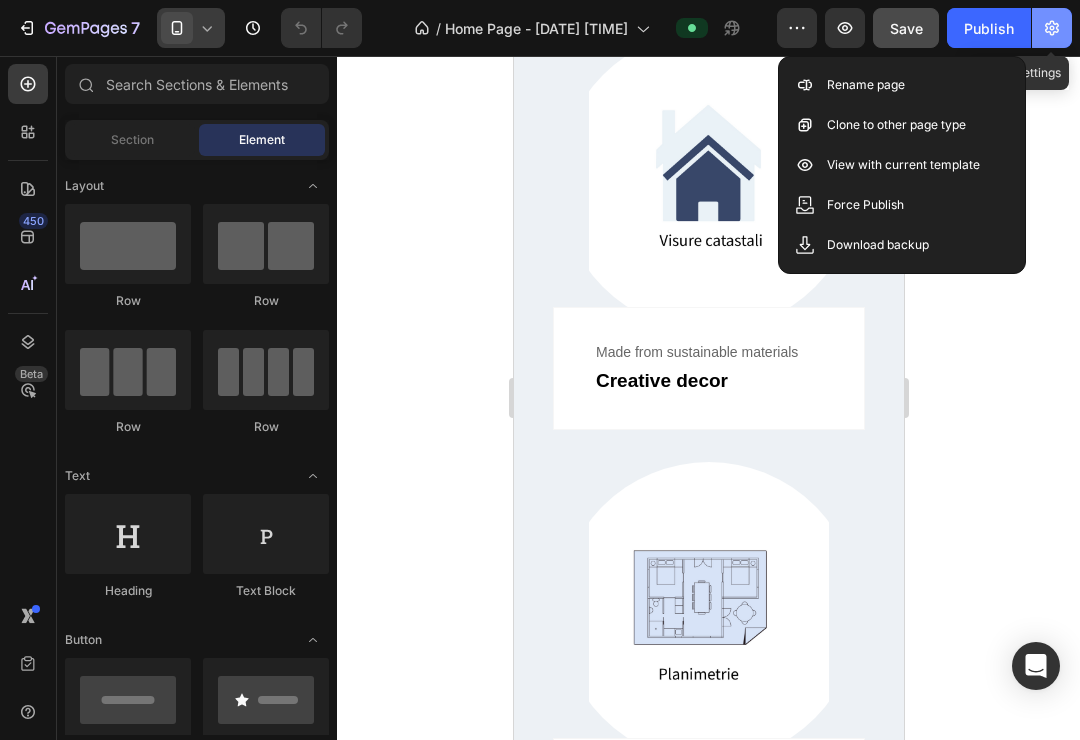 click 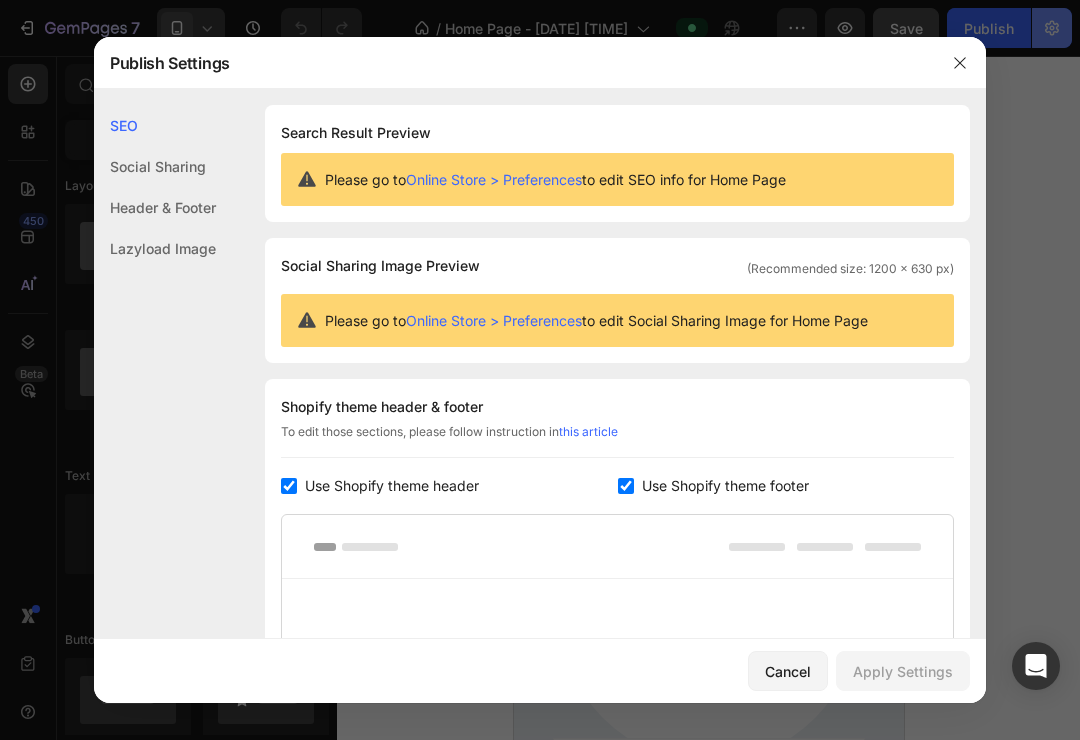 click at bounding box center (540, 370) 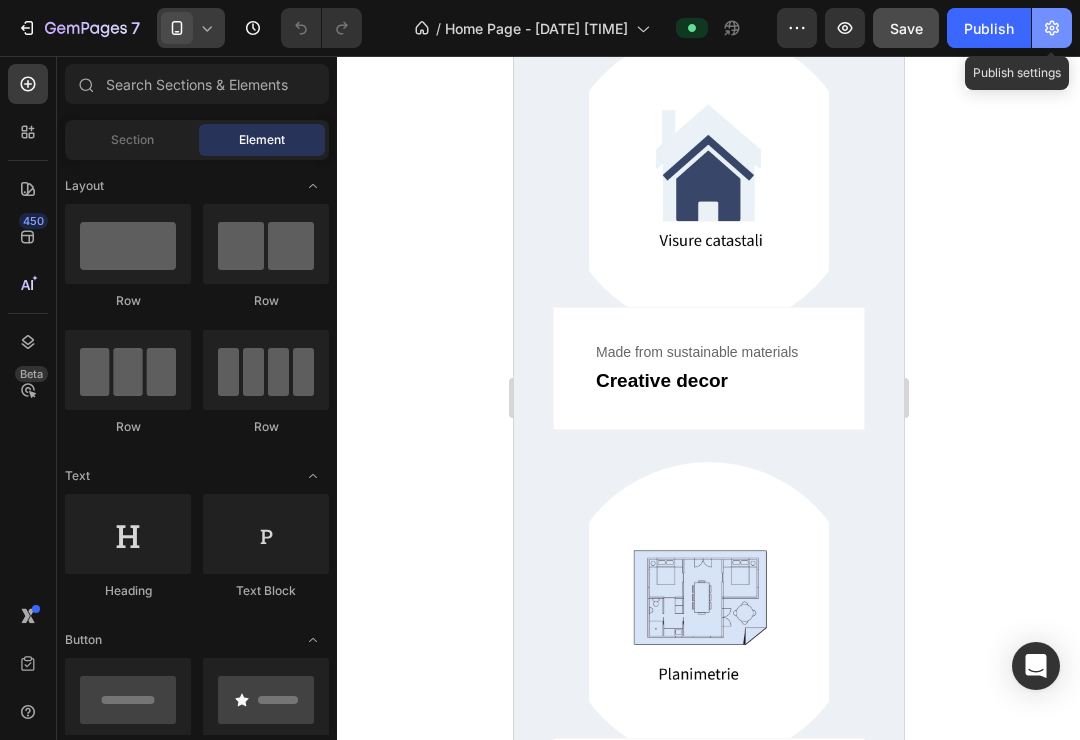 click 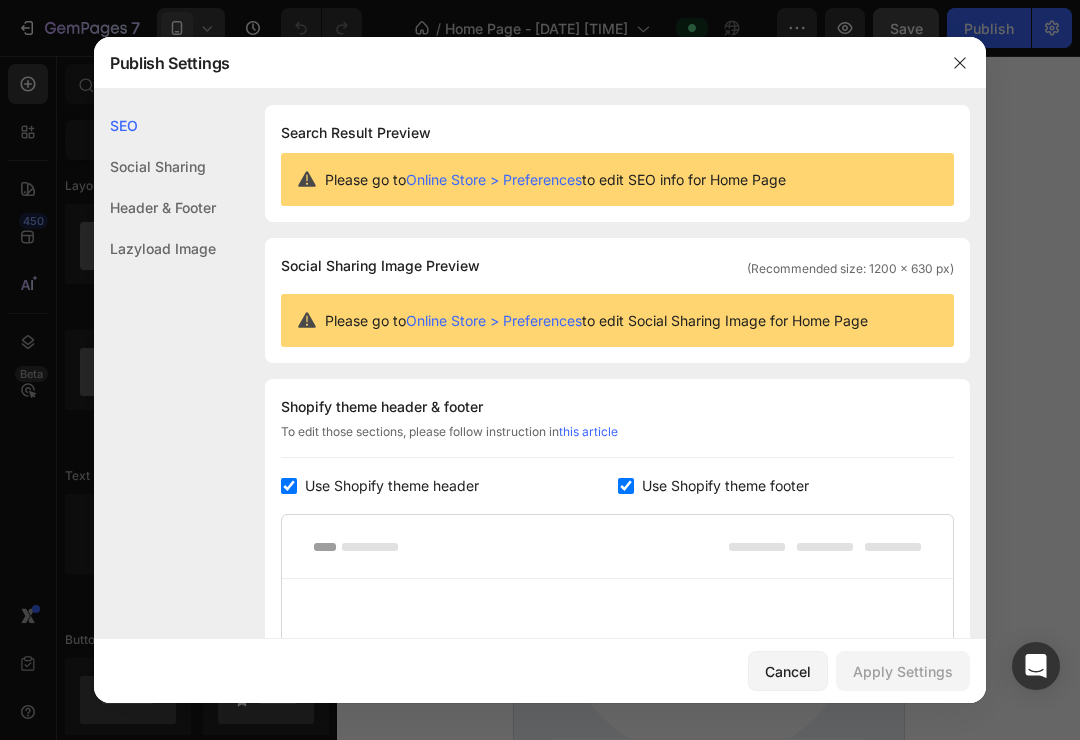 click on "Use Shopify theme header" at bounding box center (392, 486) 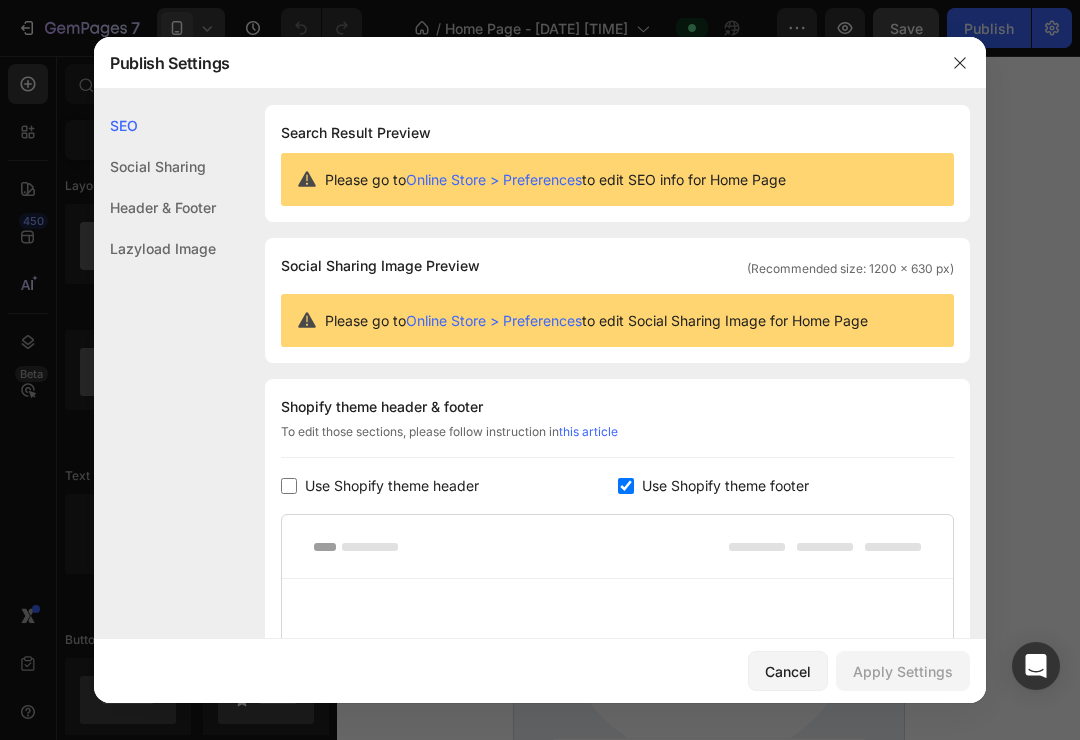 checkbox on "false" 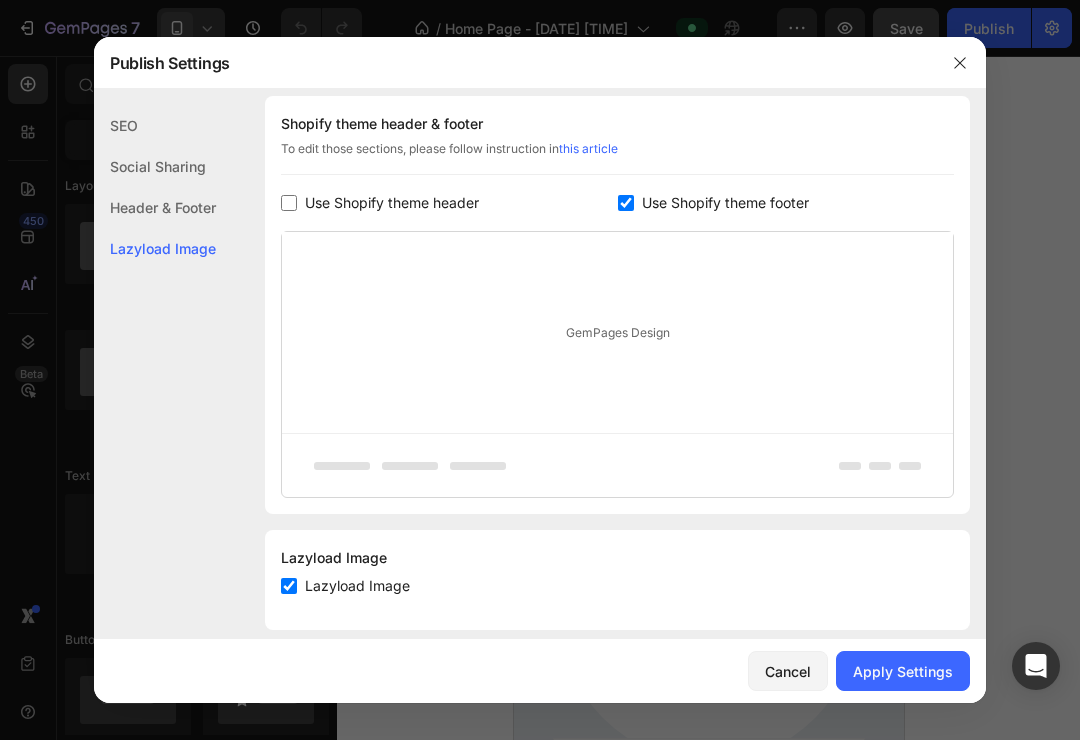 scroll, scrollTop: 297, scrollLeft: 0, axis: vertical 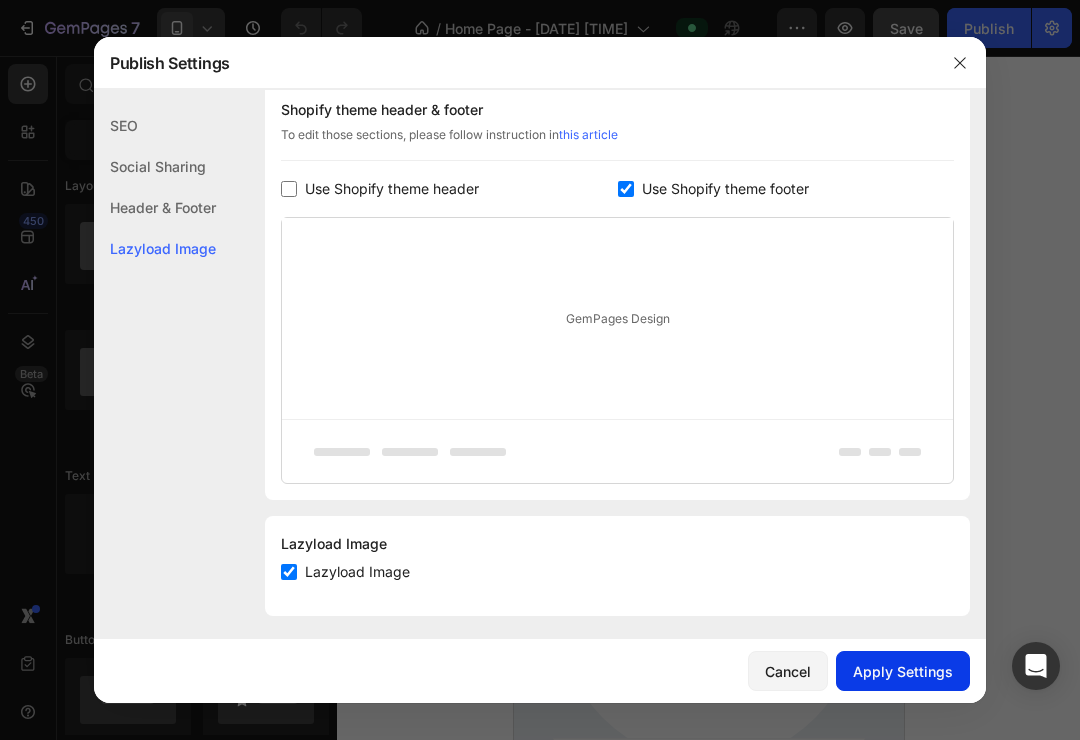click on "Apply Settings" at bounding box center (903, 671) 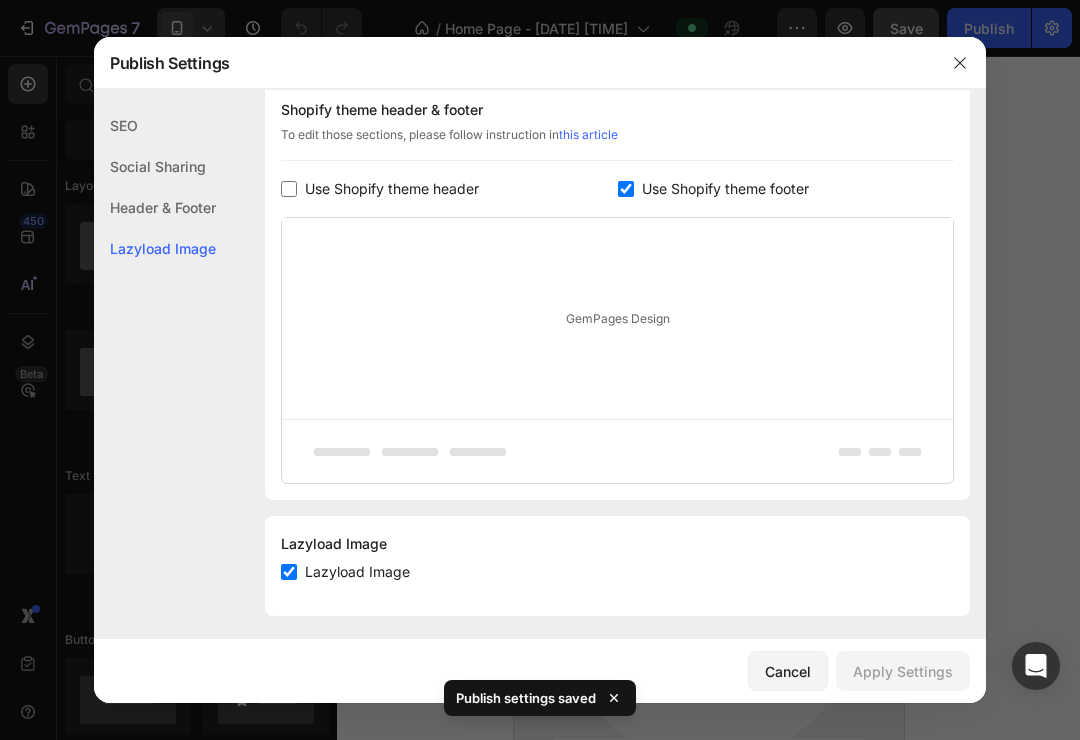 click at bounding box center [540, 370] 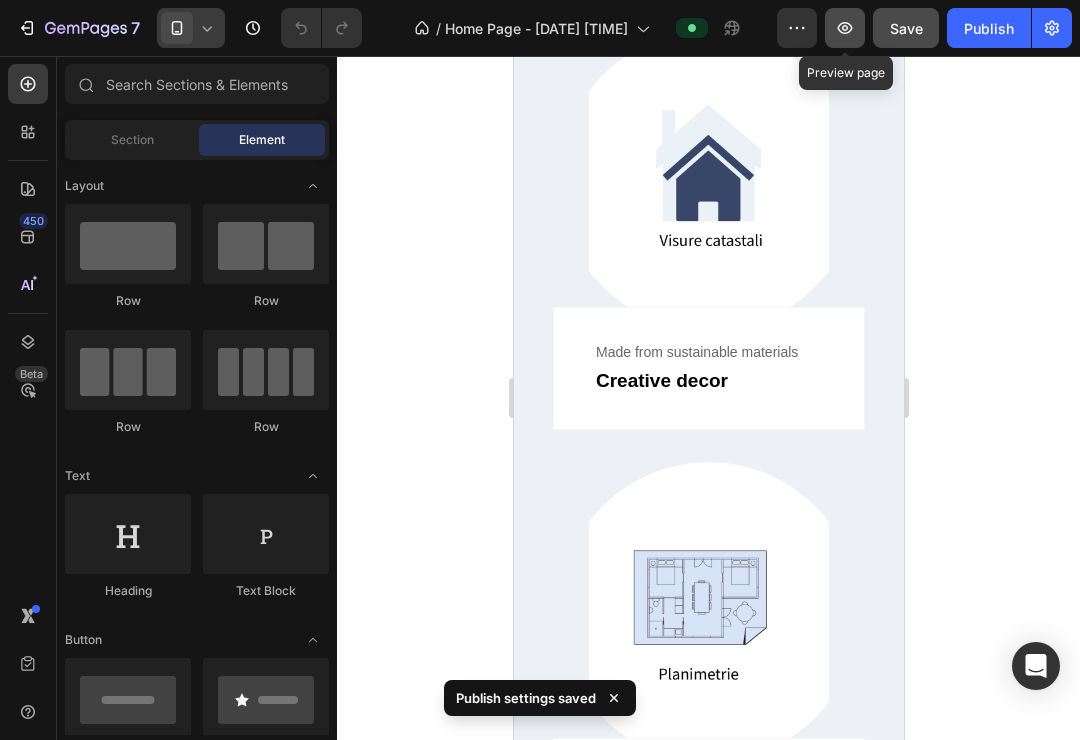 click 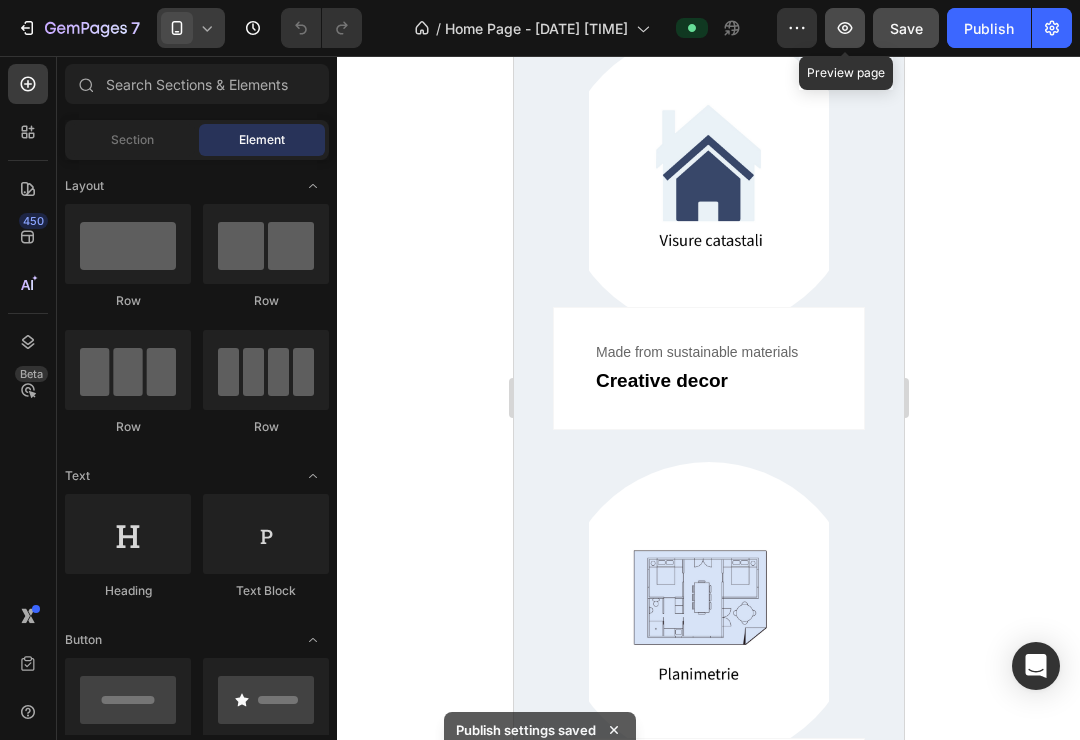 click 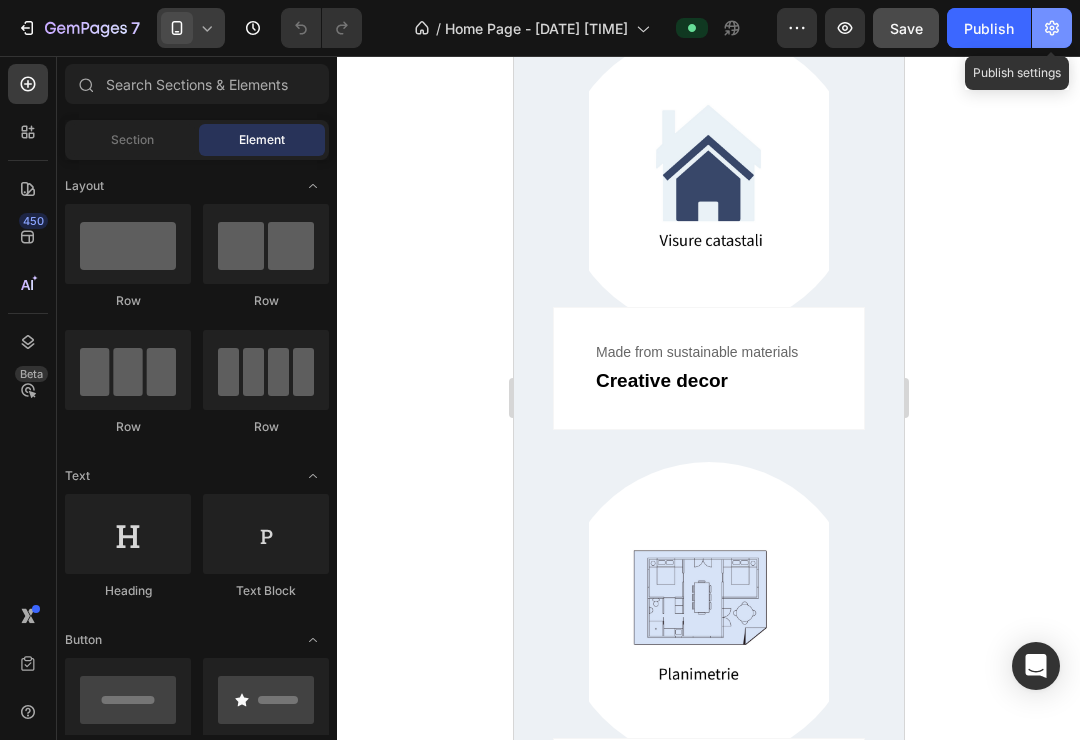 click 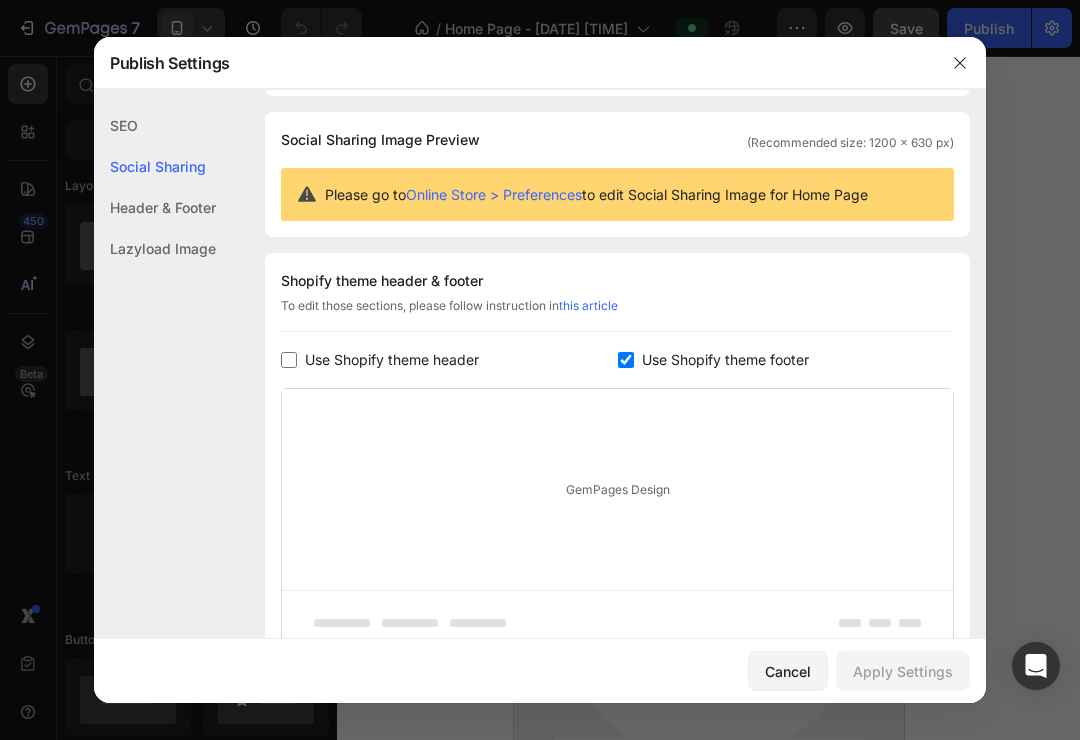scroll, scrollTop: 184, scrollLeft: 0, axis: vertical 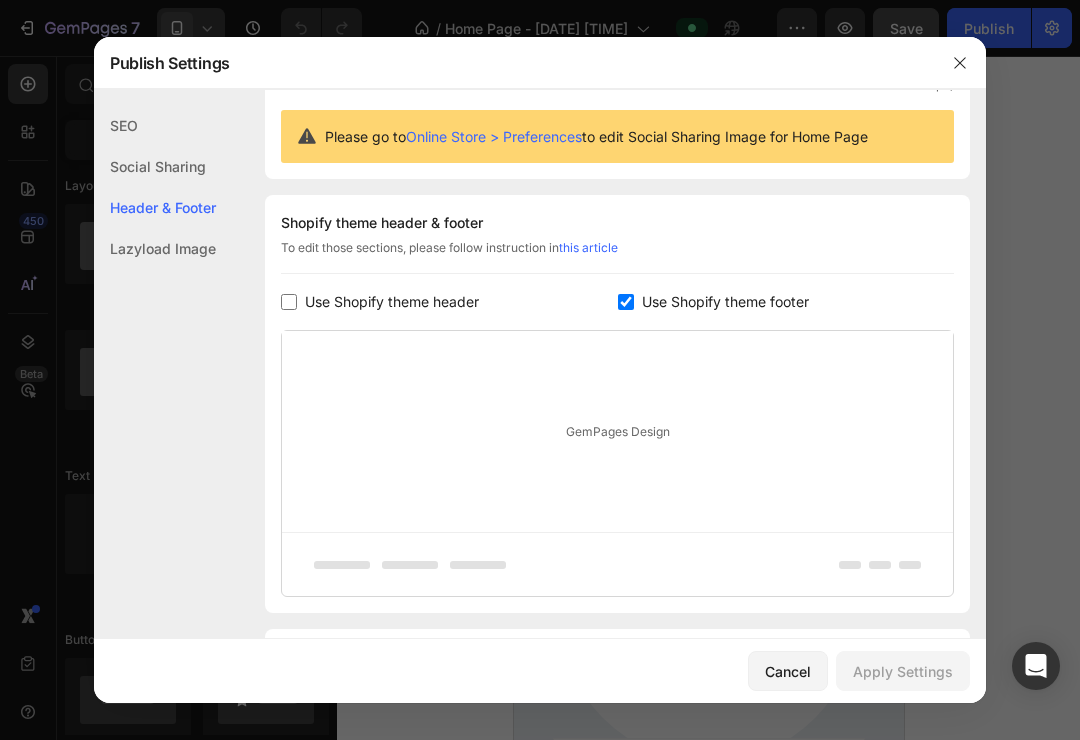 click on "Use Shopify theme header" at bounding box center (392, 302) 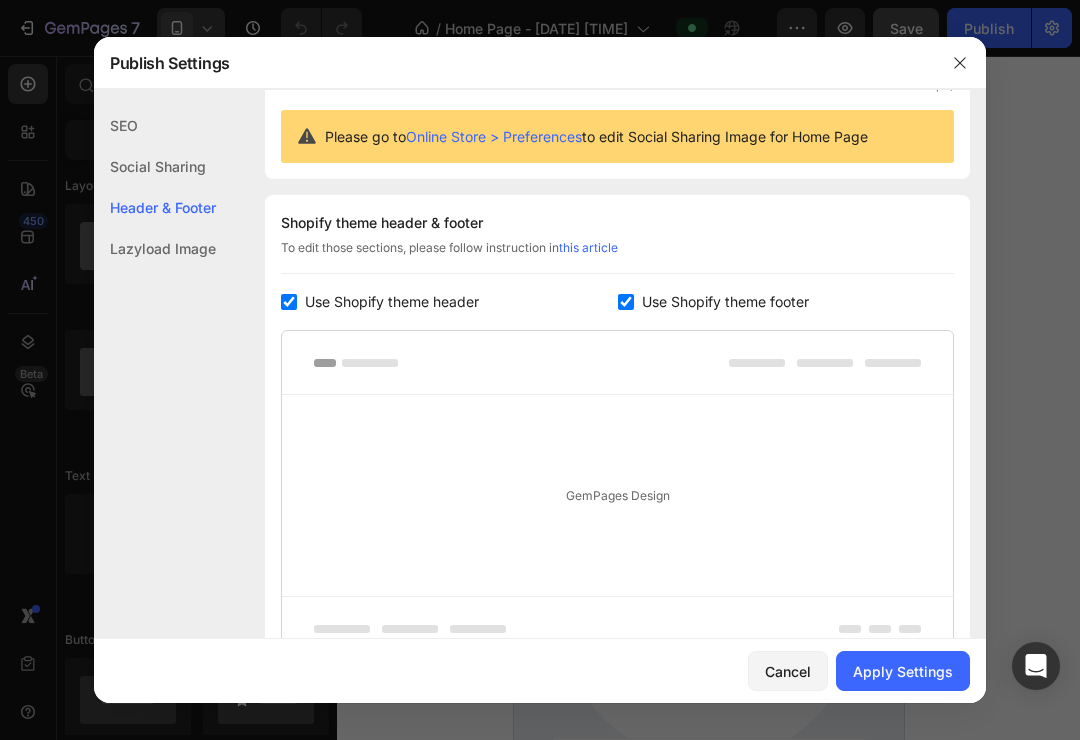 click on "Use Shopify theme header" at bounding box center (392, 302) 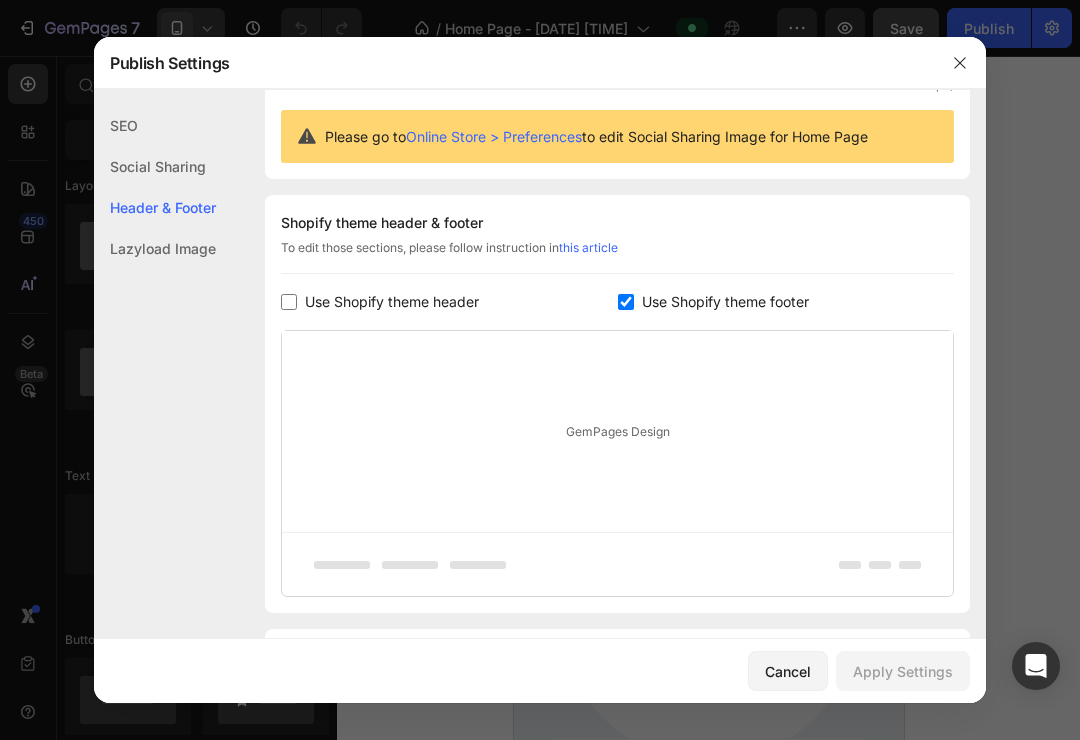 click on "Use Shopify theme header" at bounding box center [392, 302] 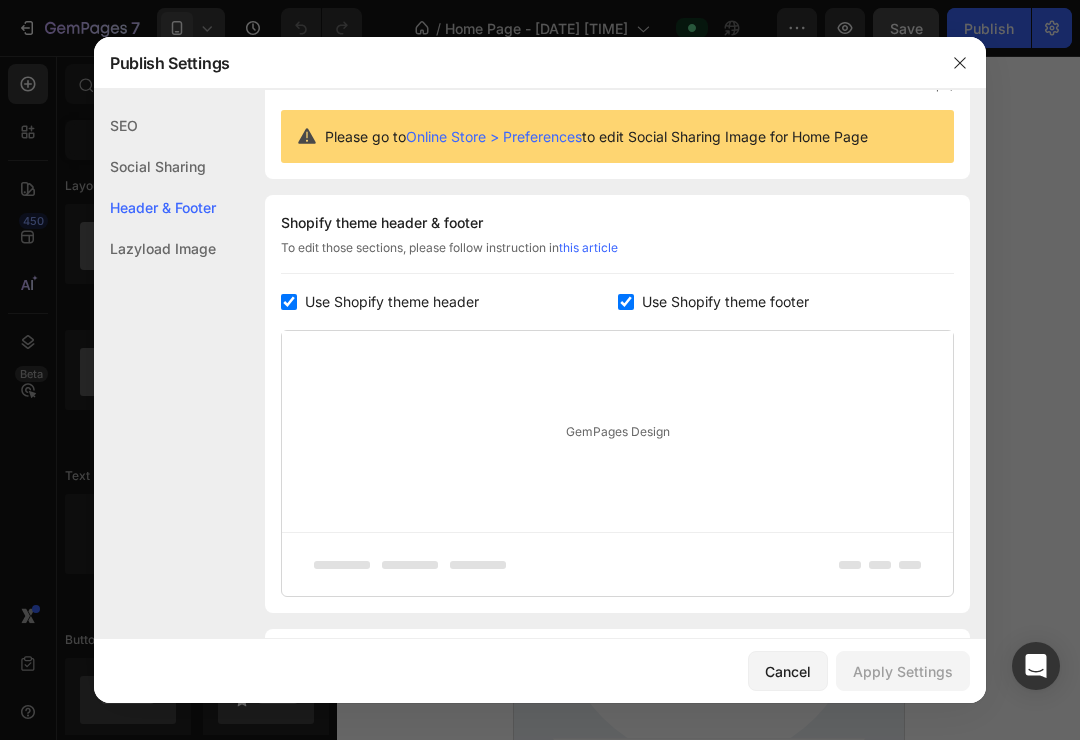checkbox on "true" 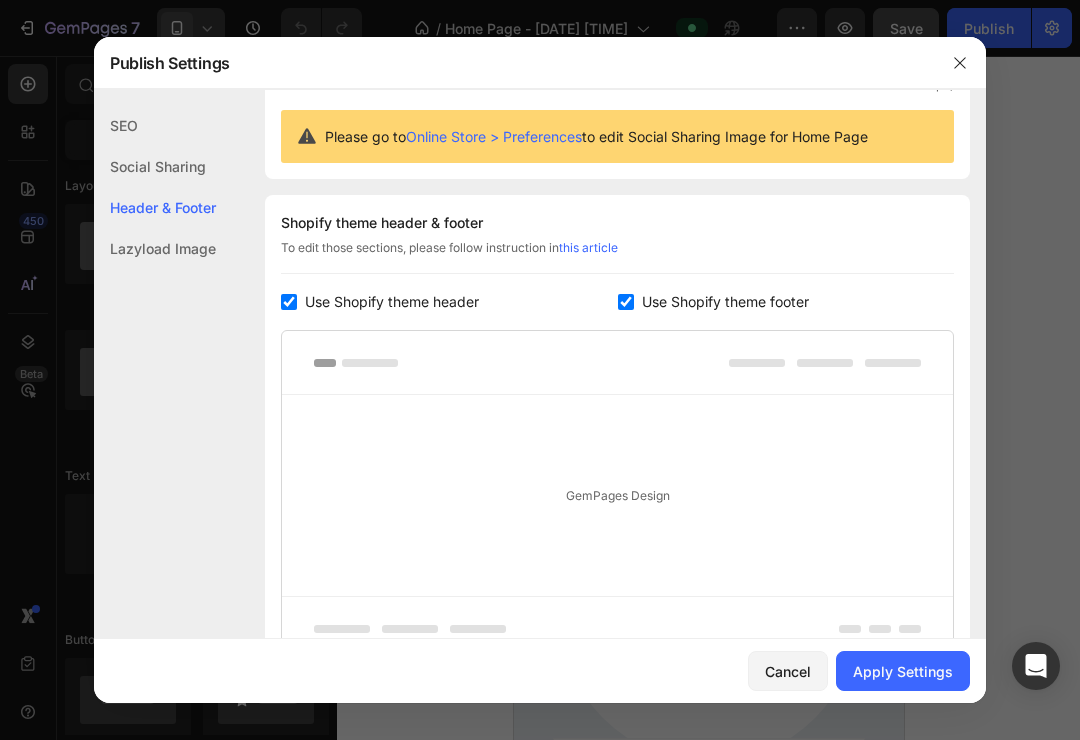 click on "Use Shopify theme footer" at bounding box center [725, 302] 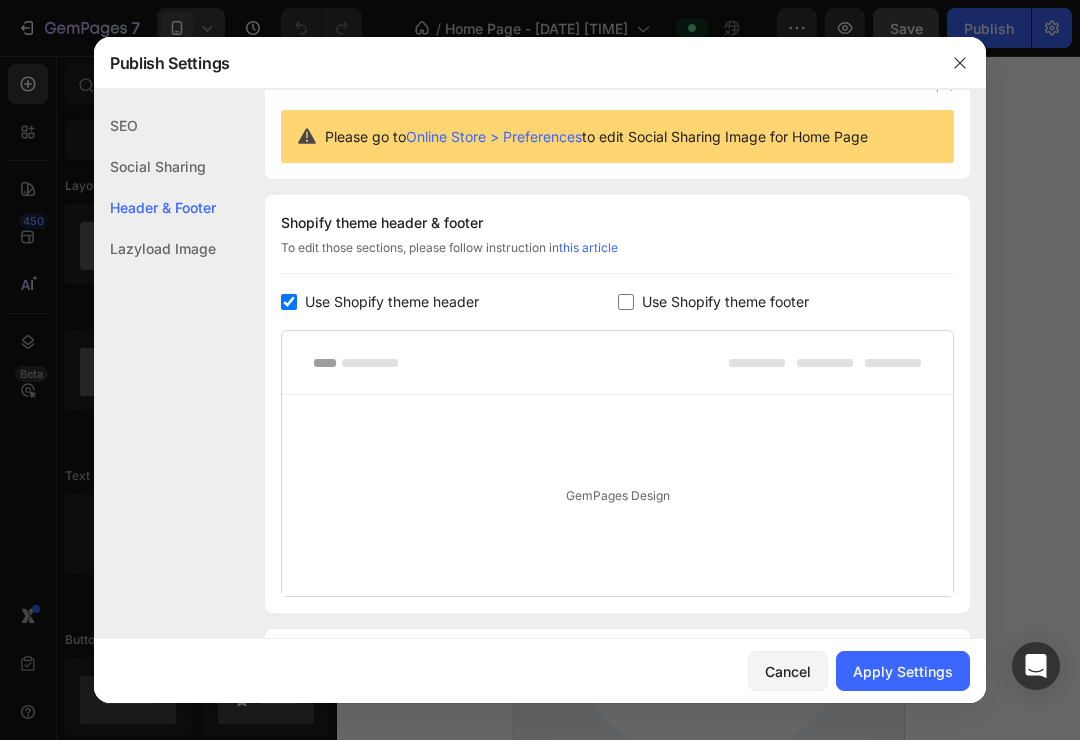 click on "Use Shopify theme footer" at bounding box center (725, 302) 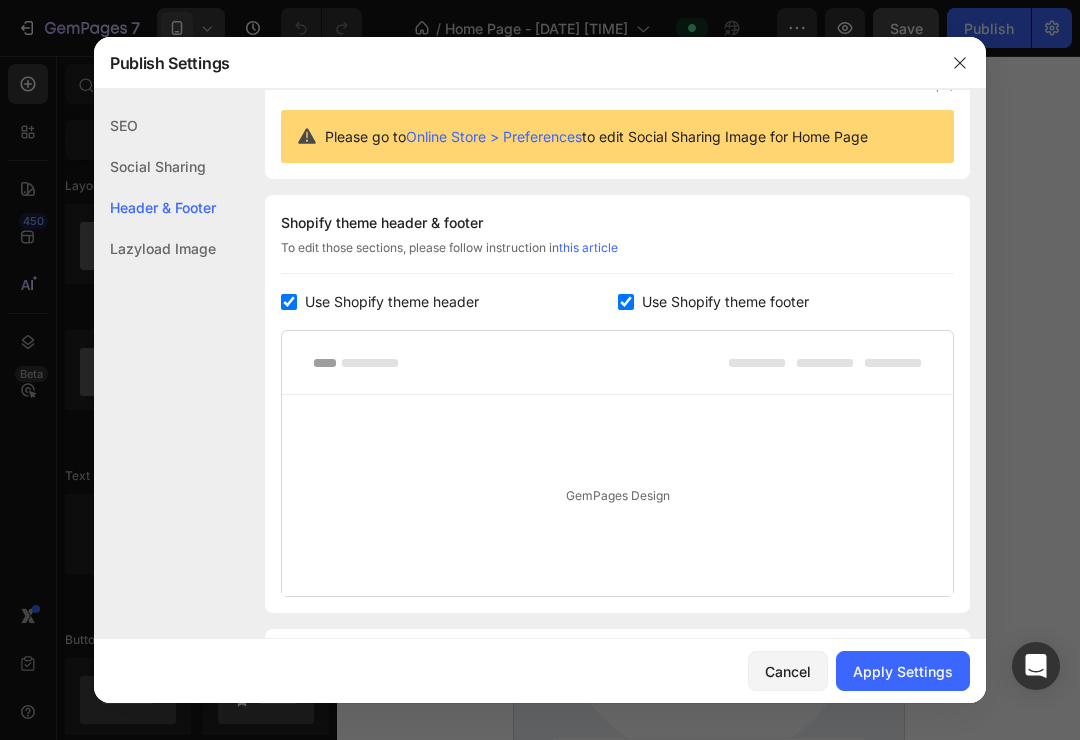 checkbox on "true" 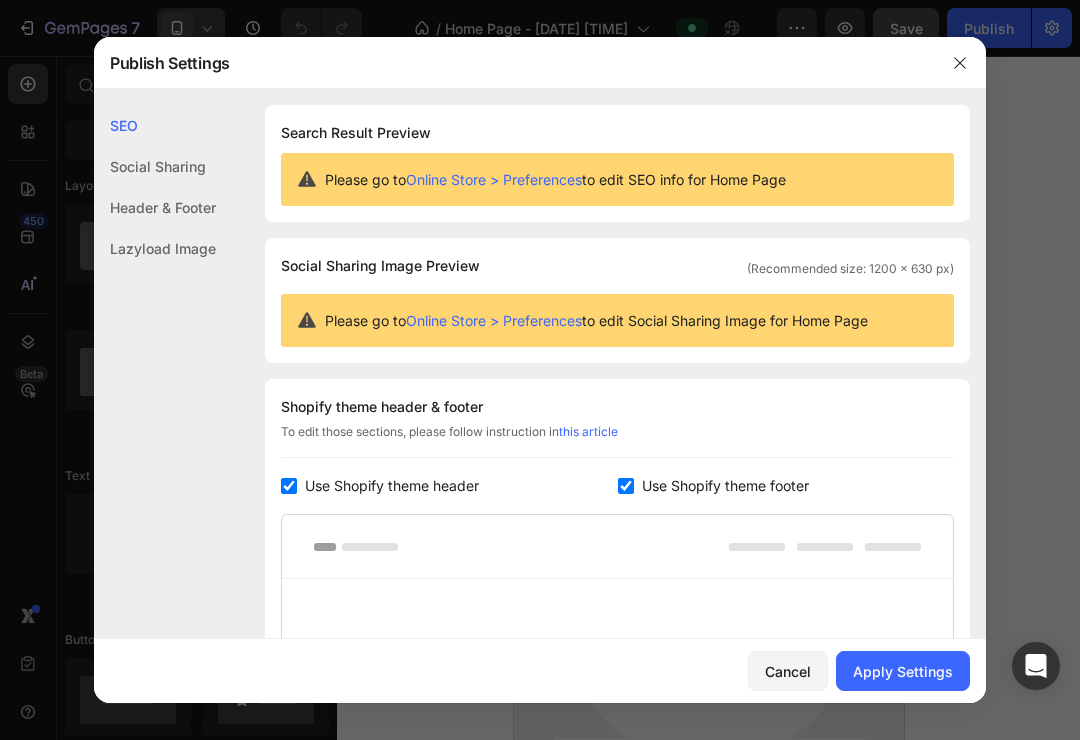 scroll, scrollTop: 0, scrollLeft: 0, axis: both 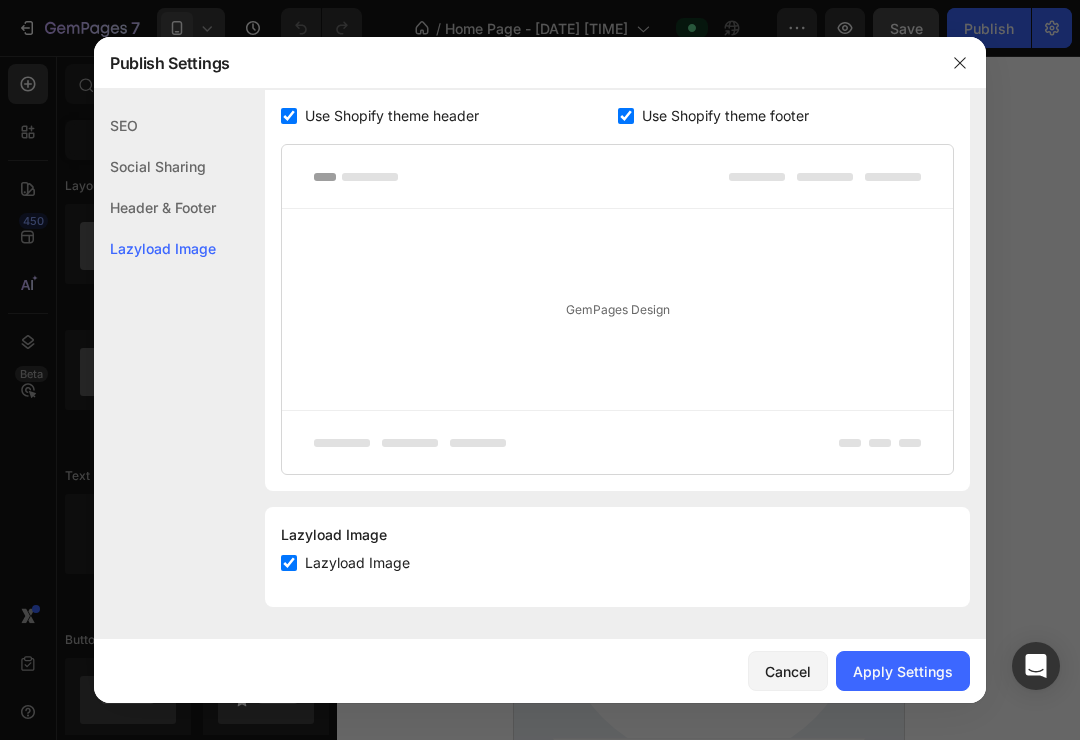 click on "Lazyload Image" at bounding box center (357, 563) 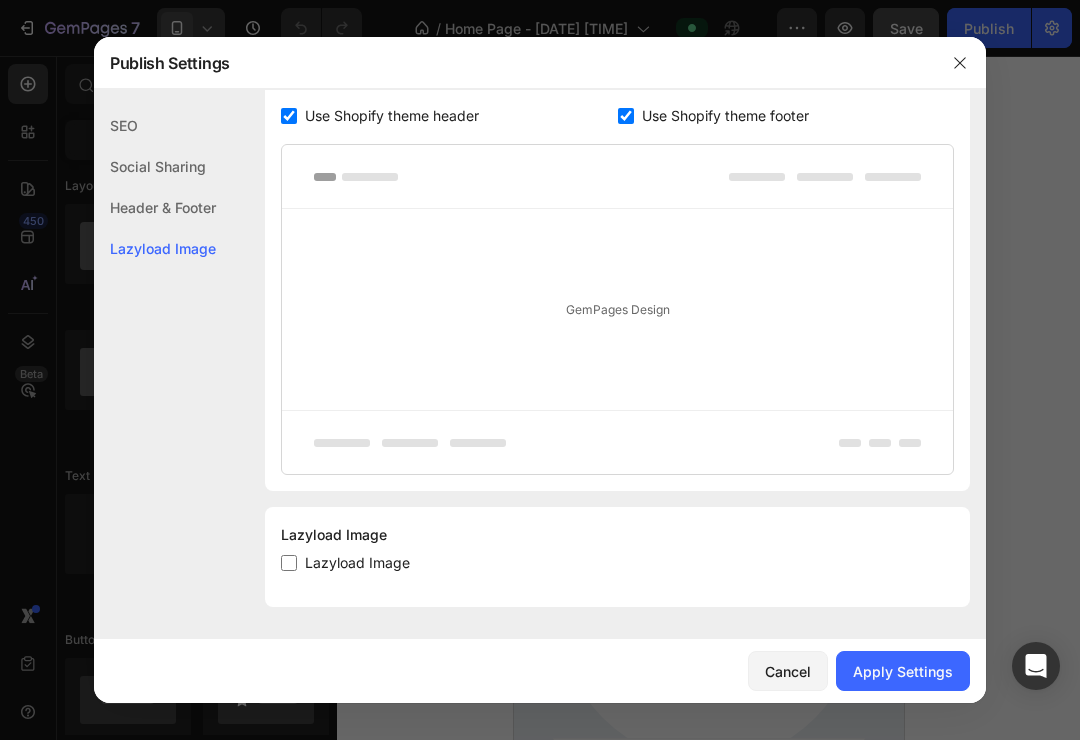 click on "Lazyload Image" at bounding box center (357, 563) 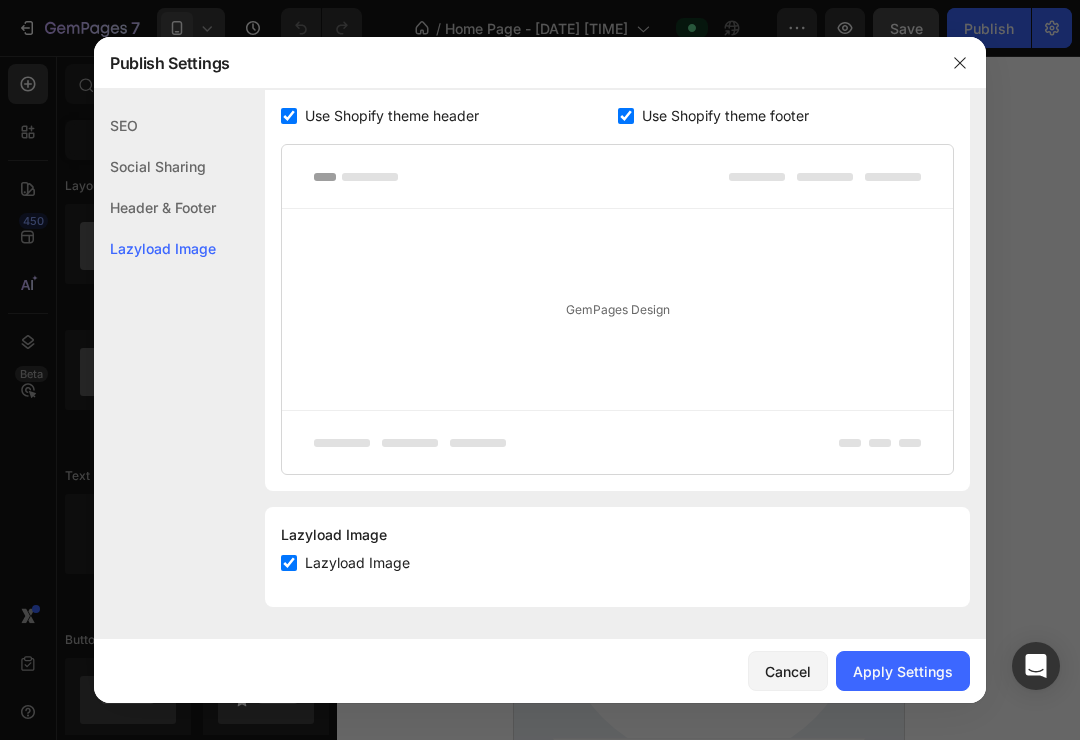 checkbox on "true" 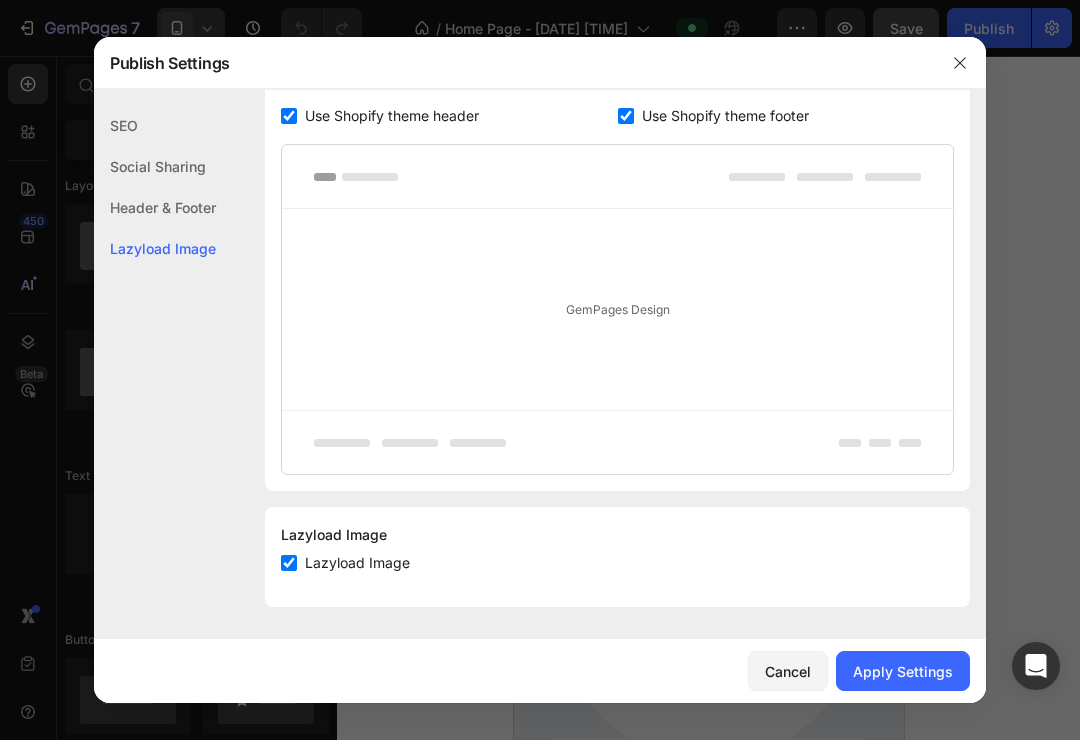 click on "Header & Footer" 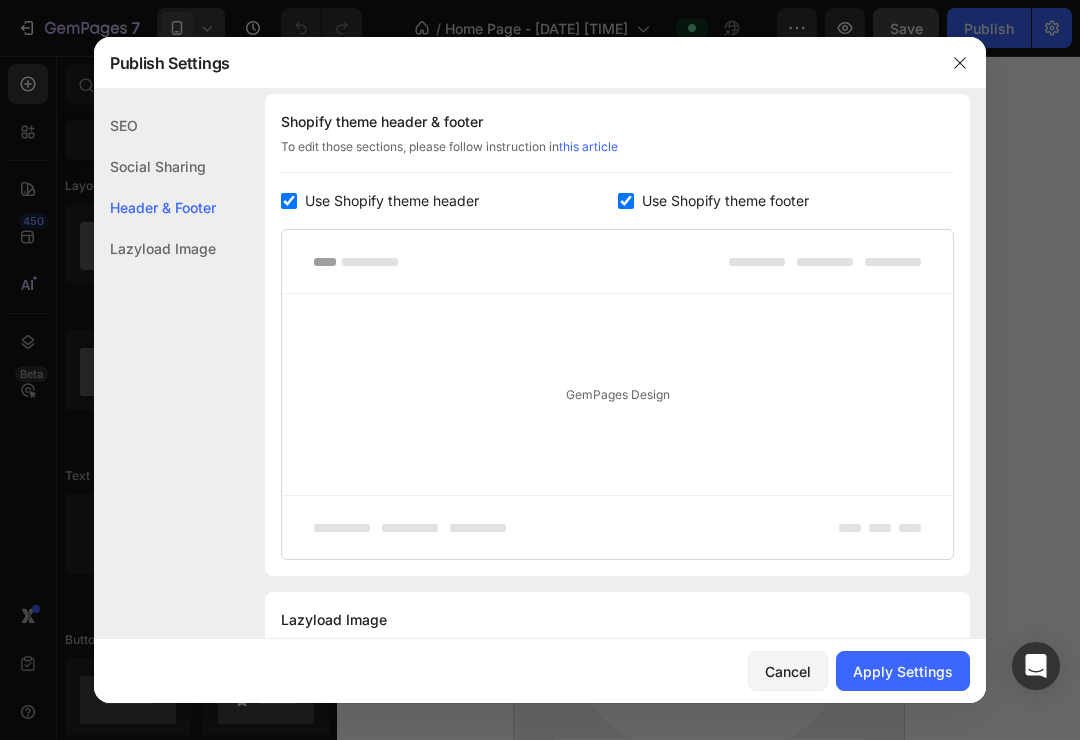 scroll, scrollTop: 270, scrollLeft: 0, axis: vertical 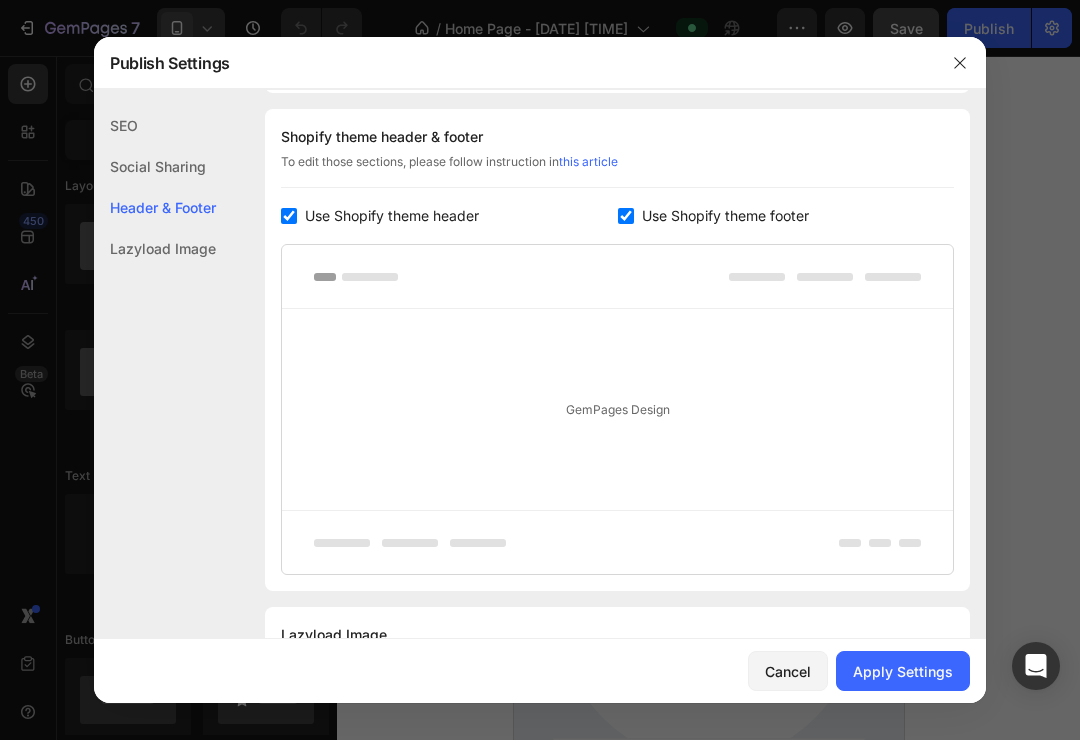 click on "Use Shopify theme footer" at bounding box center (725, 216) 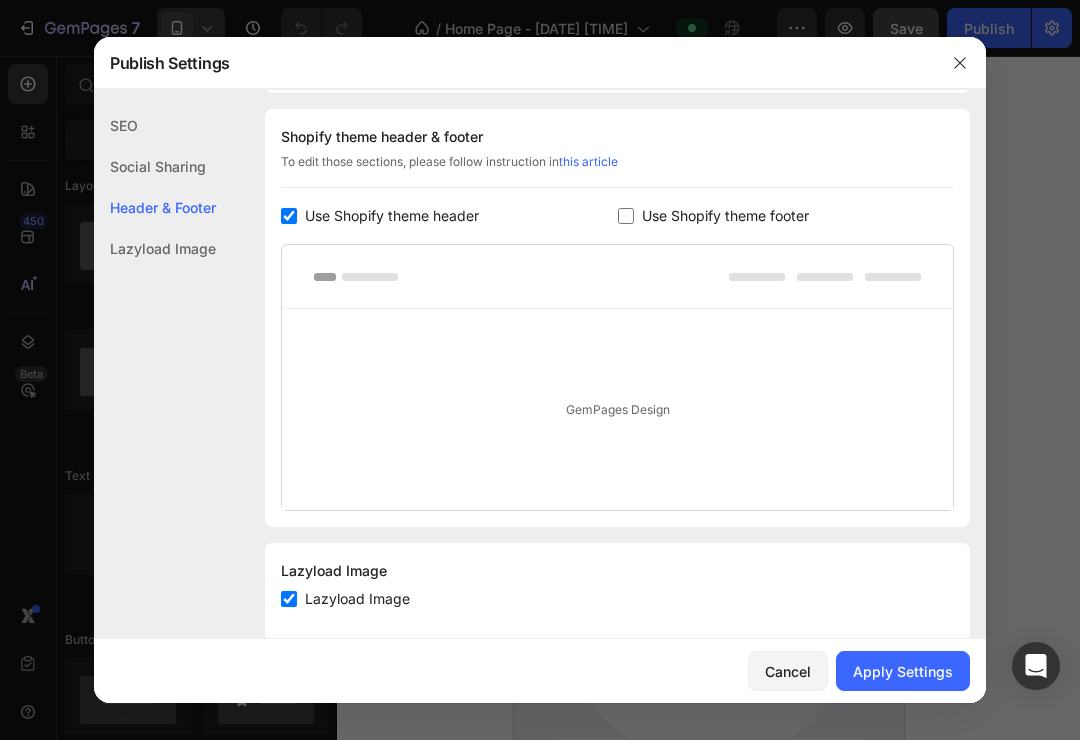 click on "Use Shopify theme footer" at bounding box center (725, 216) 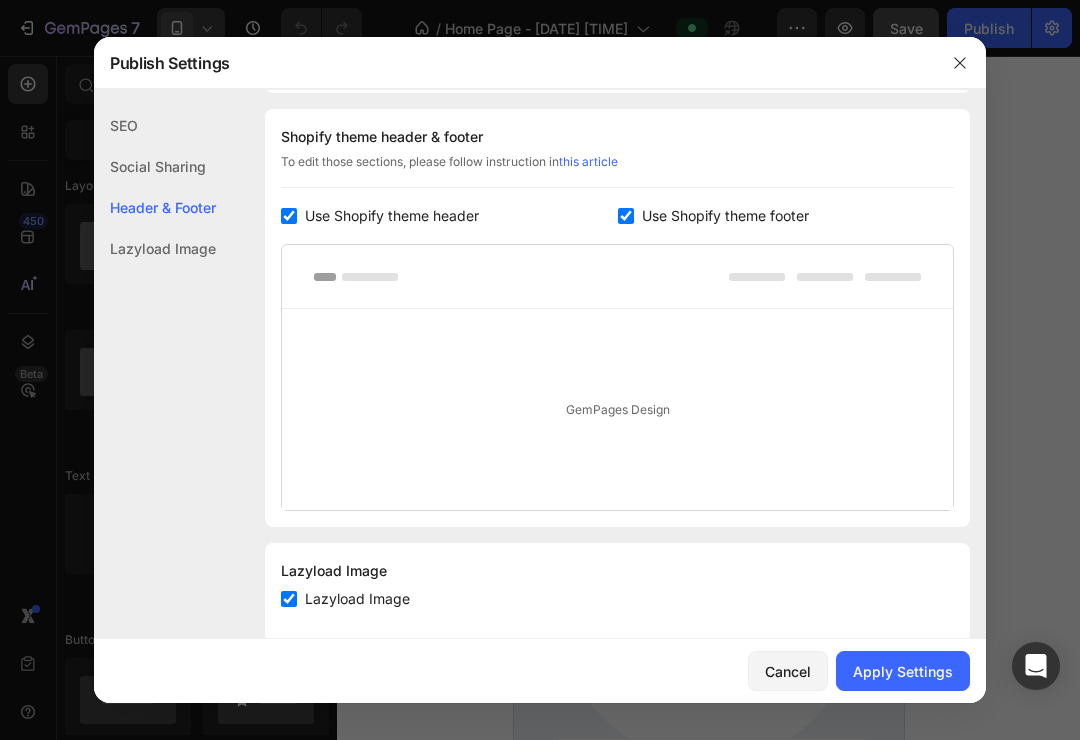 checkbox on "true" 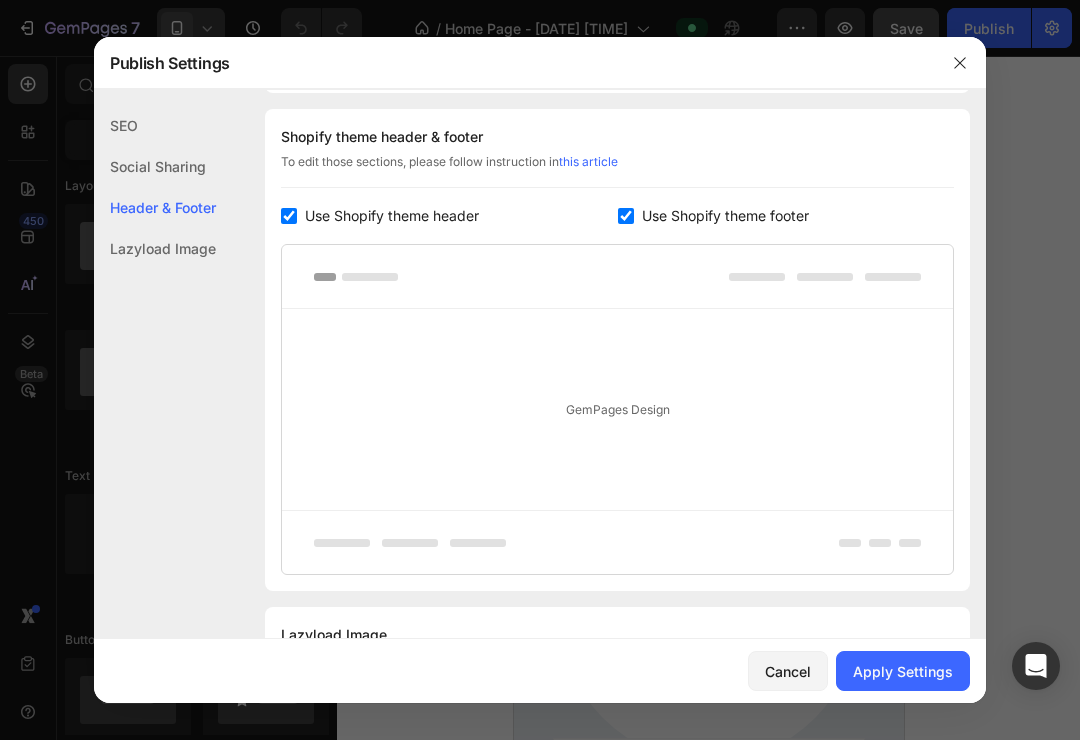 click on "Use Shopify theme header" at bounding box center (392, 216) 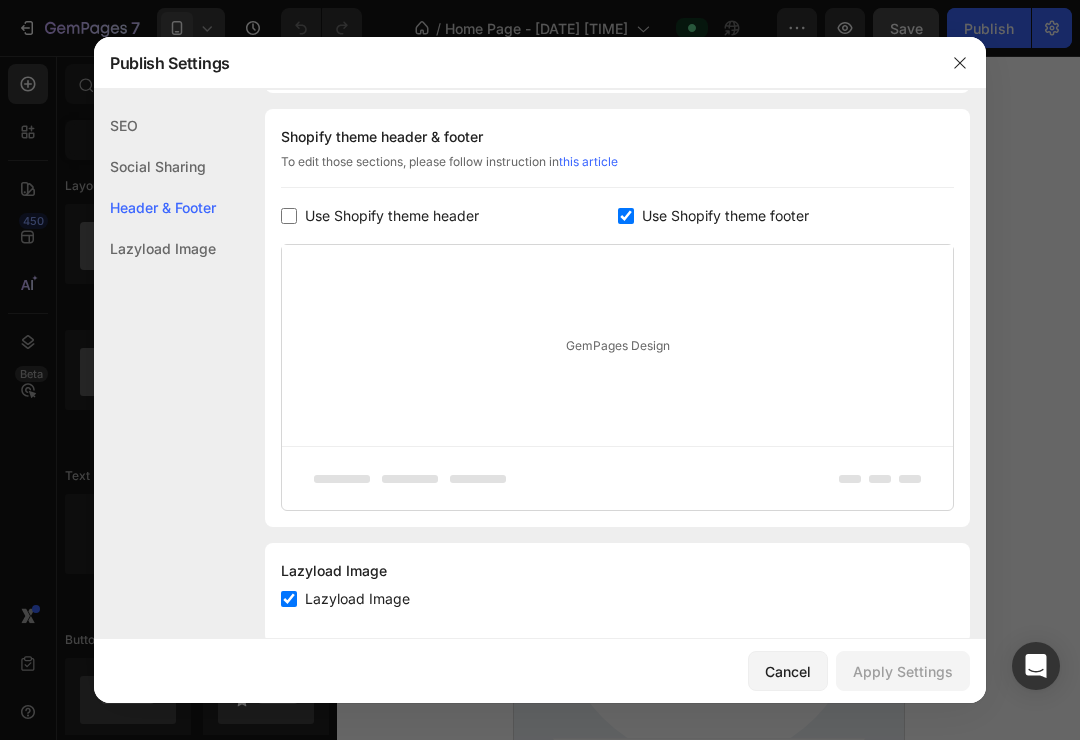 click on "Use Shopify theme header" at bounding box center (392, 216) 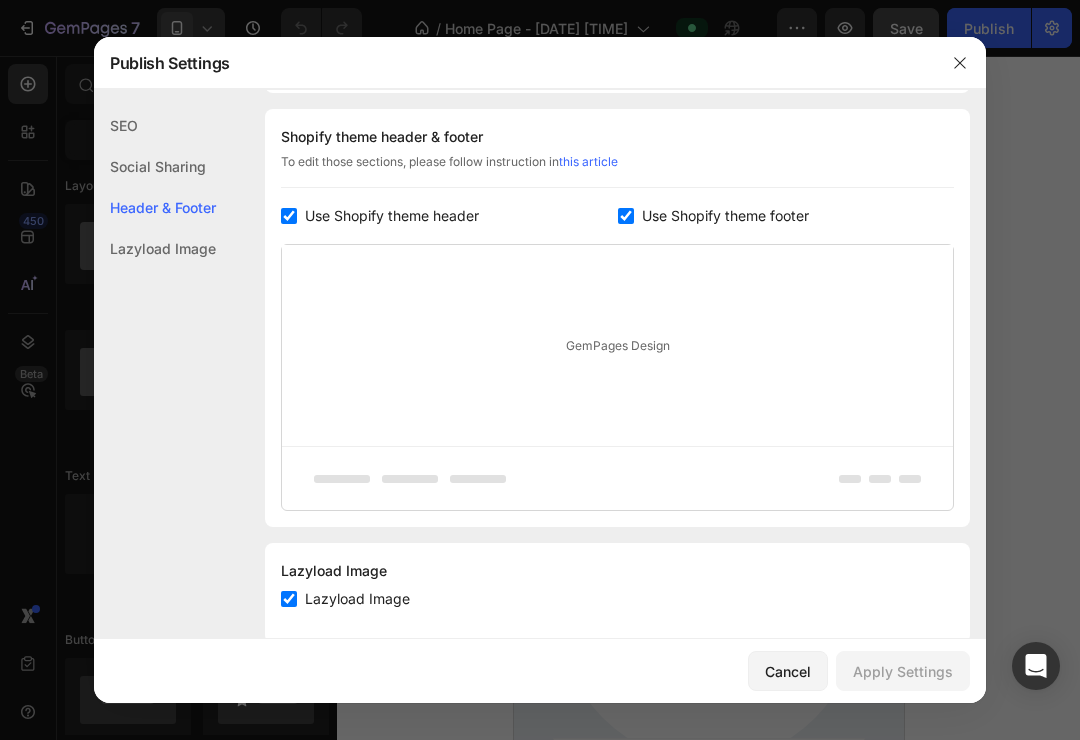 checkbox on "true" 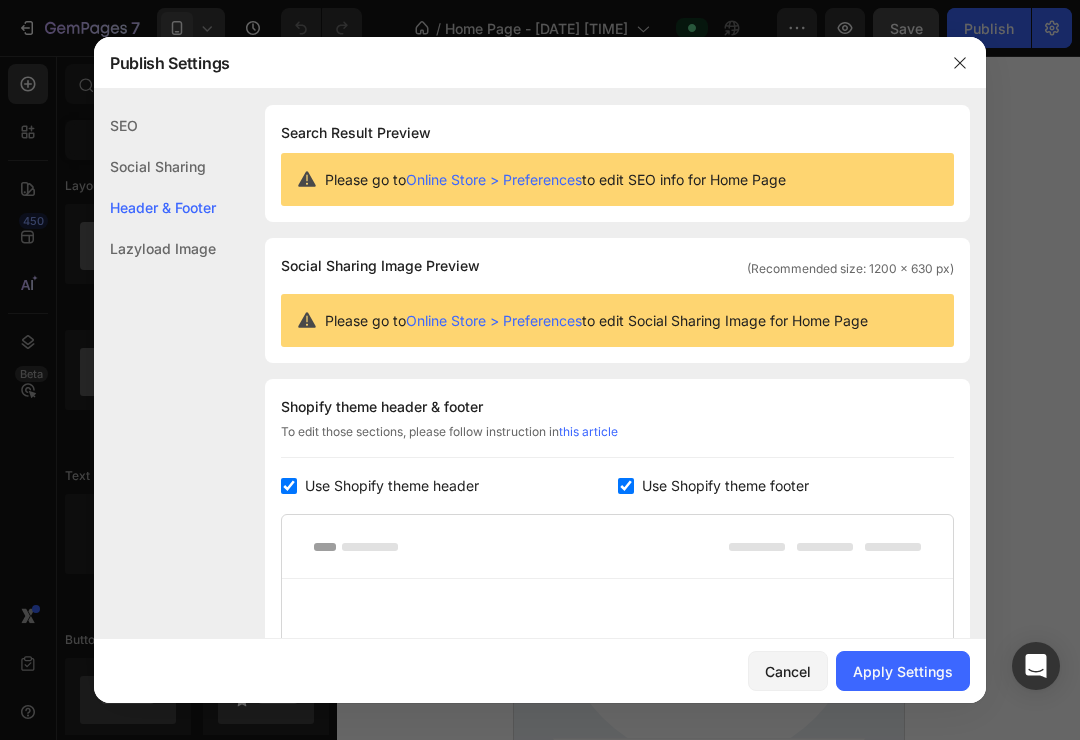 scroll, scrollTop: 0, scrollLeft: 0, axis: both 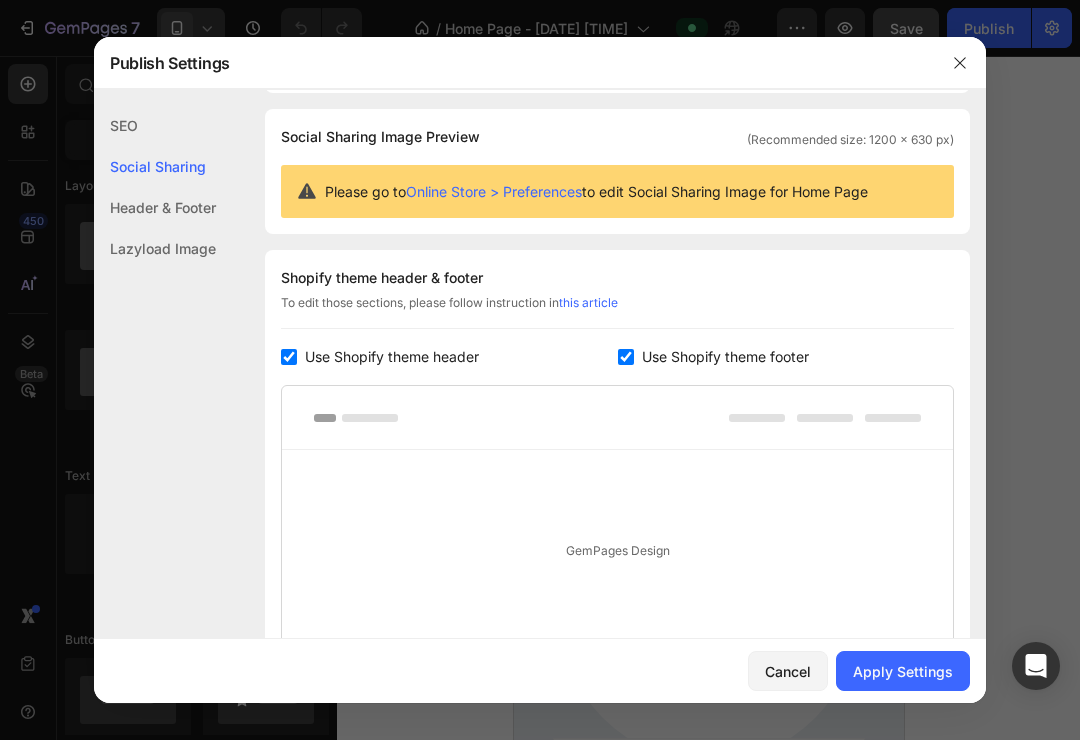 click on "SEO" 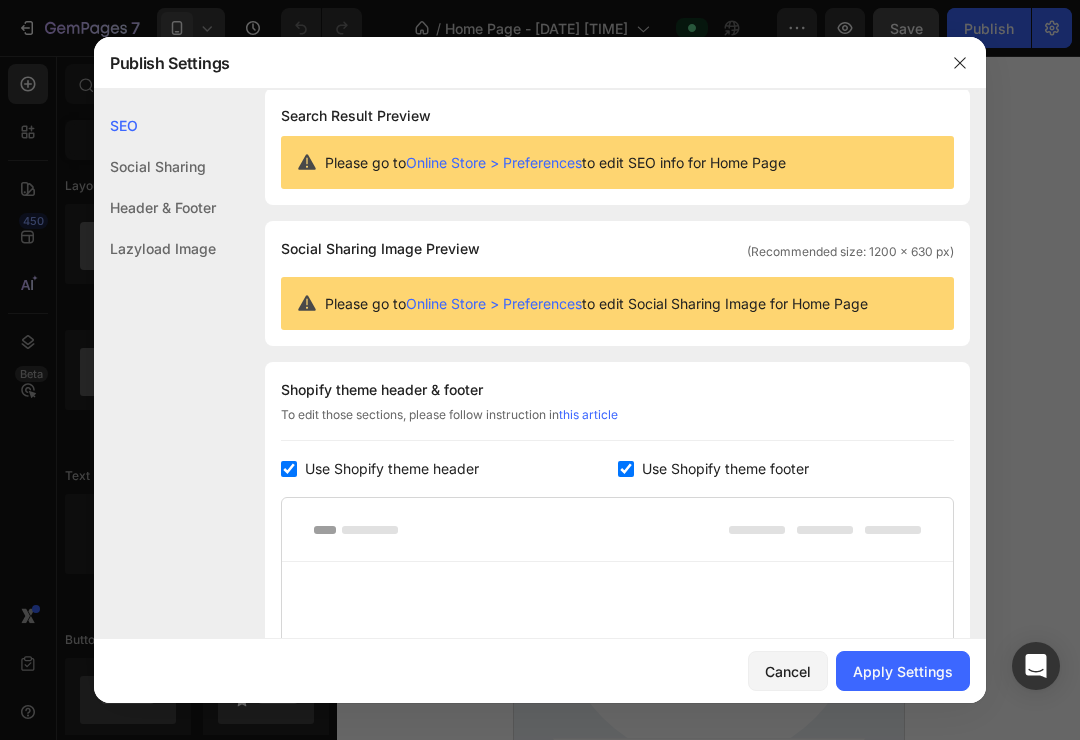 scroll, scrollTop: 0, scrollLeft: 0, axis: both 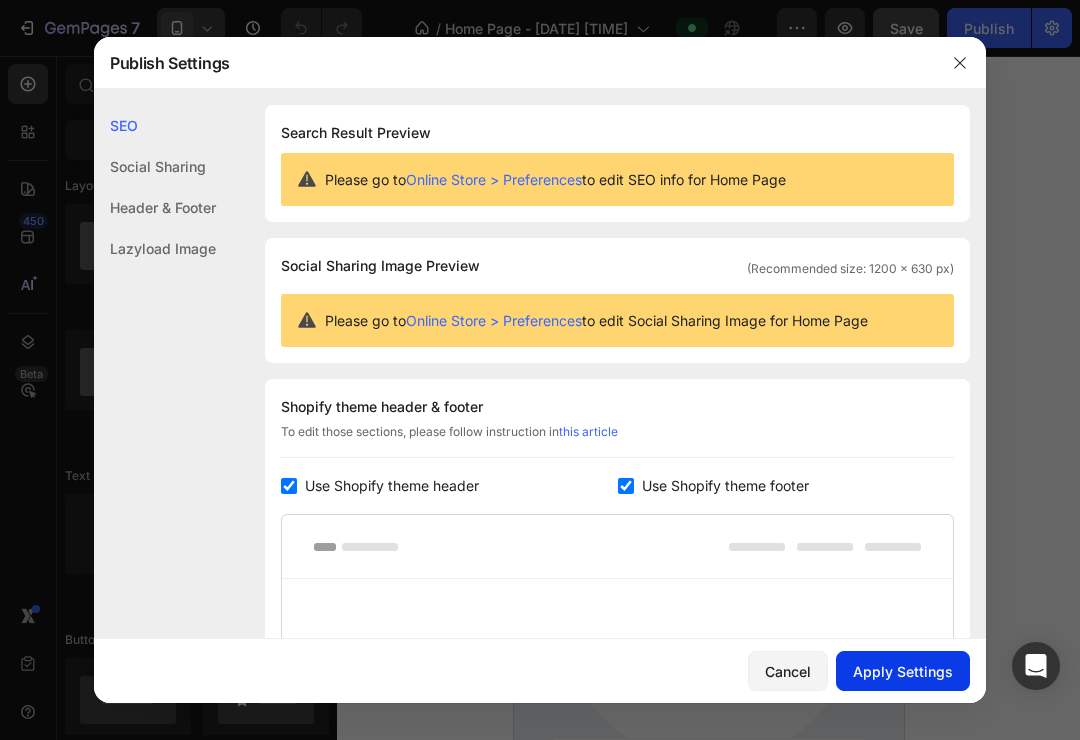 click on "Apply Settings" at bounding box center (903, 671) 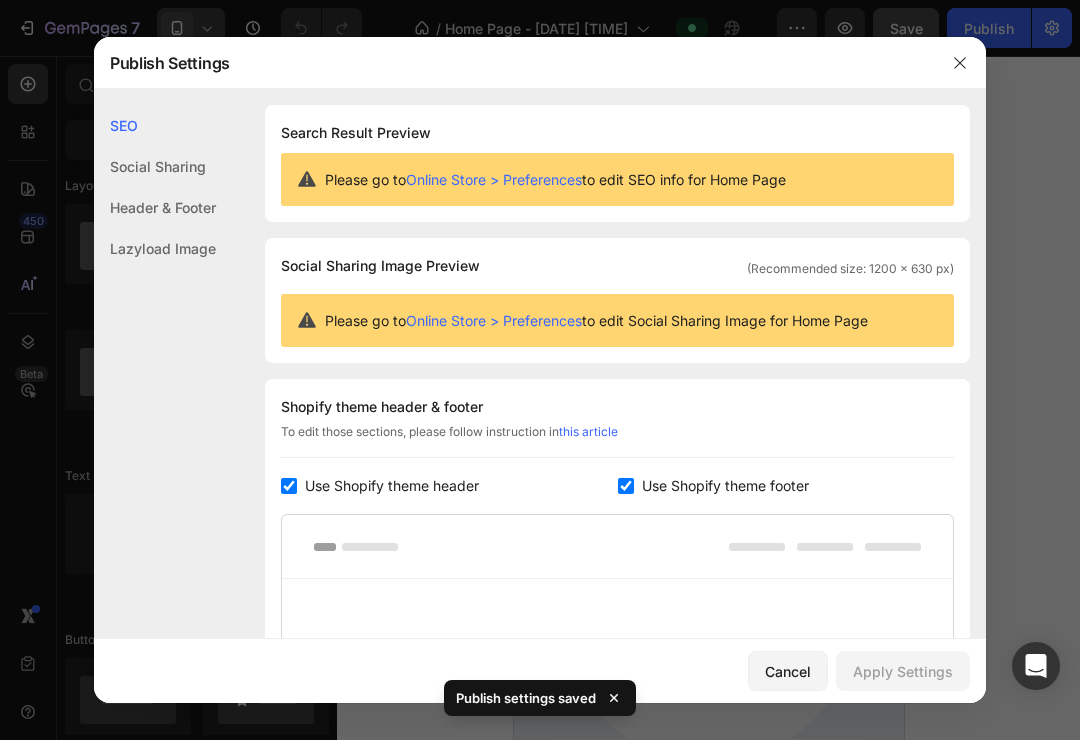 click 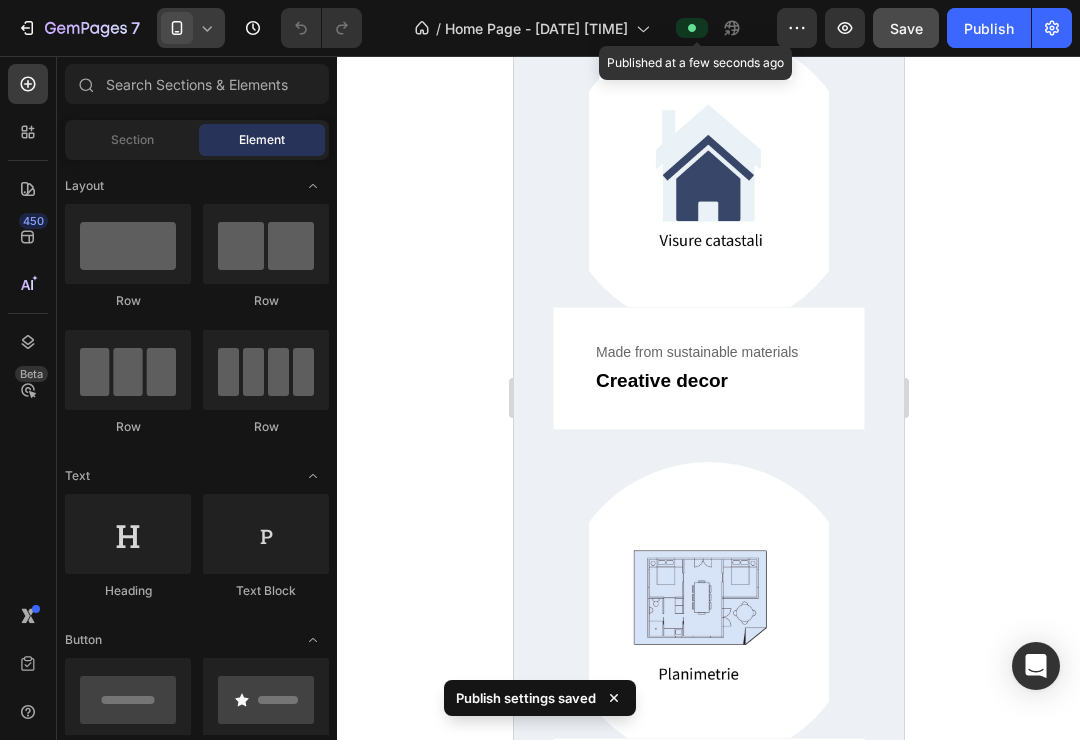 click 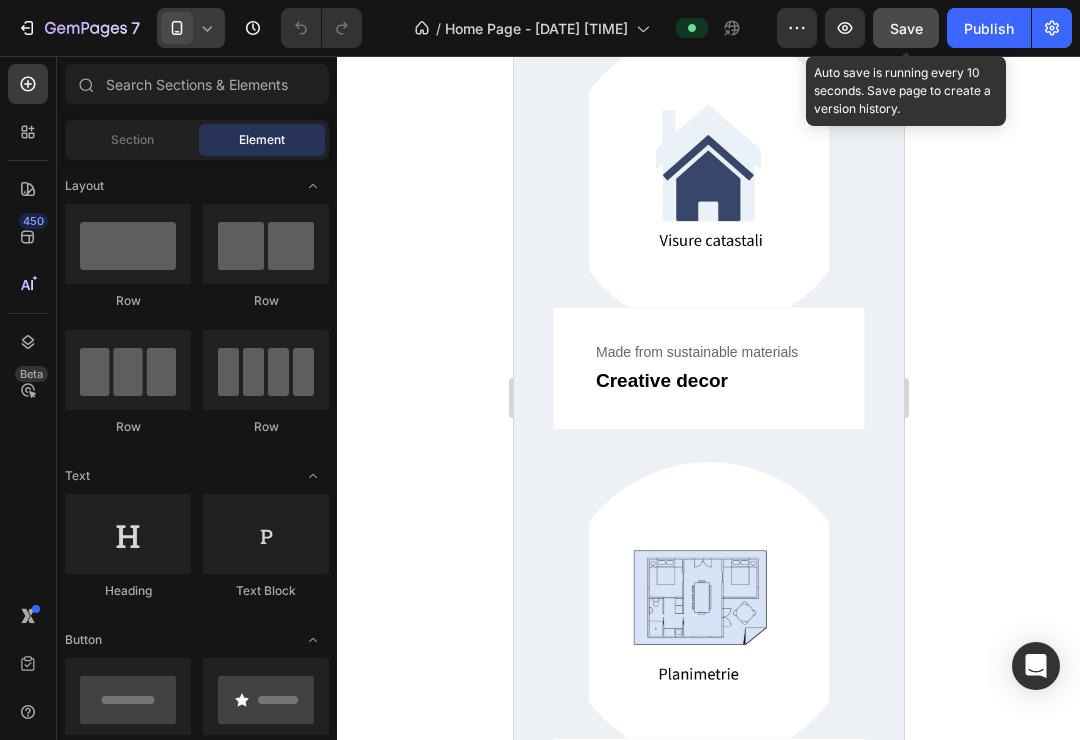 click on "Save" at bounding box center (906, 28) 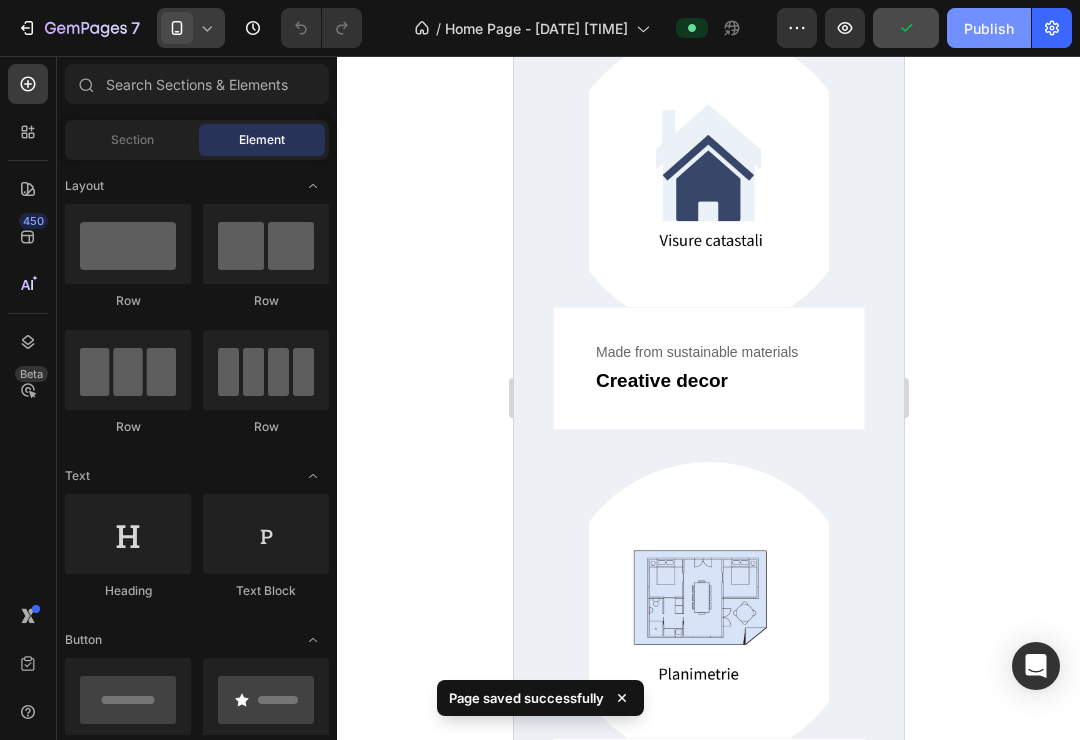click on "Publish" at bounding box center [989, 28] 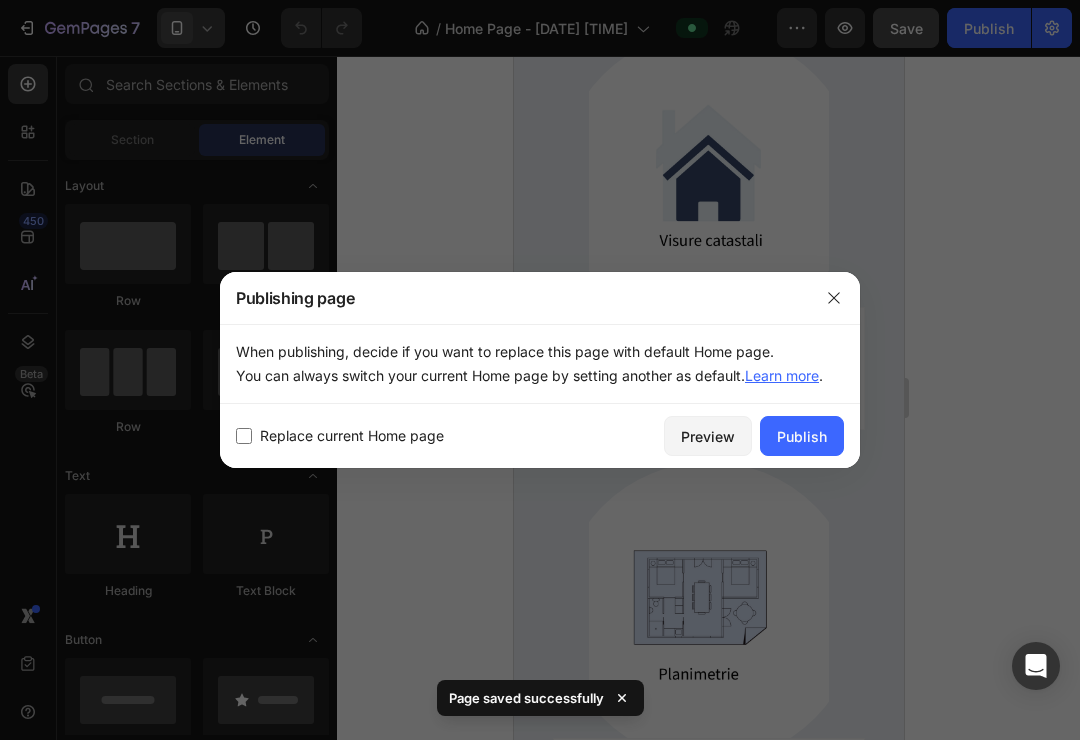 click on "Replace current Home page" at bounding box center [352, 436] 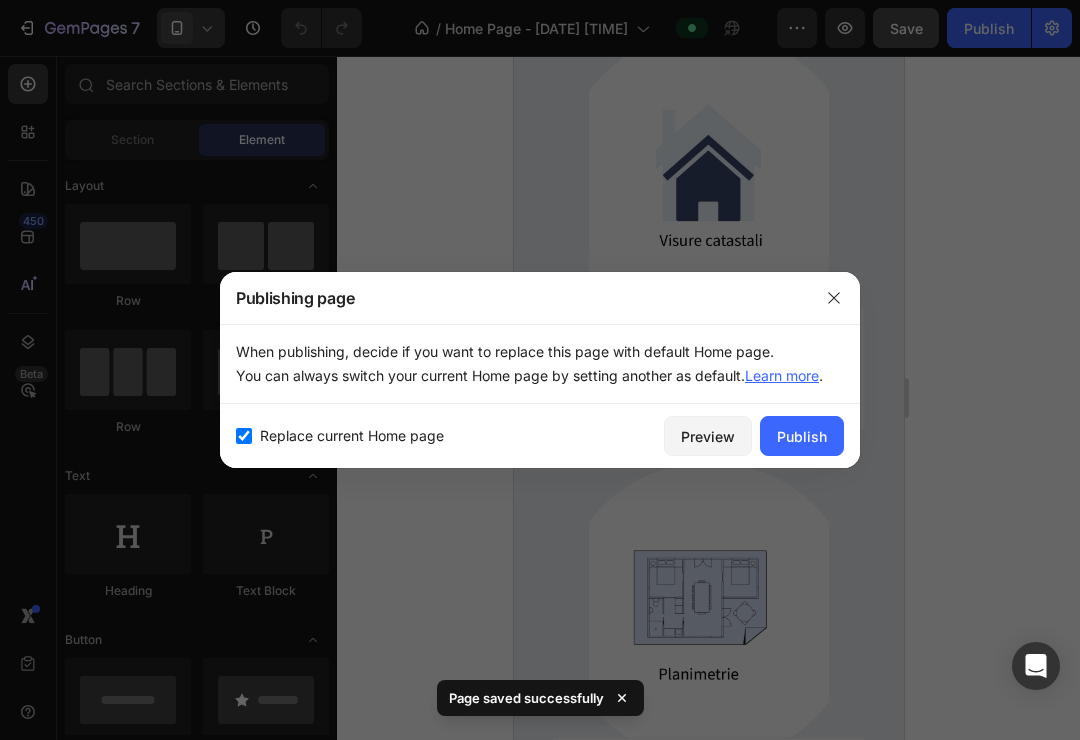 checkbox on "true" 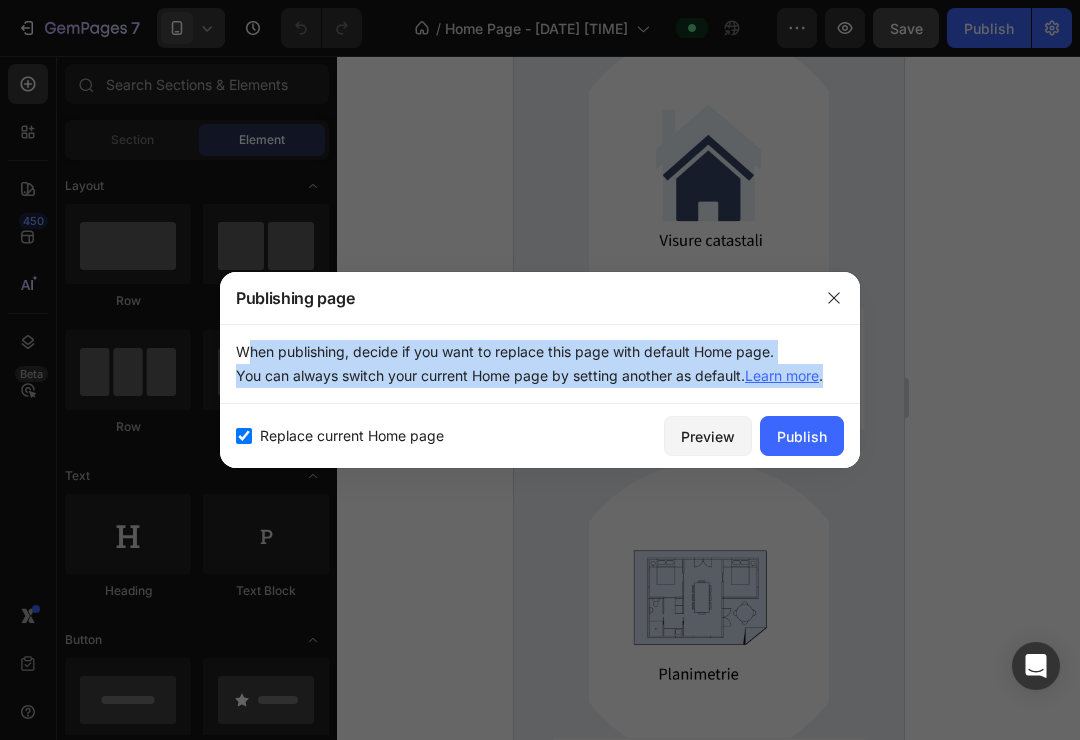drag, startPoint x: 236, startPoint y: 347, endPoint x: 766, endPoint y: 392, distance: 531.9069 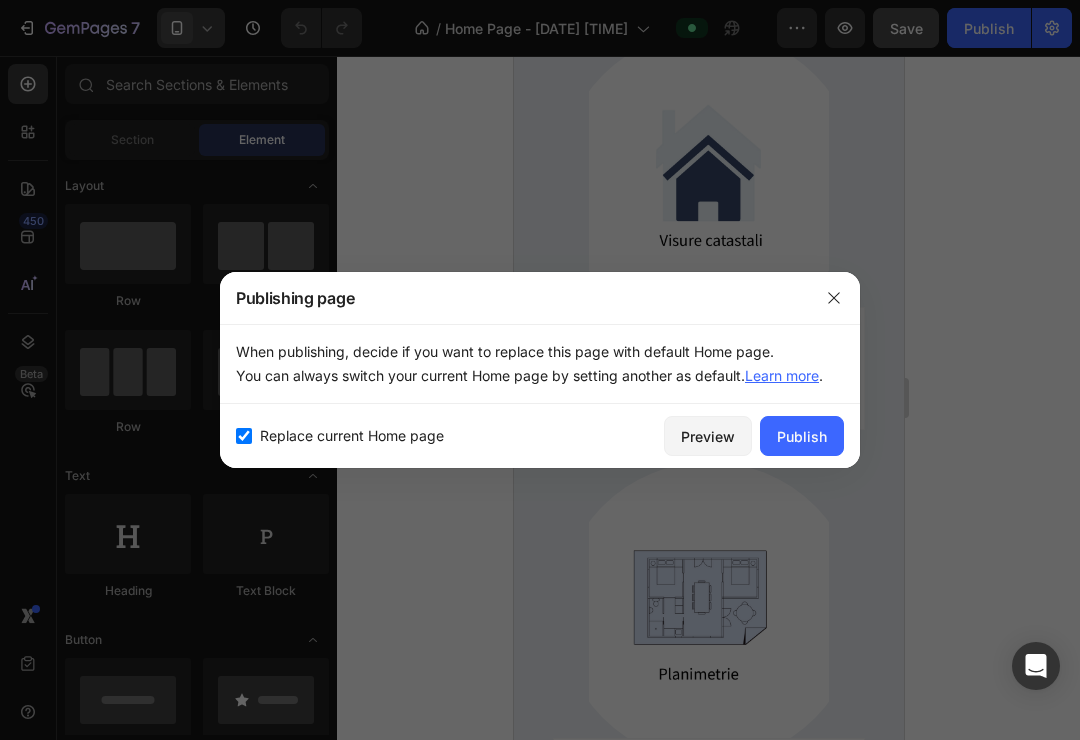 drag, startPoint x: 710, startPoint y: 529, endPoint x: -1, endPoint y: -1, distance: 886.80383 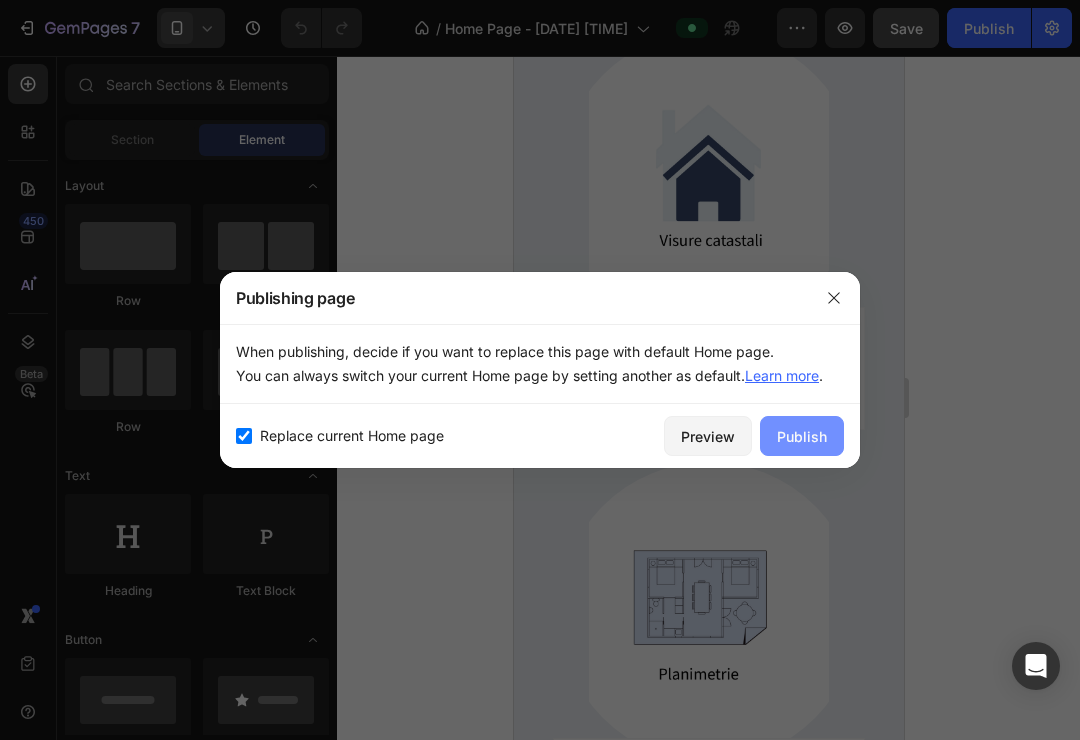click on "Publish" at bounding box center [802, 436] 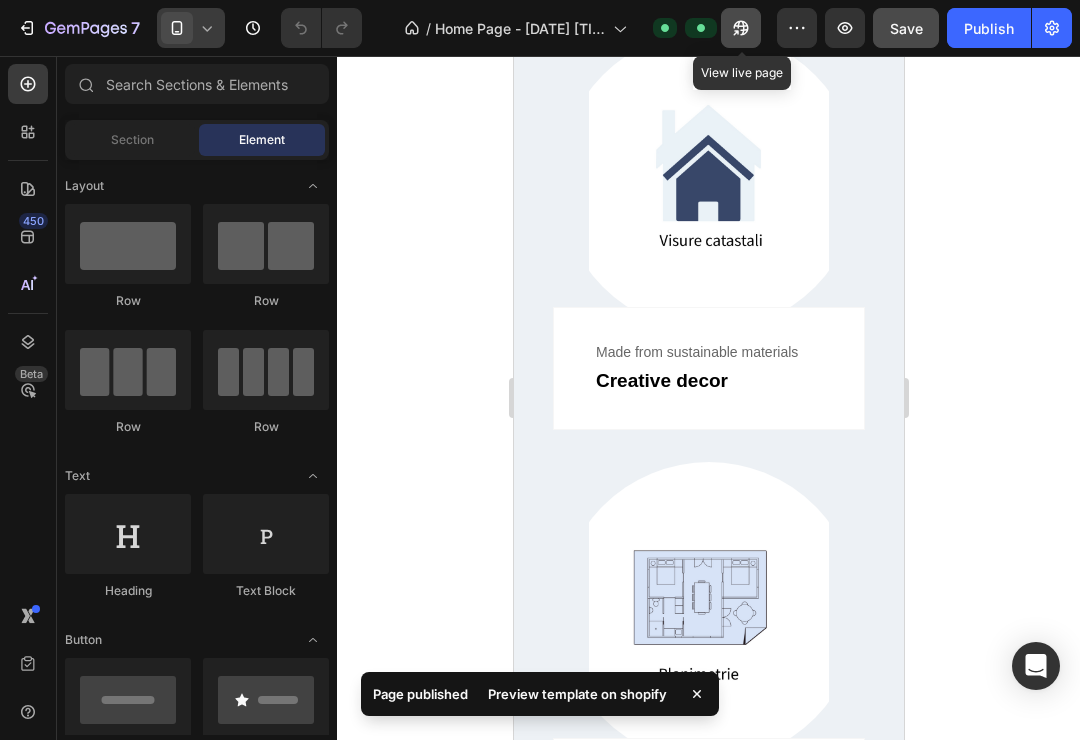 click 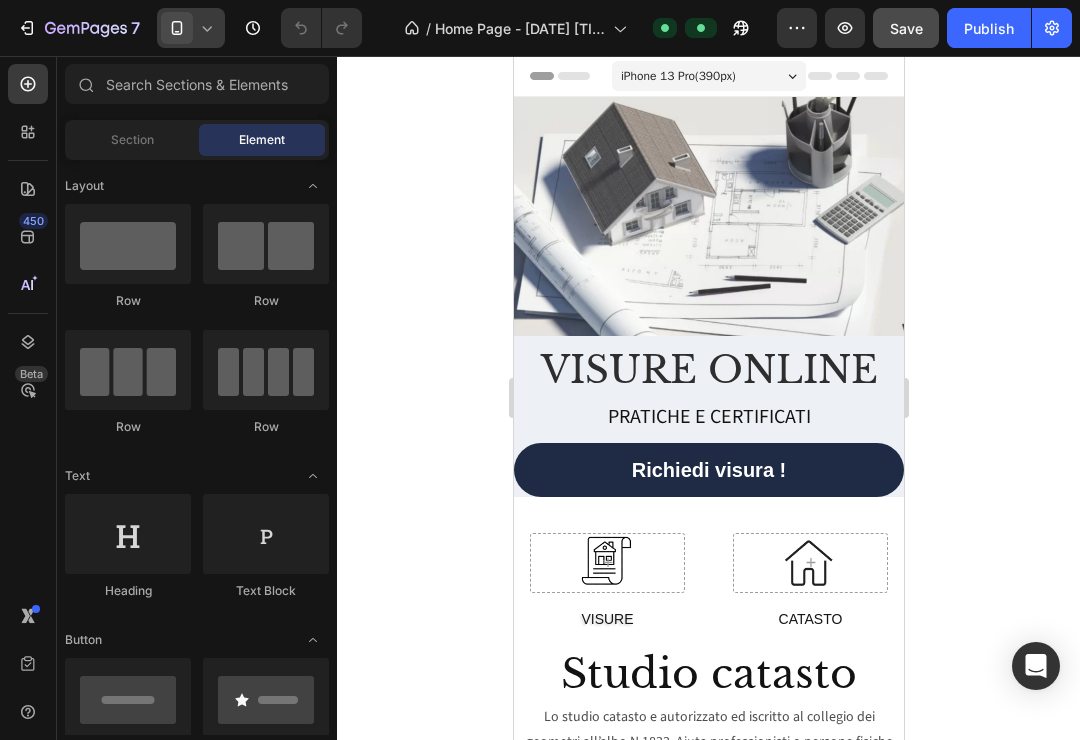 scroll, scrollTop: 106, scrollLeft: 0, axis: vertical 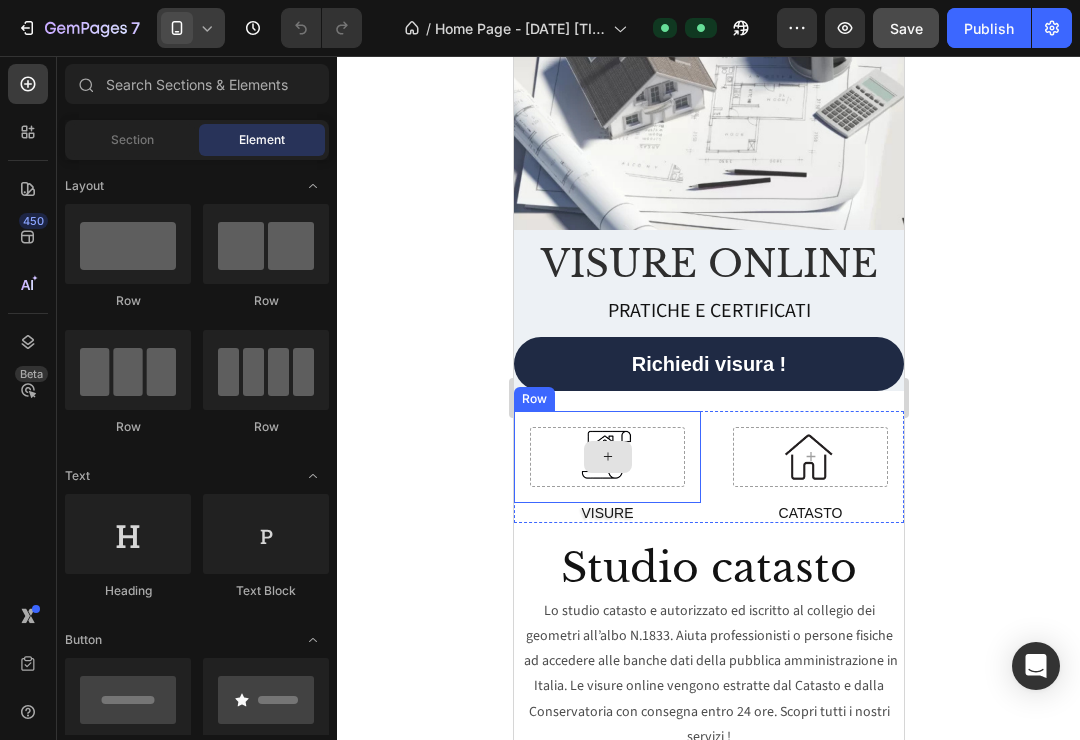 click at bounding box center (607, 457) 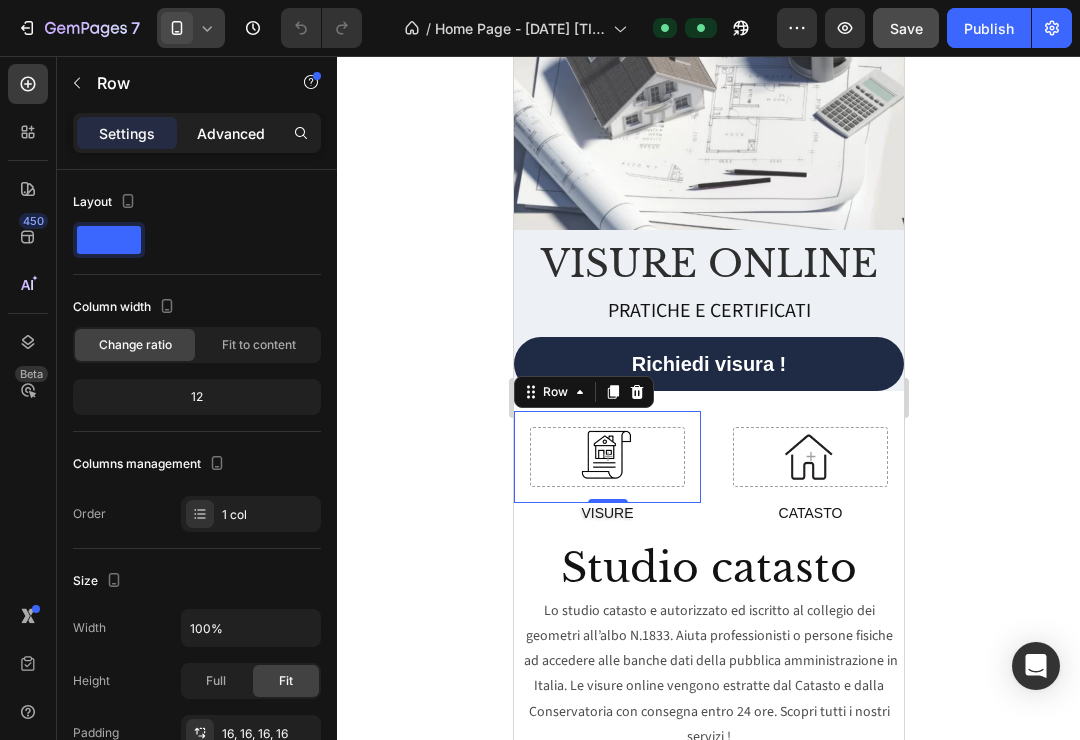 click on "Advanced" at bounding box center [231, 133] 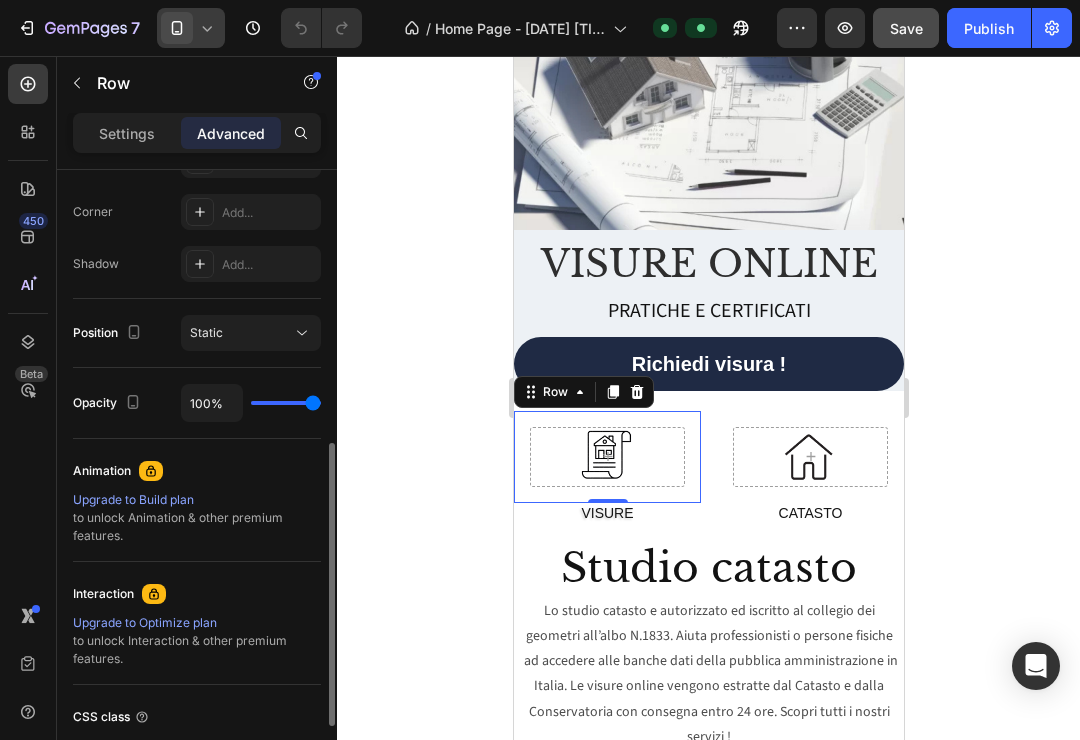 scroll, scrollTop: 632, scrollLeft: 0, axis: vertical 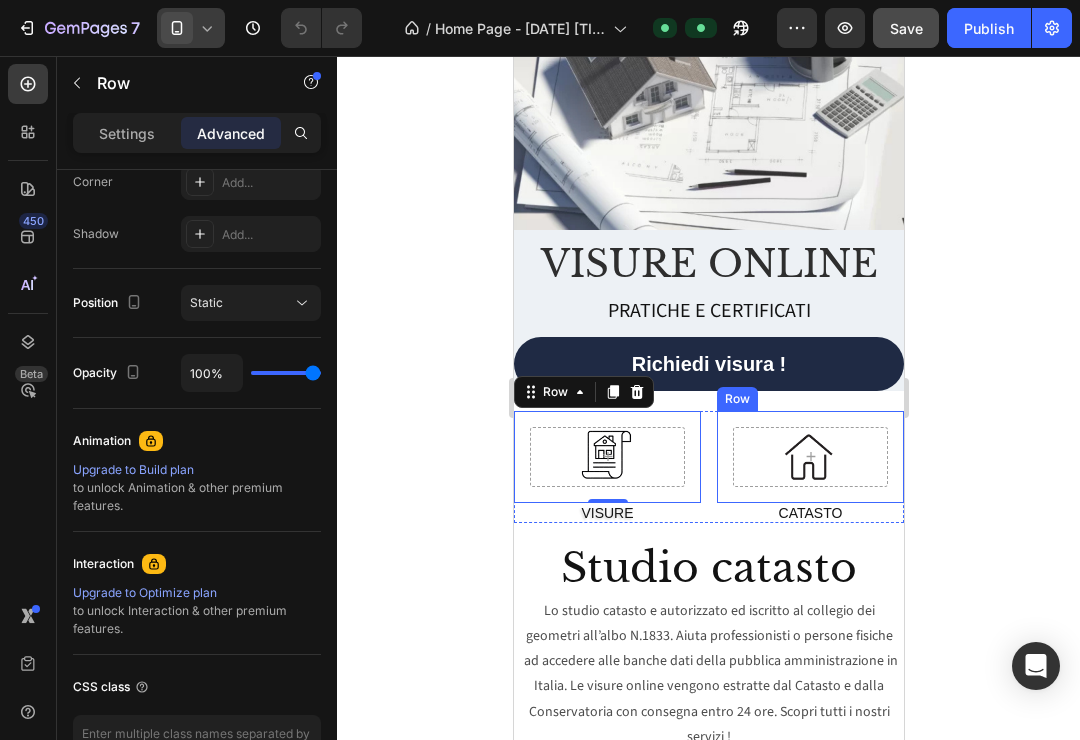 click on "Row" at bounding box center (809, 457) 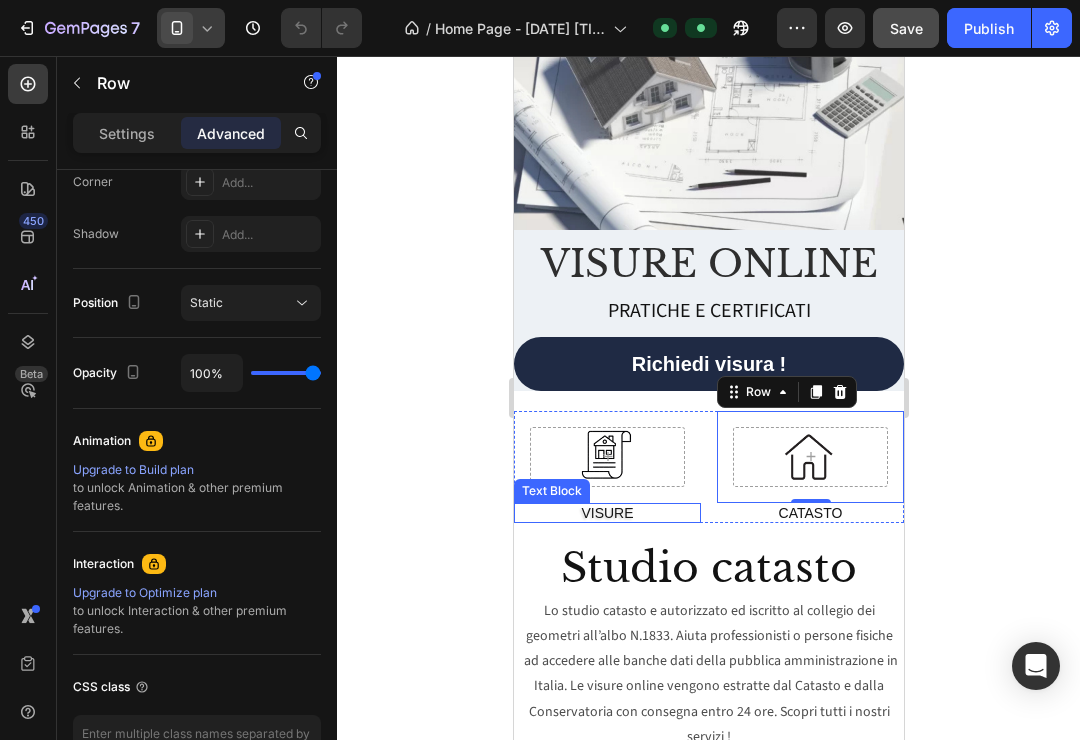 click on "VISURE" at bounding box center [606, 513] 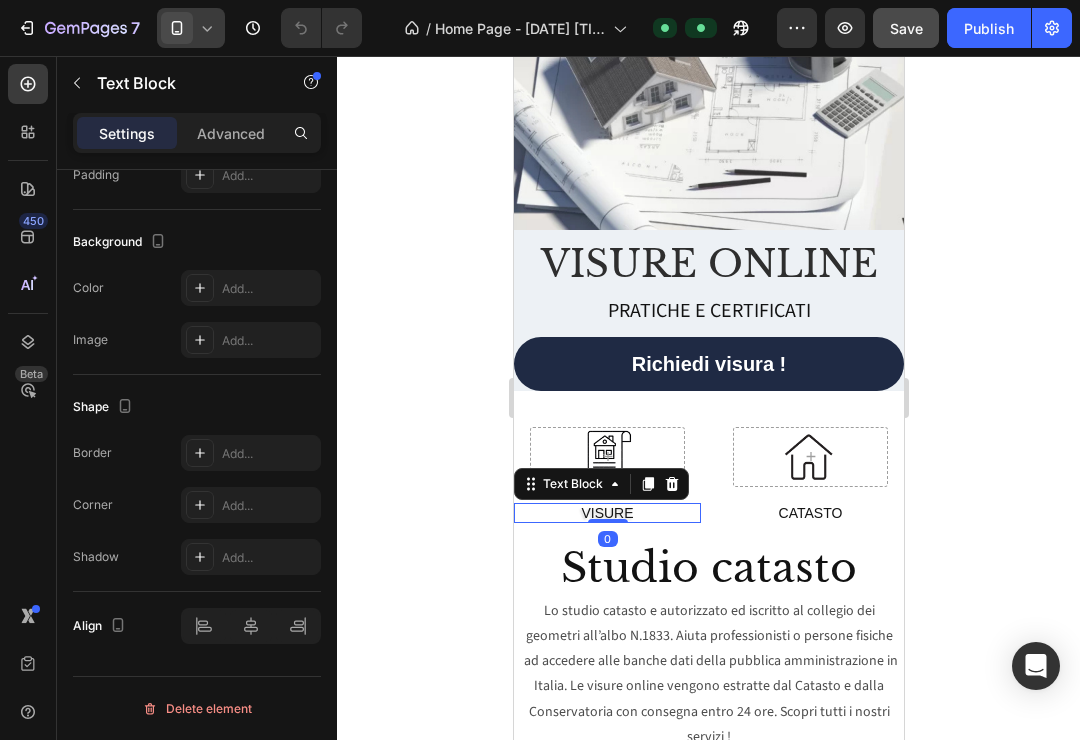 scroll, scrollTop: 0, scrollLeft: 0, axis: both 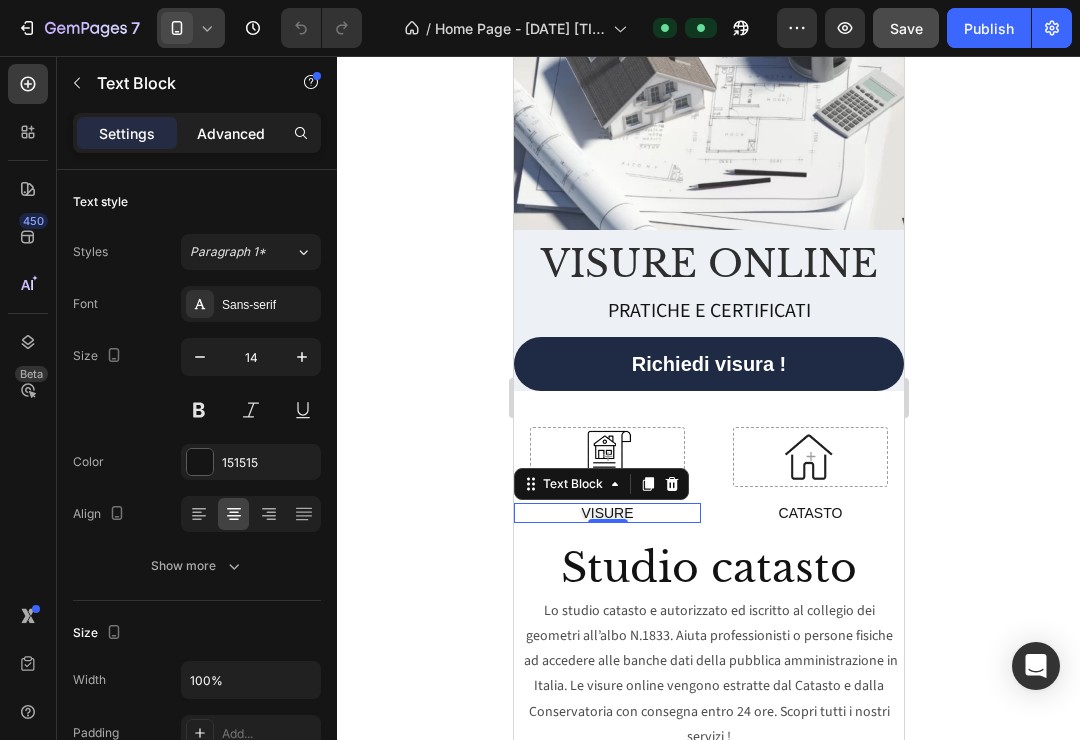 click on "Advanced" at bounding box center (231, 133) 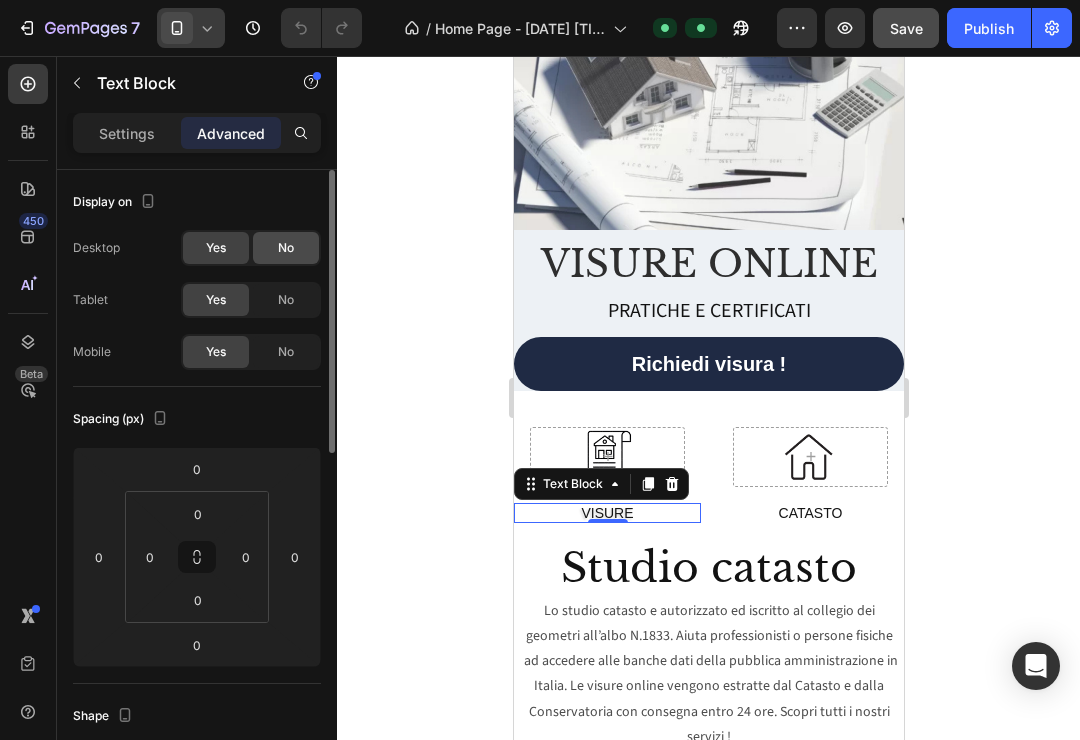 click on "No" 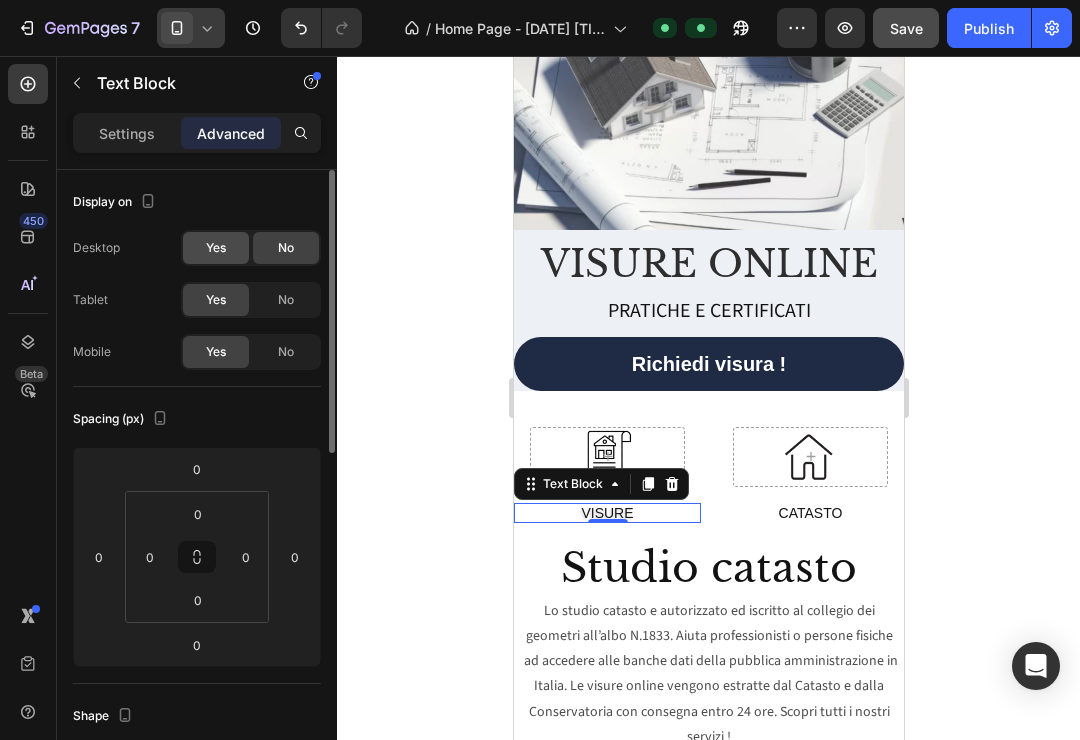 click on "Yes" 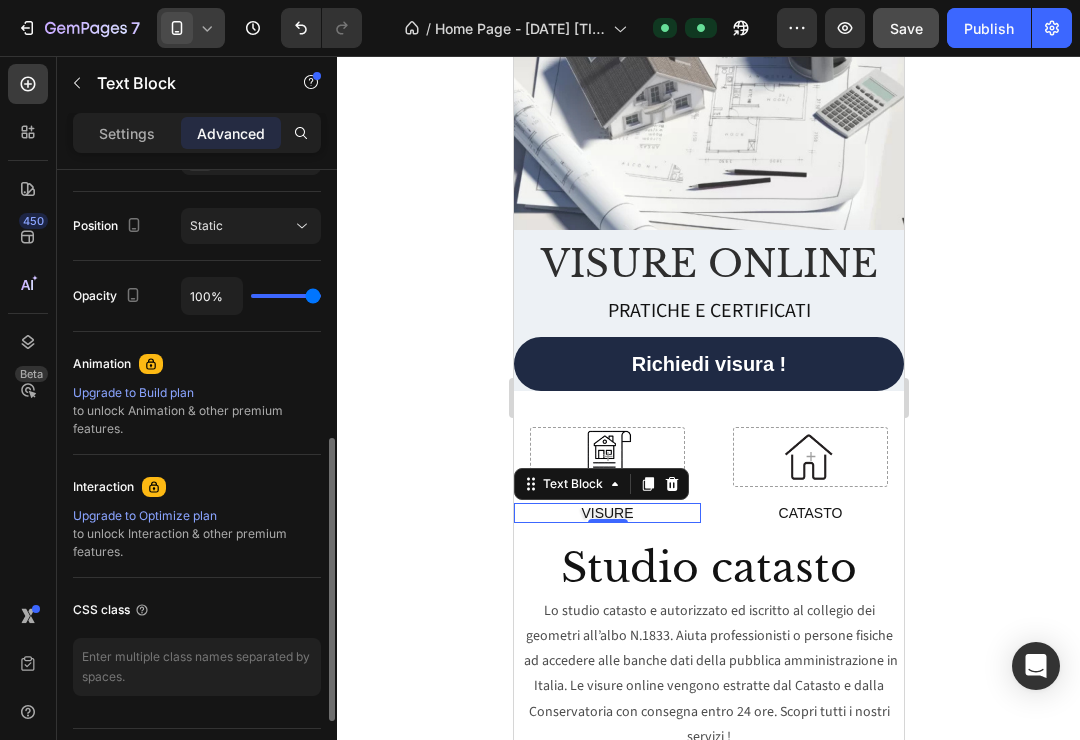 scroll, scrollTop: 713, scrollLeft: 0, axis: vertical 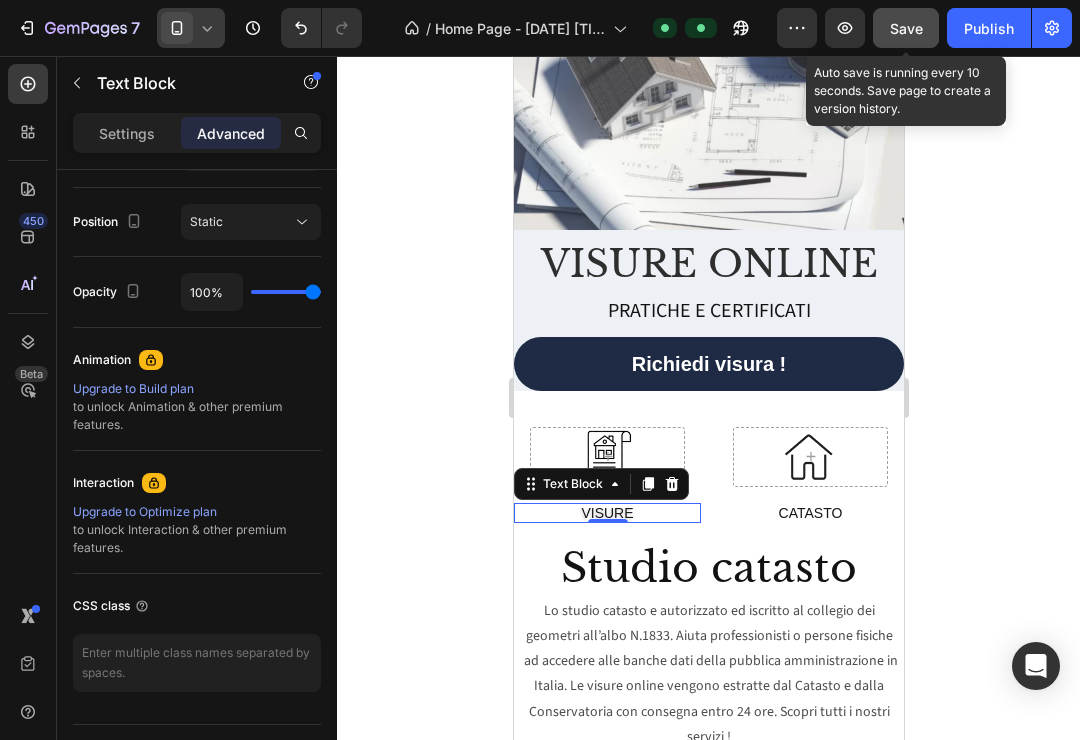 click on "Save" at bounding box center (906, 28) 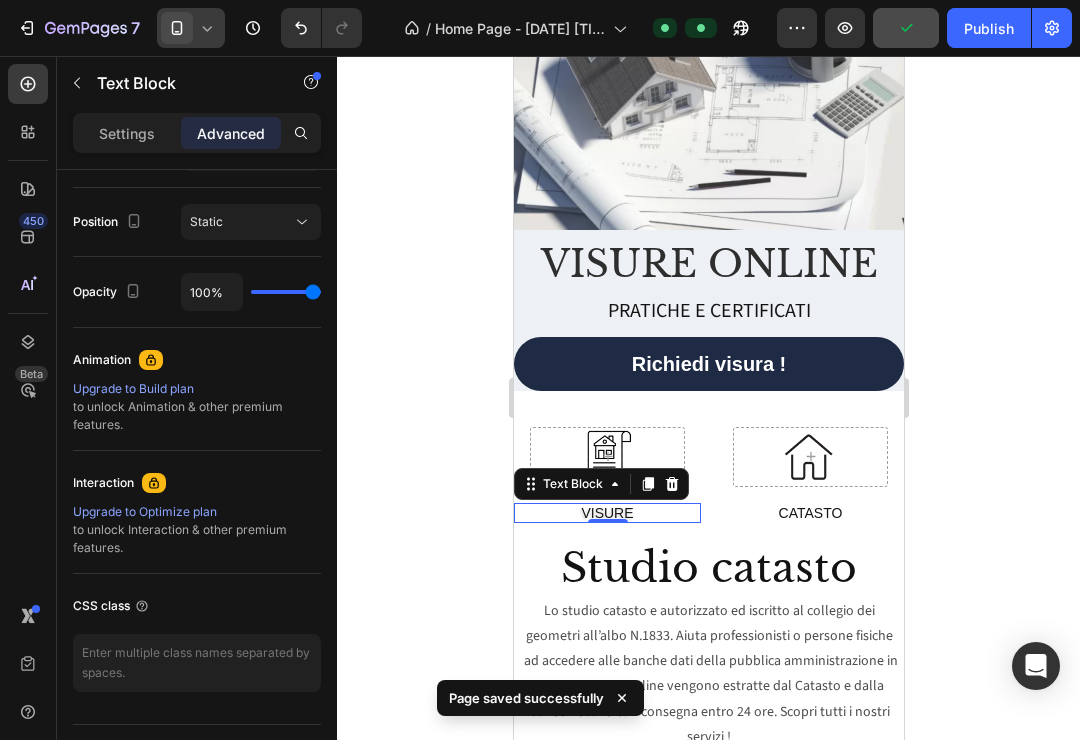 click 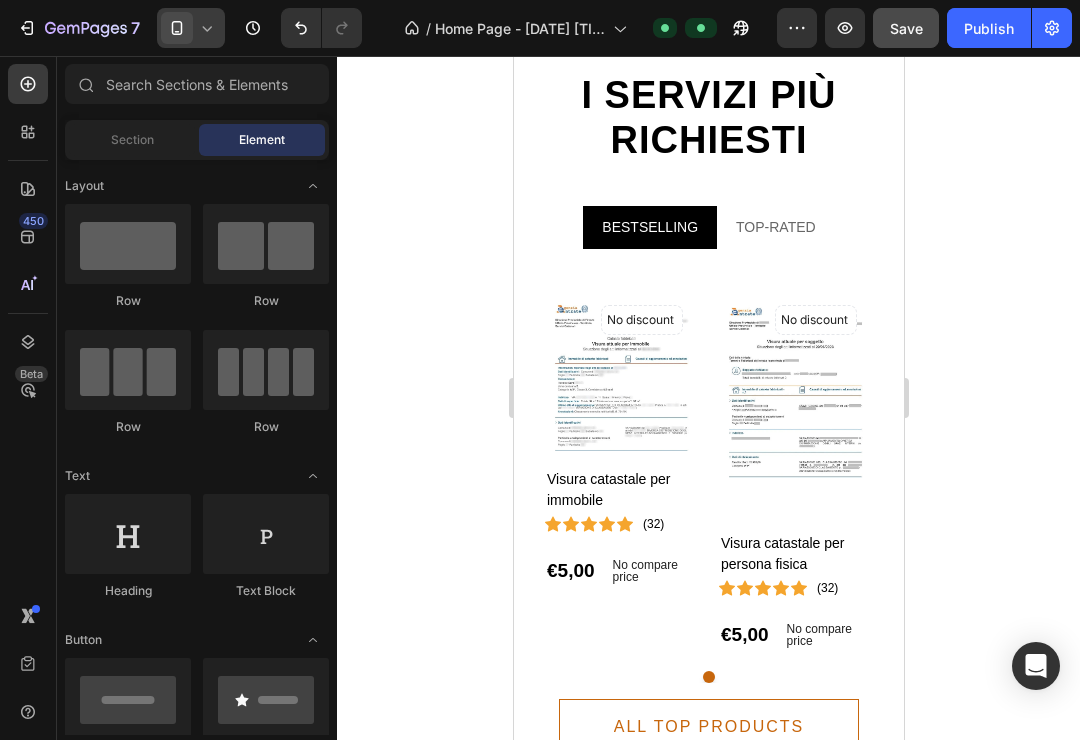scroll, scrollTop: 1954, scrollLeft: 0, axis: vertical 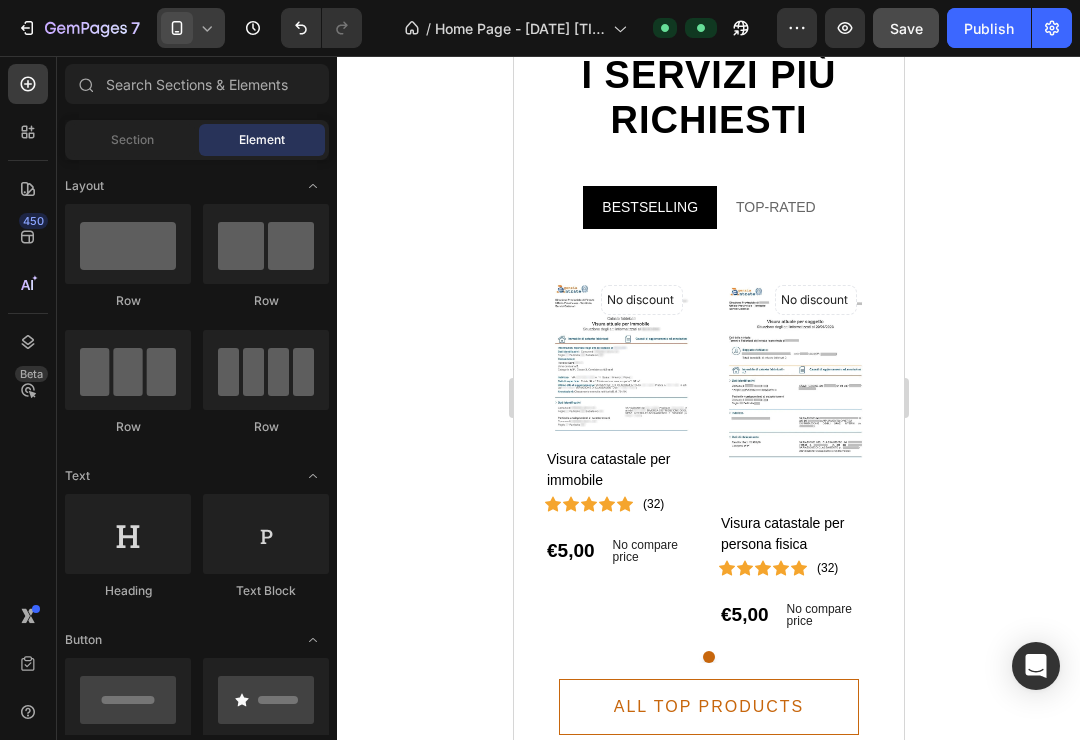 click 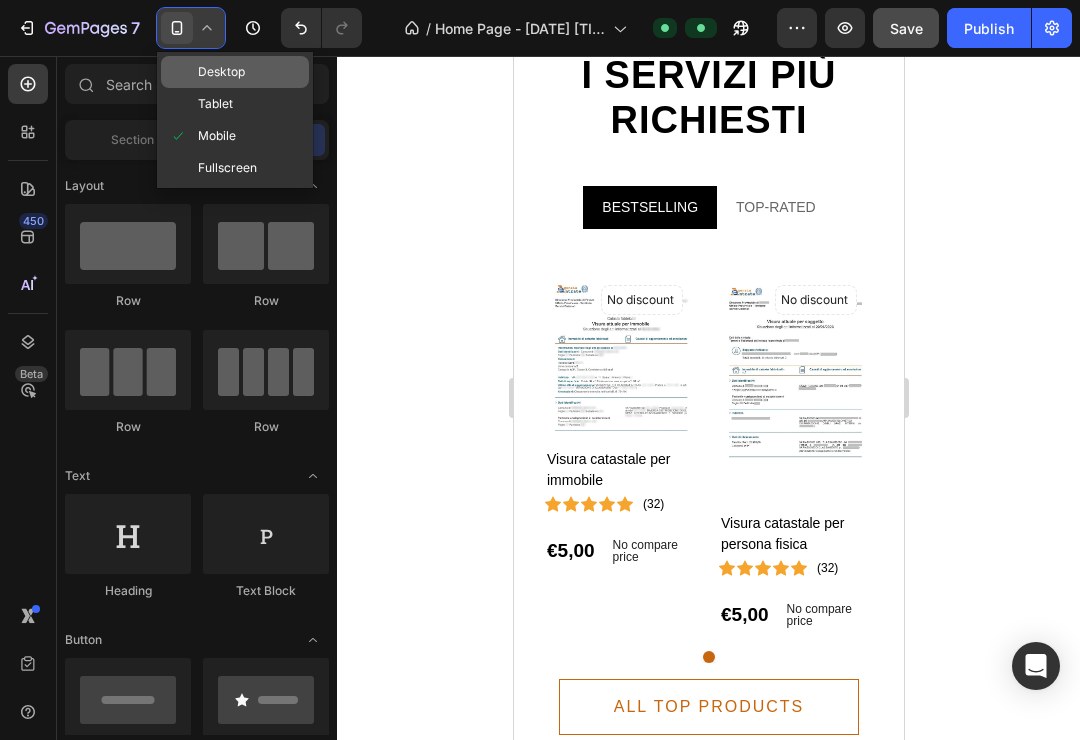 click on "Desktop" at bounding box center (221, 72) 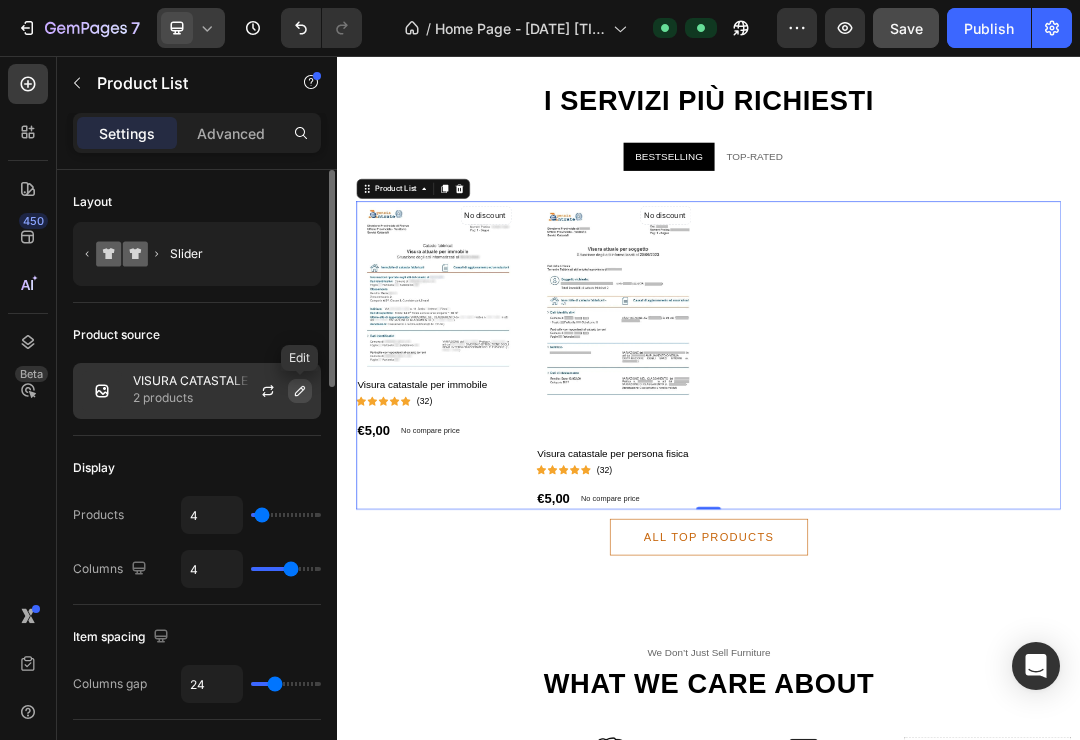 click 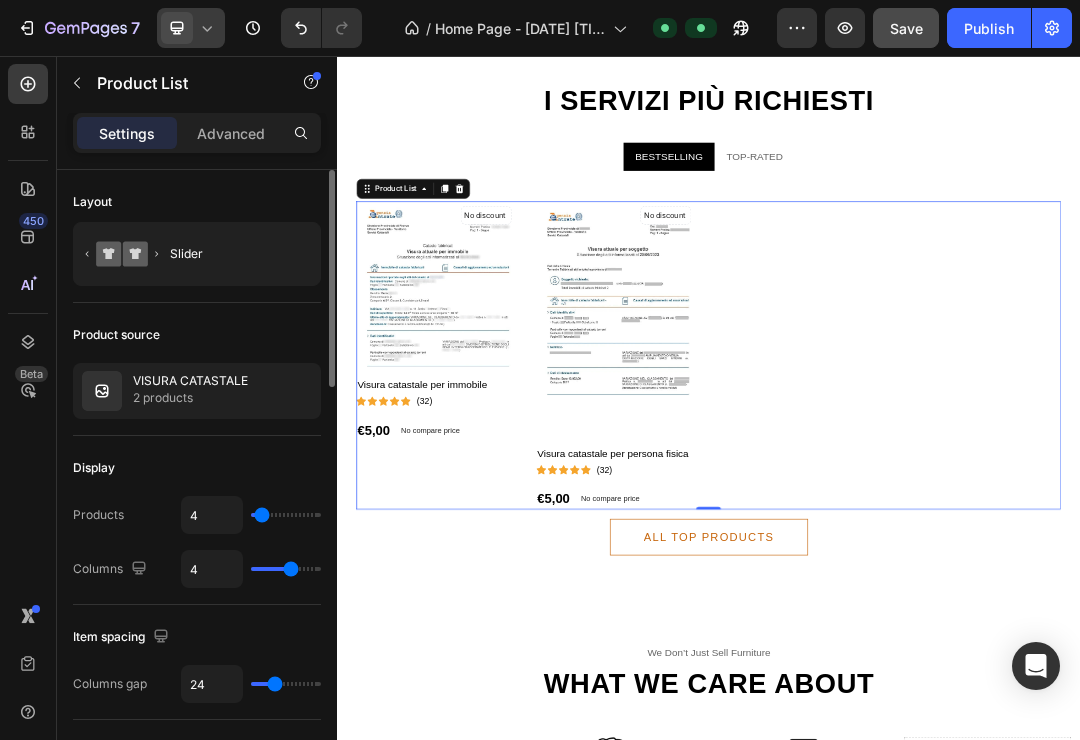 click on "Display Products 4 Columns 4" 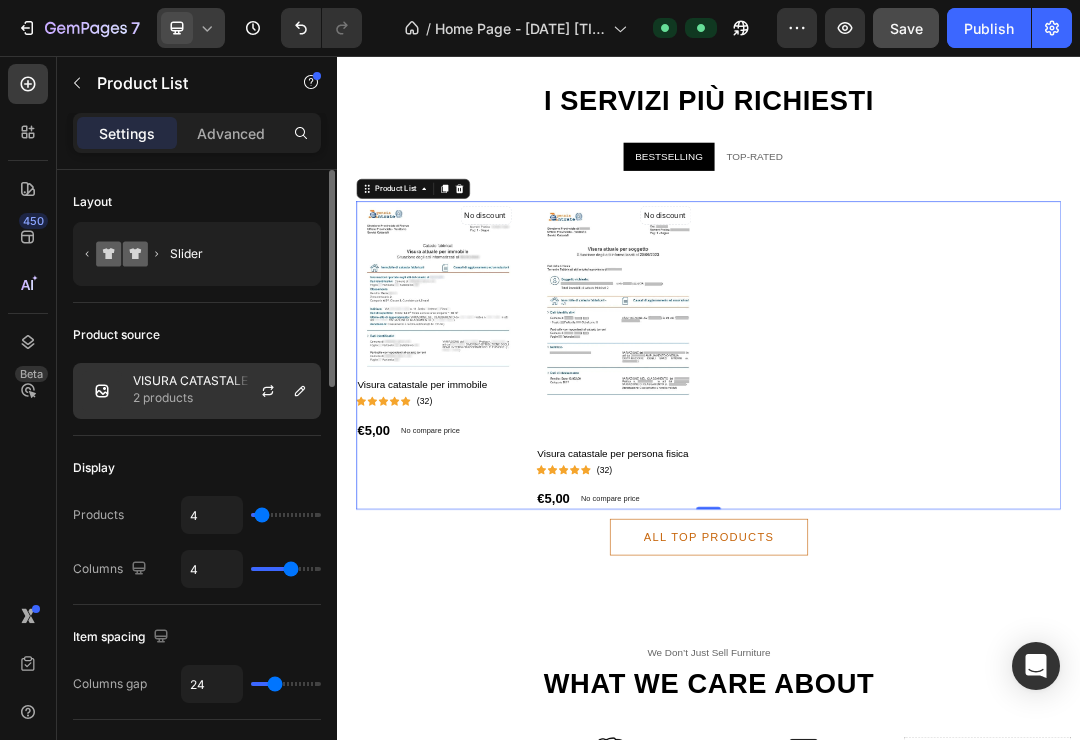 click at bounding box center (276, 391) 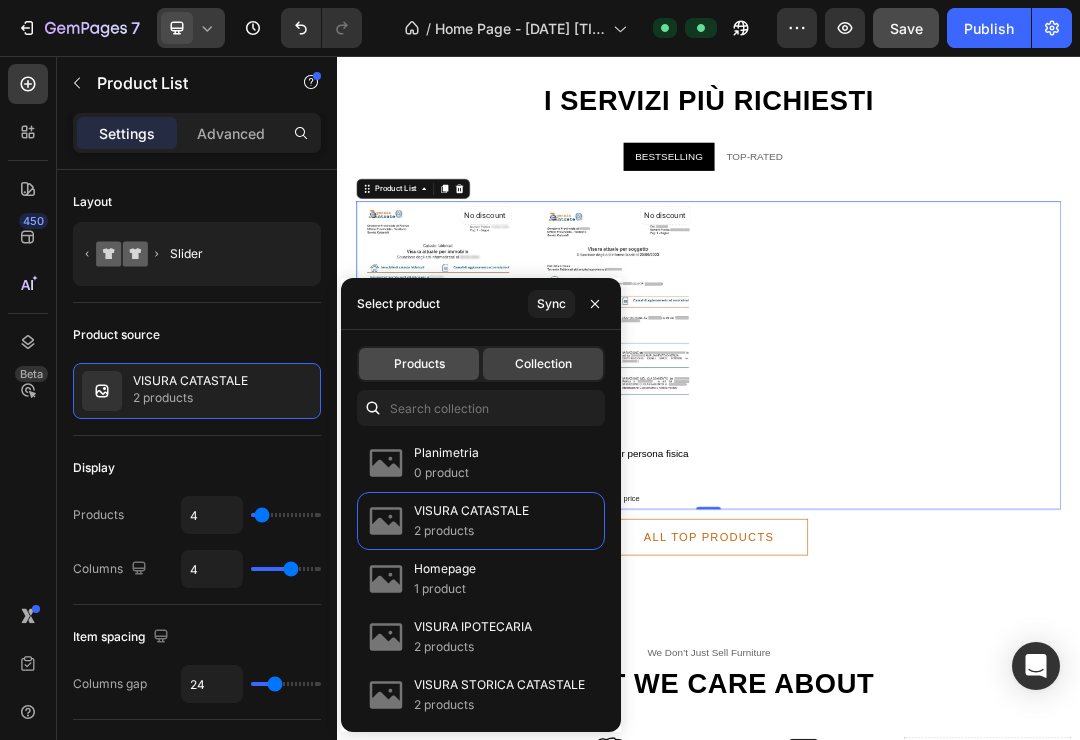 click on "Products" 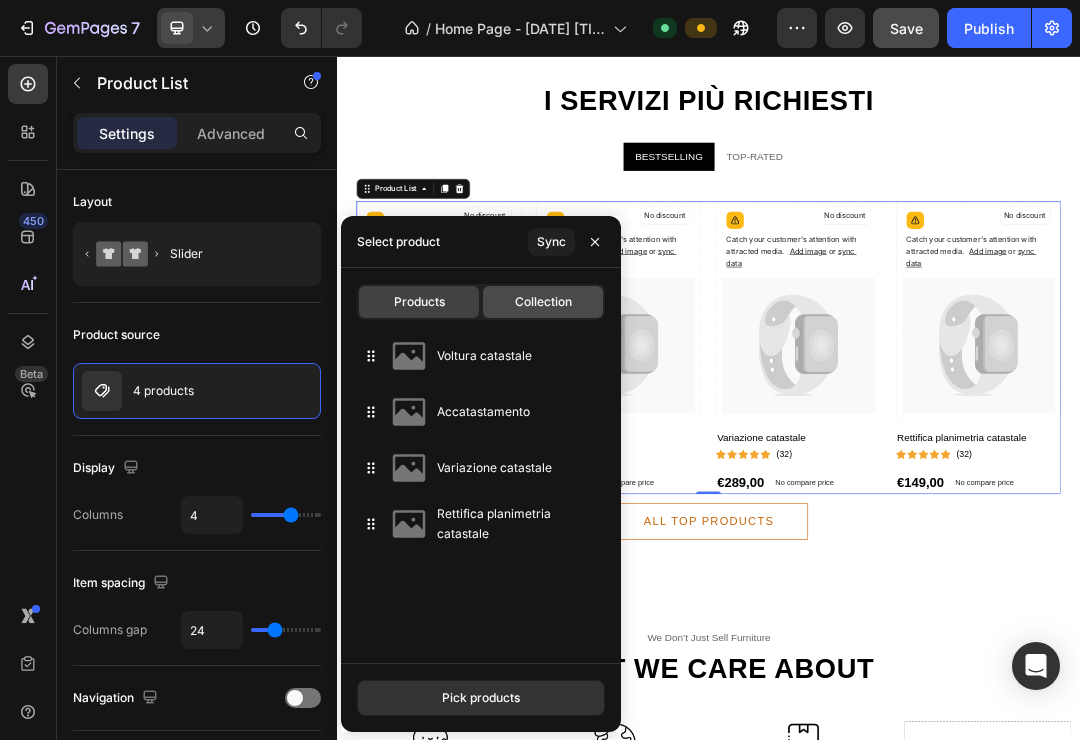 click on "Collection" 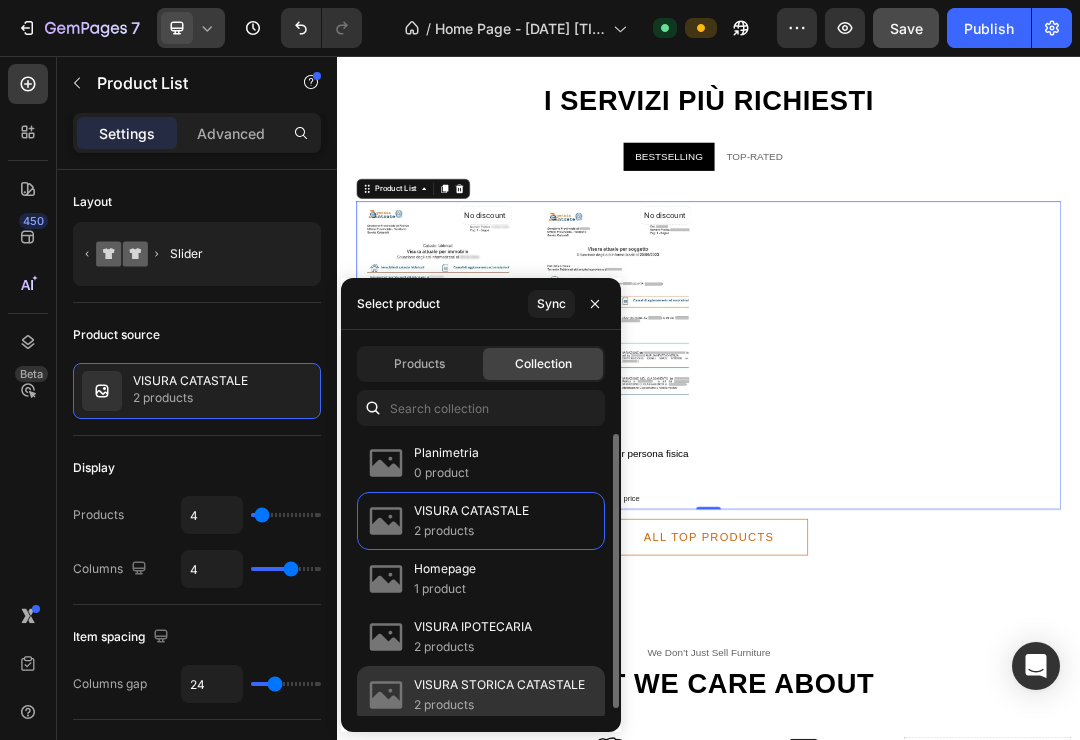click on "VISURA STORICA CATASTALE" at bounding box center (499, 685) 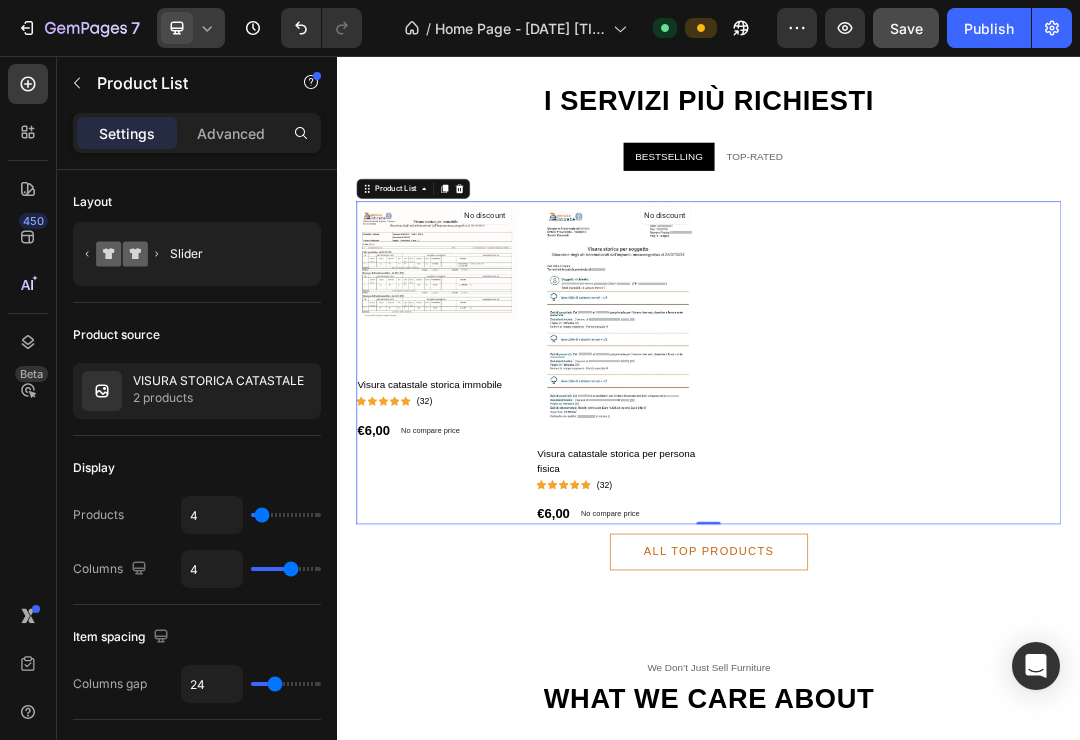 click on "No discount   Not be displayed when published (P) Tag Product Images Visura catastale storica immobile (P) Title                Icon                Icon                Icon                Icon                Icon Icon List Hoz (32) Text block Row €6,00 (P) Price (P) Price No compare price (P) Price Row Row Product List No discount   Not be displayed when published (P) Tag Product Images Visura catastale storica per persona fisica (P) Title                Icon                Icon                Icon                Icon                Icon Icon List Hoz (32) Text block Row €6,00 (P) Price (P) Price No compare price (P) Price Row Row Product List" at bounding box center [937, 550] 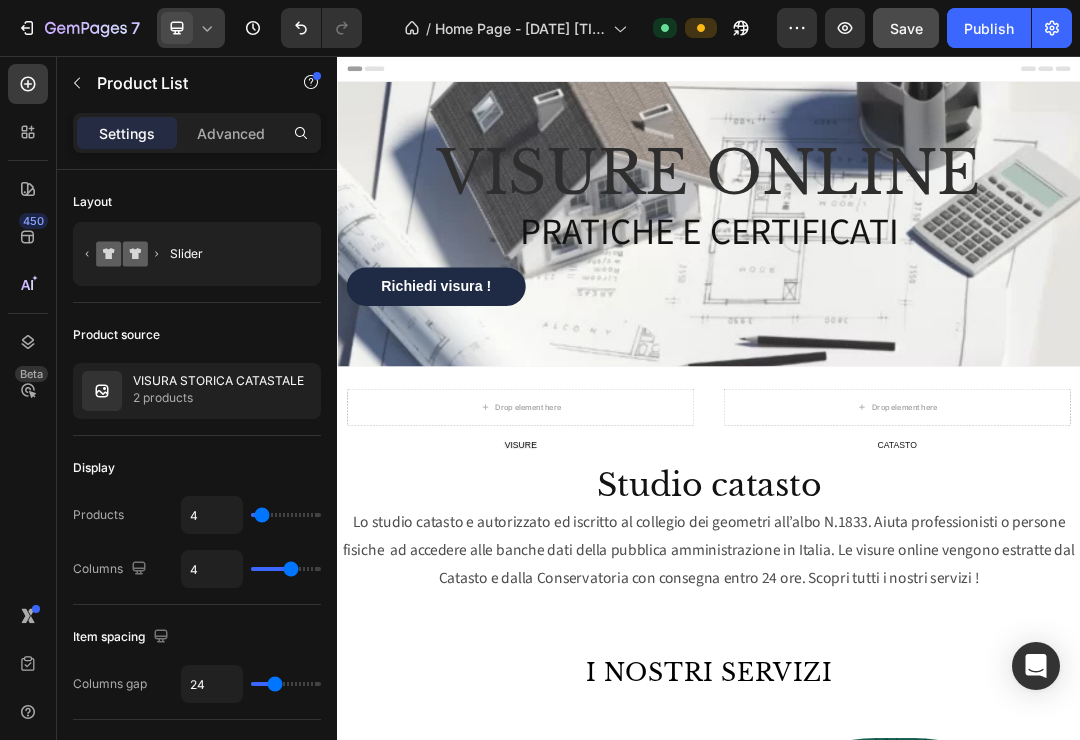 scroll, scrollTop: 0, scrollLeft: 0, axis: both 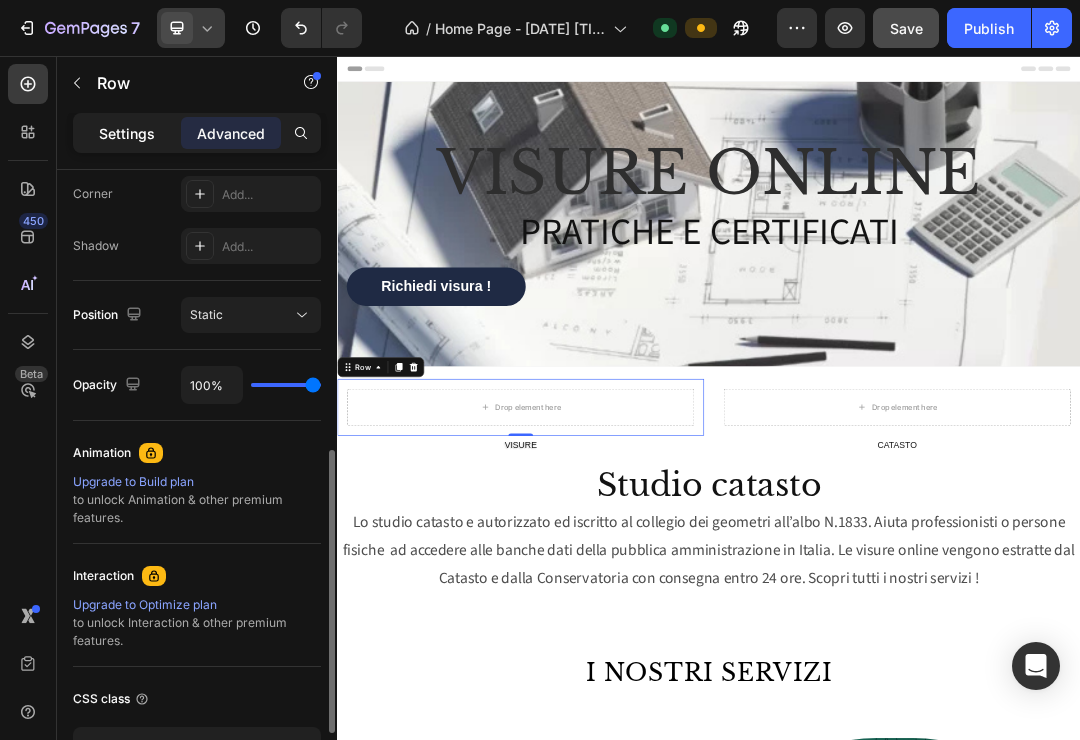click on "Settings" at bounding box center (127, 133) 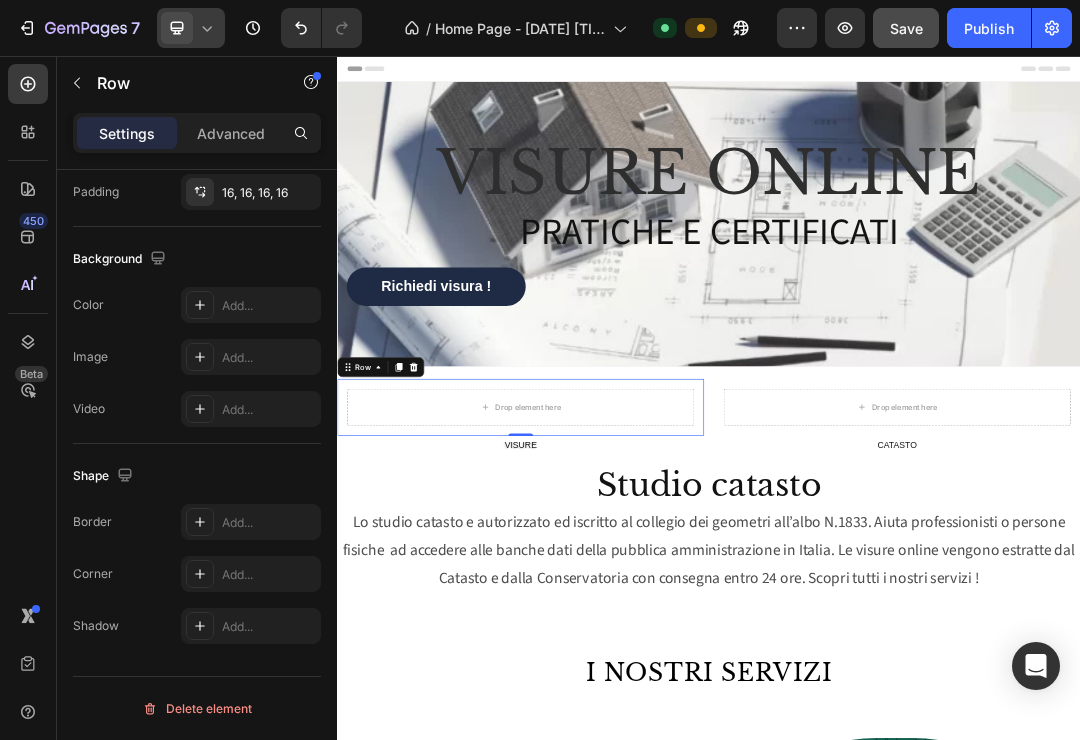 scroll, scrollTop: 593, scrollLeft: 0, axis: vertical 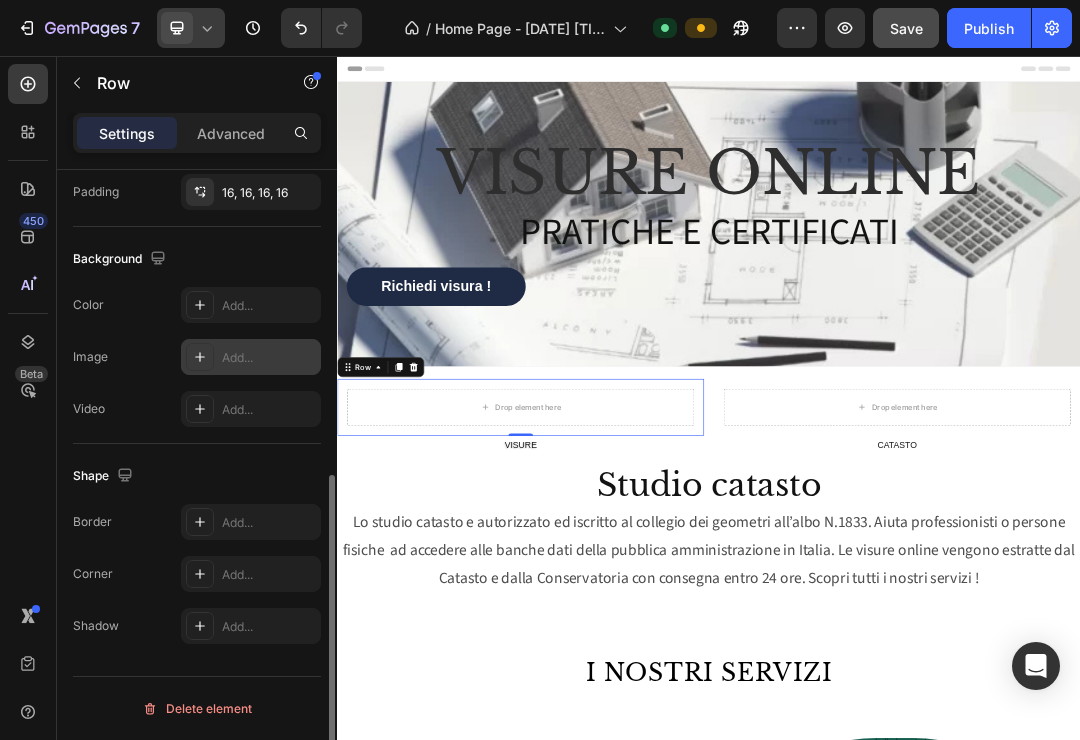 click 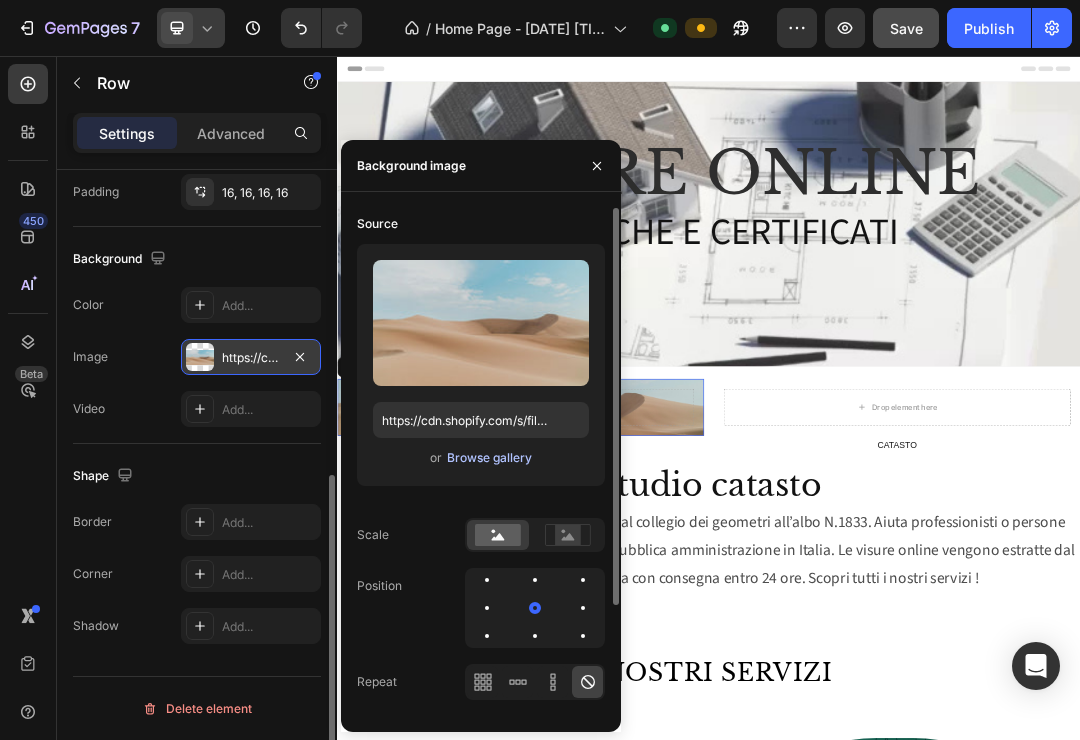 click on "Browse gallery" at bounding box center (489, 458) 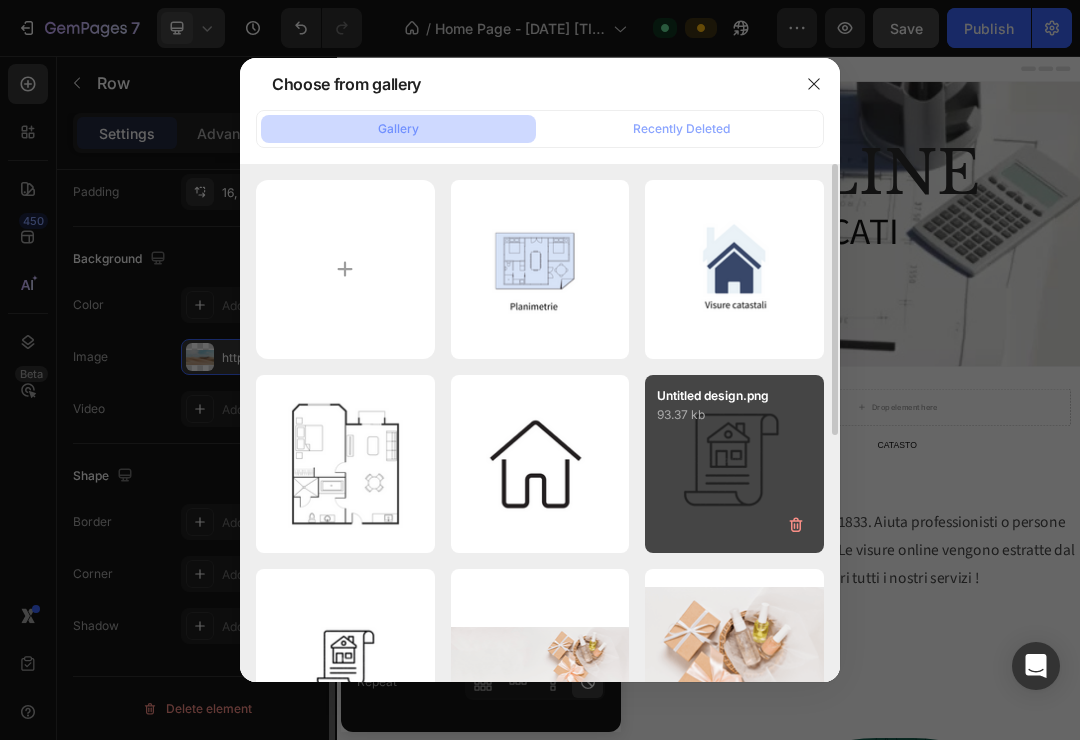click on "Untitled design.png 93.37 kb" at bounding box center [734, 464] 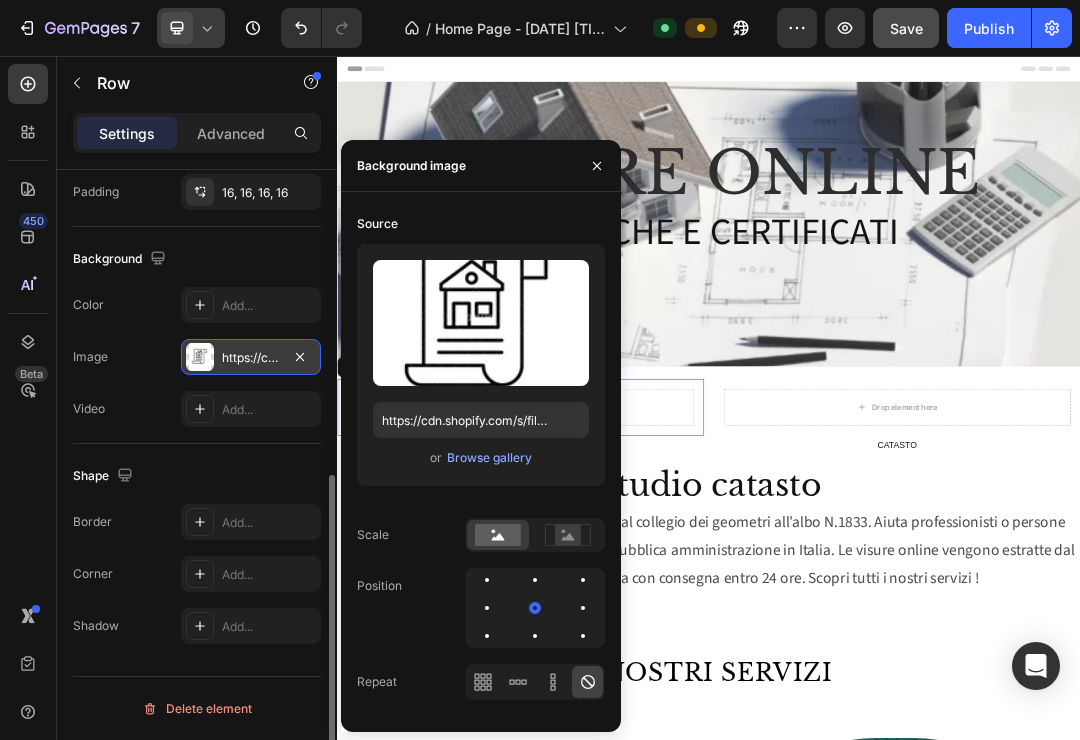 click on "Video Add..." at bounding box center [197, 409] 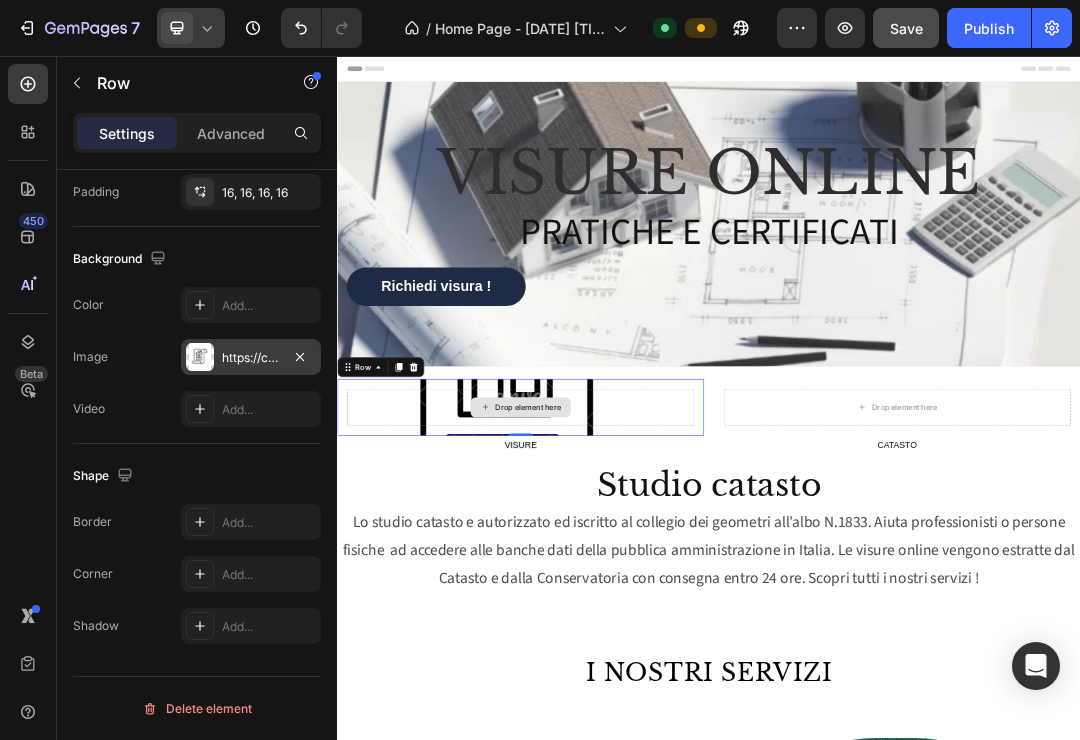 click on "https://cdn.shopify.com/s/files/1/0963/4778/3514/files/gempages_577855329576944402-40a73c21-06f9-4a20-94ad-d3640e2105d5.png" at bounding box center [251, 357] 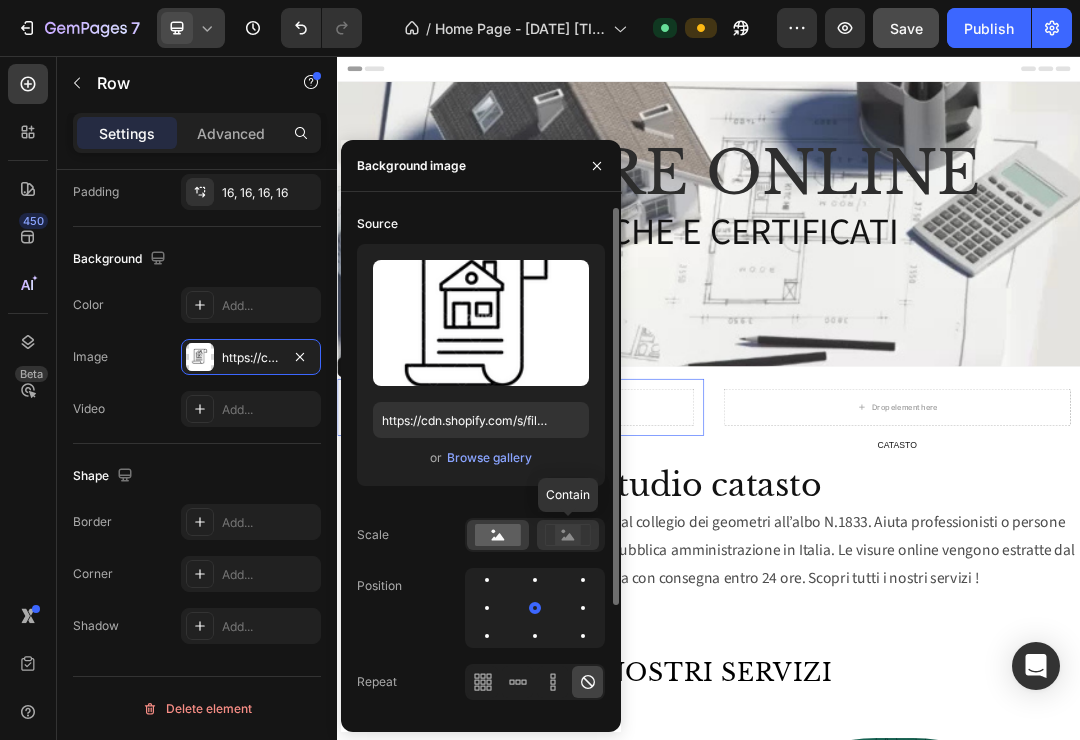 click 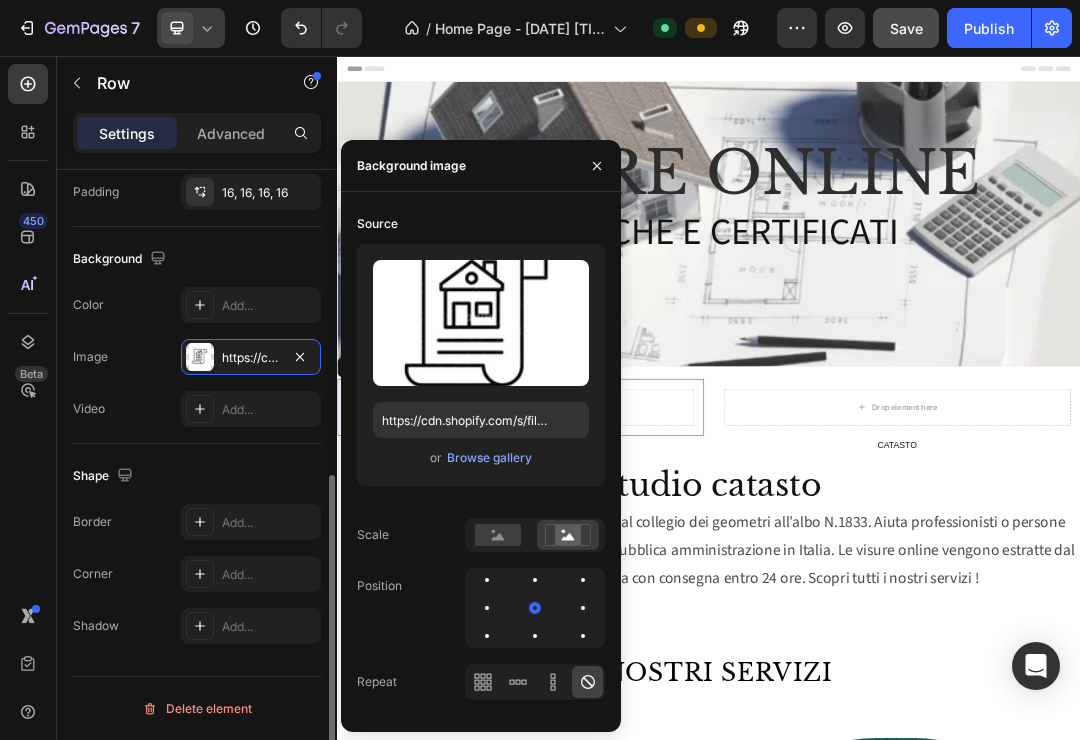click on "Shape" at bounding box center (197, 476) 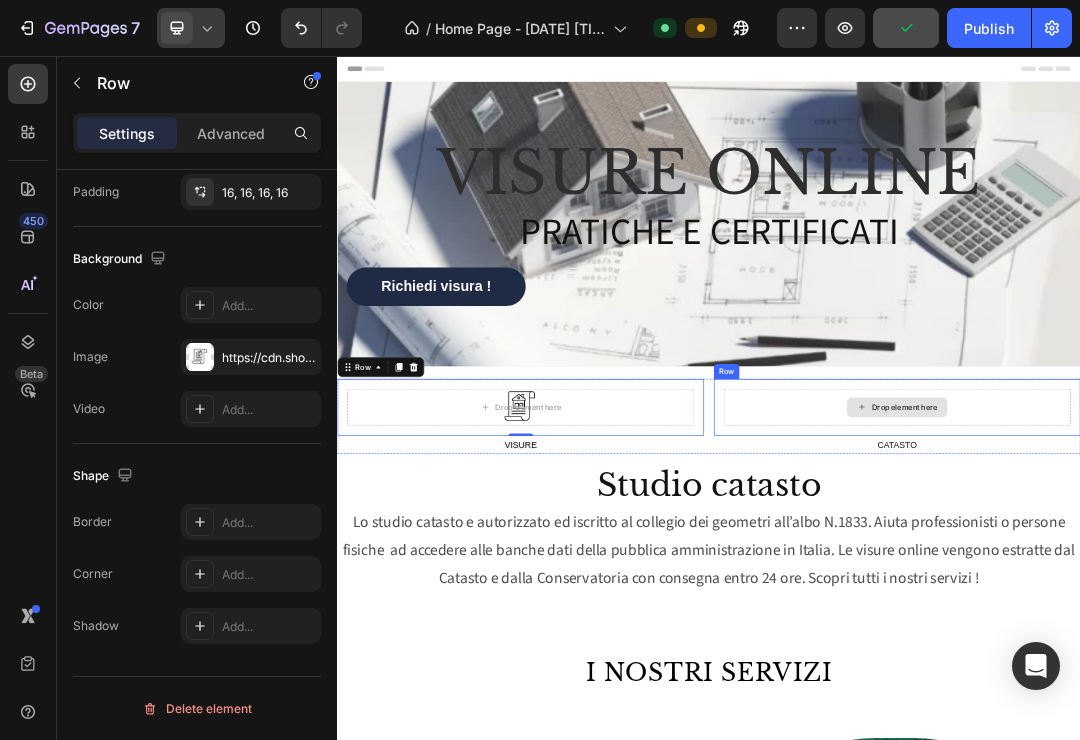 click on "Drop element here" at bounding box center (1253, 623) 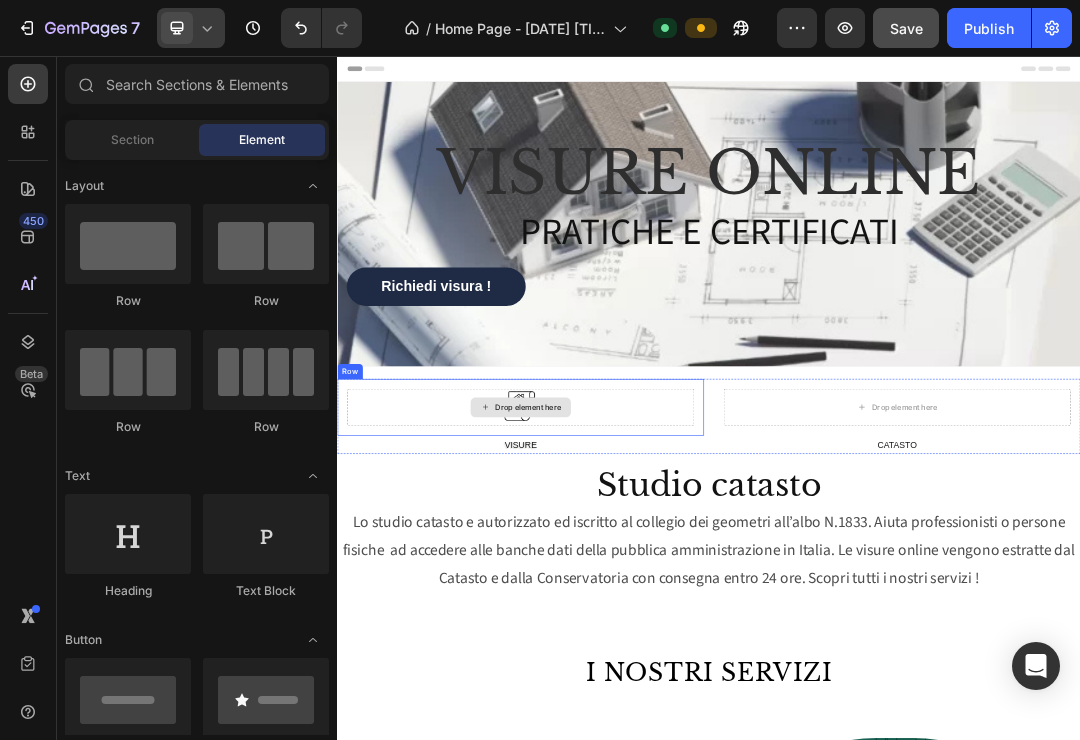 click on "Drop element here" at bounding box center (633, 623) 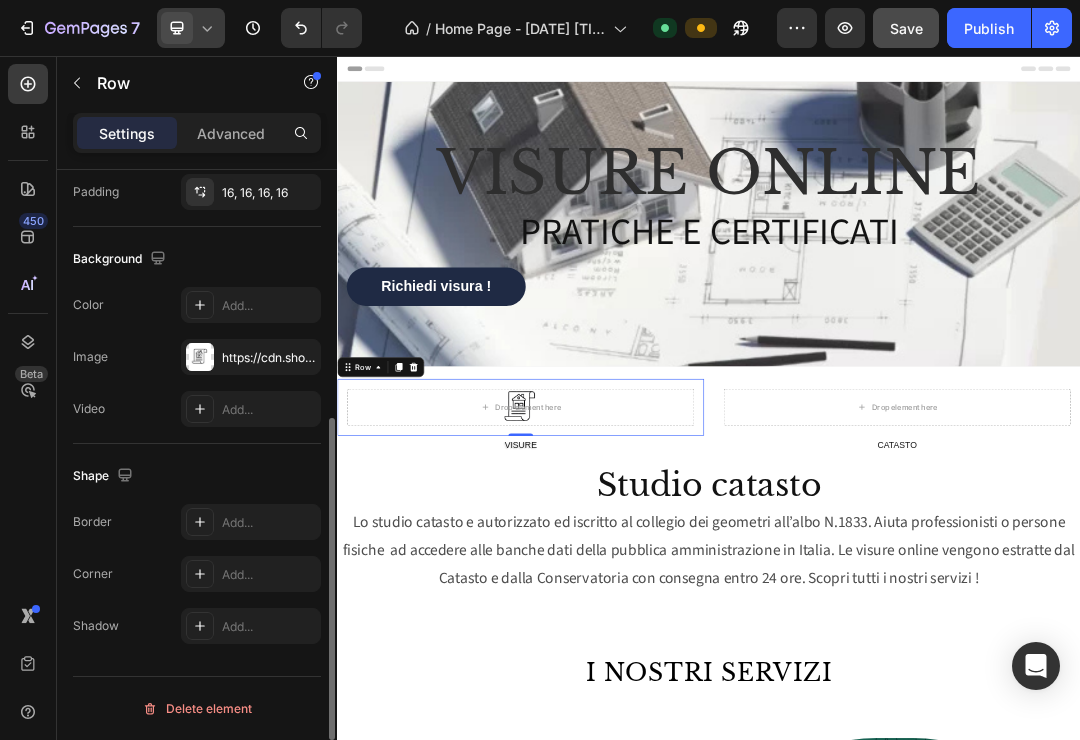 scroll, scrollTop: 462, scrollLeft: 0, axis: vertical 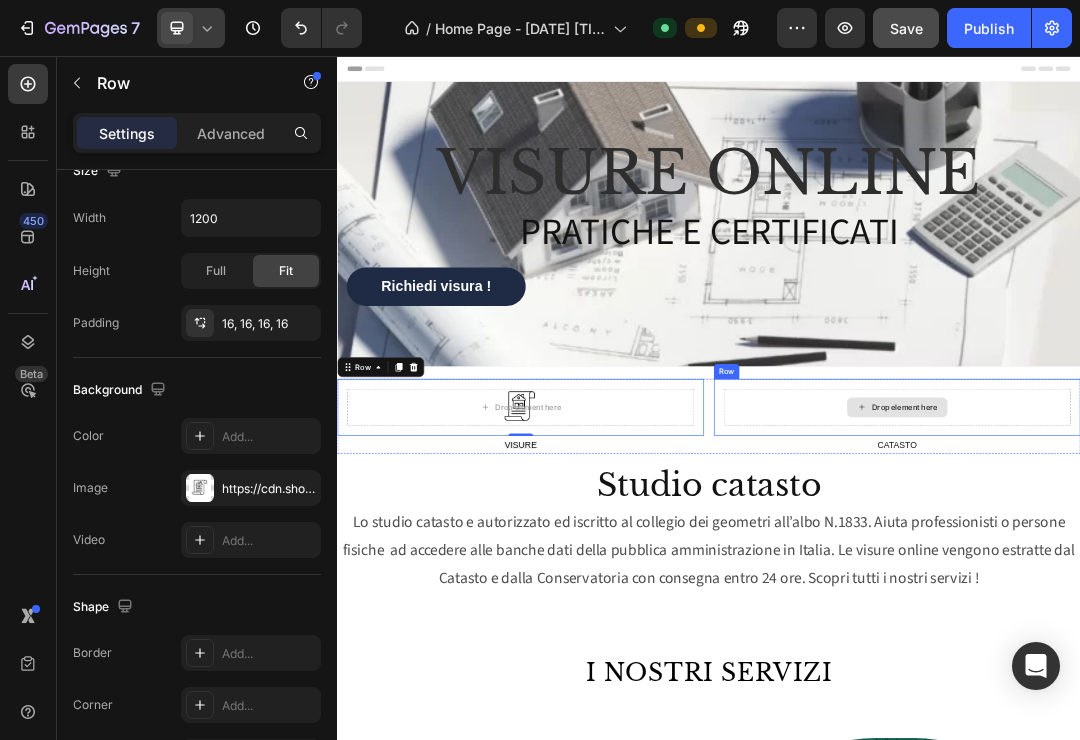 click on "Drop element here" at bounding box center (1241, 623) 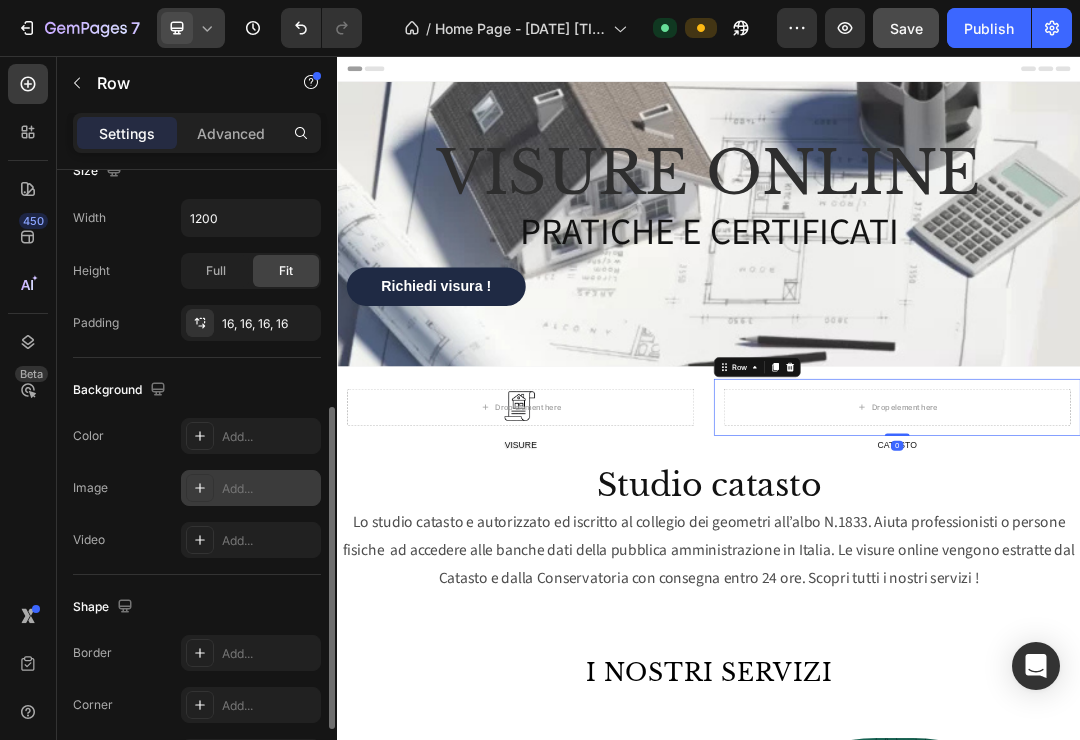 click at bounding box center (200, 488) 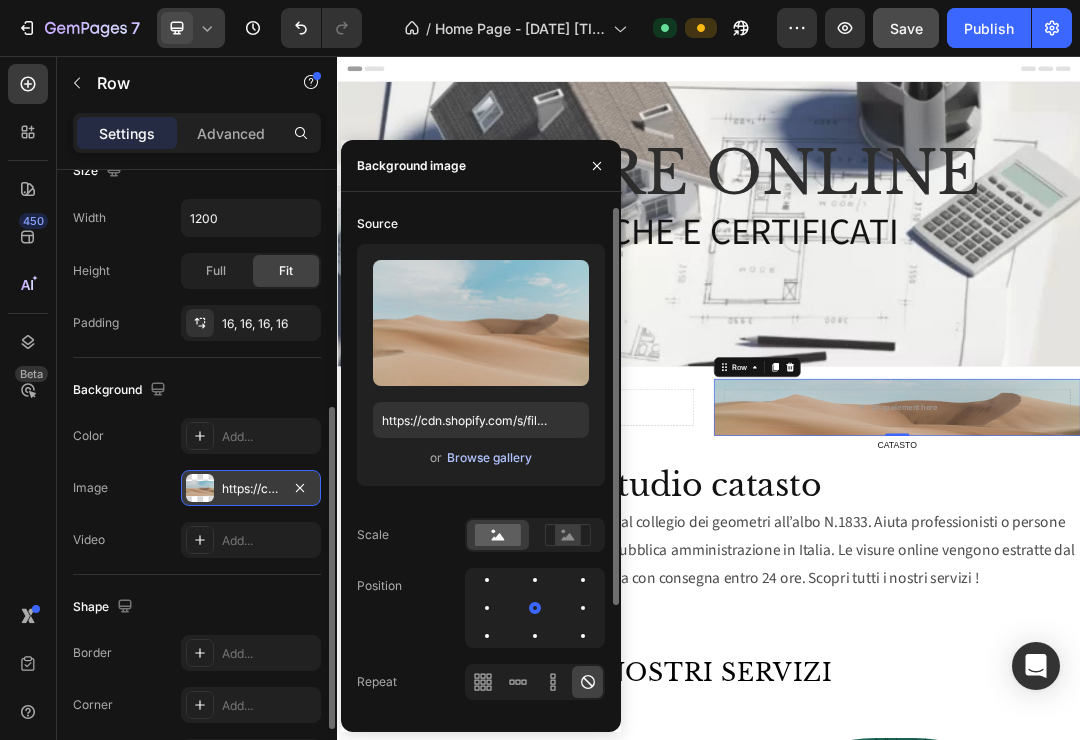 click on "Browse gallery" at bounding box center [489, 458] 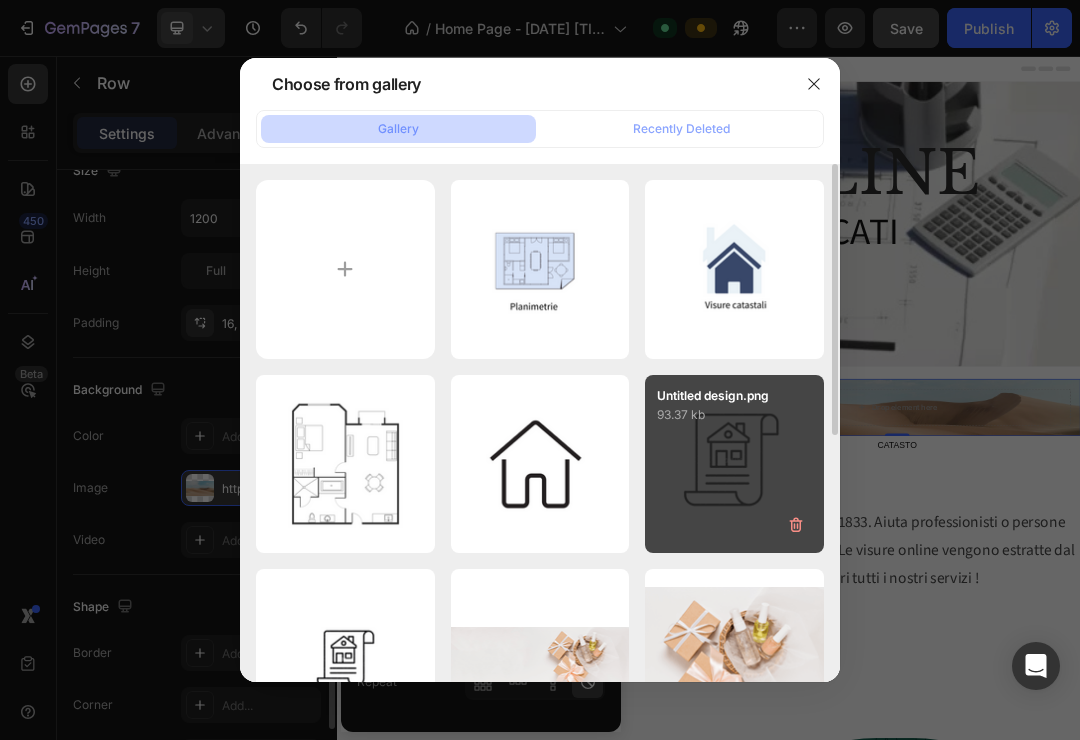 click on "Untitled design.png 93.37 kb" at bounding box center (734, 464) 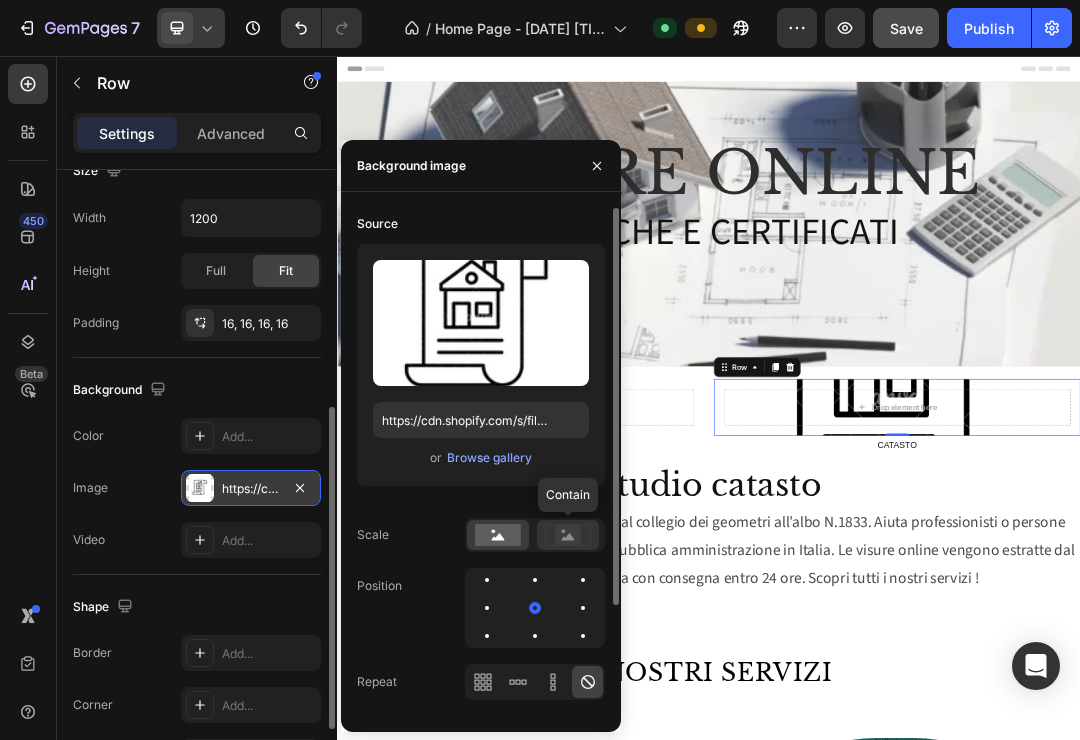 click 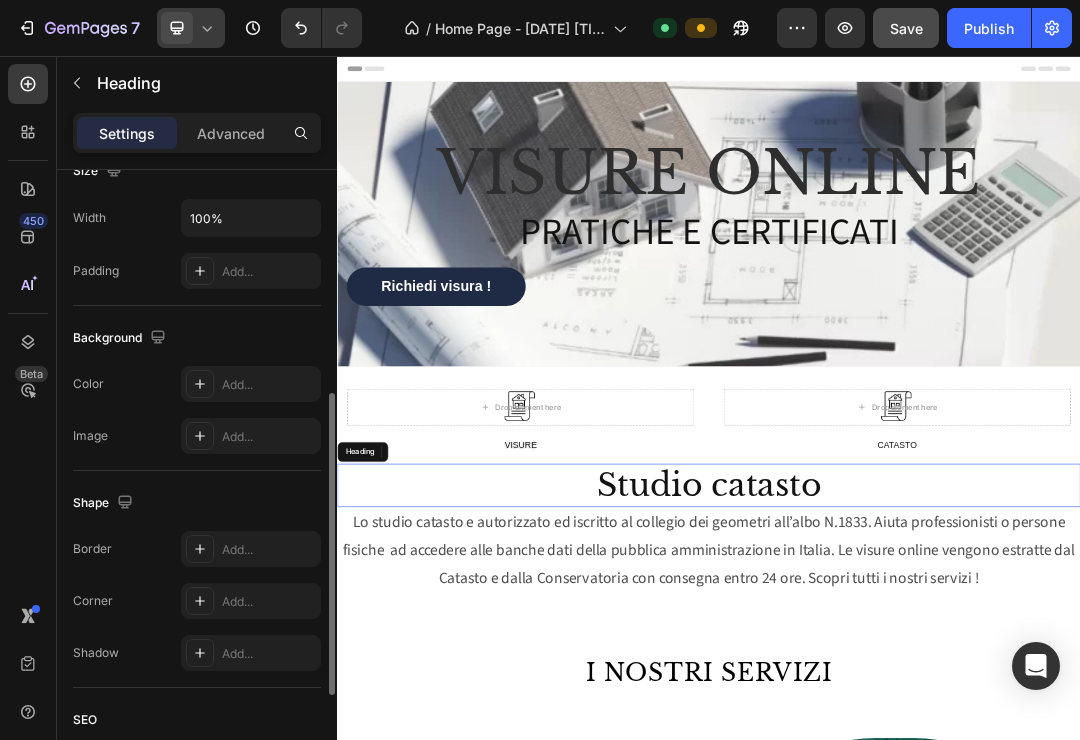 scroll, scrollTop: 0, scrollLeft: 0, axis: both 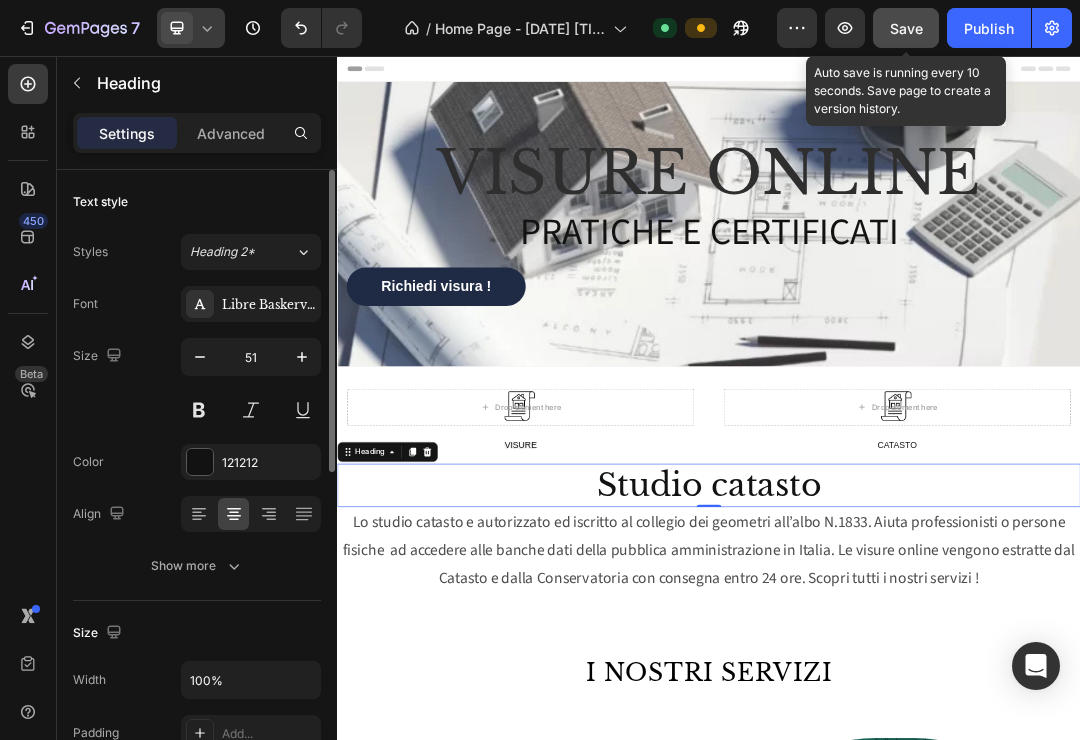 click on "Save" 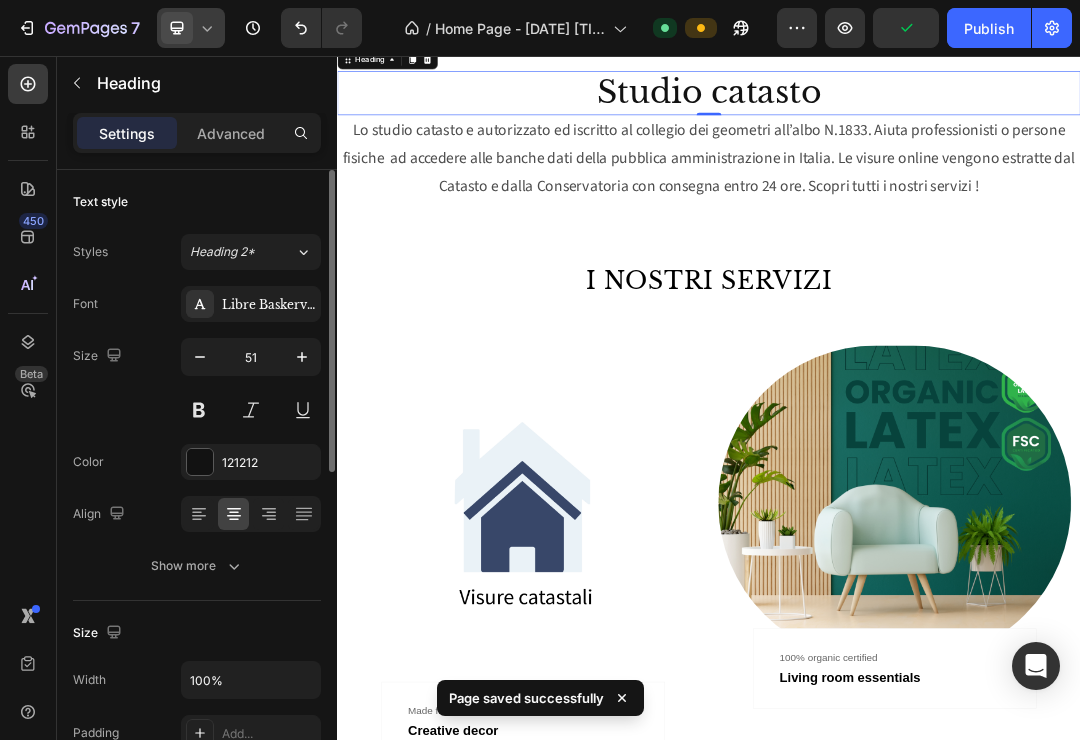scroll, scrollTop: 766, scrollLeft: 0, axis: vertical 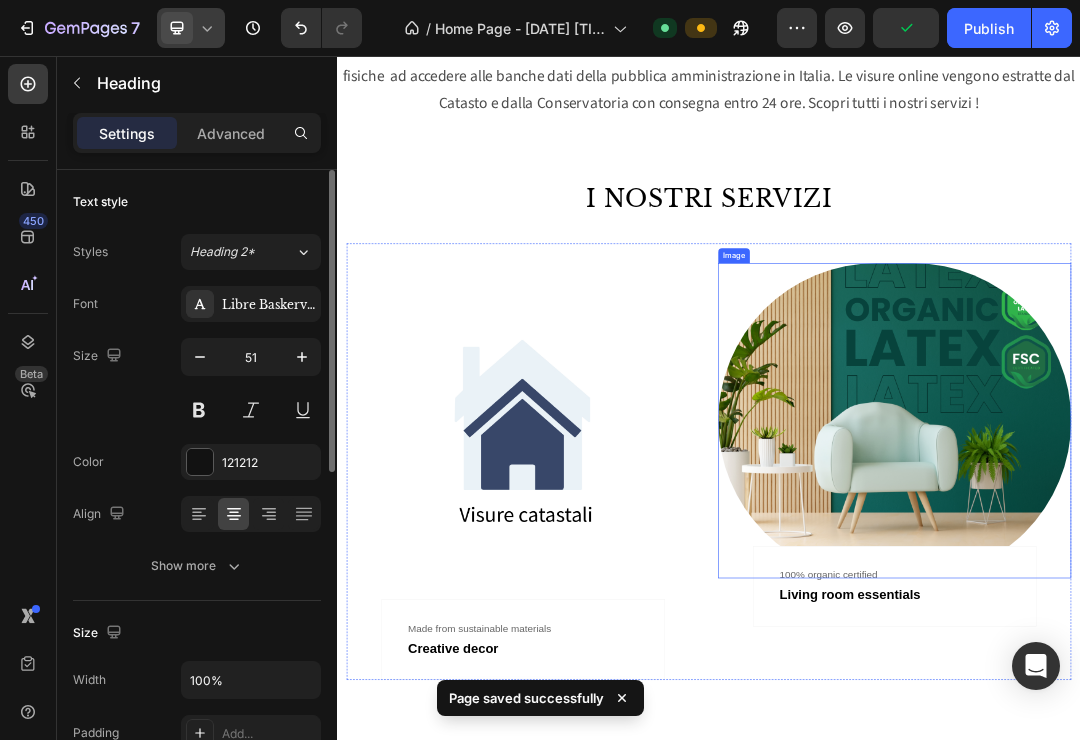 click at bounding box center [1237, 644] 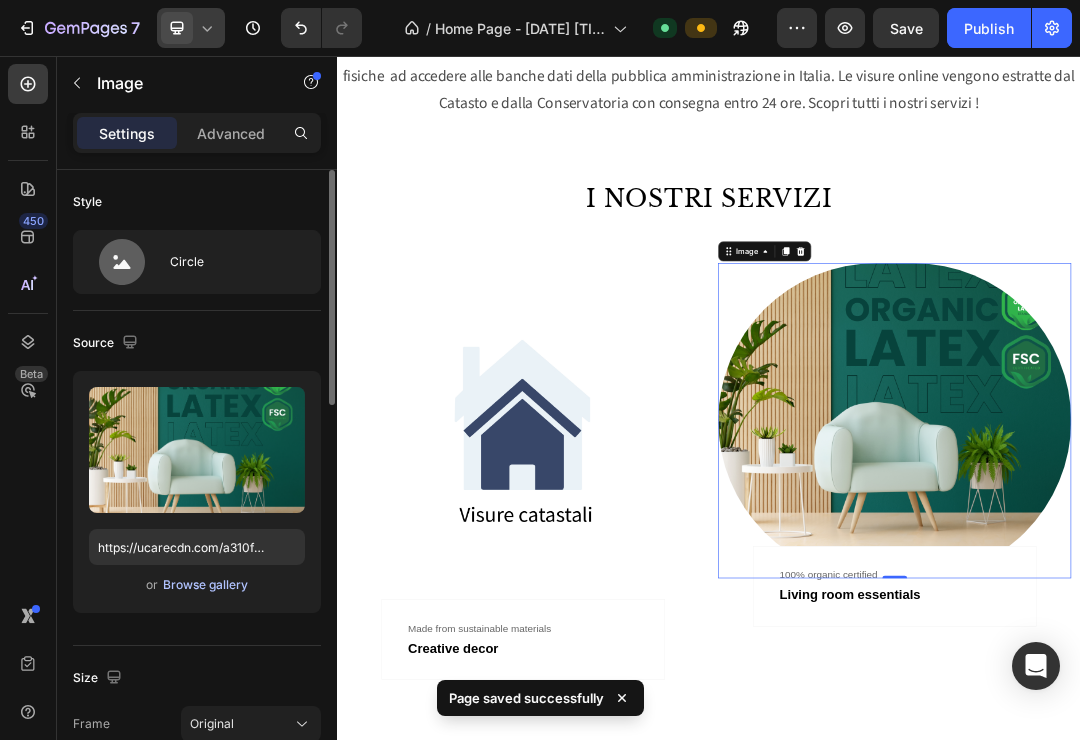 click on "Browse gallery" at bounding box center (205, 585) 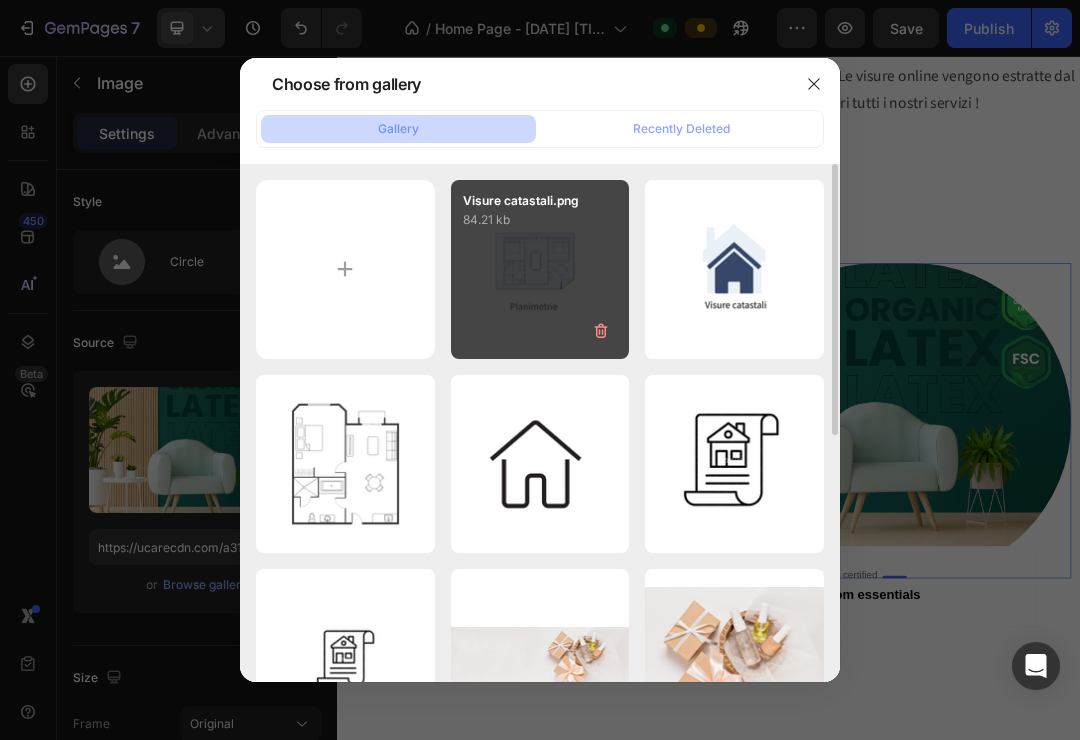 click on "Visure catastali.png [SIZE]" at bounding box center [540, 269] 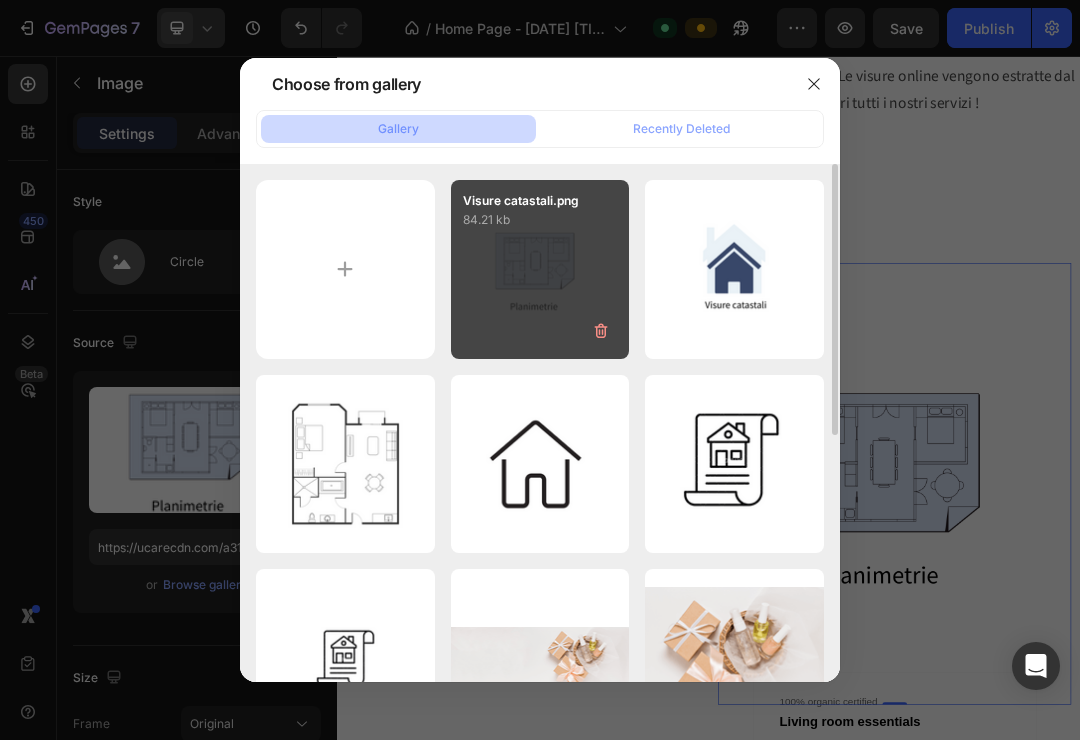 type on "https://cdn.shopify.com/s/files/1/0963/4778/3514/files/gempages_577855329576944402-f6fd39c3-c9f6-43df-a07a-23b161945ed0.png" 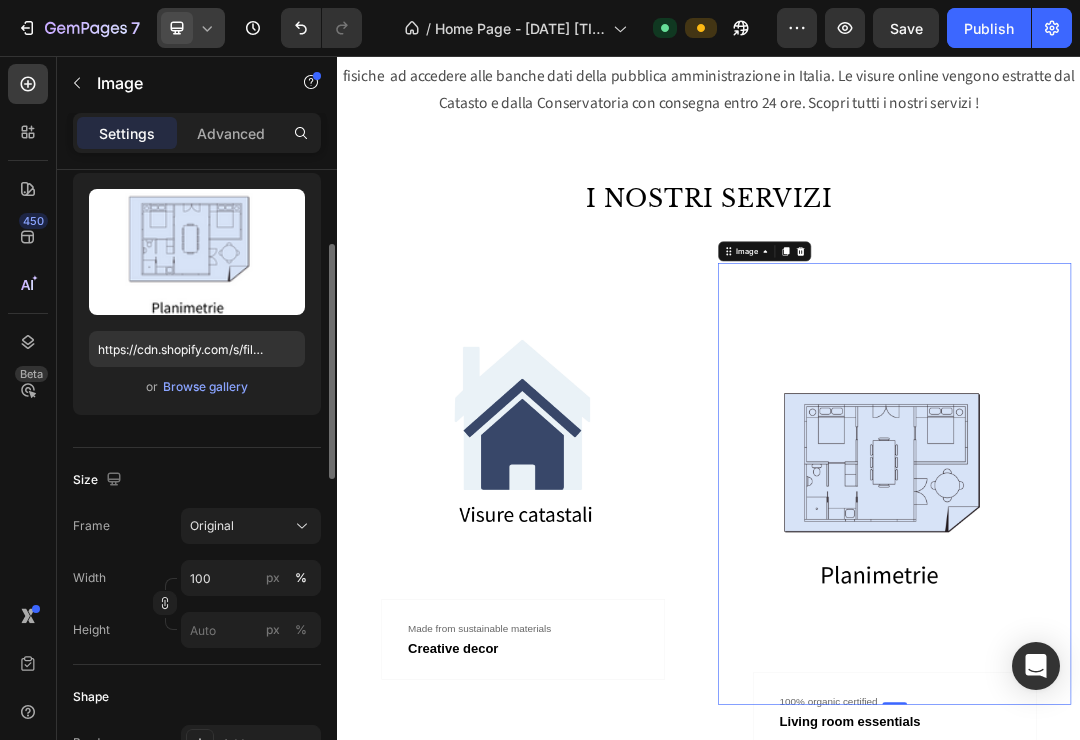 scroll, scrollTop: 201, scrollLeft: 0, axis: vertical 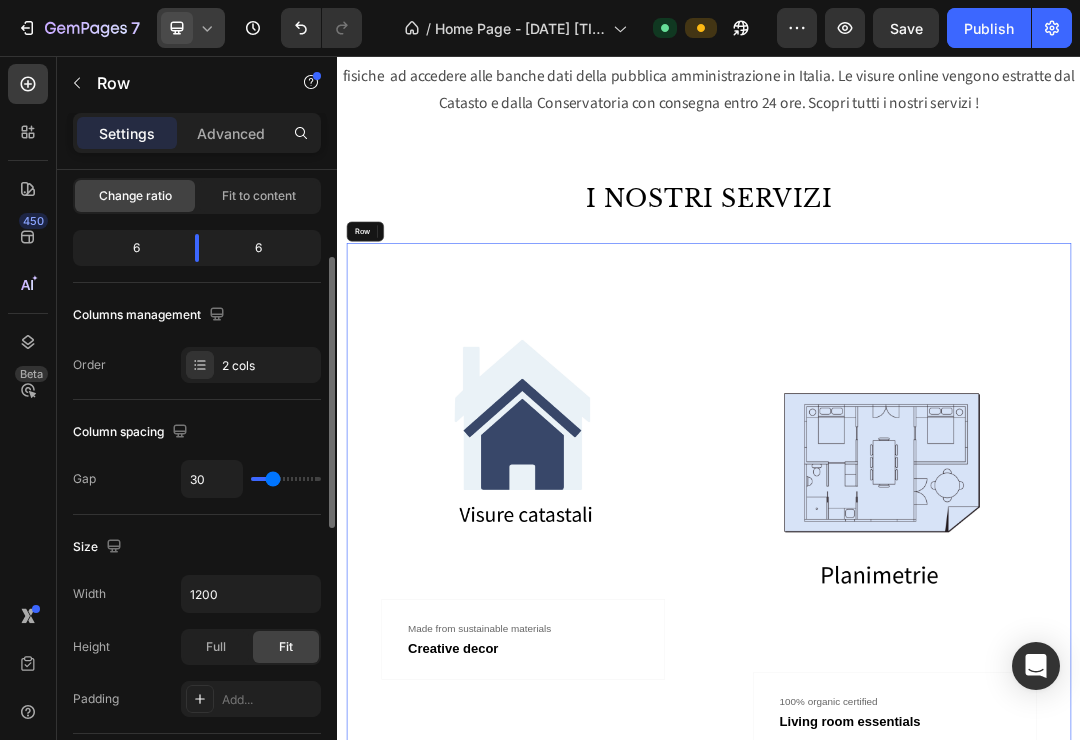 click on "Image Made from sustainable materials Text Creative decor Text Row Row" at bounding box center (637, 769) 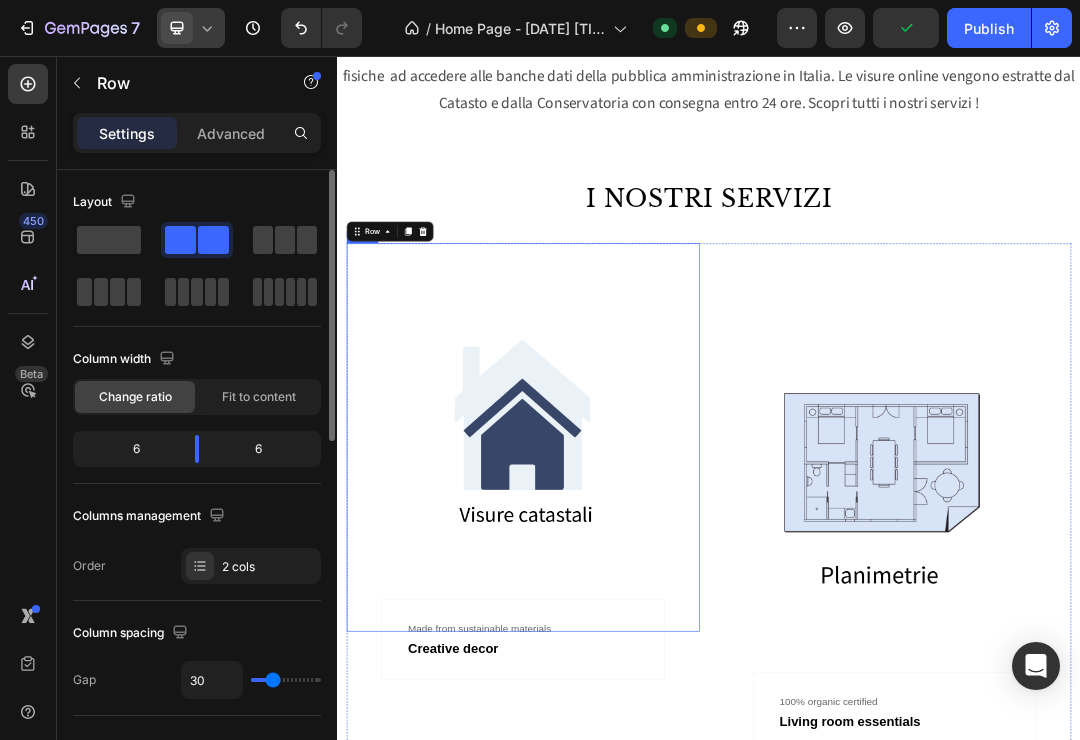 scroll, scrollTop: 1022, scrollLeft: 0, axis: vertical 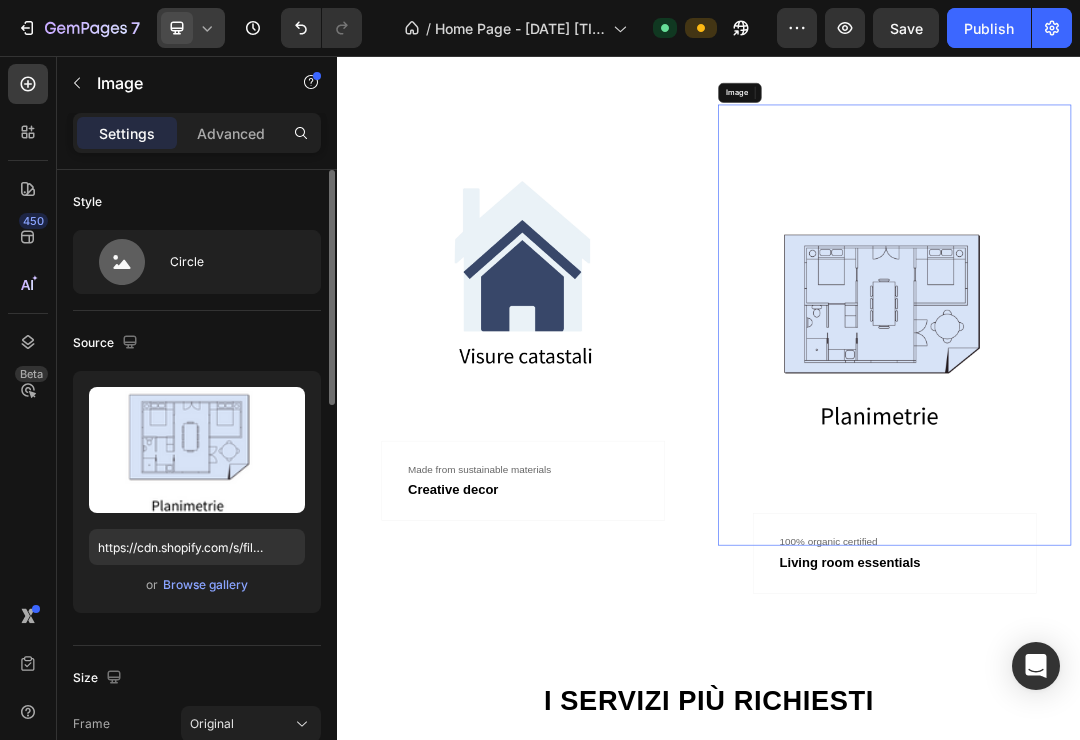 click at bounding box center [1237, 490] 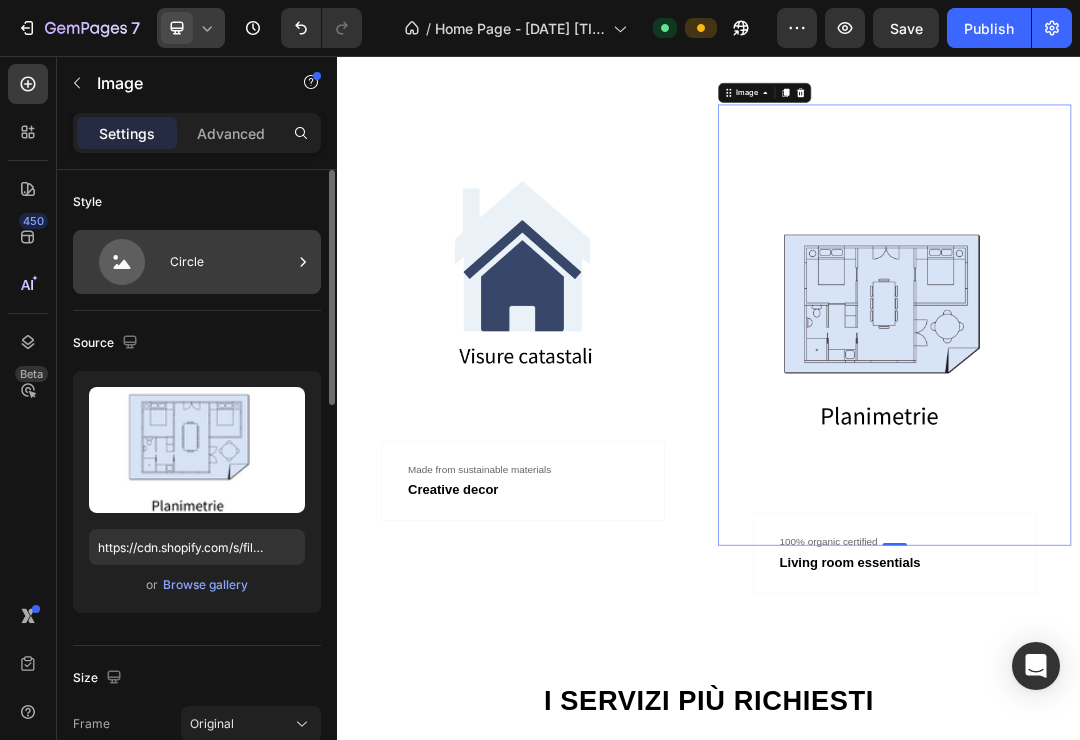 click on "Circle" at bounding box center [231, 262] 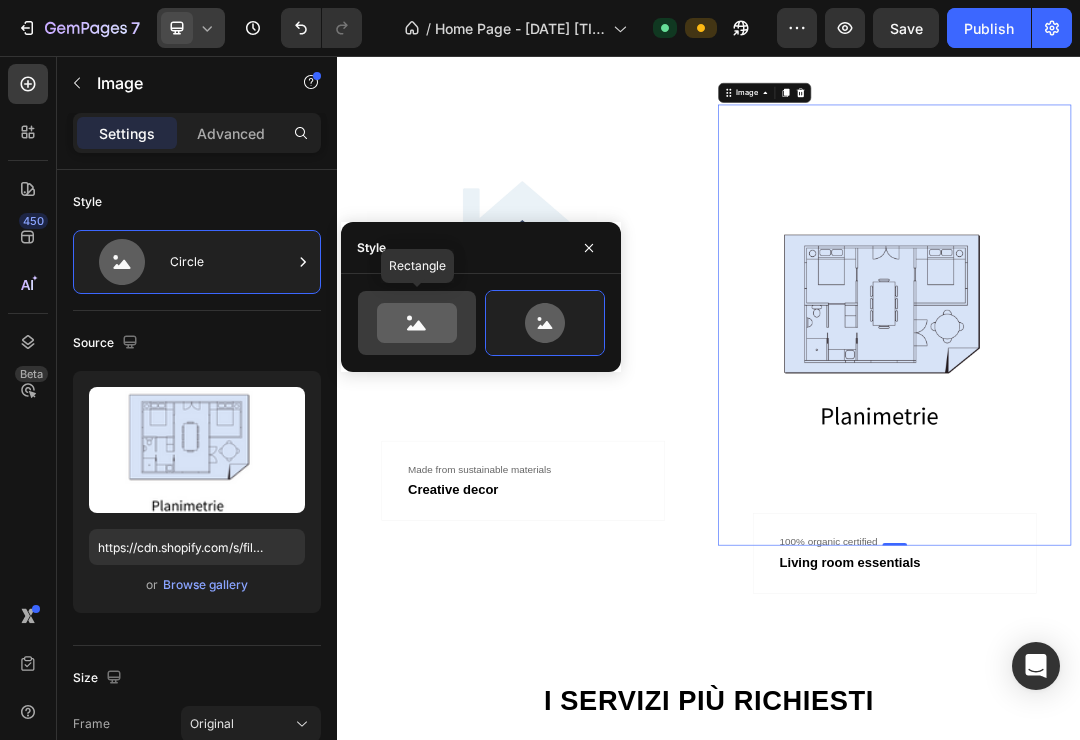 click 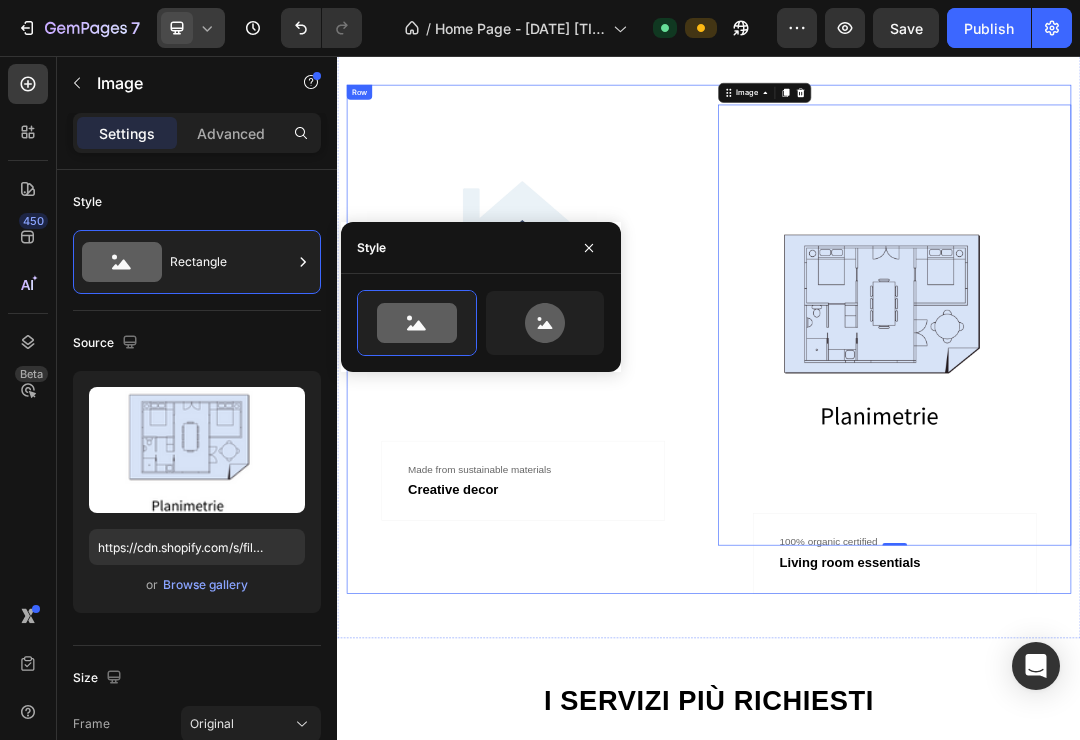 click on "Image Made from sustainable materials Text Creative decor Text Row Row" at bounding box center [637, 513] 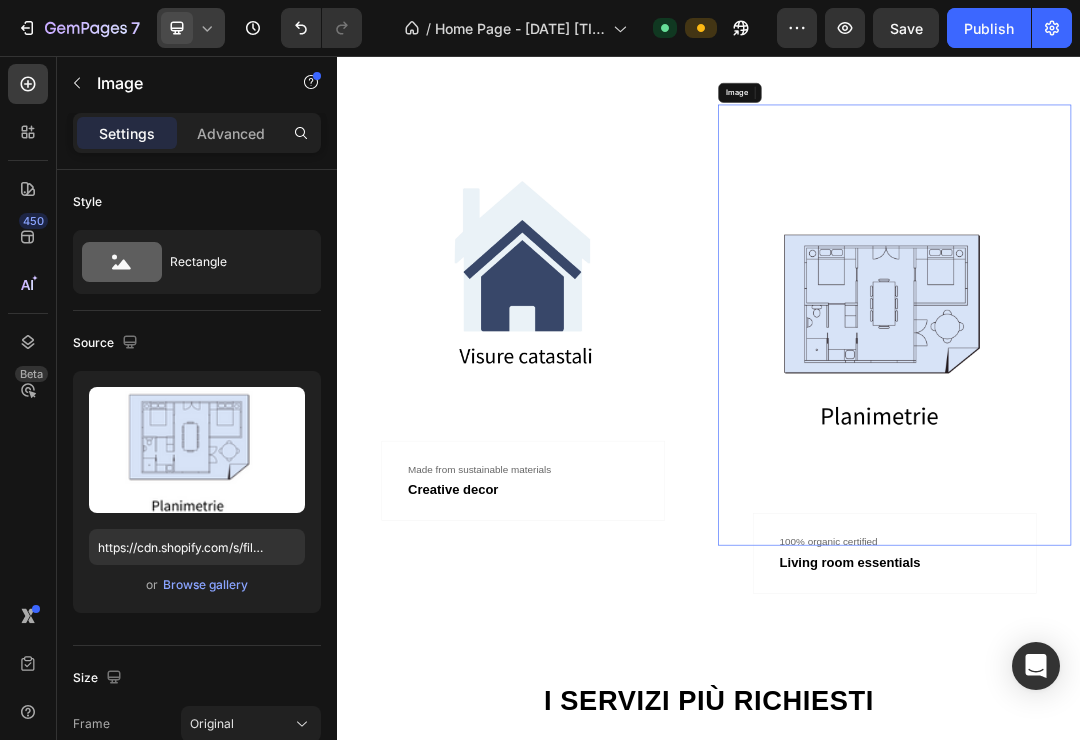 drag, startPoint x: 1188, startPoint y: 486, endPoint x: 1196, endPoint y: 734, distance: 248.129 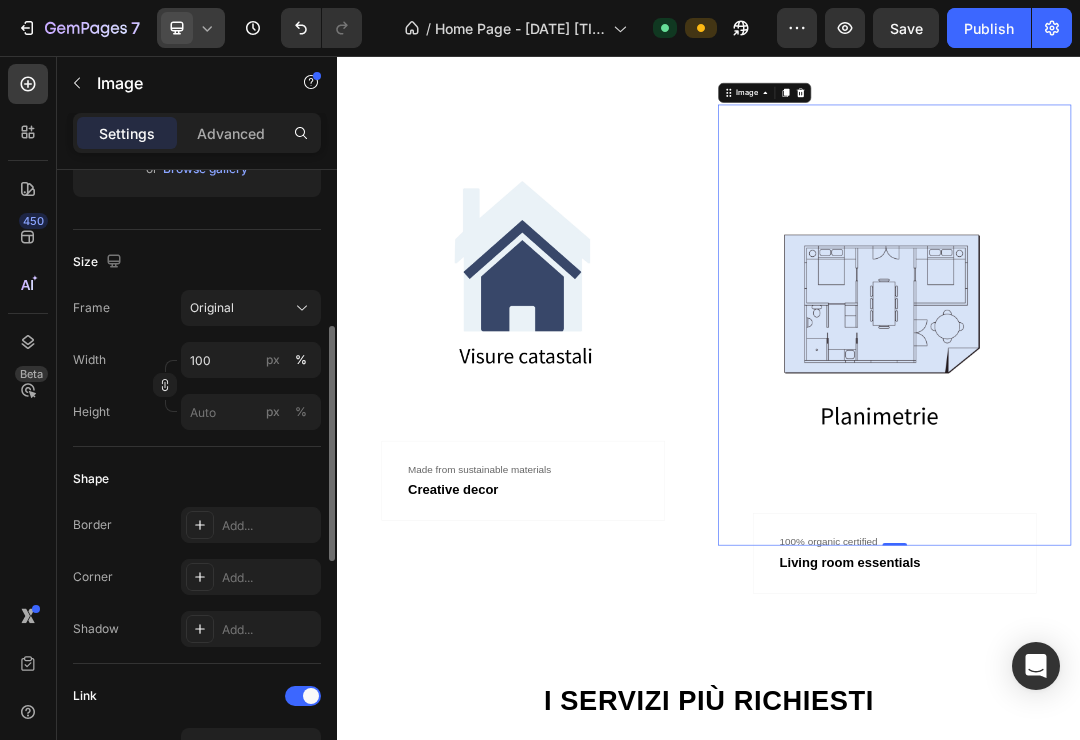 scroll, scrollTop: 544, scrollLeft: 0, axis: vertical 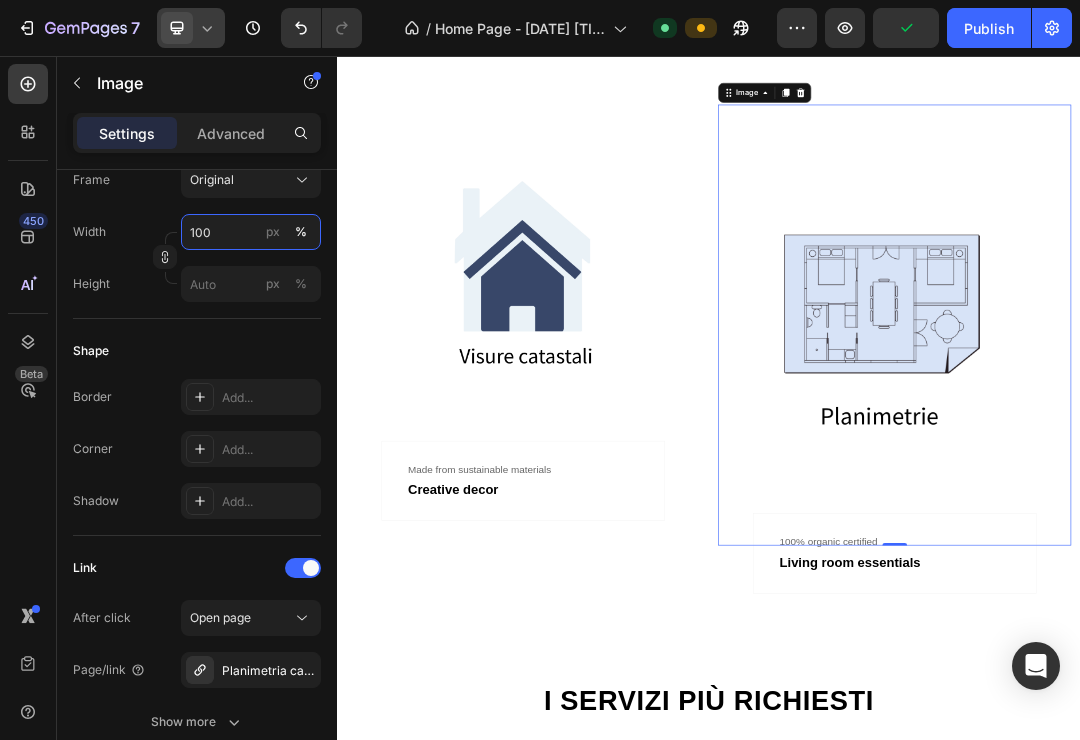 click on "100" at bounding box center [251, 232] 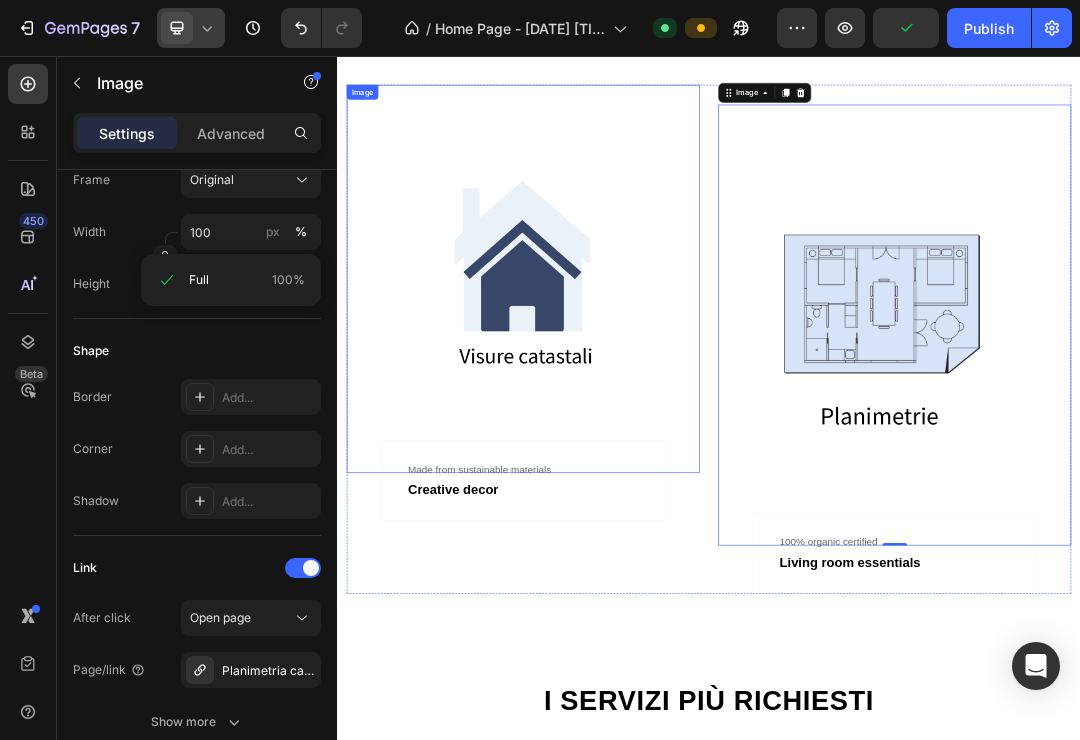 click at bounding box center (637, 416) 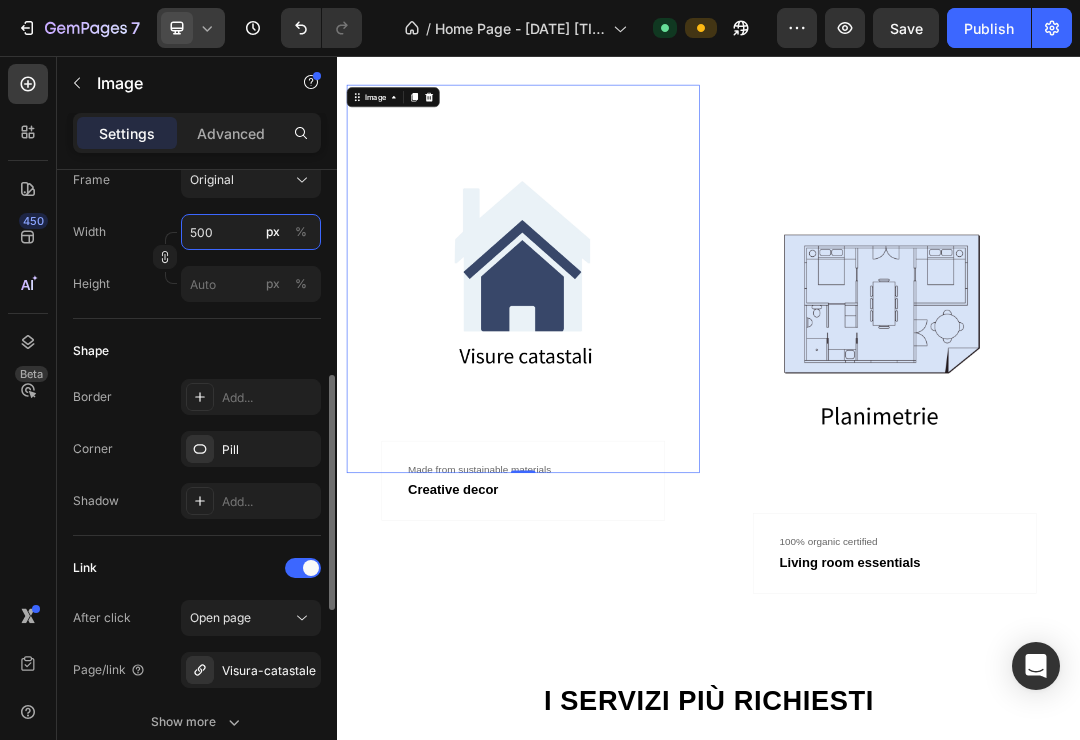 click on "500" at bounding box center [251, 232] 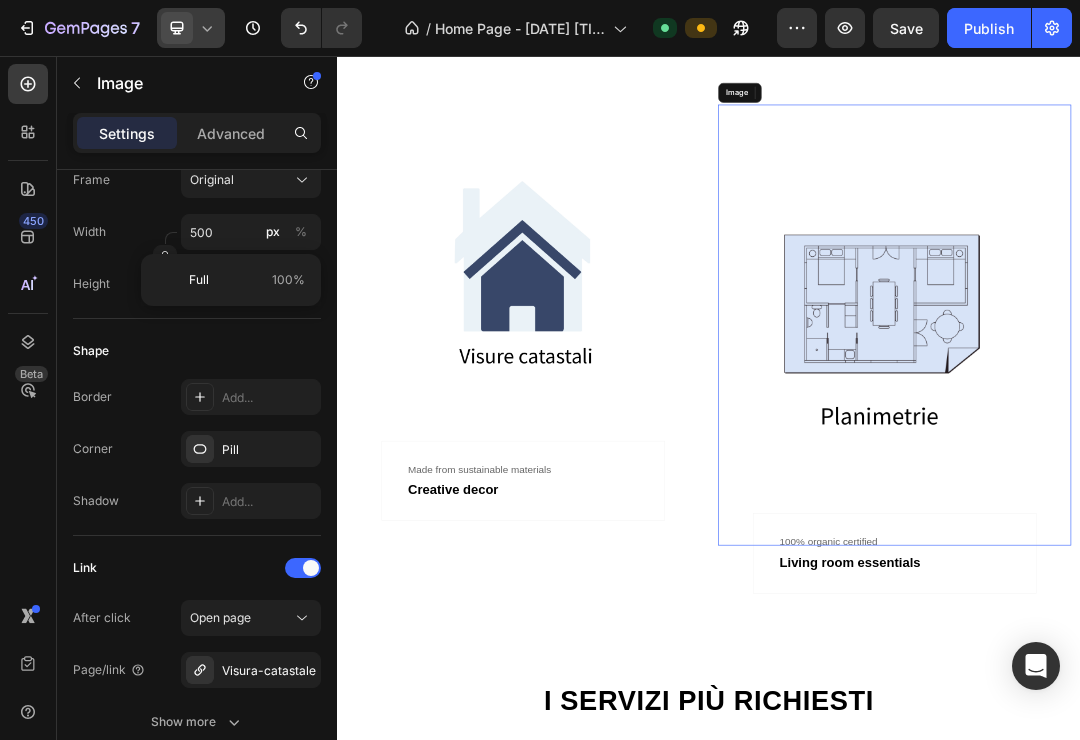 click at bounding box center (1237, 490) 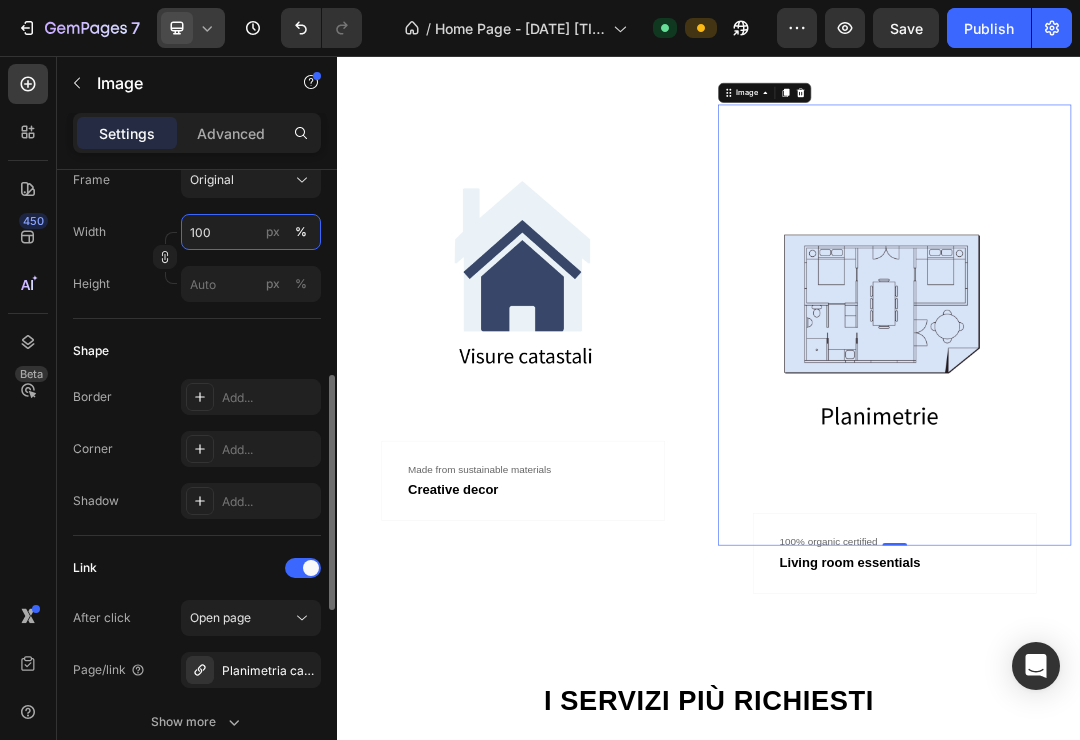click on "100" at bounding box center [251, 232] 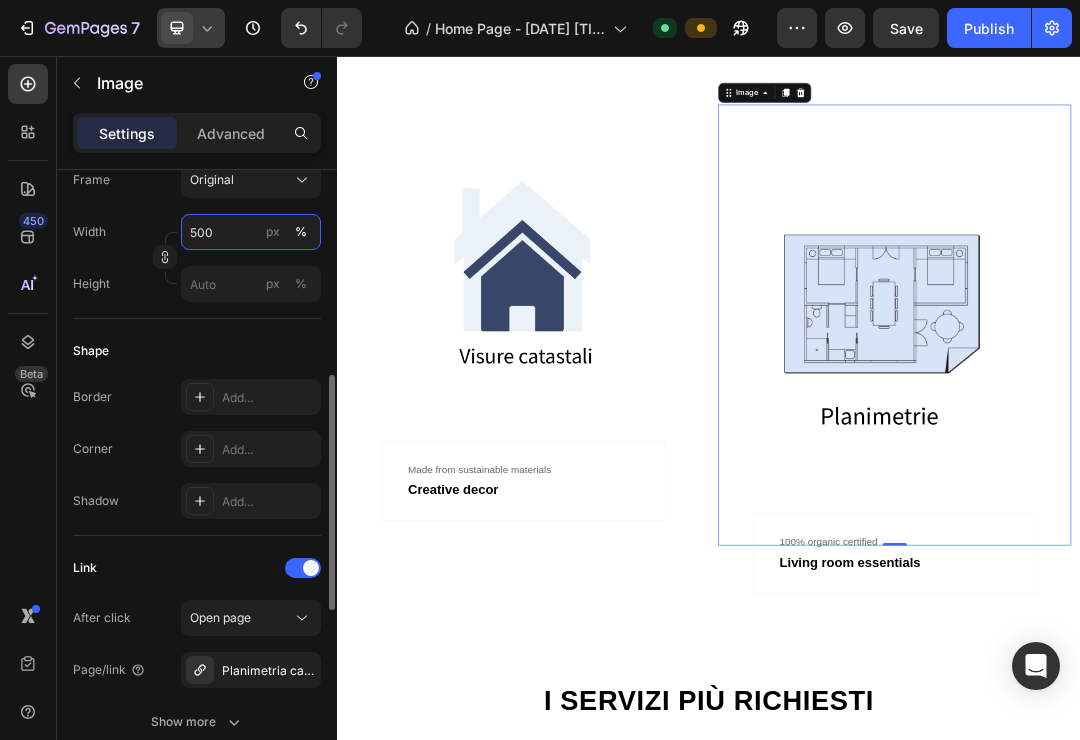 type on "500" 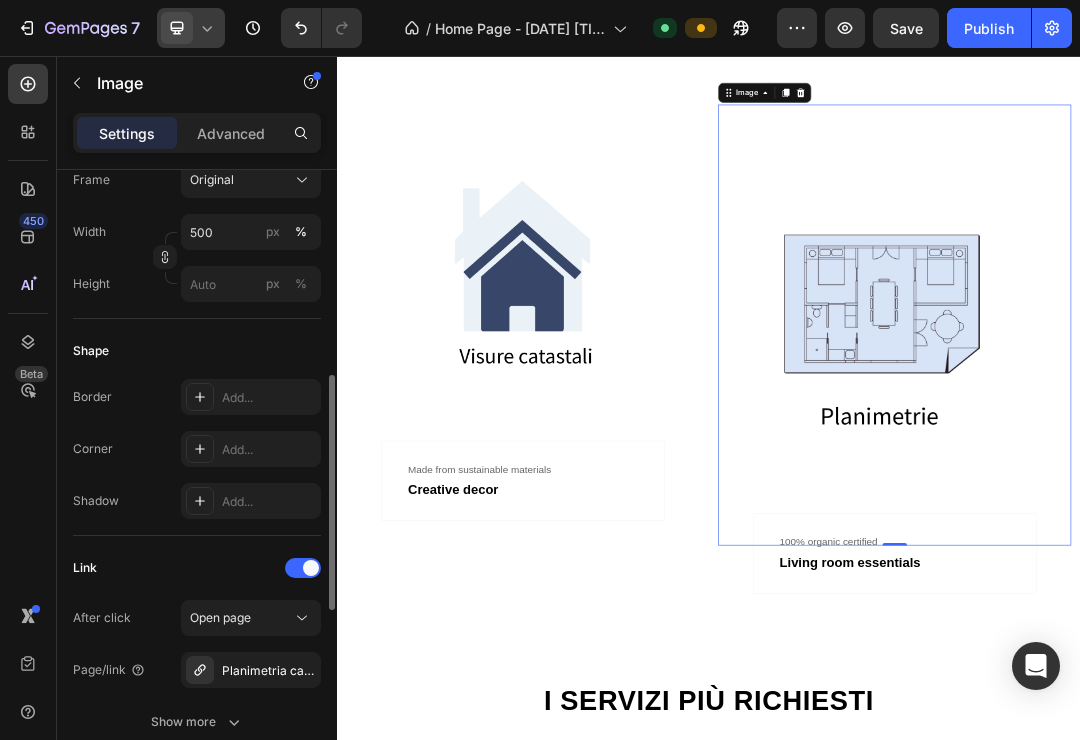 click on "Shape" at bounding box center (197, 351) 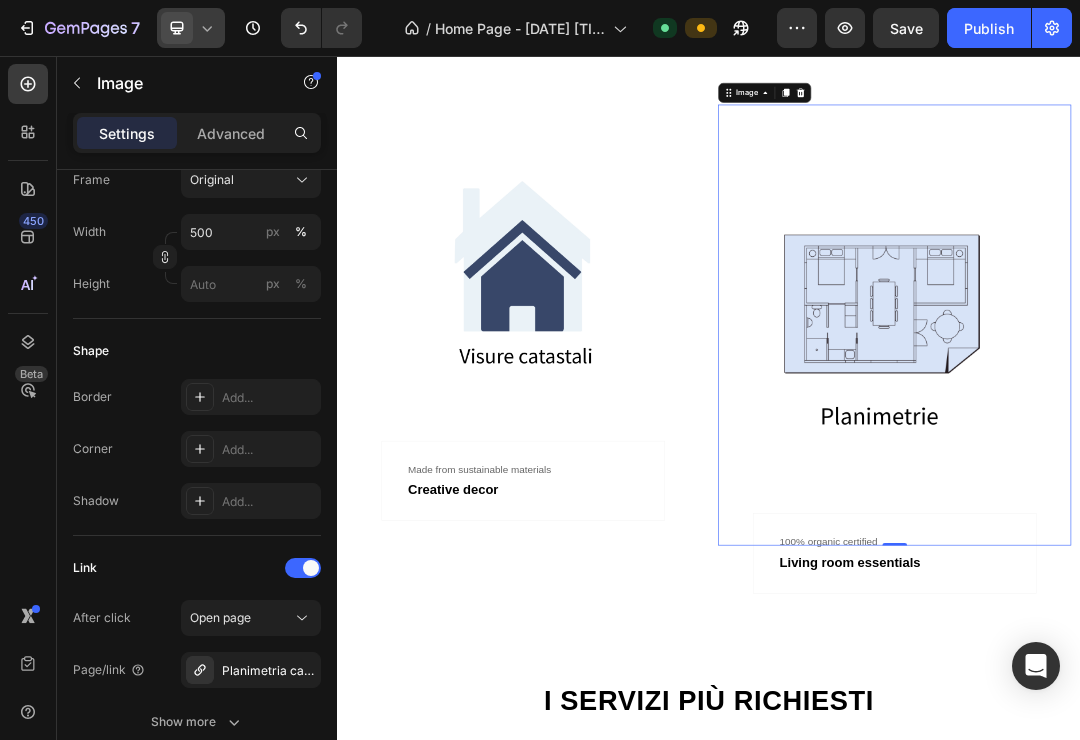 click at bounding box center [1237, 490] 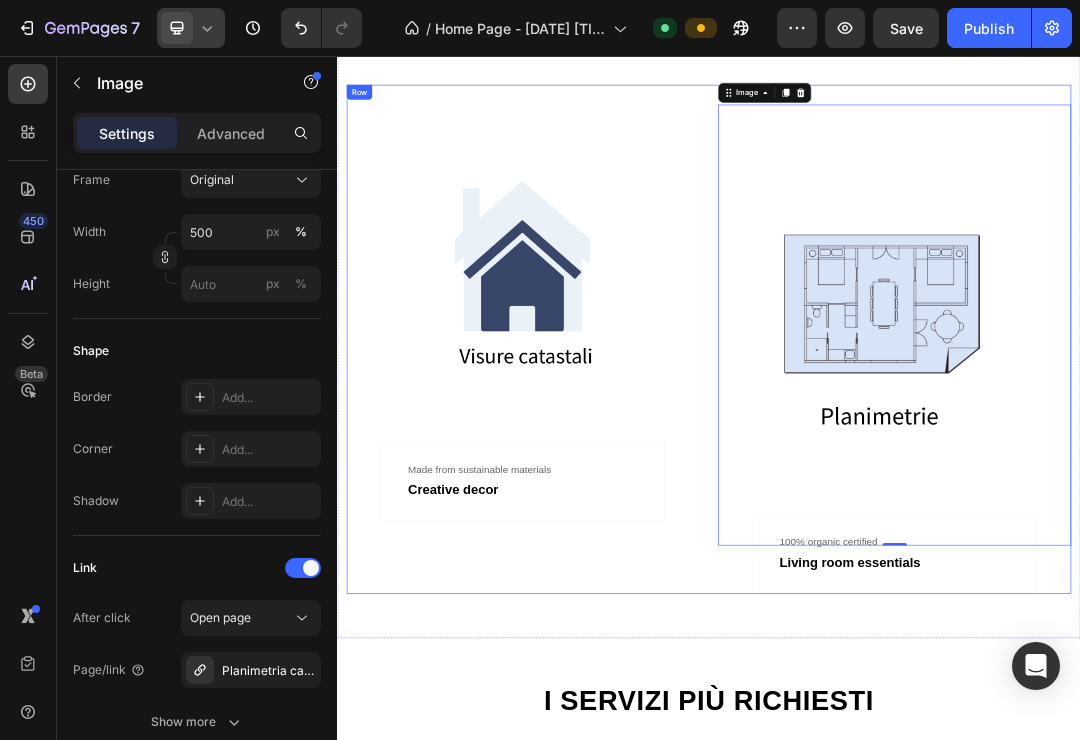 click on "Image   0 100% organic certified Text Living room essentials Text Row Row" at bounding box center (1237, 513) 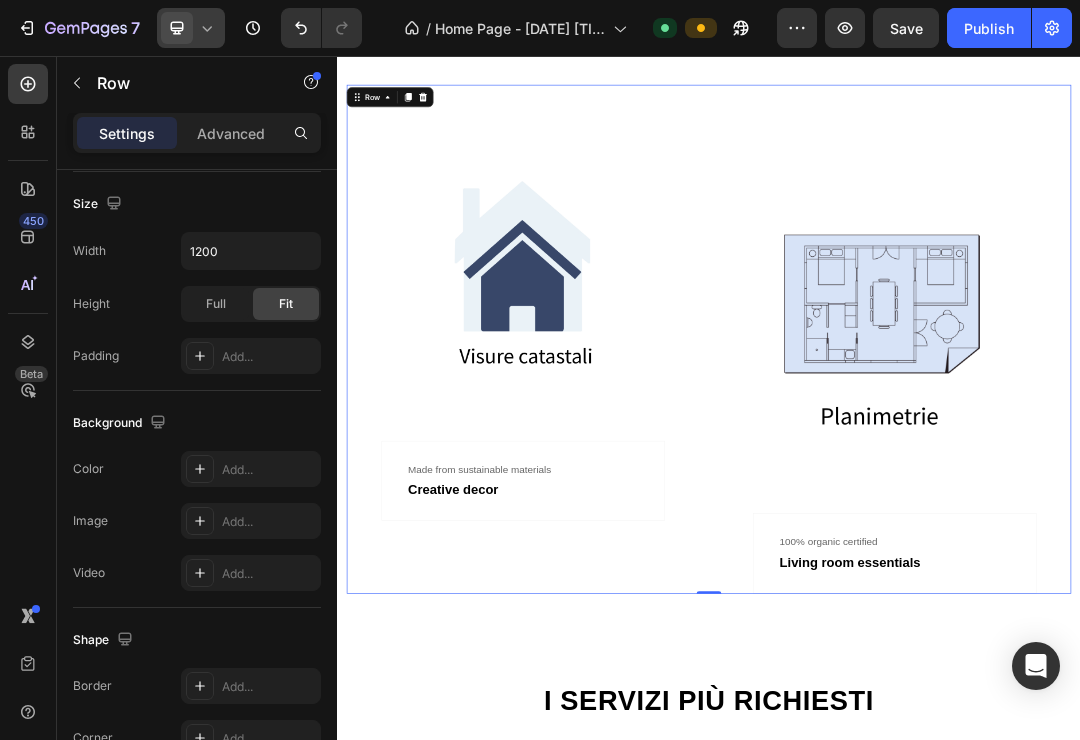 scroll, scrollTop: 0, scrollLeft: 0, axis: both 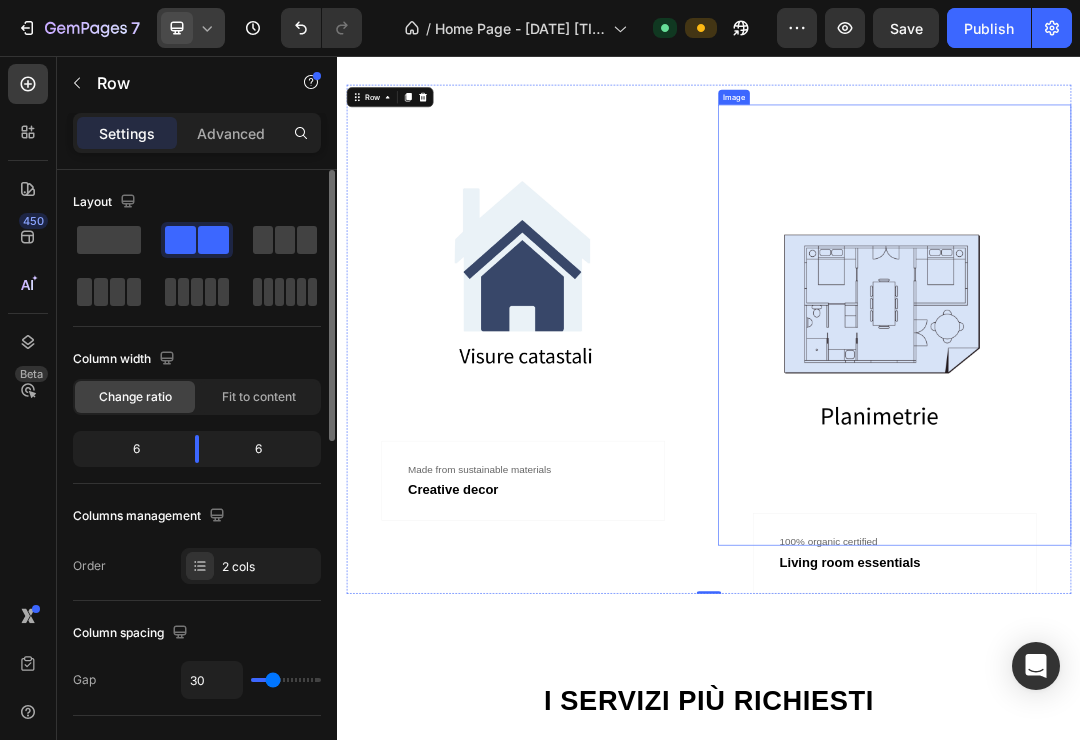 click at bounding box center [1237, 490] 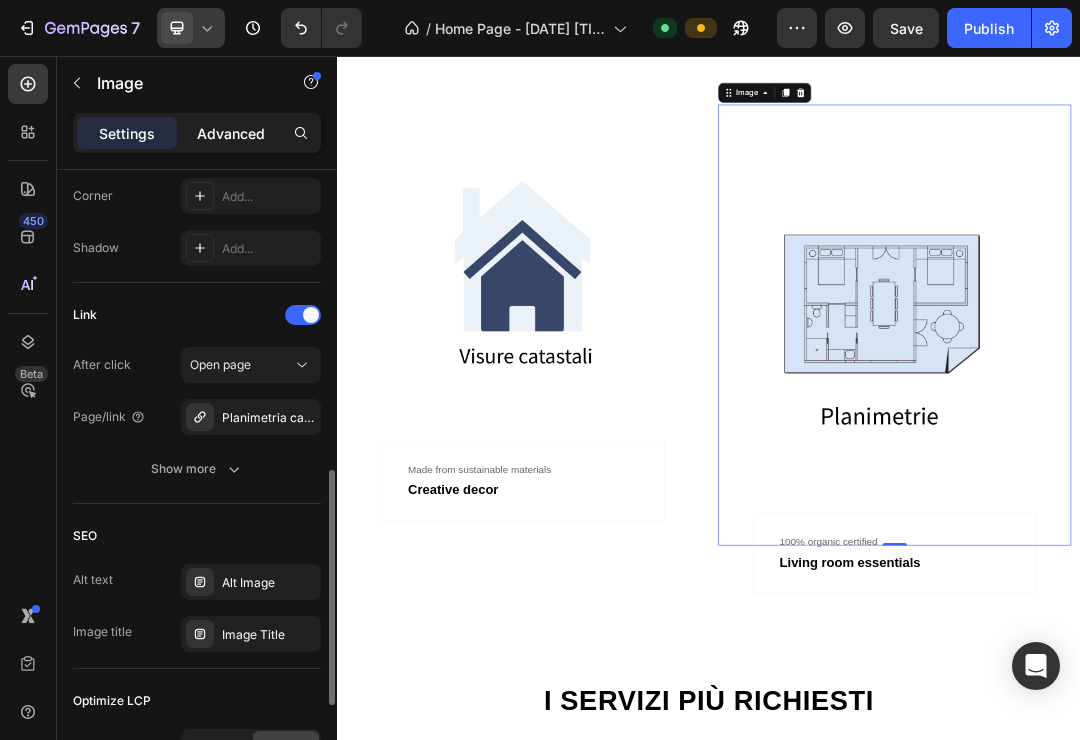 click on "Advanced" at bounding box center (231, 133) 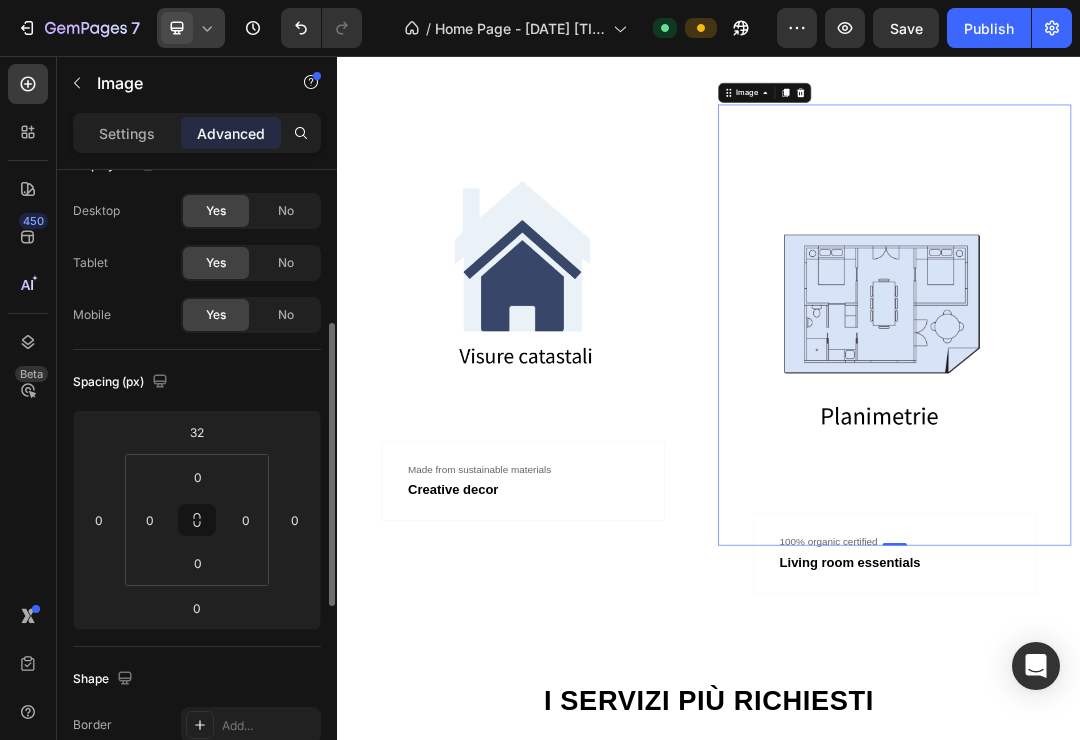 scroll, scrollTop: 0, scrollLeft: 0, axis: both 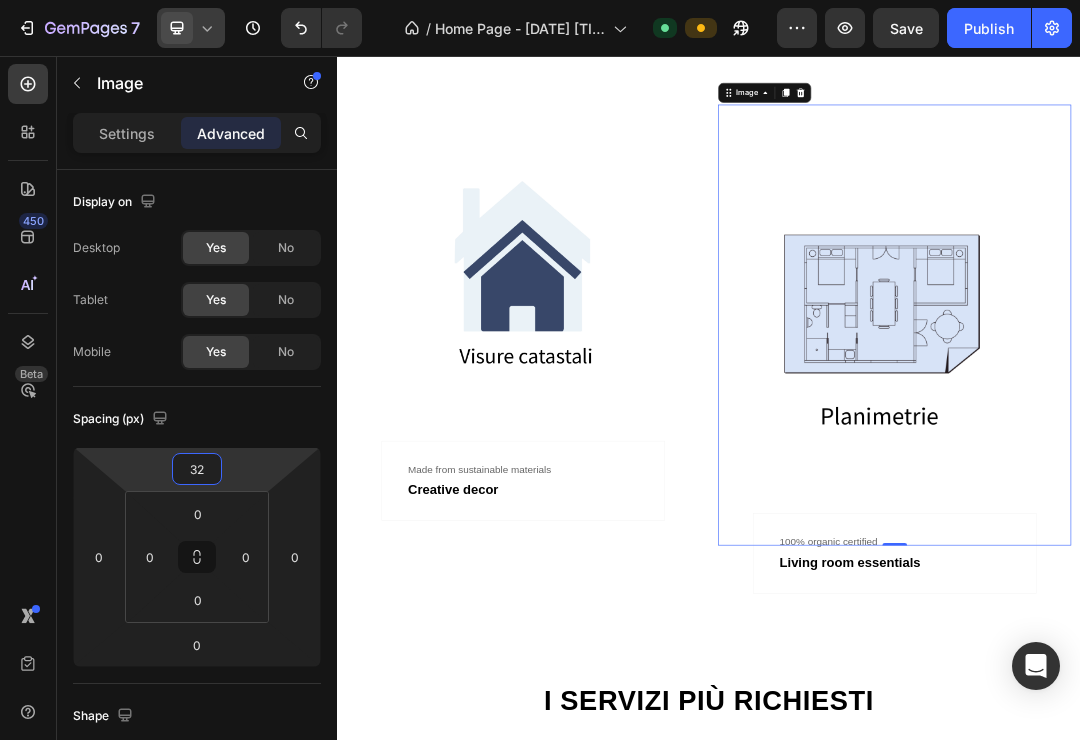 click on "32" at bounding box center (197, 469) 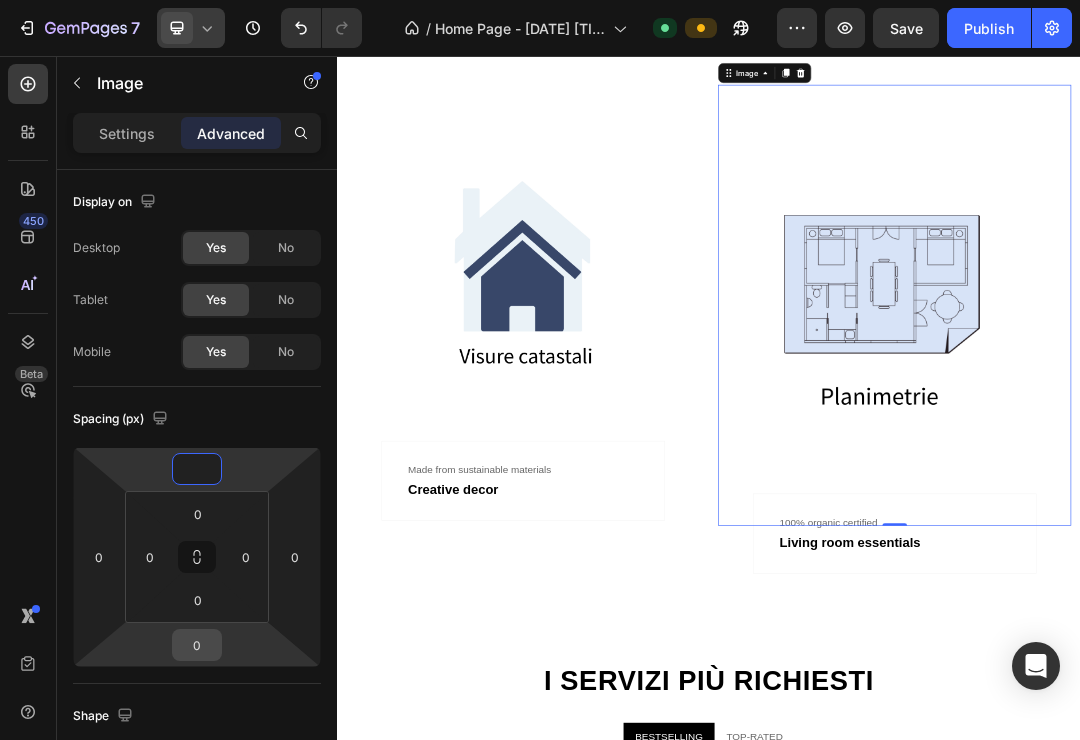 type on "0" 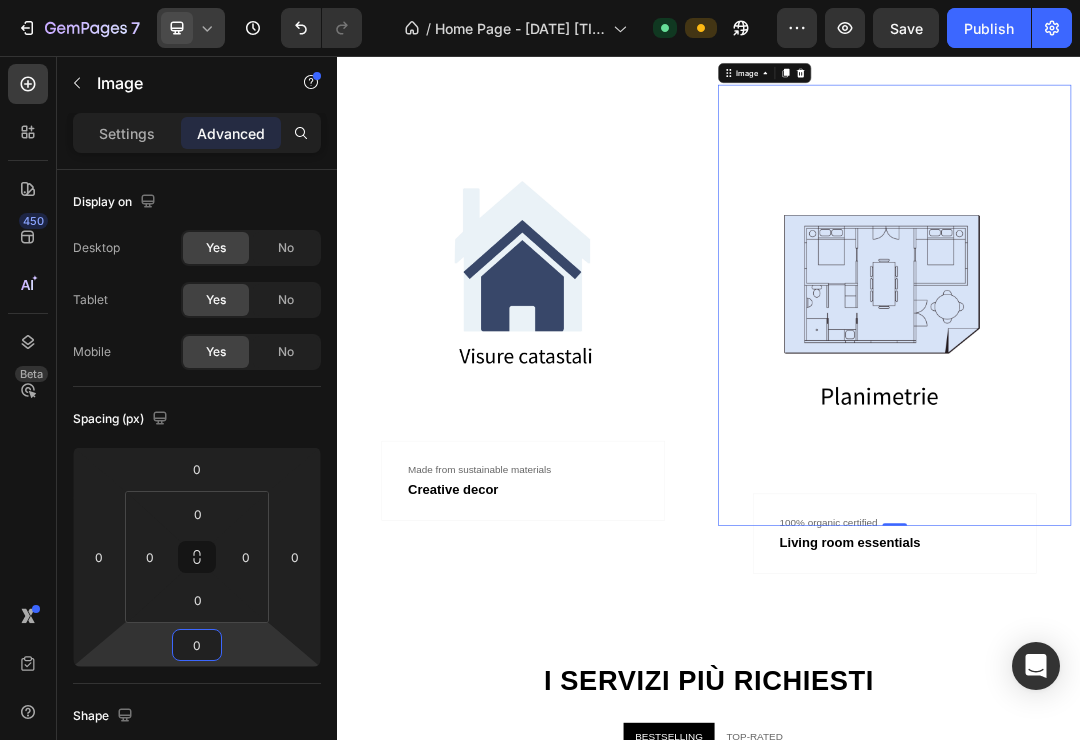 click on "0" at bounding box center (197, 645) 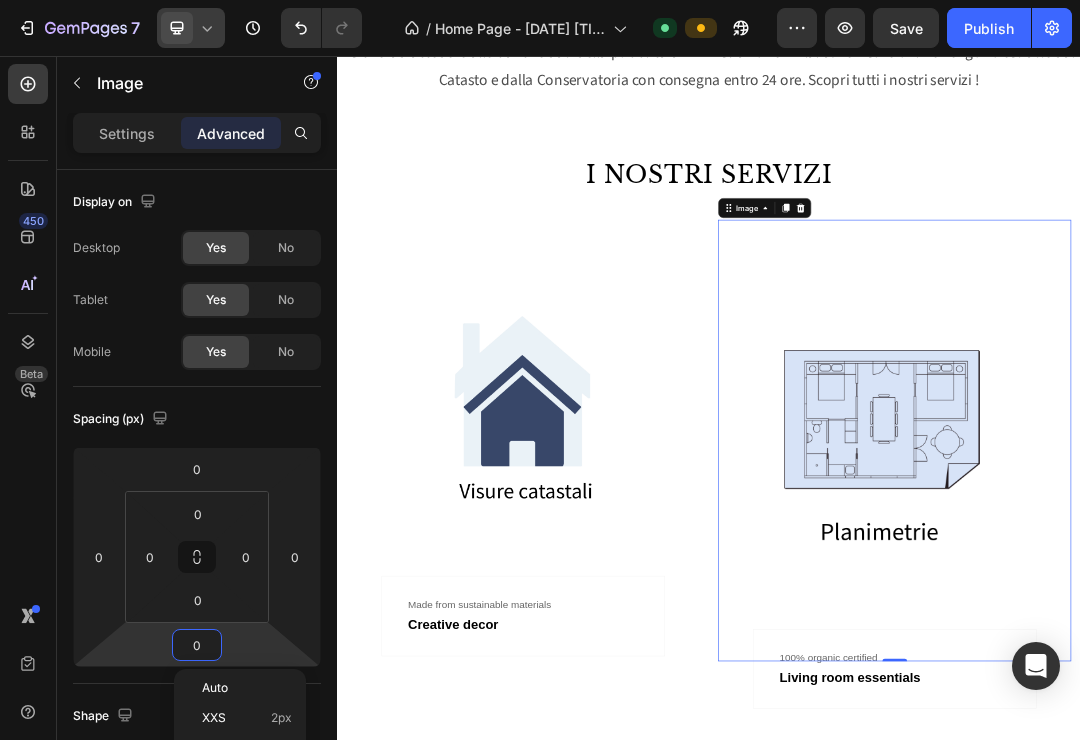 scroll, scrollTop: 739, scrollLeft: 0, axis: vertical 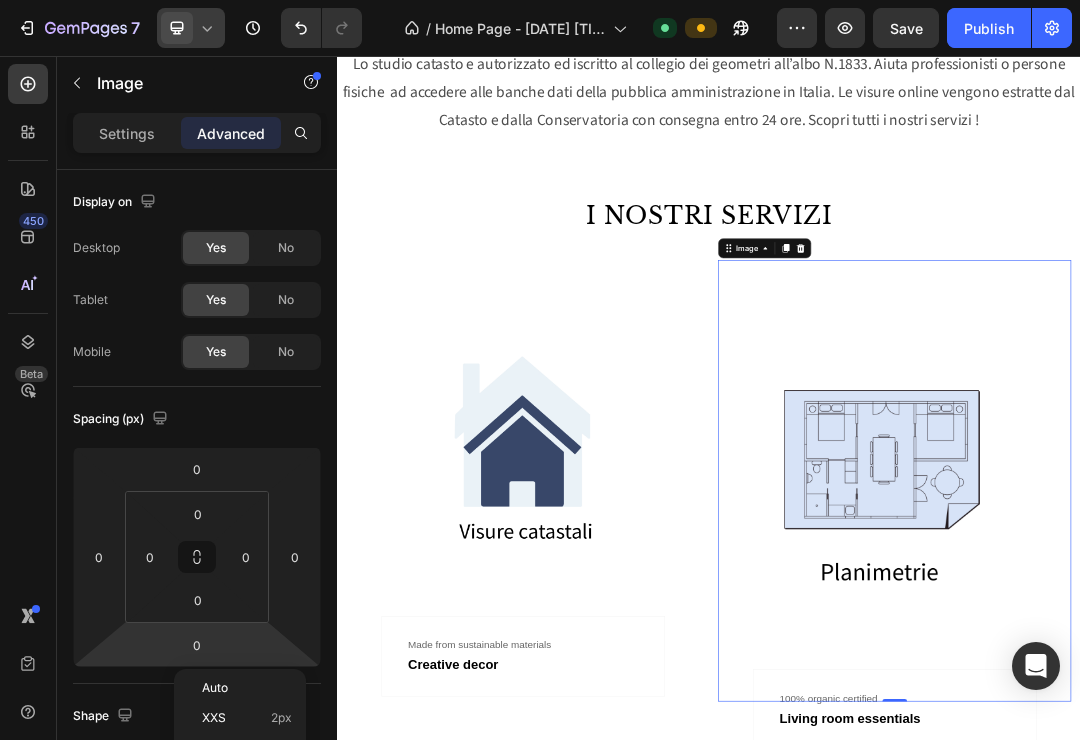 click at bounding box center (1237, 741) 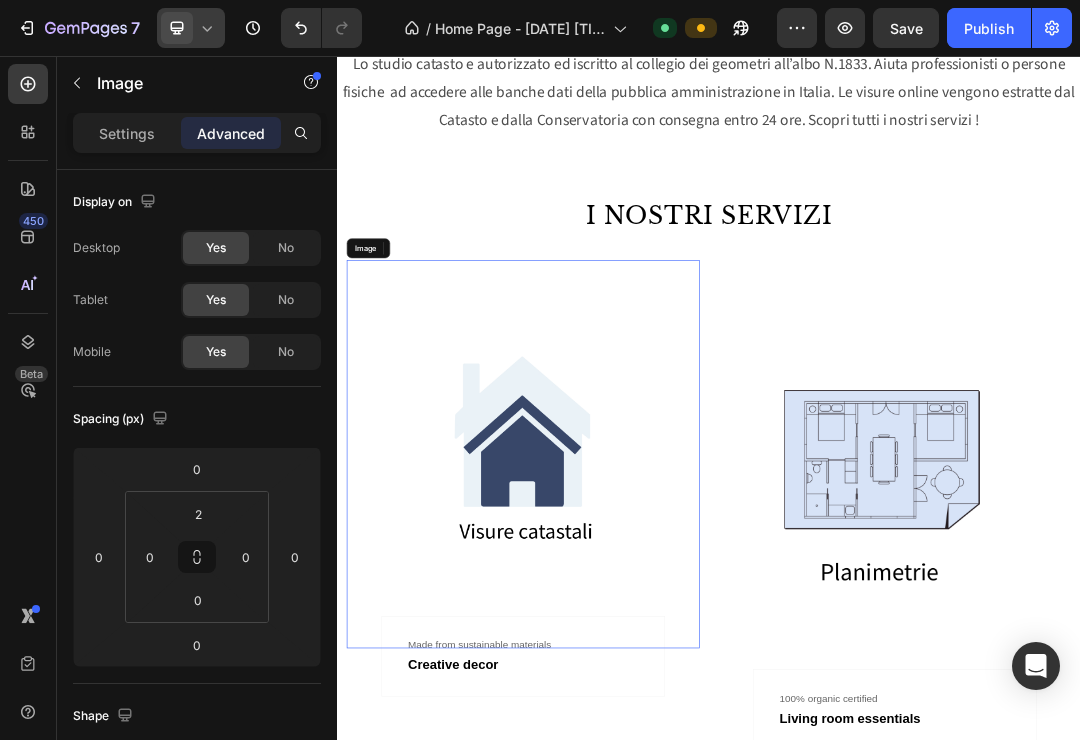 click at bounding box center (637, 699) 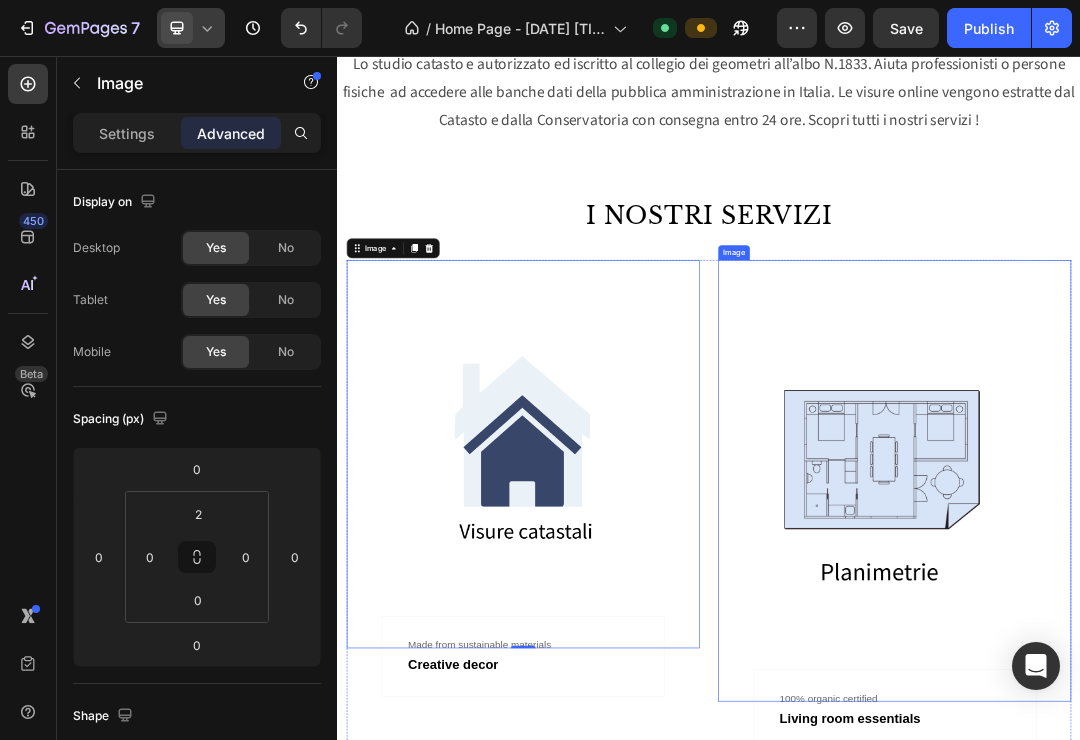 click at bounding box center [1237, 741] 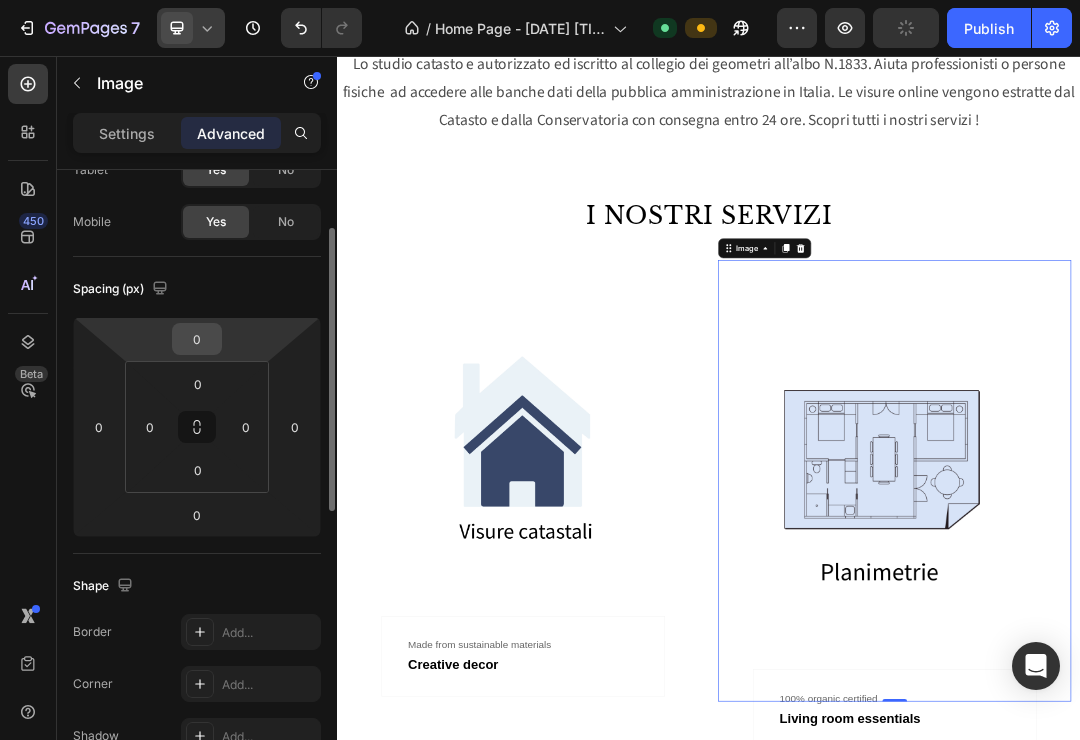 scroll, scrollTop: 188, scrollLeft: 0, axis: vertical 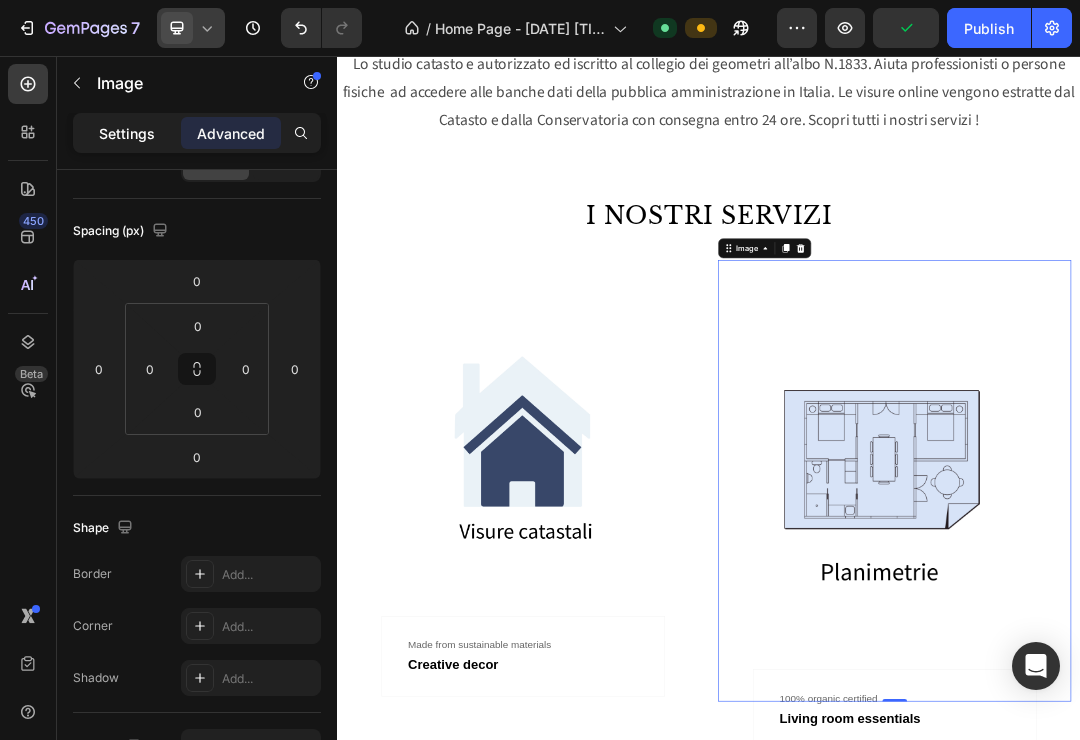 click on "Settings" at bounding box center [127, 133] 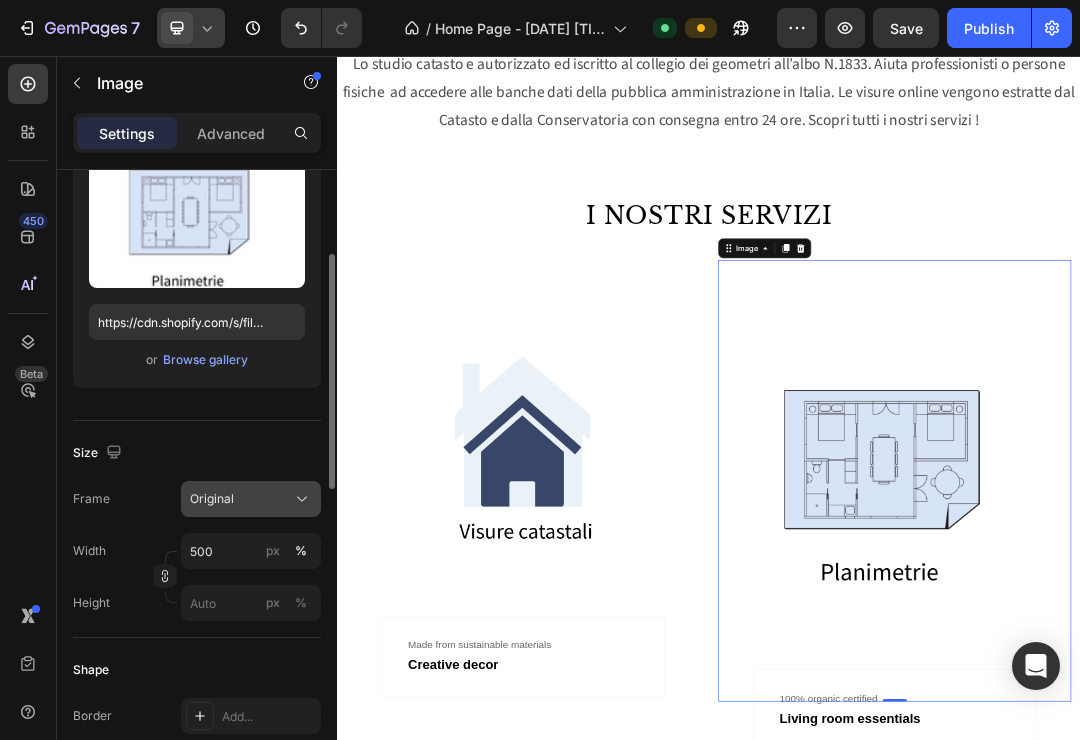 scroll, scrollTop: 225, scrollLeft: 0, axis: vertical 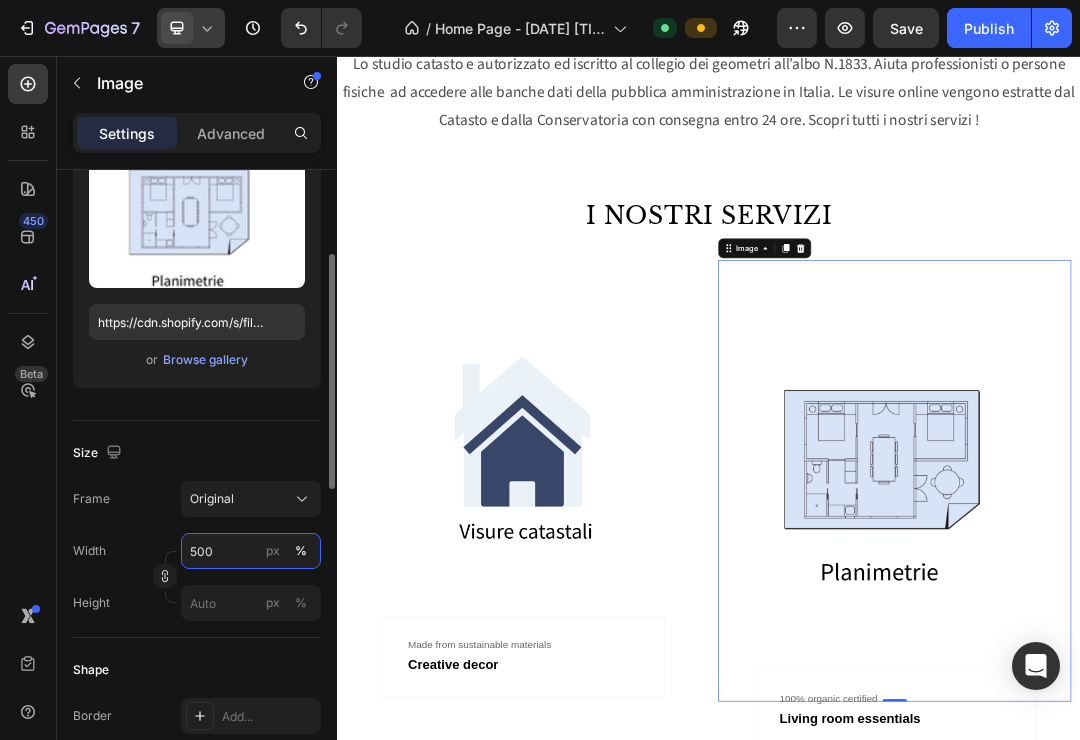 drag, startPoint x: 197, startPoint y: 554, endPoint x: 207, endPoint y: 553, distance: 10.049875 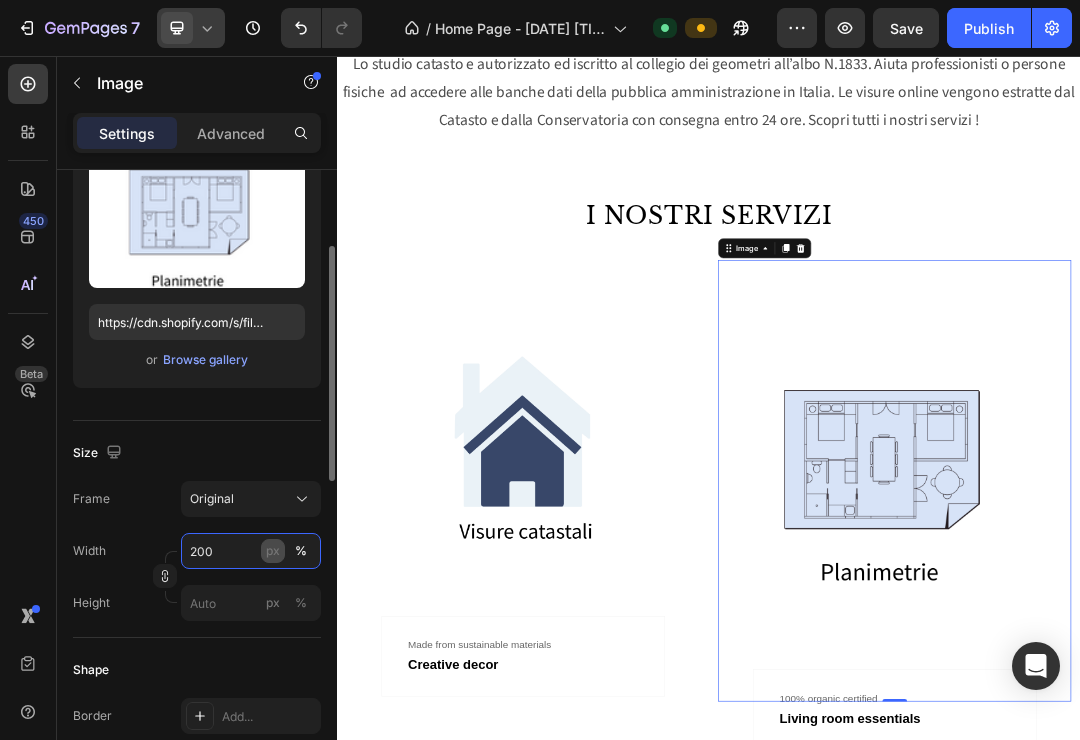 scroll, scrollTop: 219, scrollLeft: 0, axis: vertical 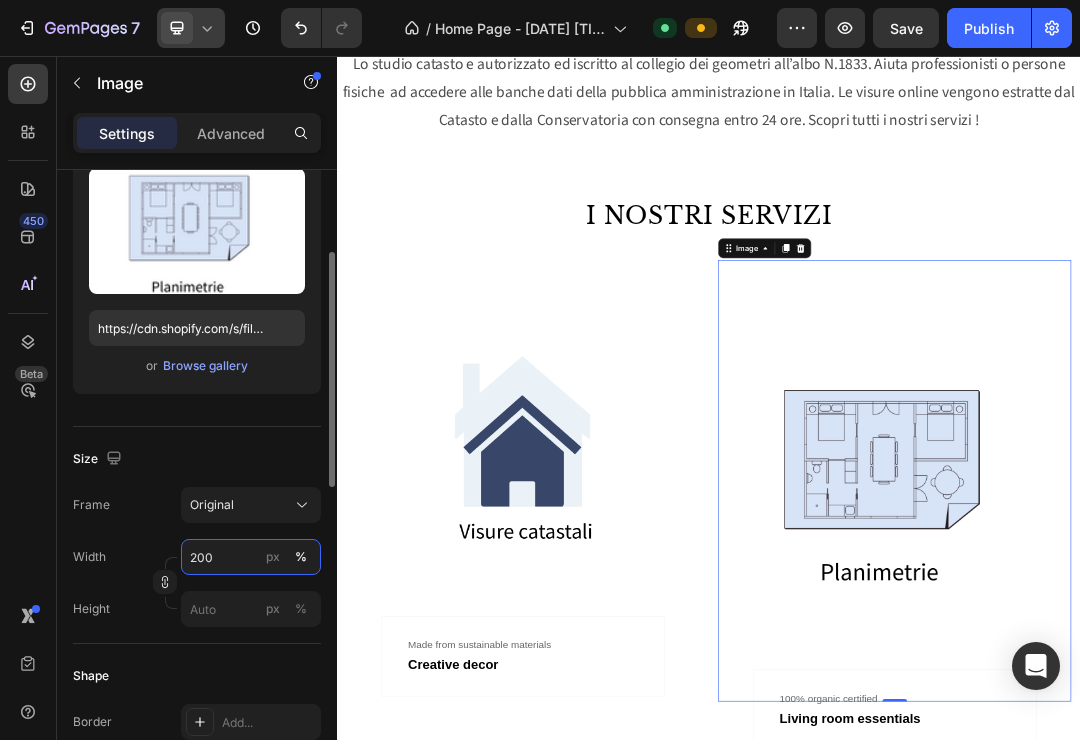 click on "200" at bounding box center (251, 557) 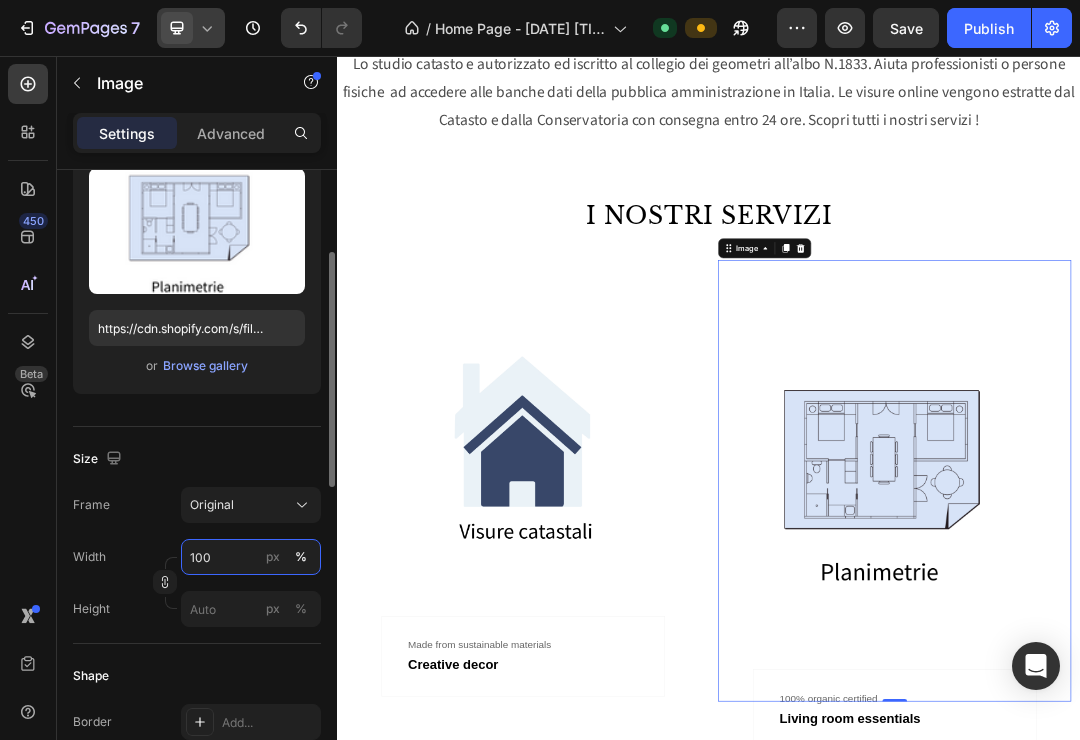 drag, startPoint x: 247, startPoint y: 555, endPoint x: 170, endPoint y: 554, distance: 77.00649 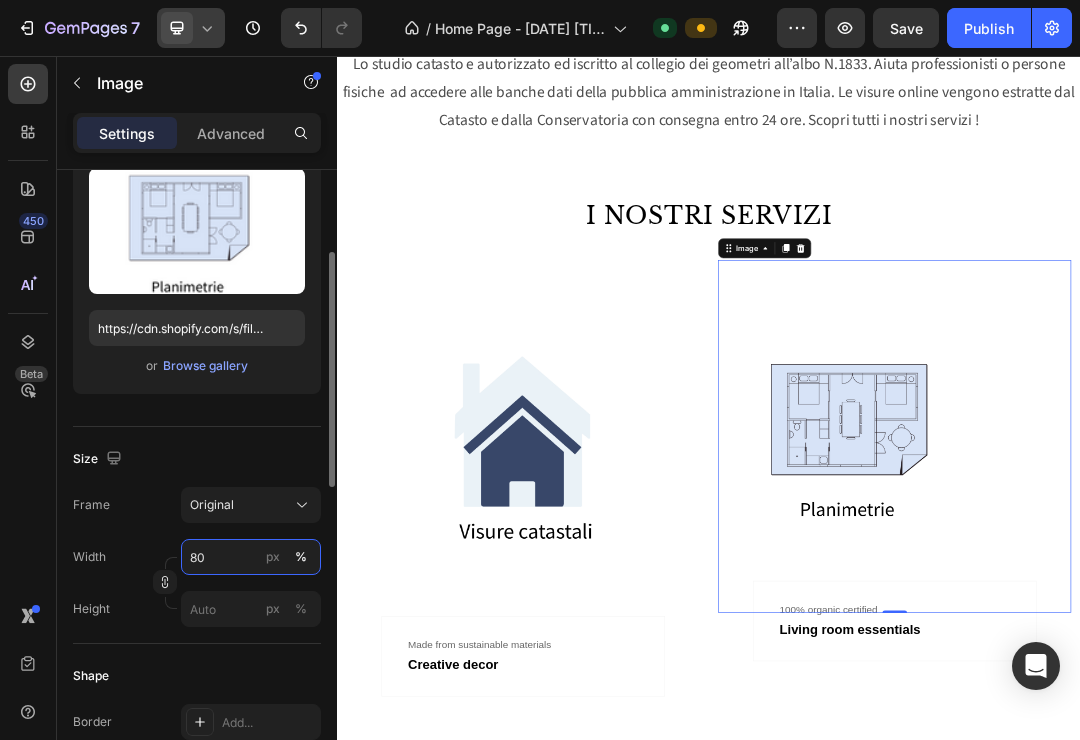 type on "8" 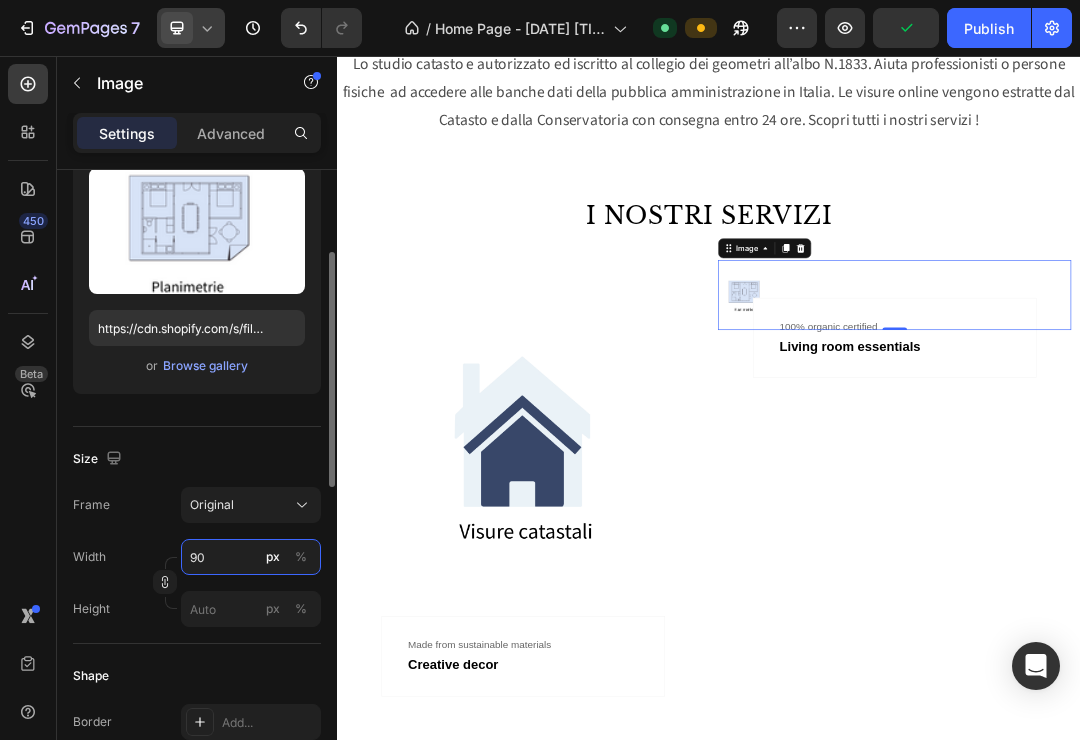 type on "9" 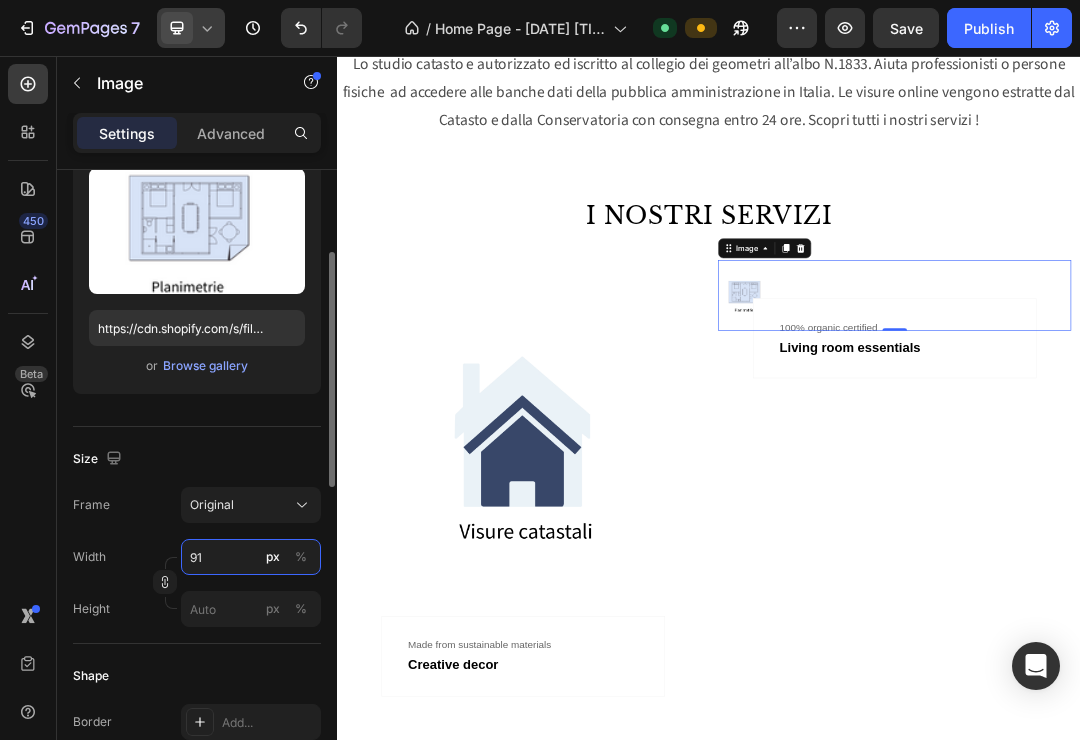 type on "9" 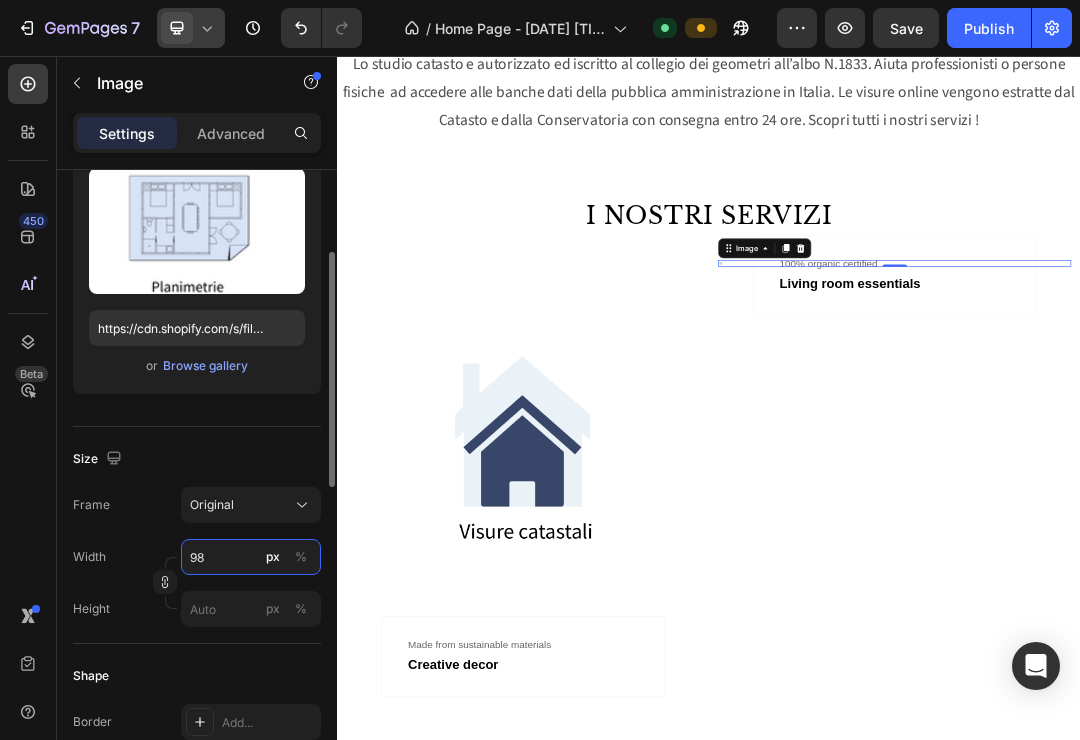 type on "9" 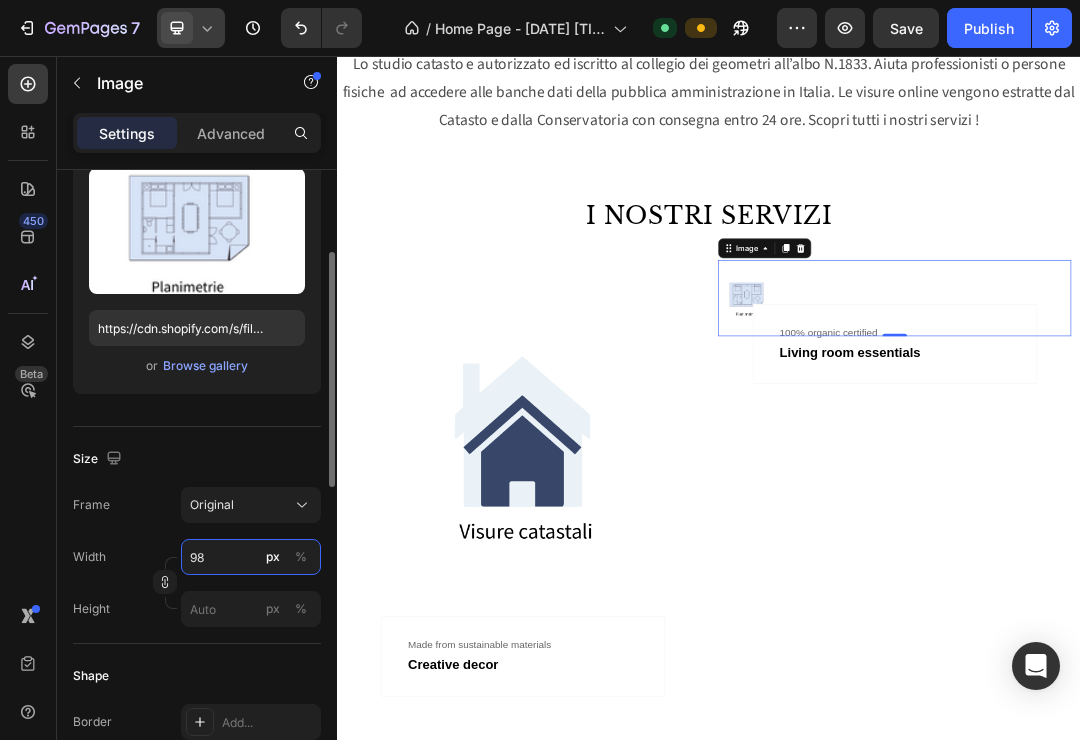 type on "9" 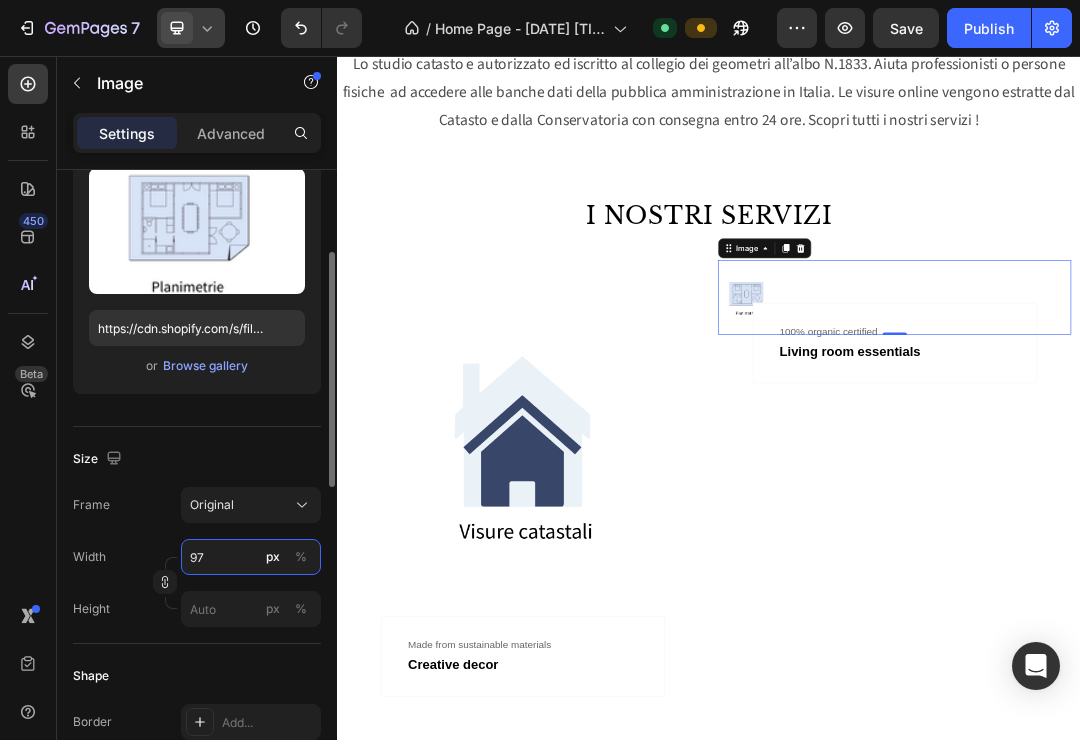type on "9" 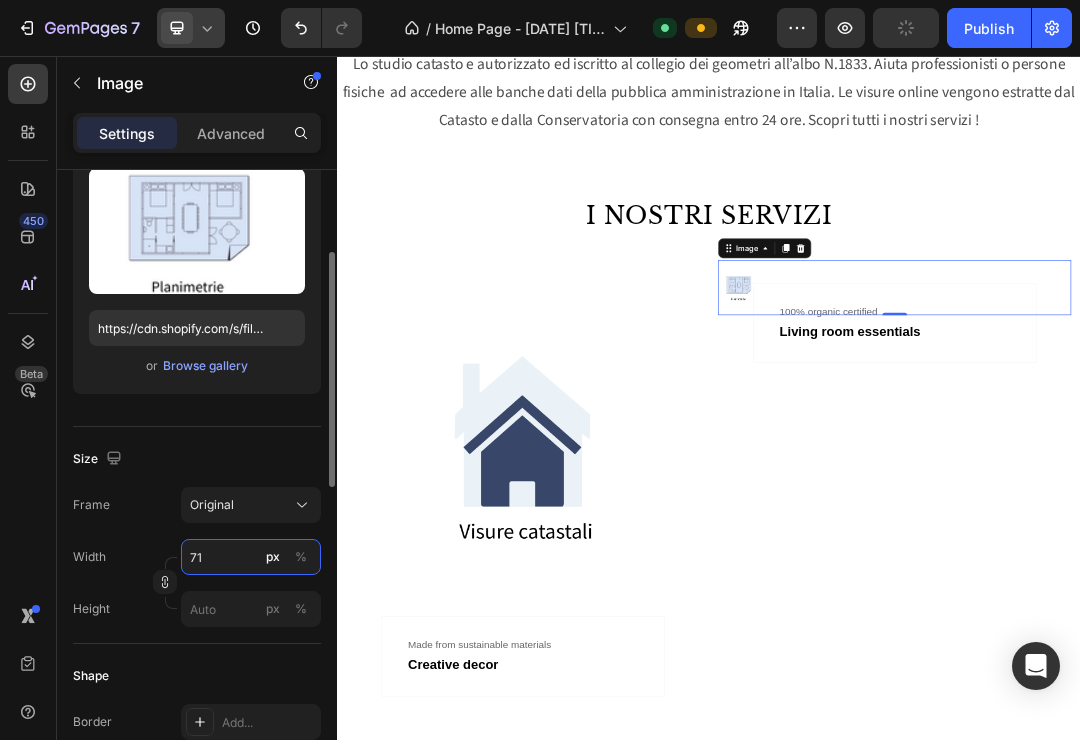 type on "7" 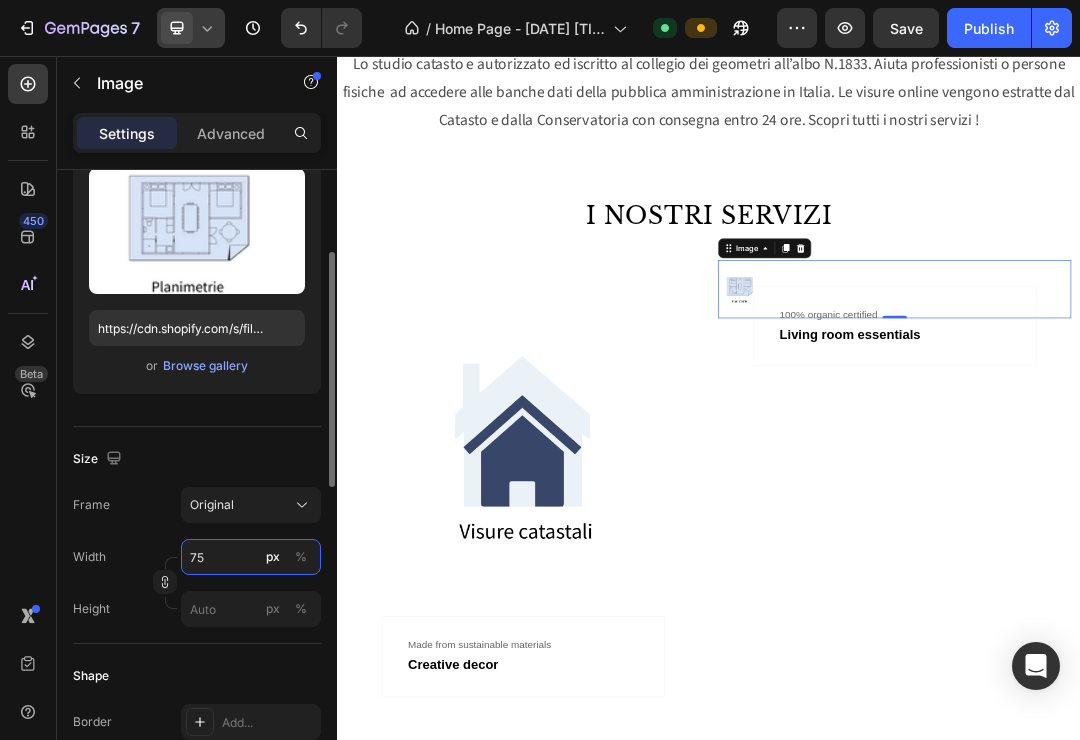 type on "7" 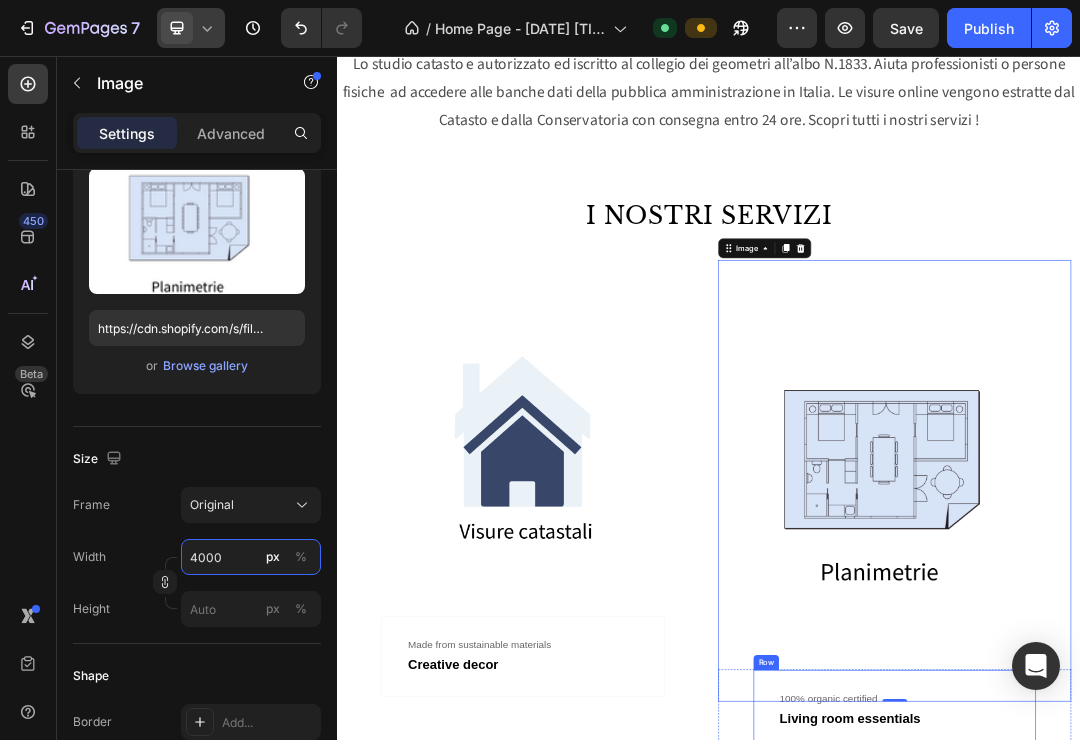 type on "4000" 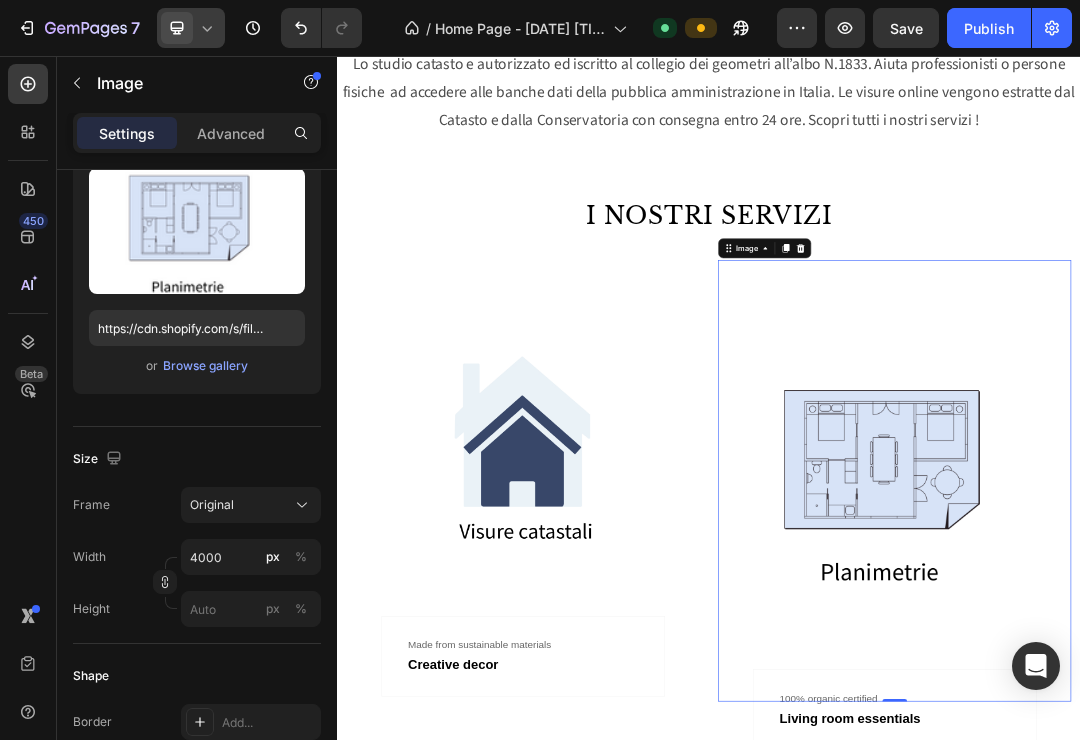click at bounding box center [1237, 741] 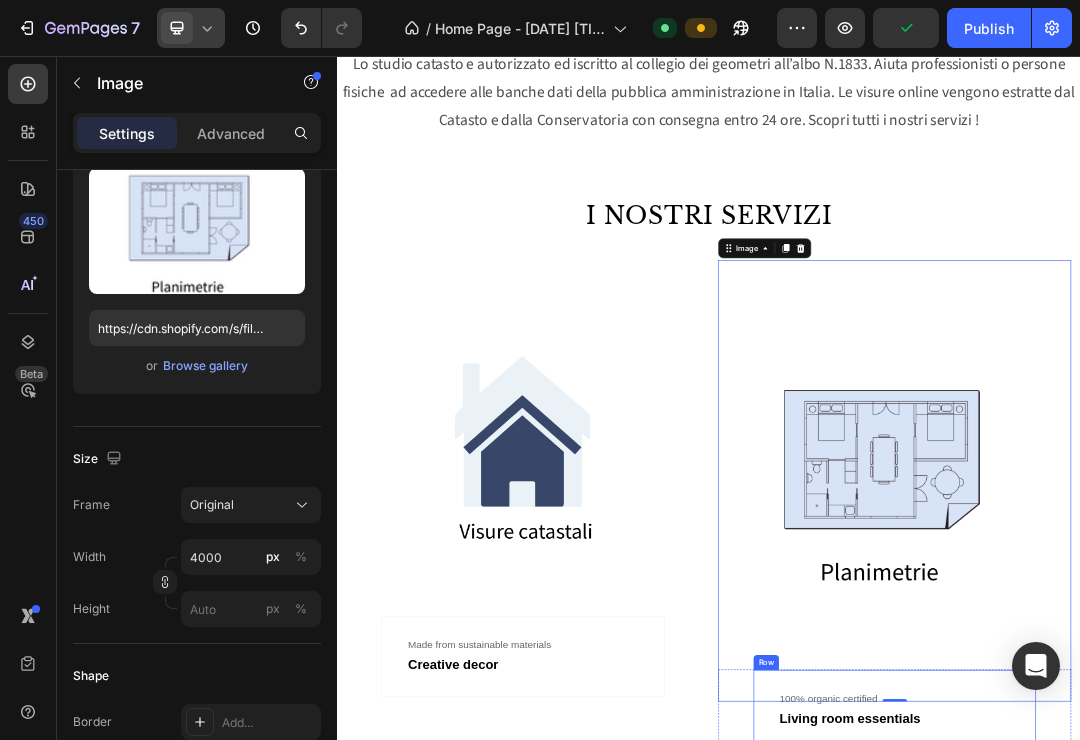 click on "100% organic certified Text Living room essentials Text Row" at bounding box center [1237, 1111] 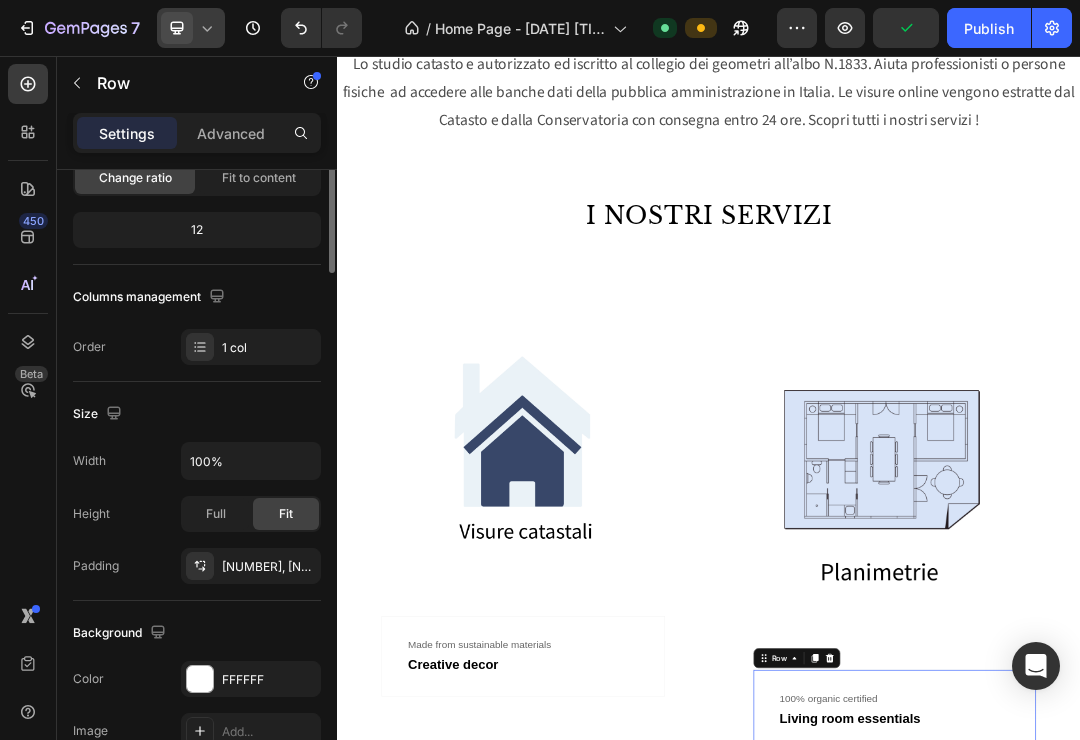 scroll, scrollTop: 0, scrollLeft: 0, axis: both 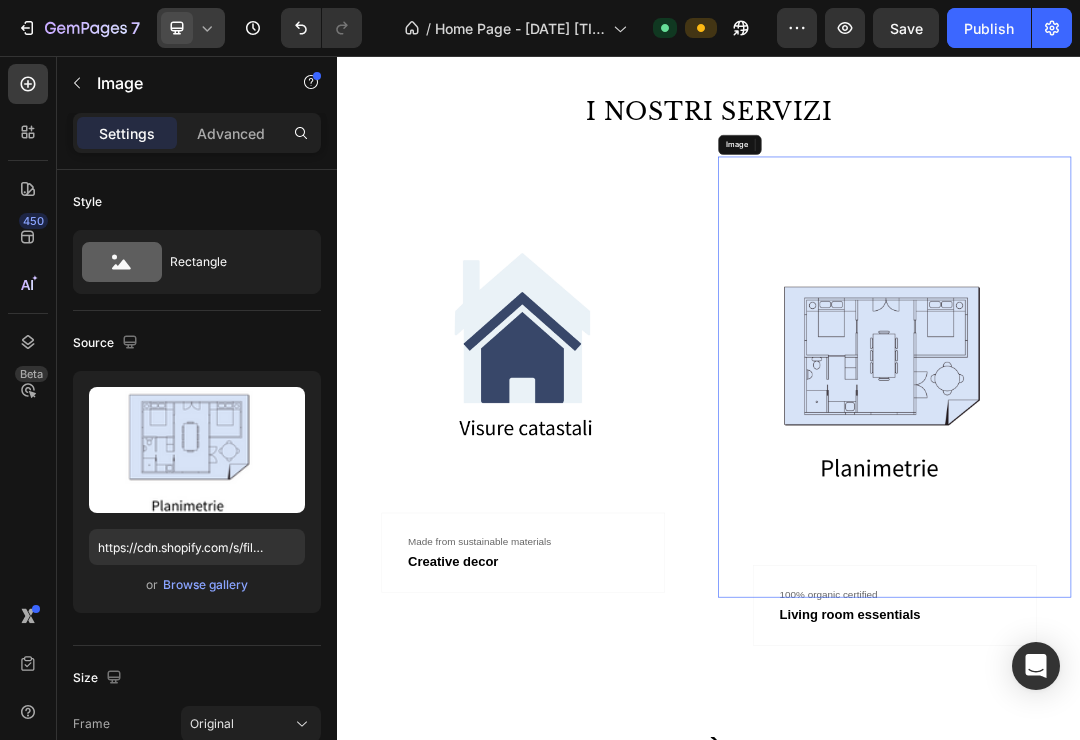 click at bounding box center [1237, 574] 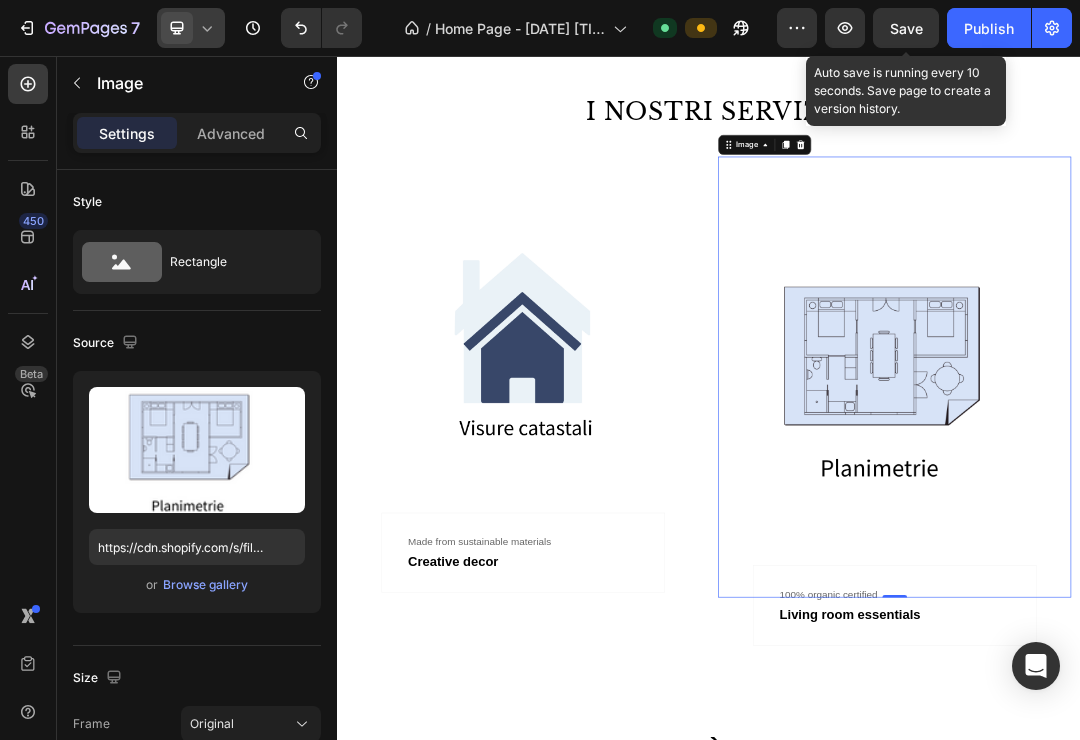 click on "Save" at bounding box center [906, 28] 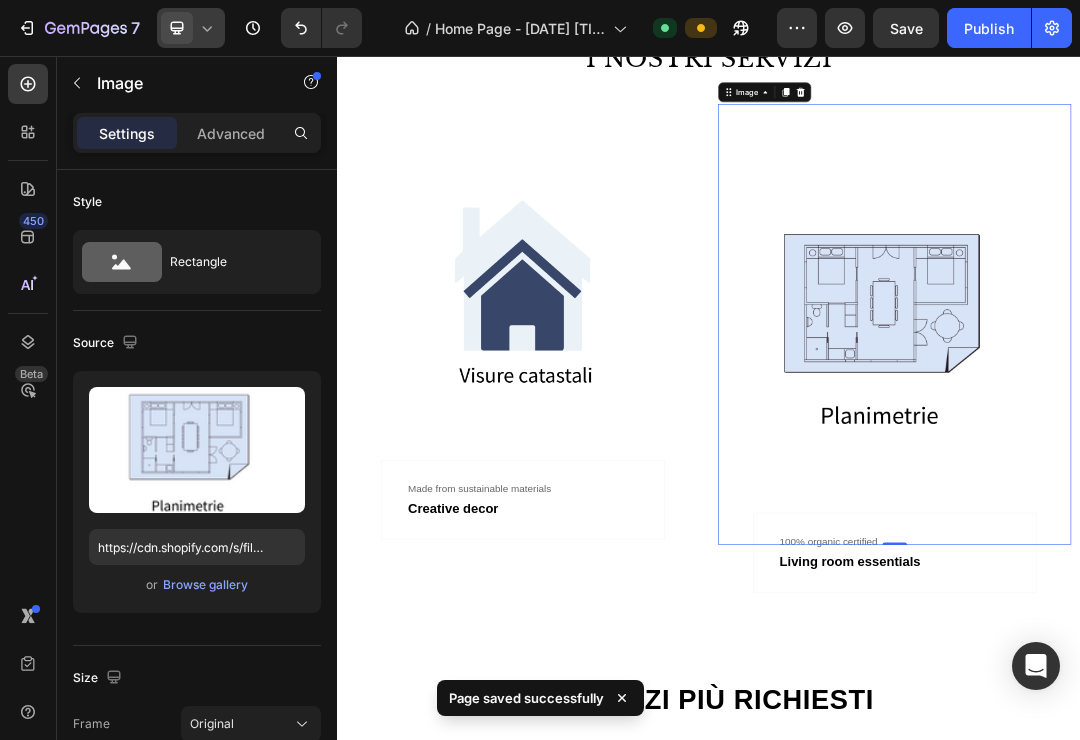 scroll, scrollTop: 1003, scrollLeft: 0, axis: vertical 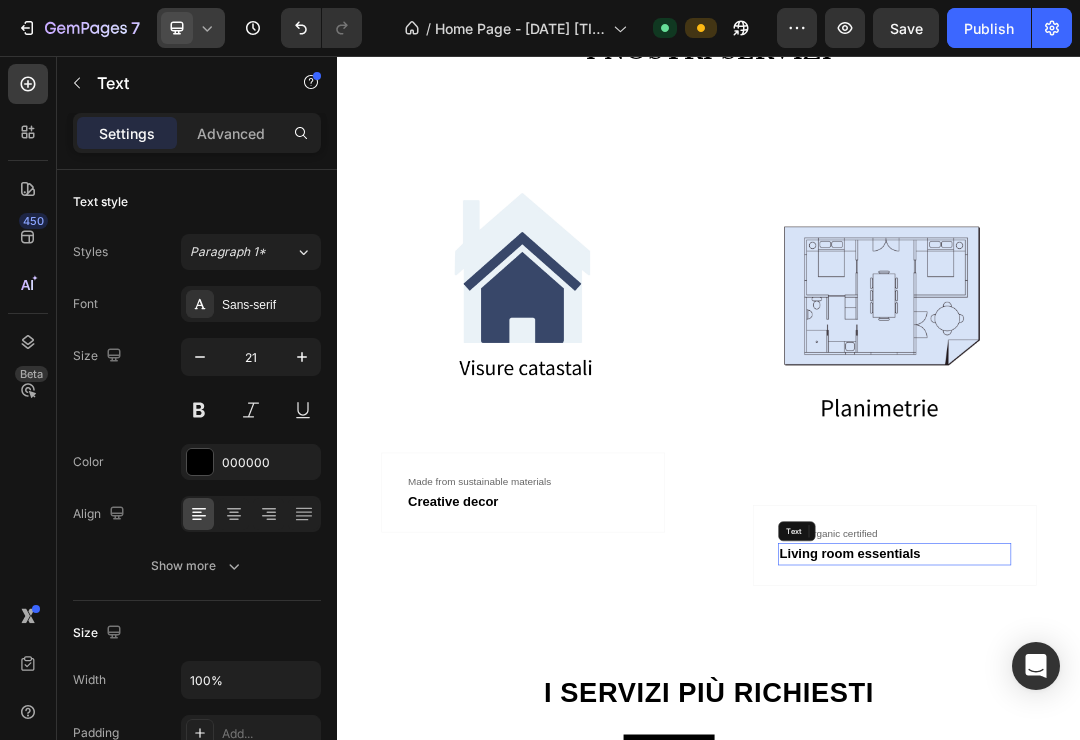 click on "Living room essentials" at bounding box center [1237, 860] 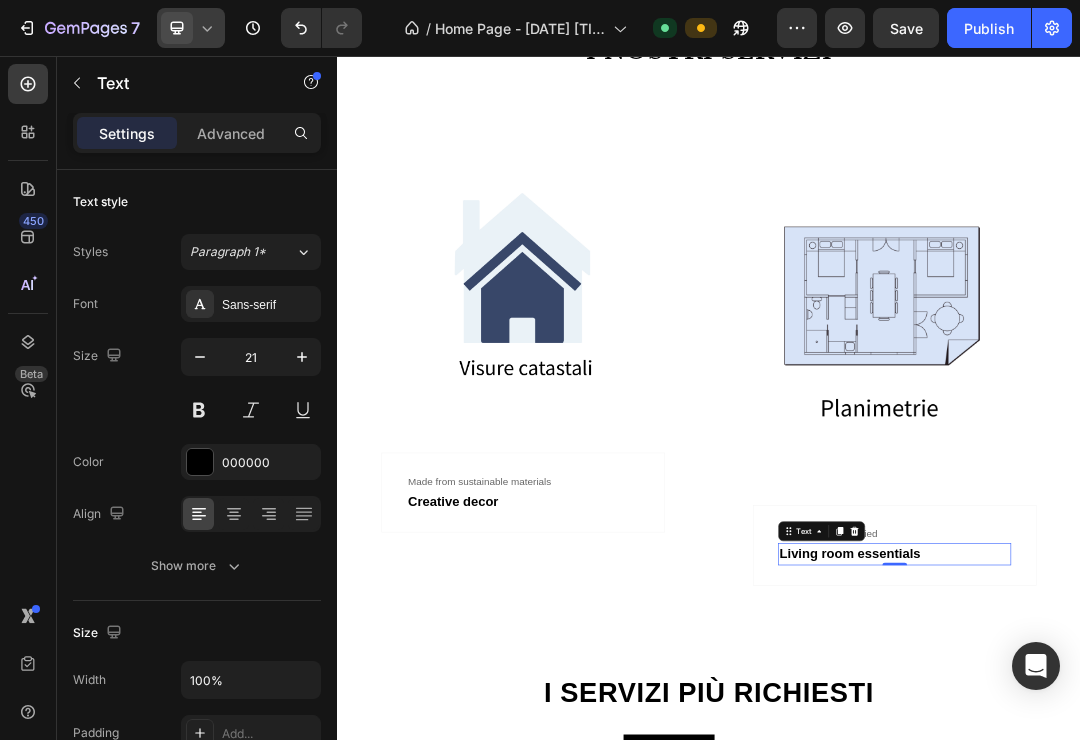 click 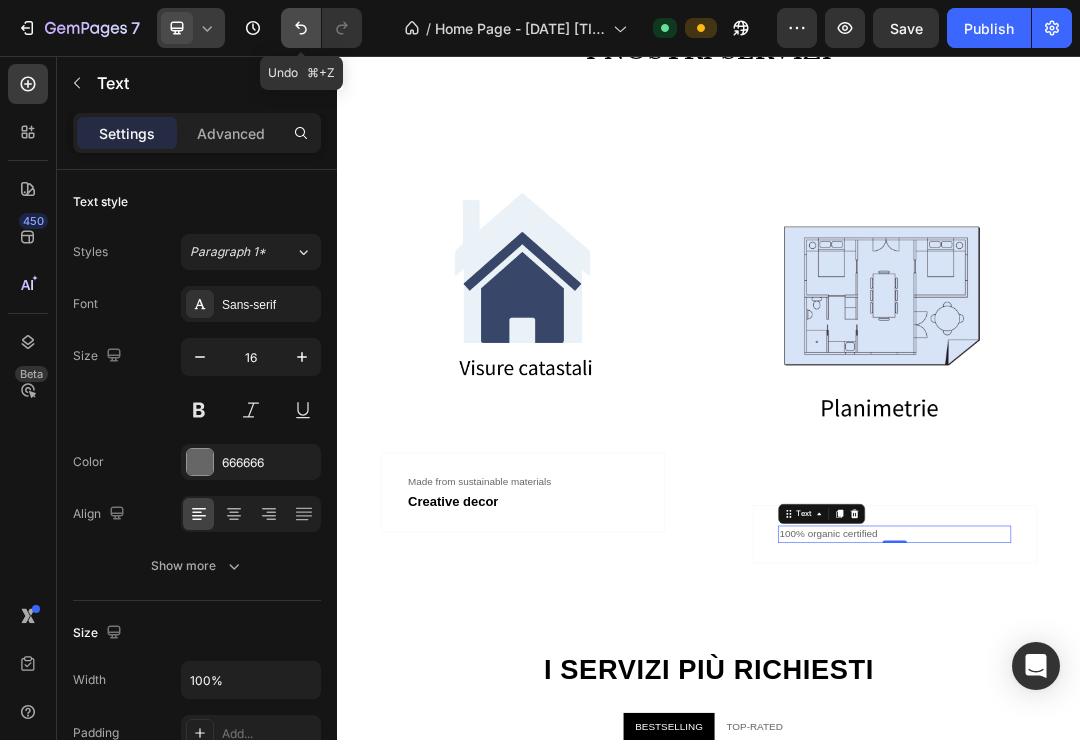 click 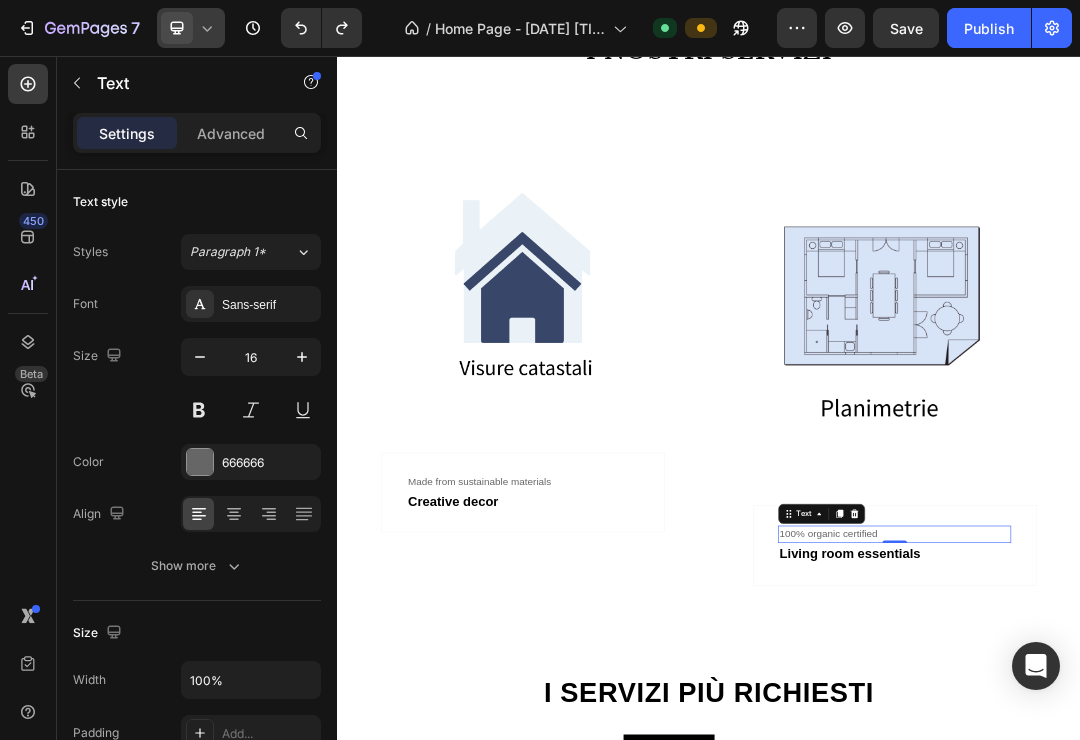 click on "100% organic certified" at bounding box center (1237, 828) 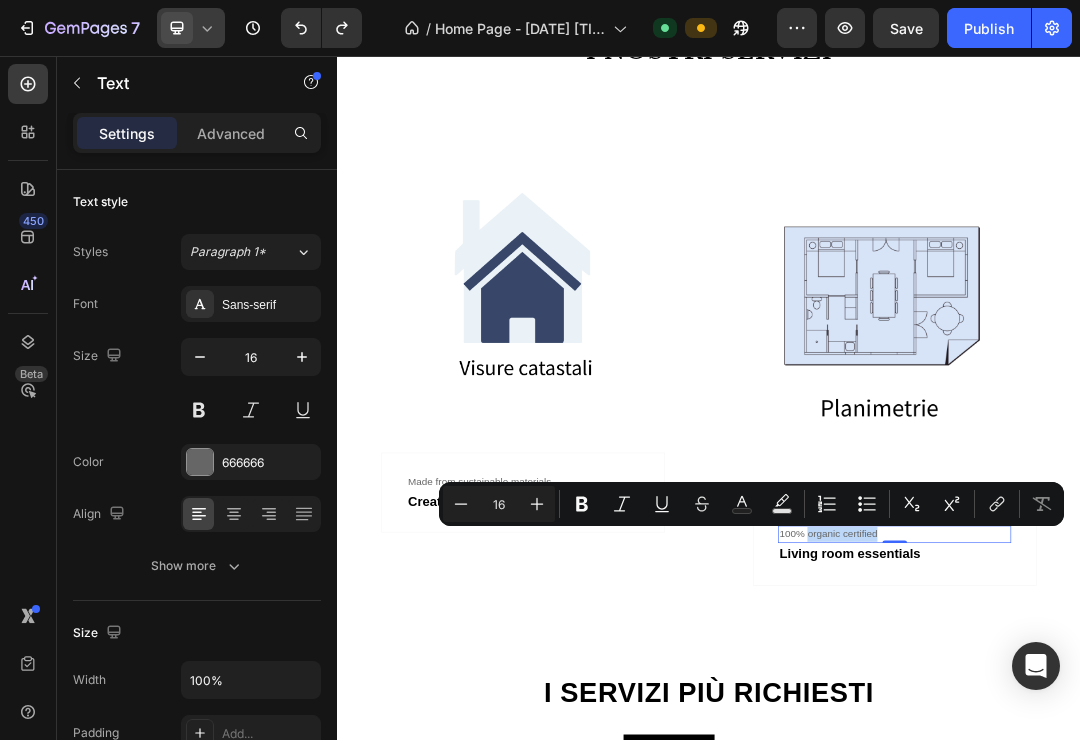 drag, startPoint x: 1237, startPoint y: 830, endPoint x: 1119, endPoint y: 828, distance: 118.016945 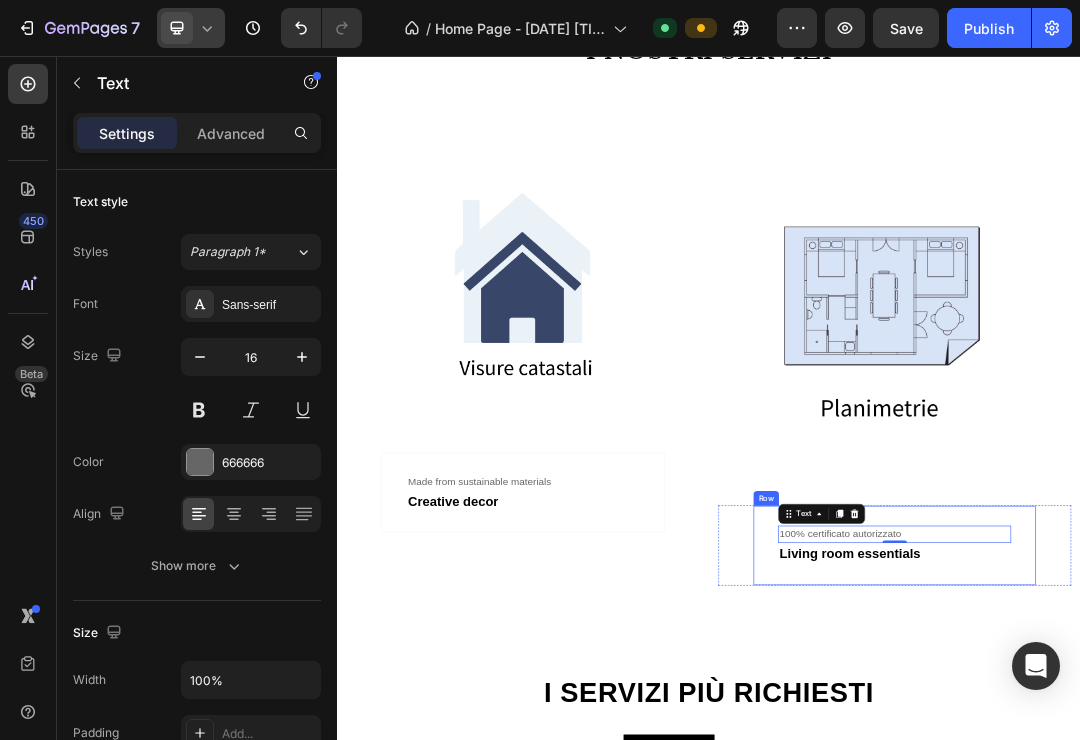 drag, startPoint x: 1280, startPoint y: 830, endPoint x: 1043, endPoint y: 828, distance: 237.00844 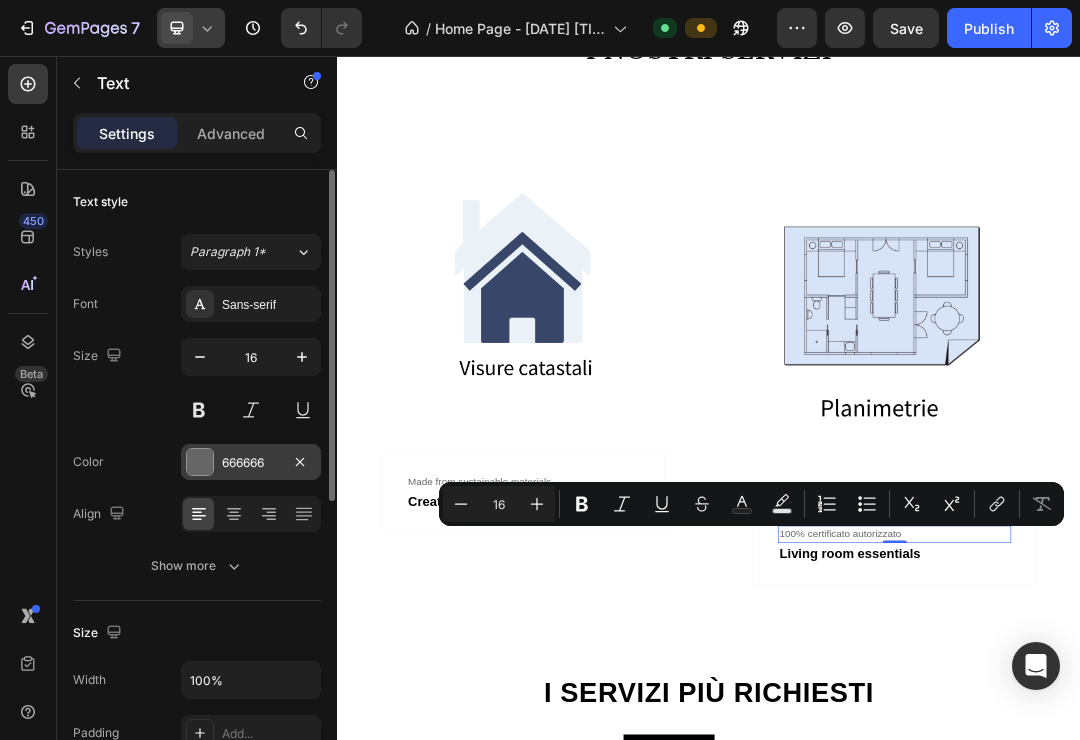 click at bounding box center [200, 462] 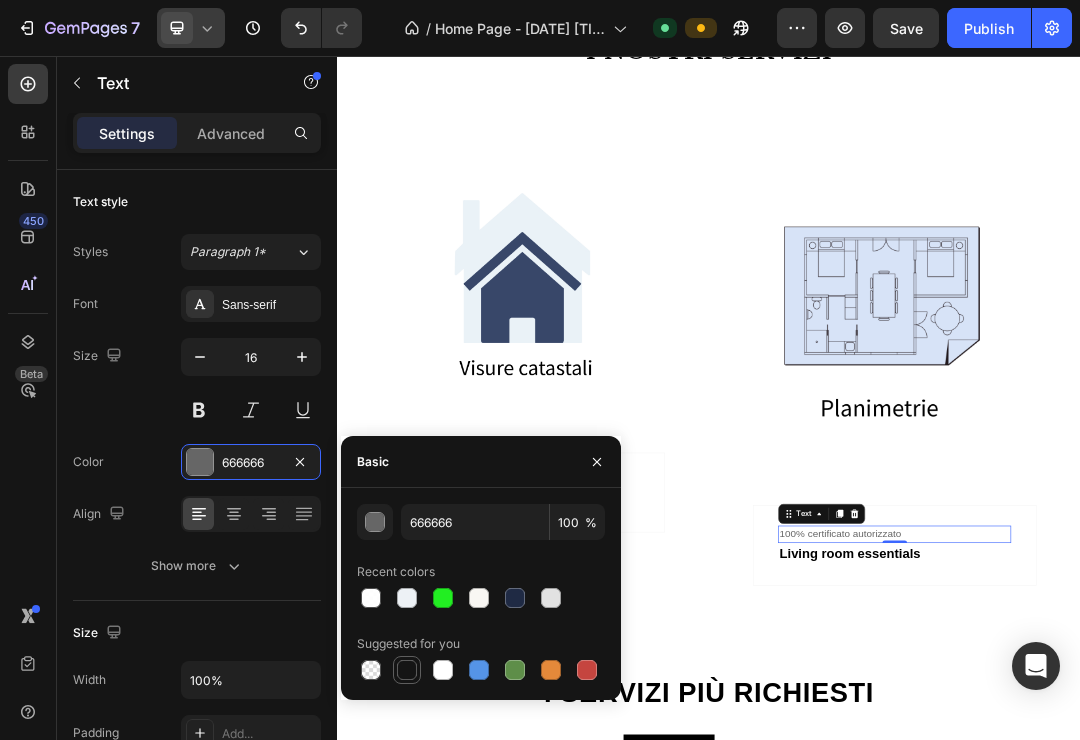 click at bounding box center [407, 670] 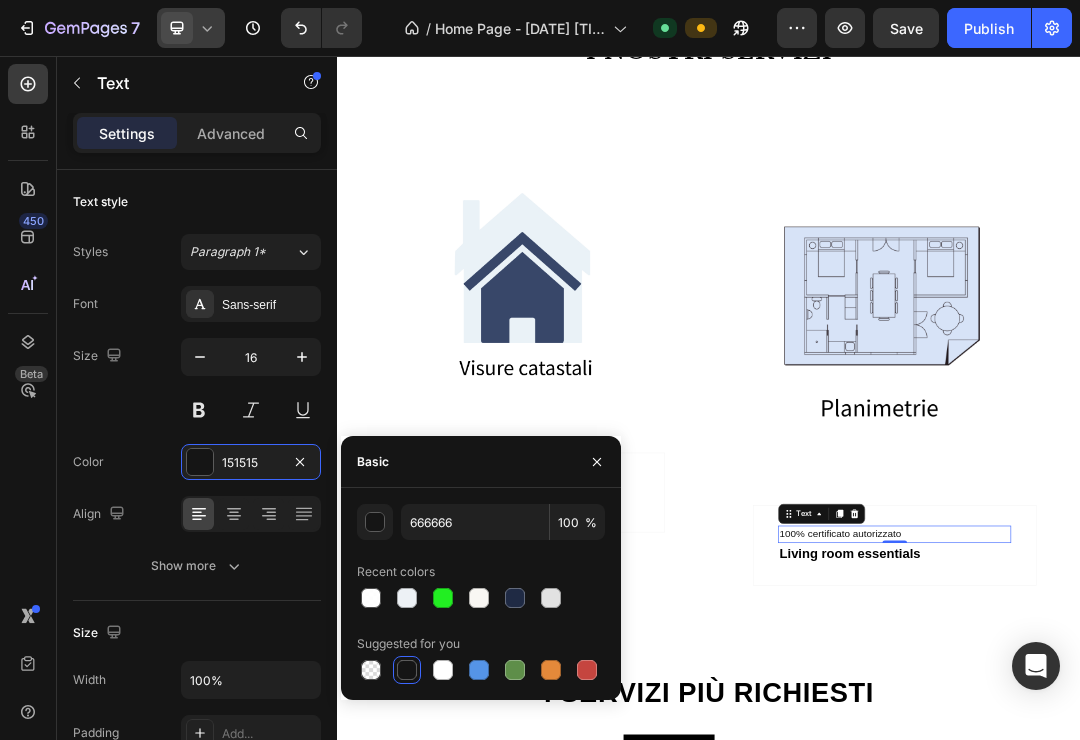 type on "151515" 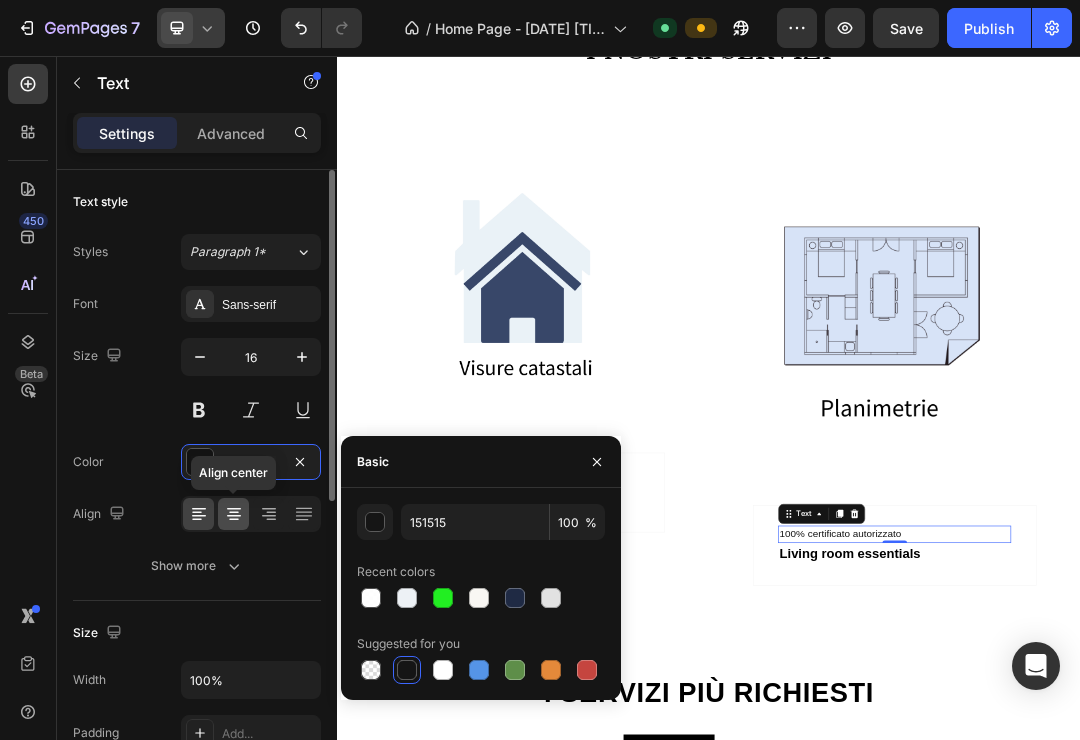 click 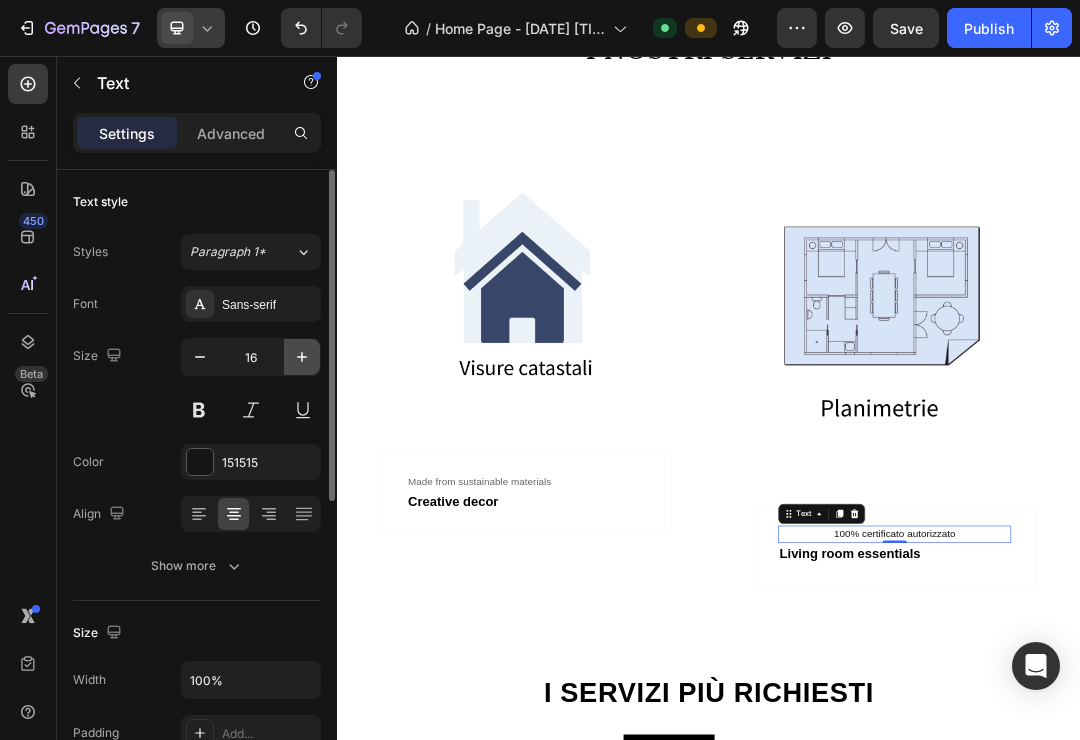 click 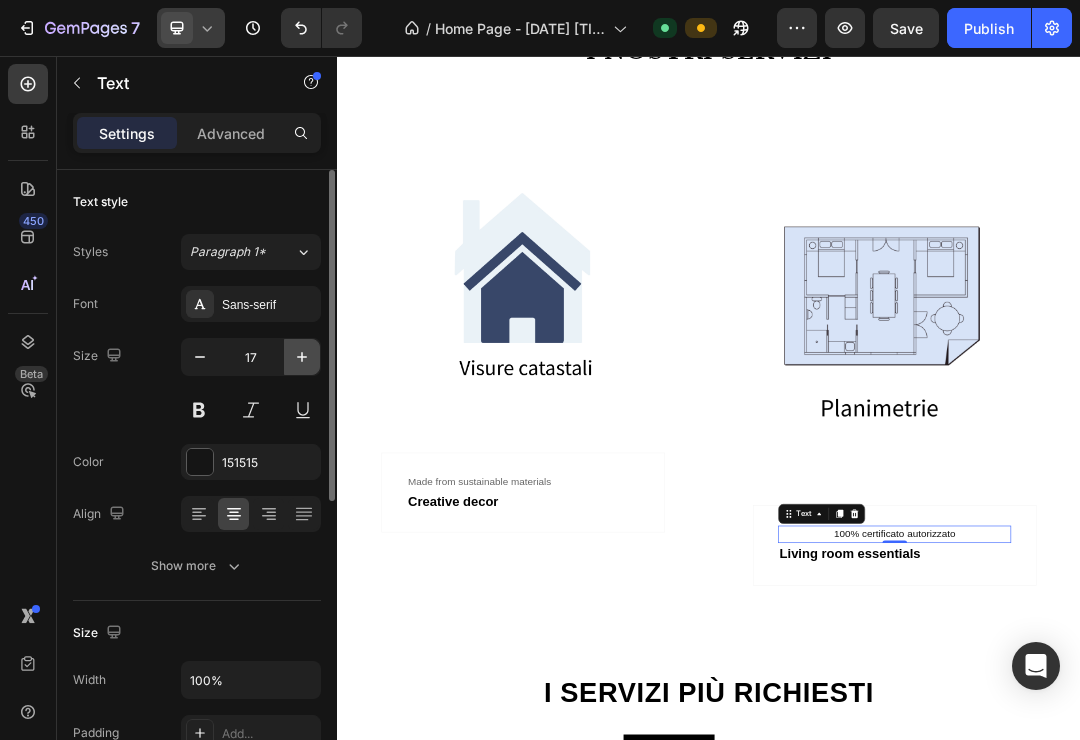 click 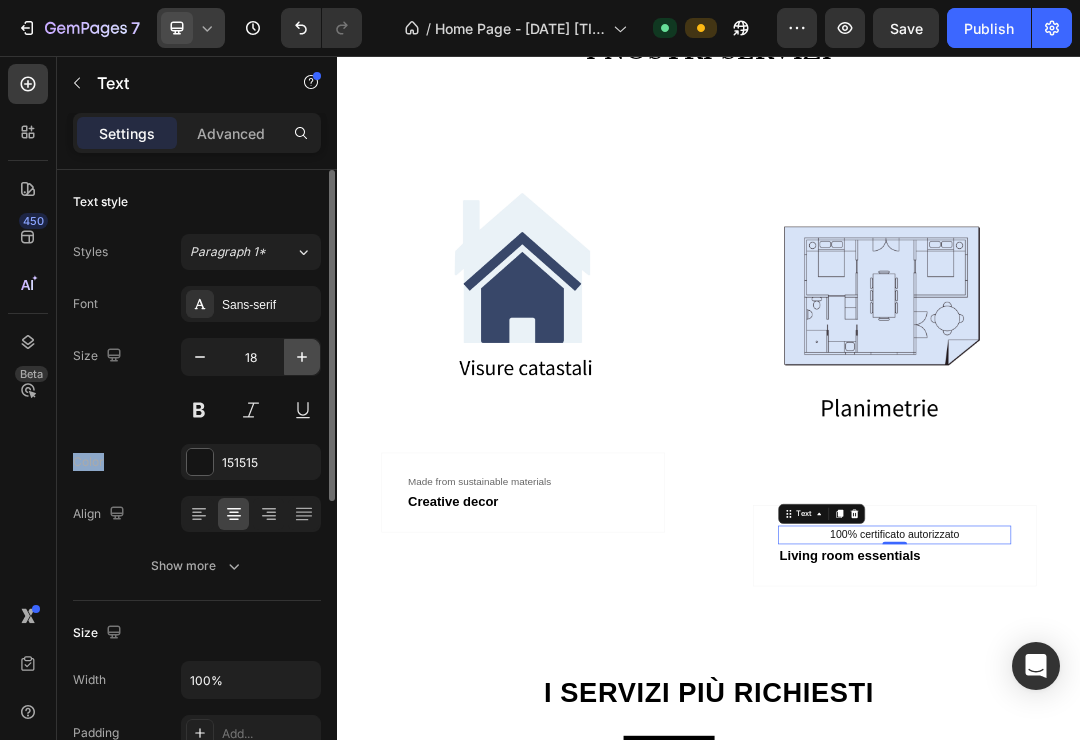 click 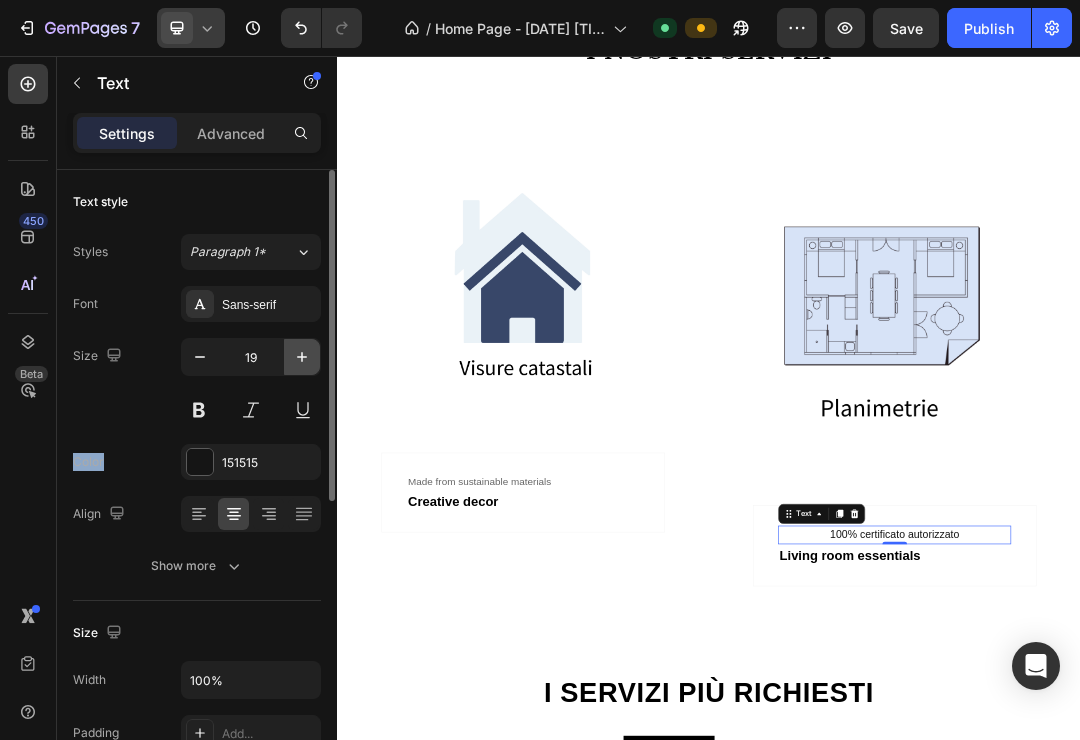 click 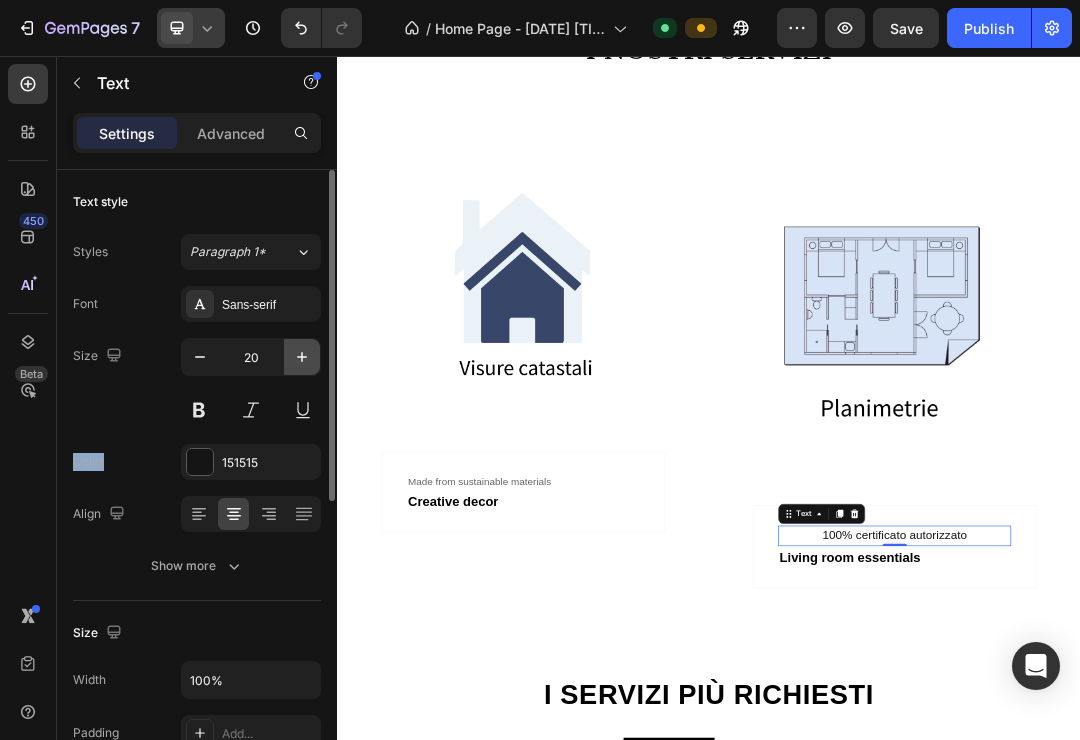 click 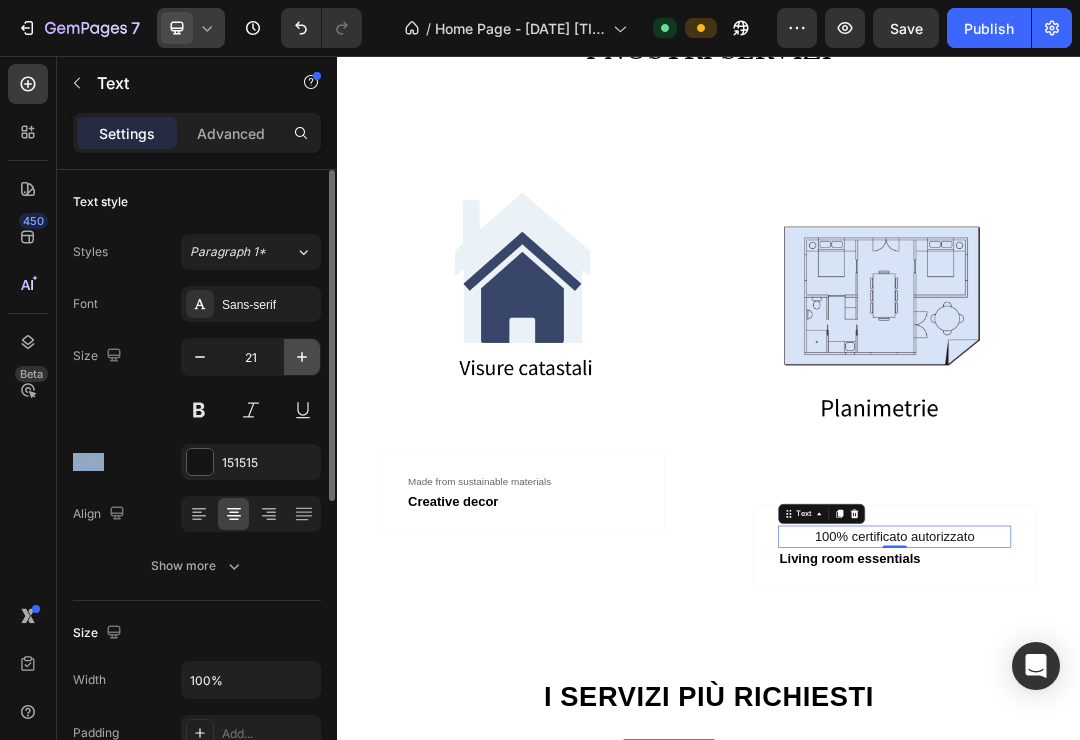 click 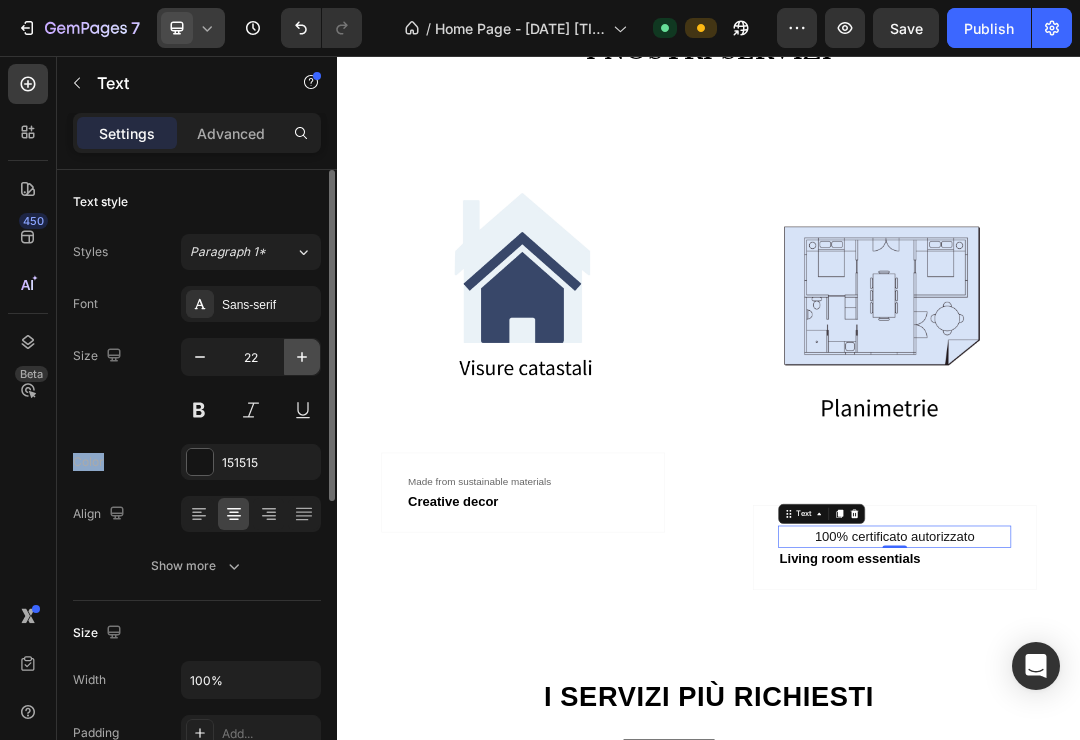click 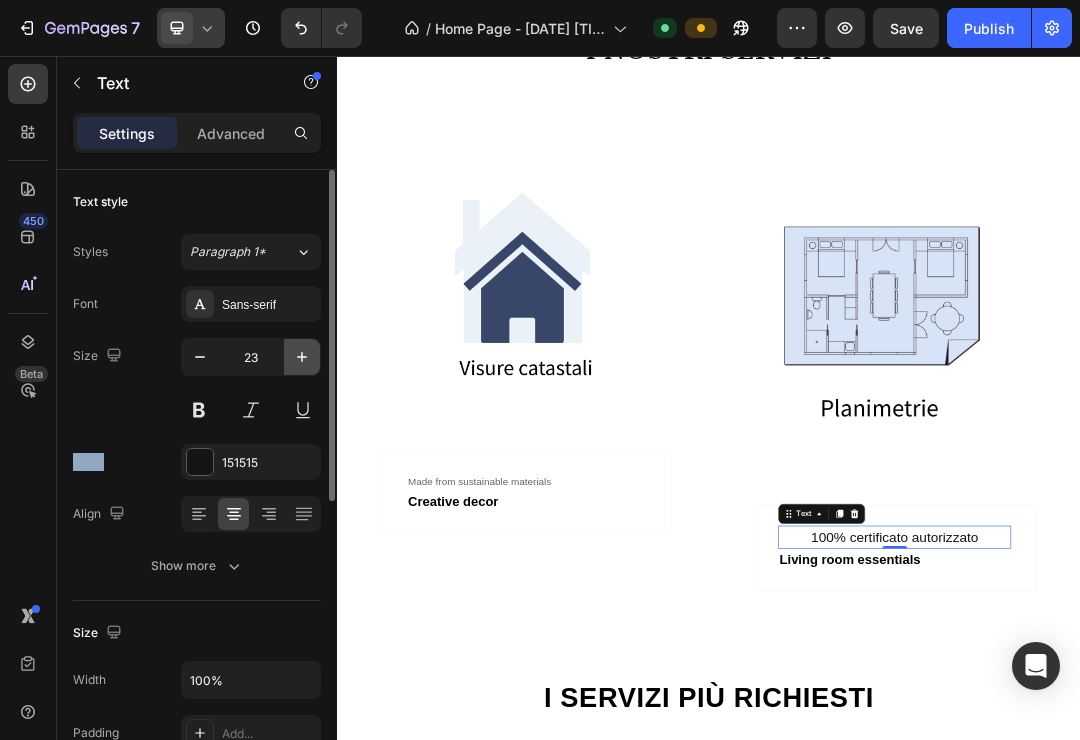 click 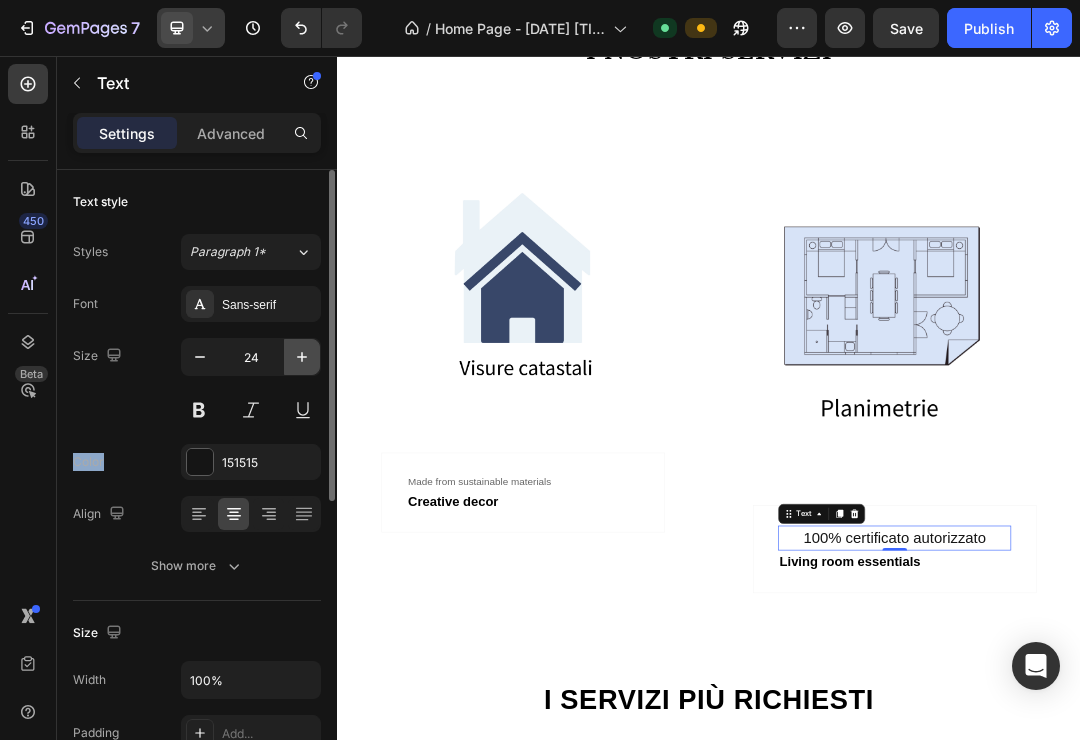 click 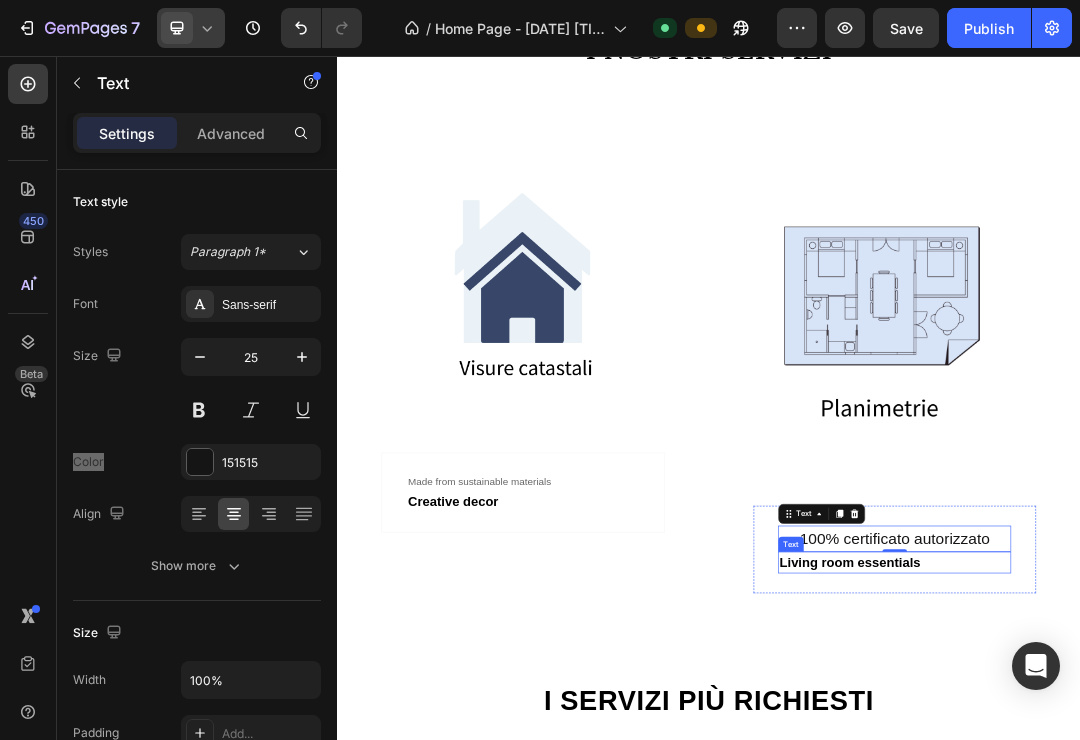 click on "Living room essentials" at bounding box center [1237, 874] 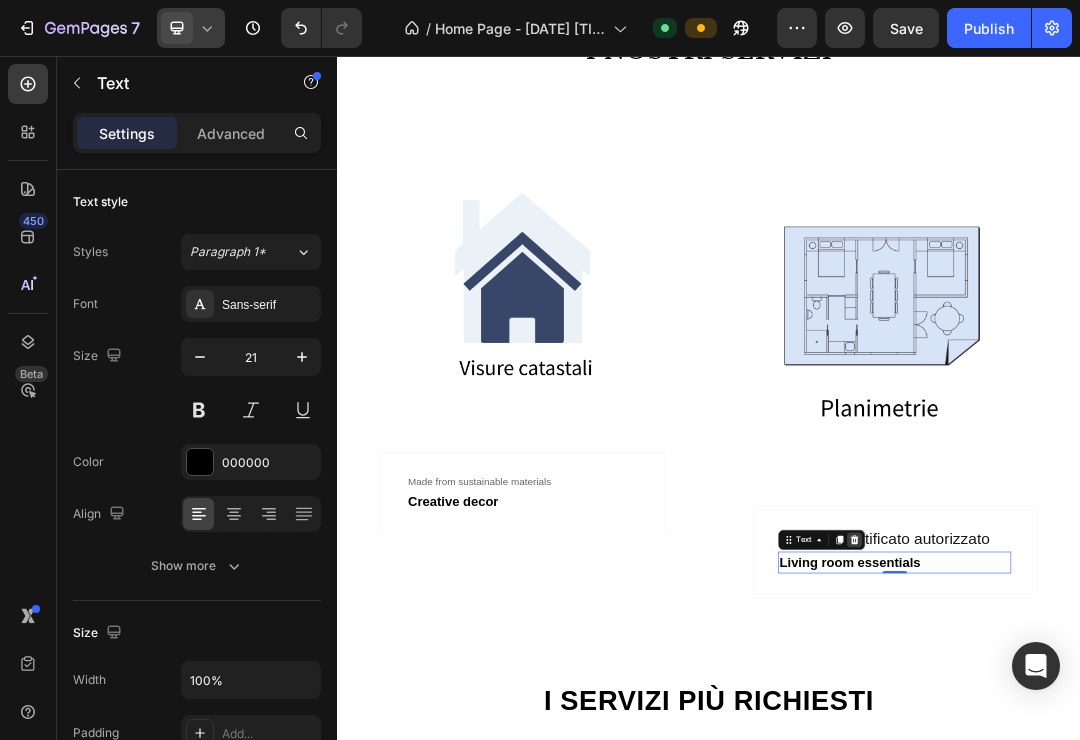 click at bounding box center [1172, 837] 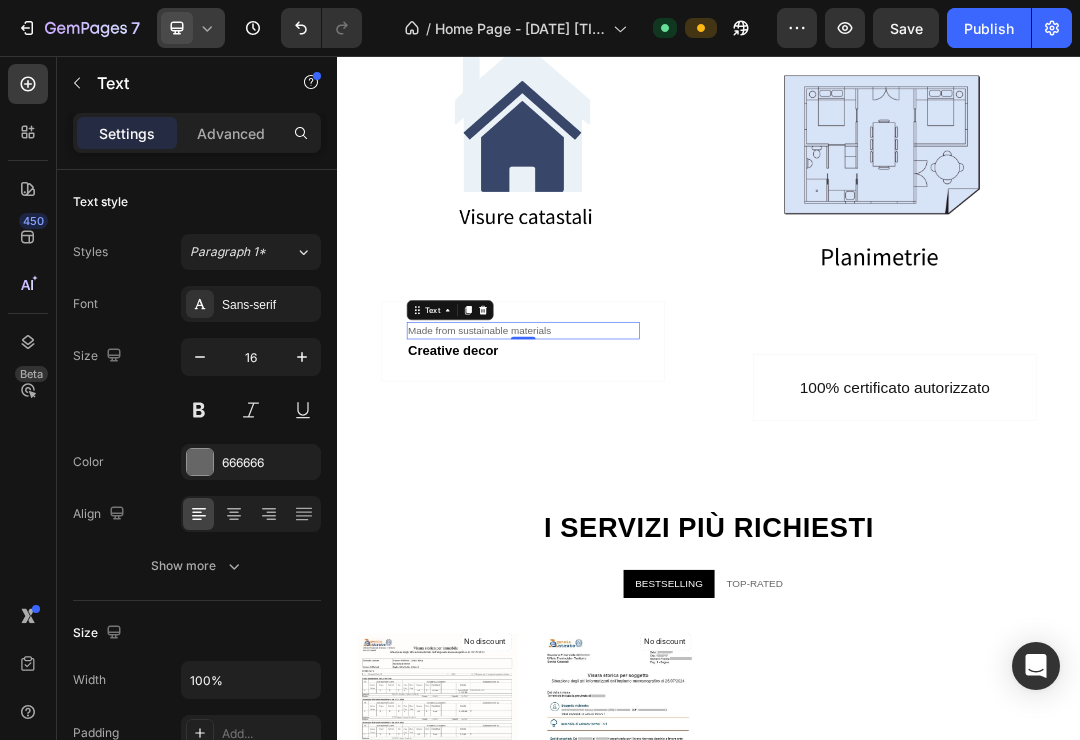 click 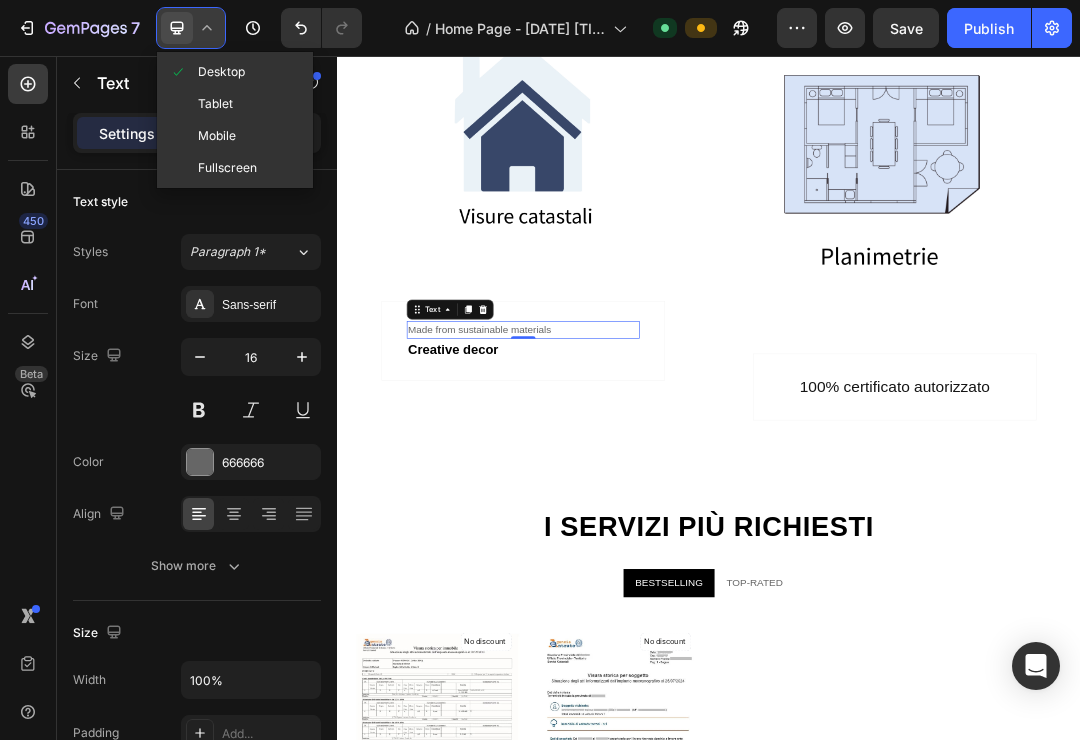 scroll, scrollTop: 1250, scrollLeft: 0, axis: vertical 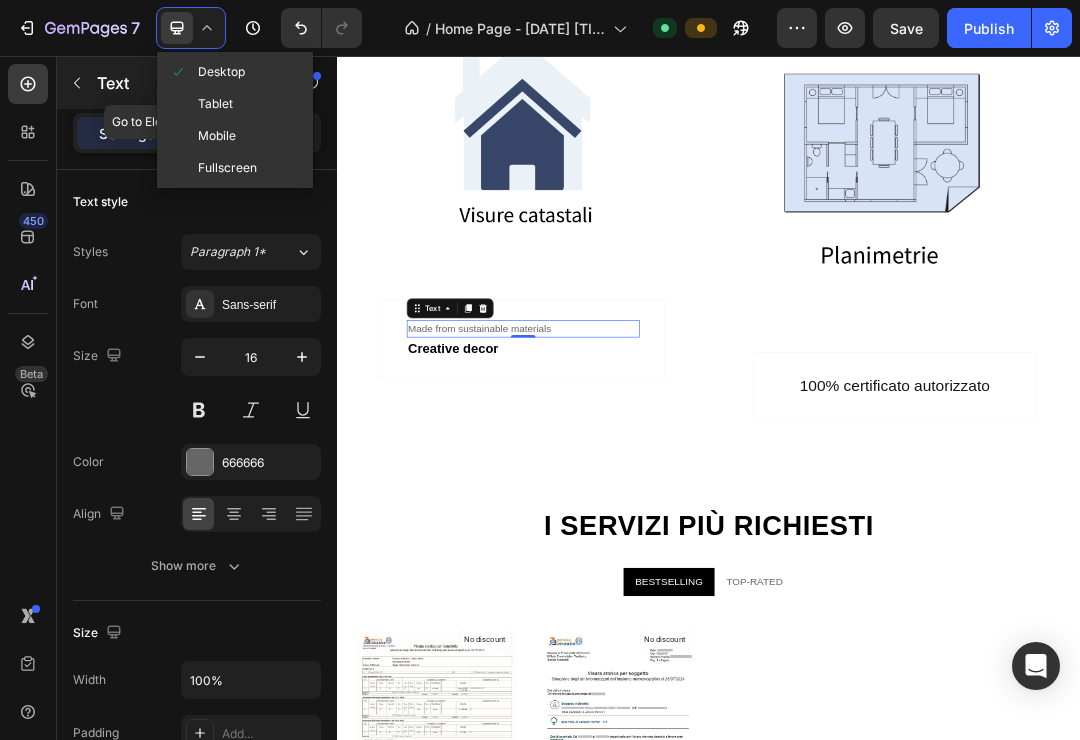 click on "Text" at bounding box center (182, 83) 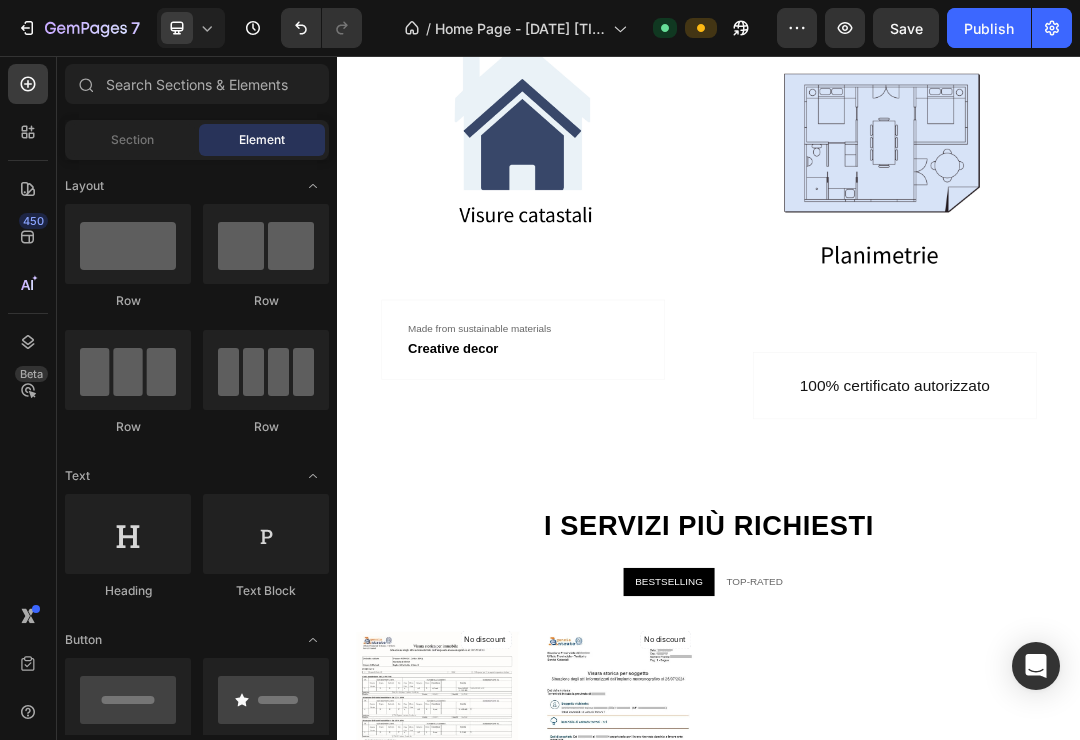 click 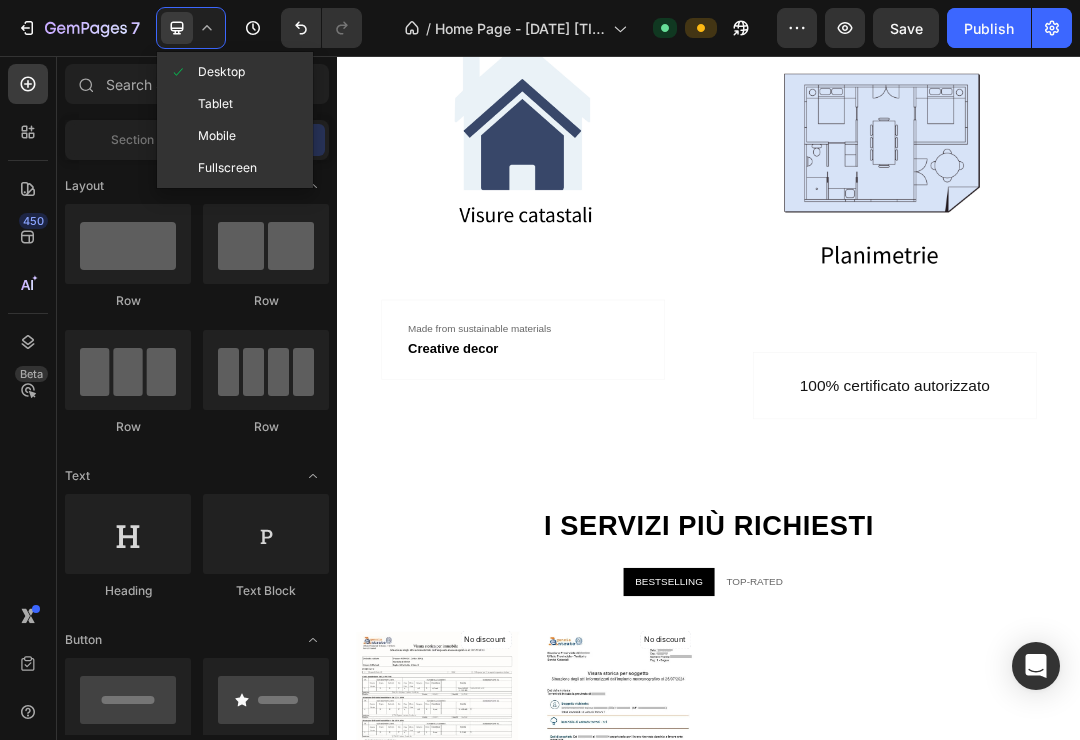click on "Mobile" at bounding box center [217, 136] 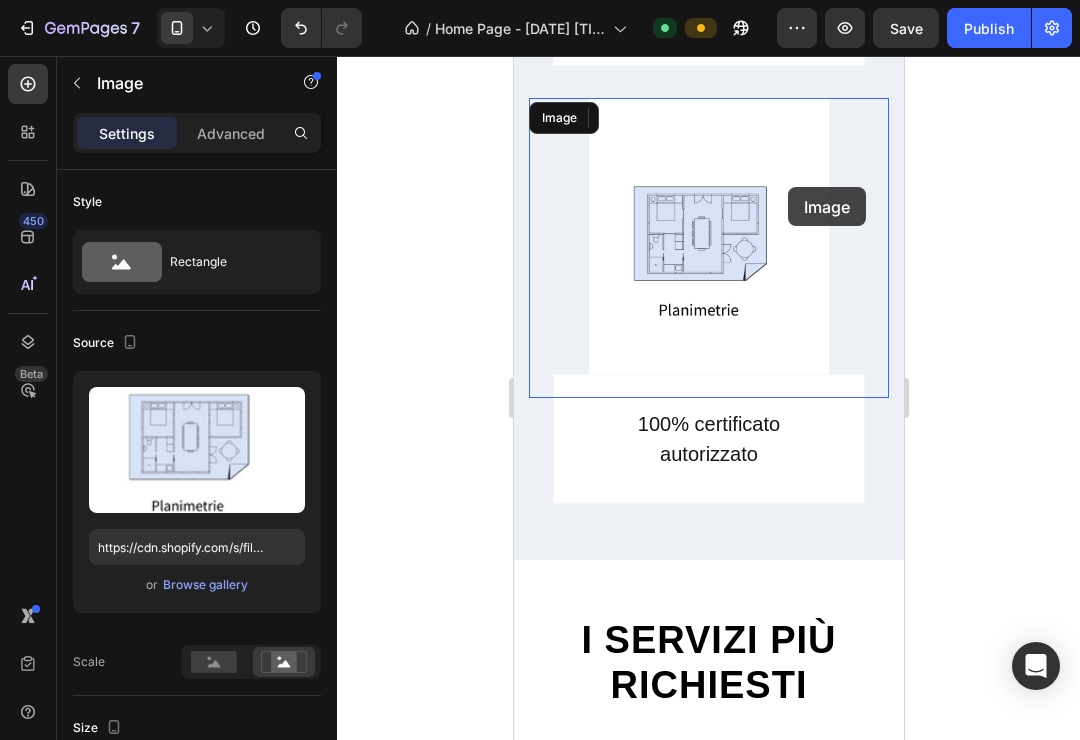 scroll, scrollTop: 1491, scrollLeft: 0, axis: vertical 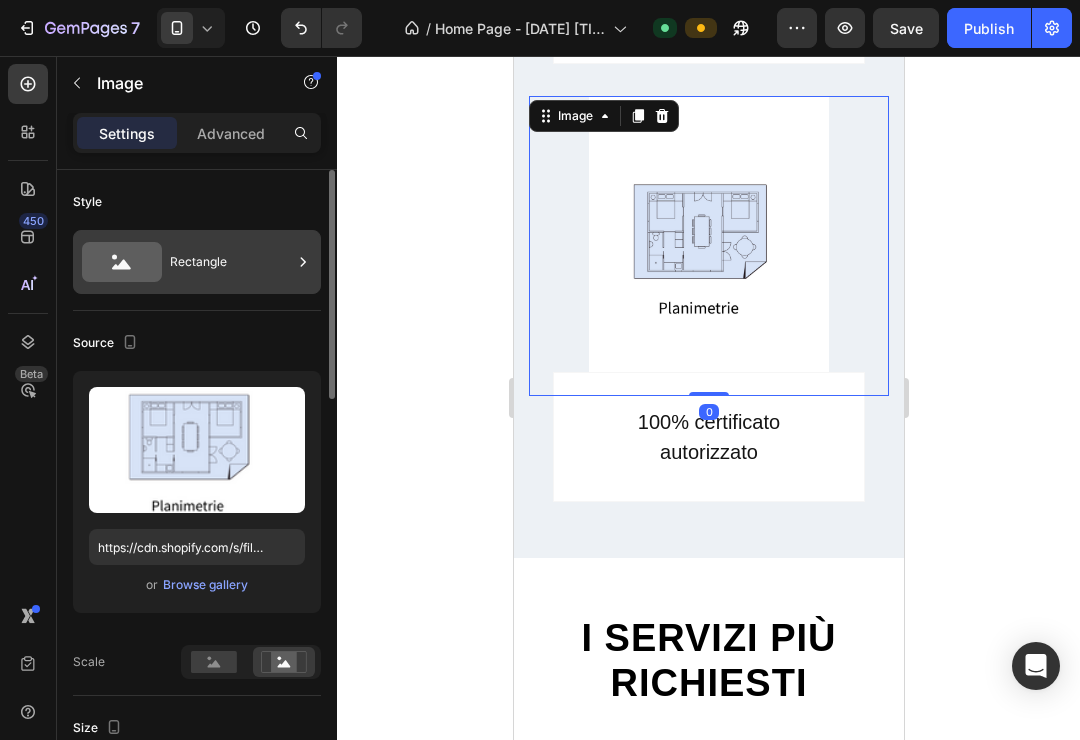click on "Rectangle" at bounding box center [231, 262] 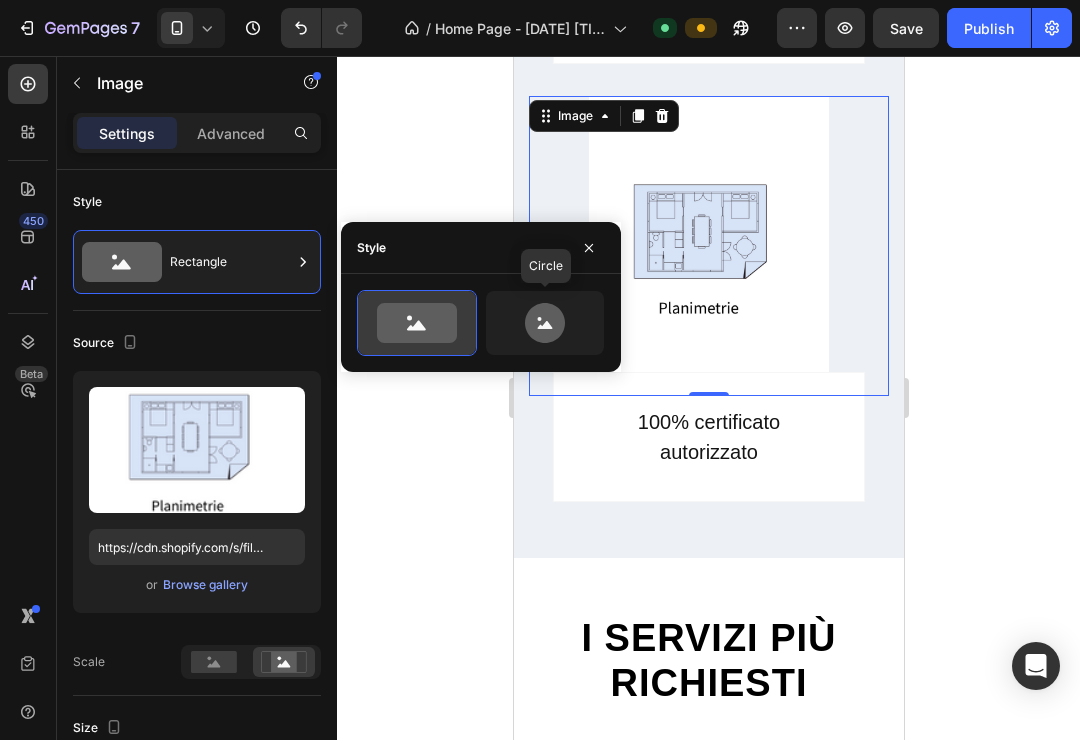 drag, startPoint x: 543, startPoint y: 322, endPoint x: 461, endPoint y: 335, distance: 83.02409 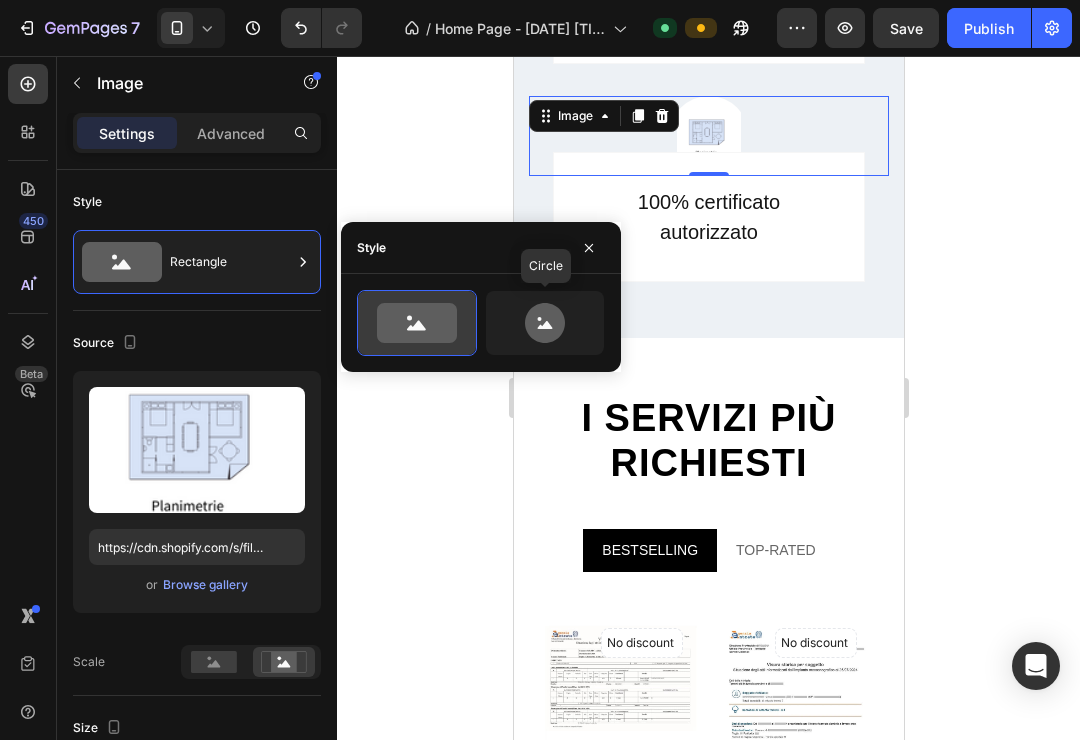 type on "80" 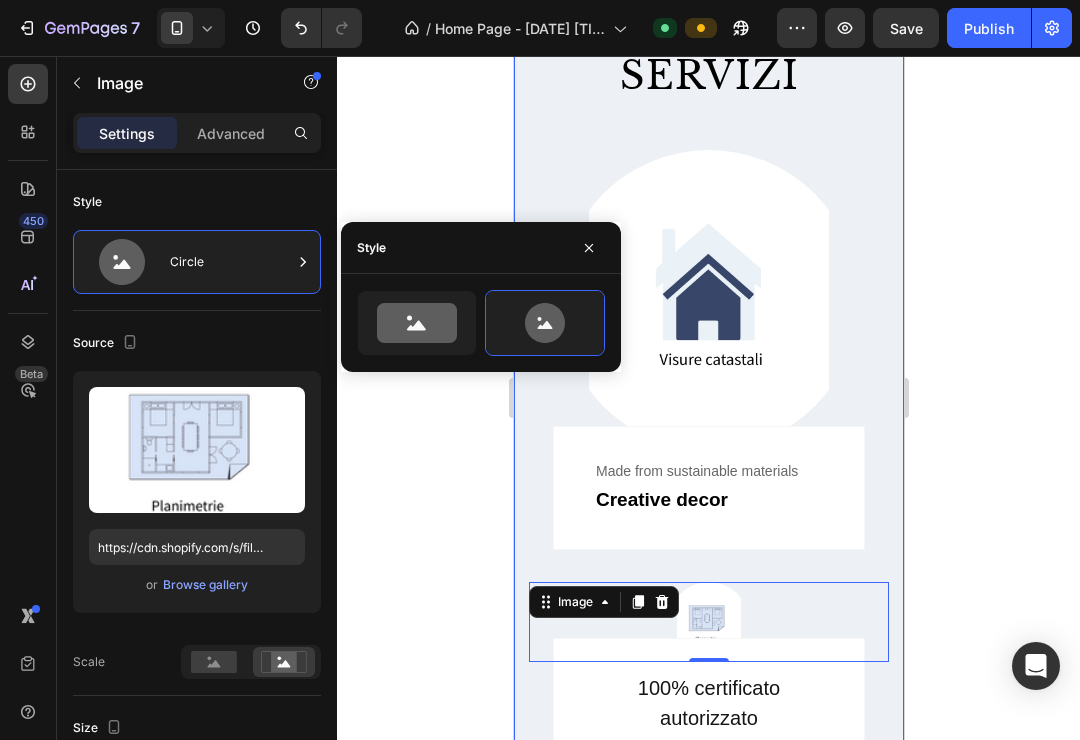 scroll, scrollTop: 939, scrollLeft: 0, axis: vertical 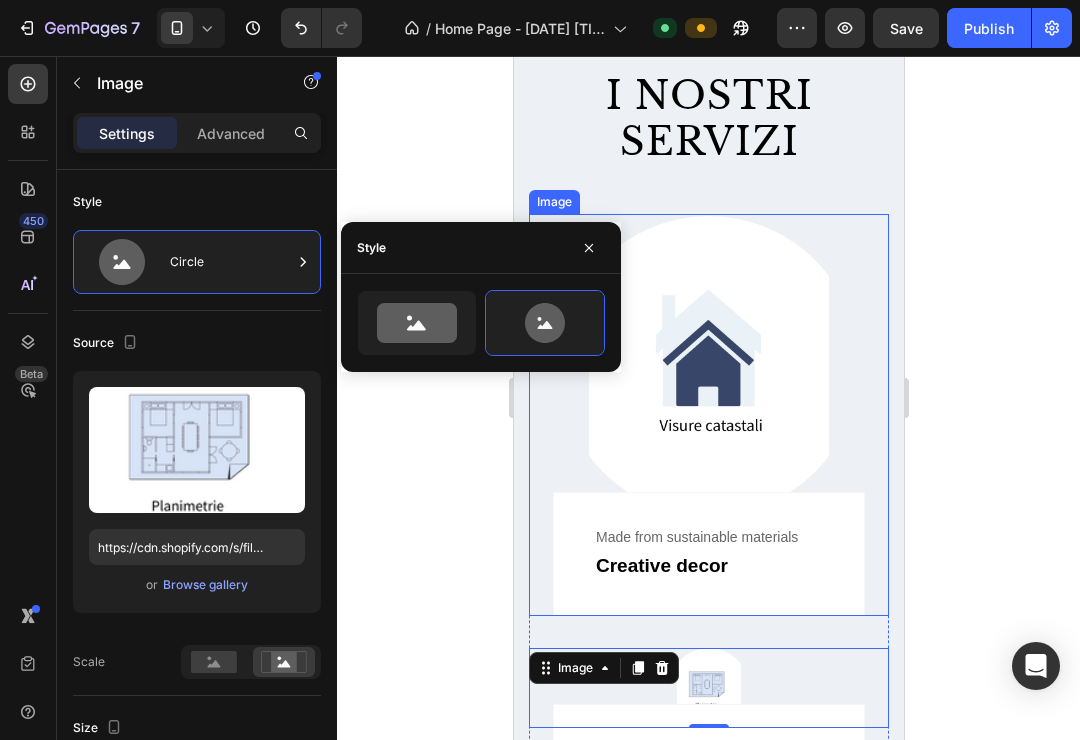 click at bounding box center [708, 366] 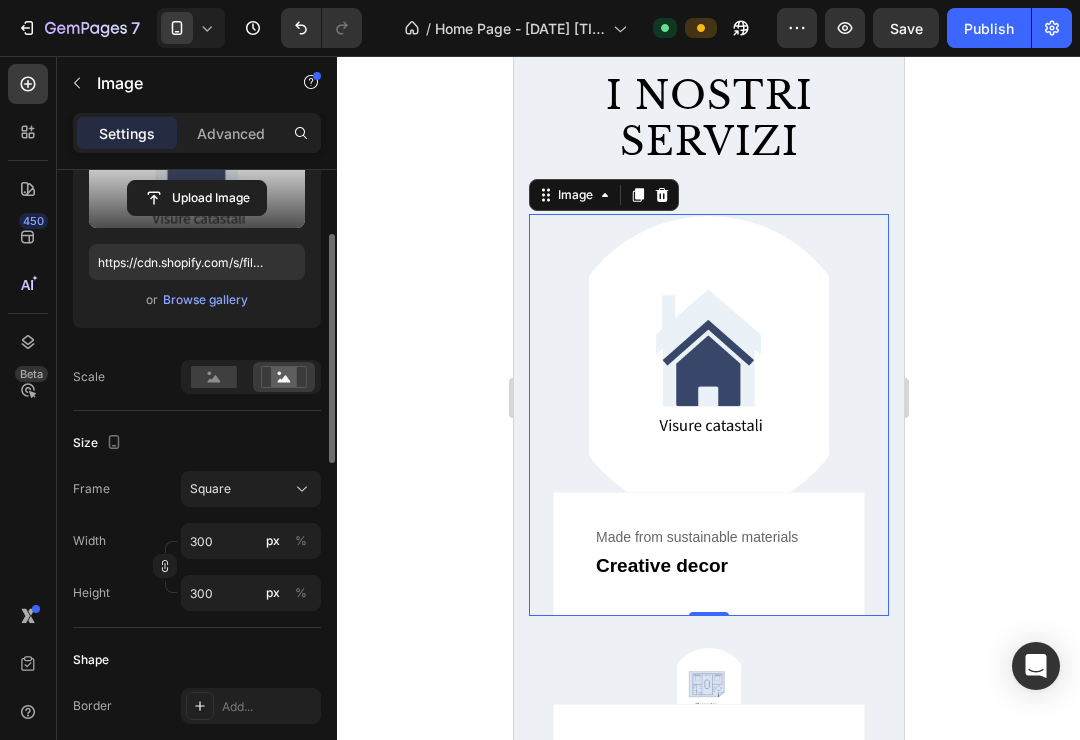 scroll, scrollTop: 354, scrollLeft: 0, axis: vertical 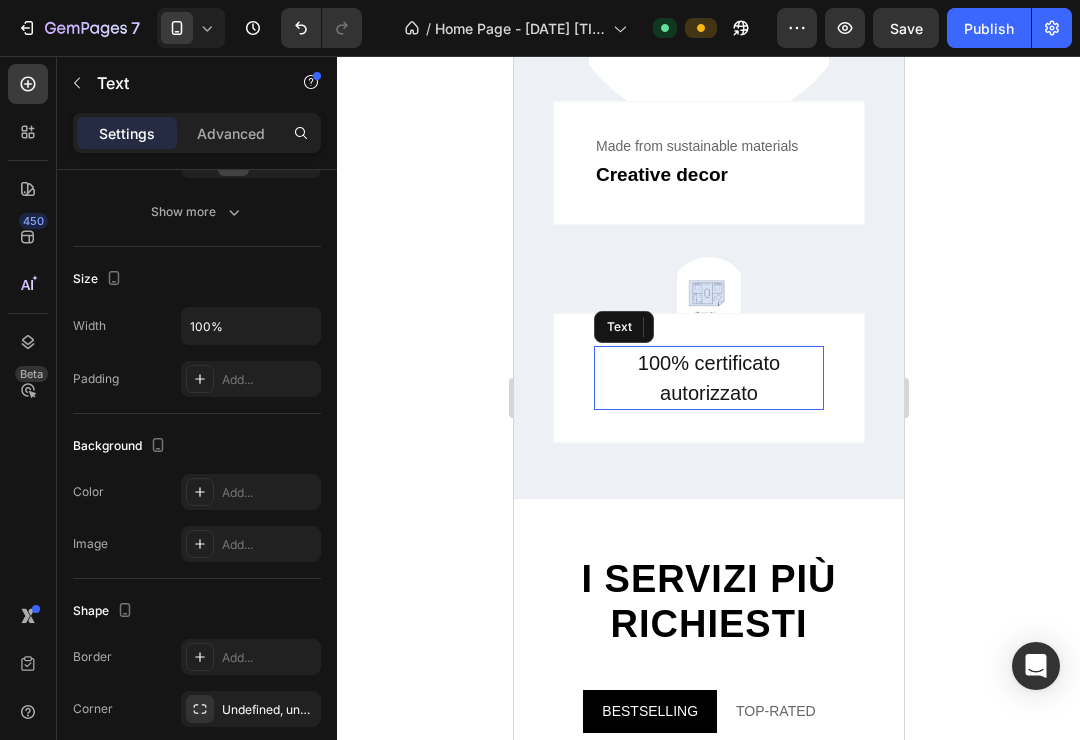 click on "100% certificato autorizzato" at bounding box center [708, 378] 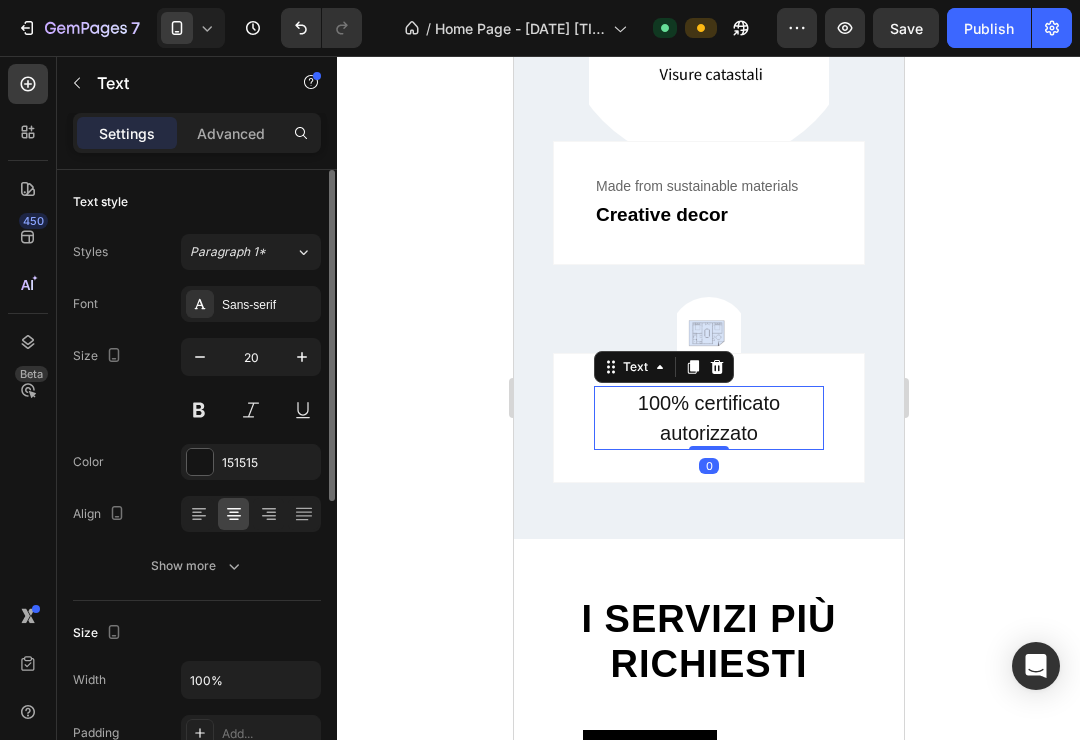 scroll, scrollTop: 1289, scrollLeft: 0, axis: vertical 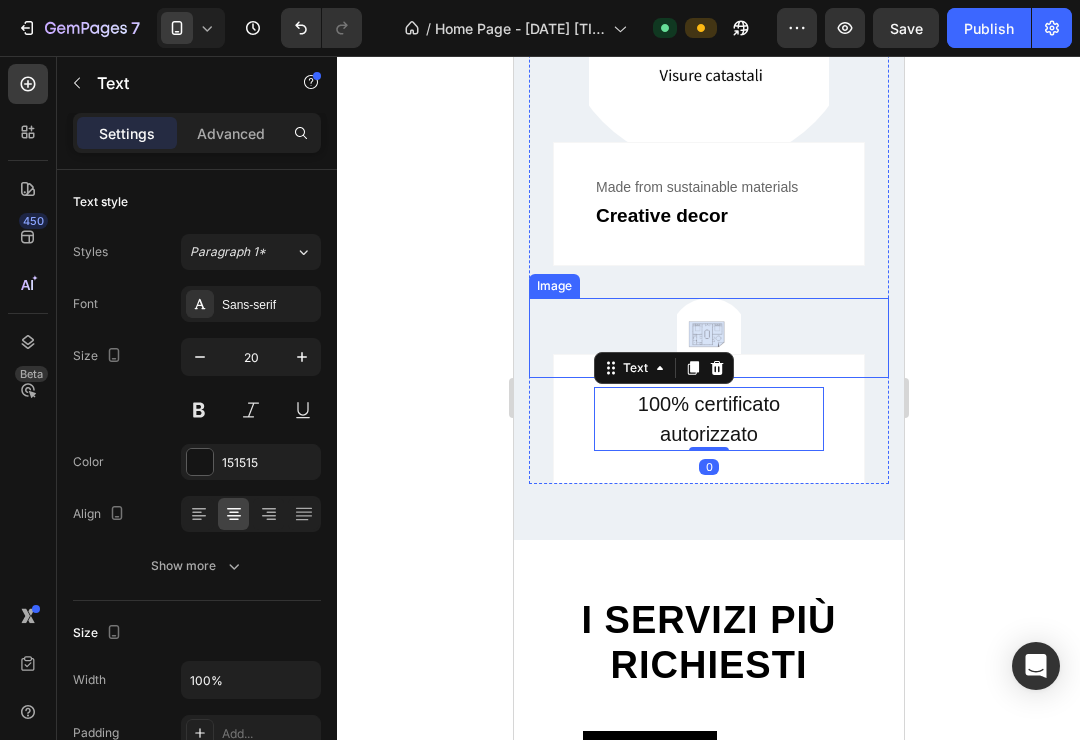 click at bounding box center [708, 338] 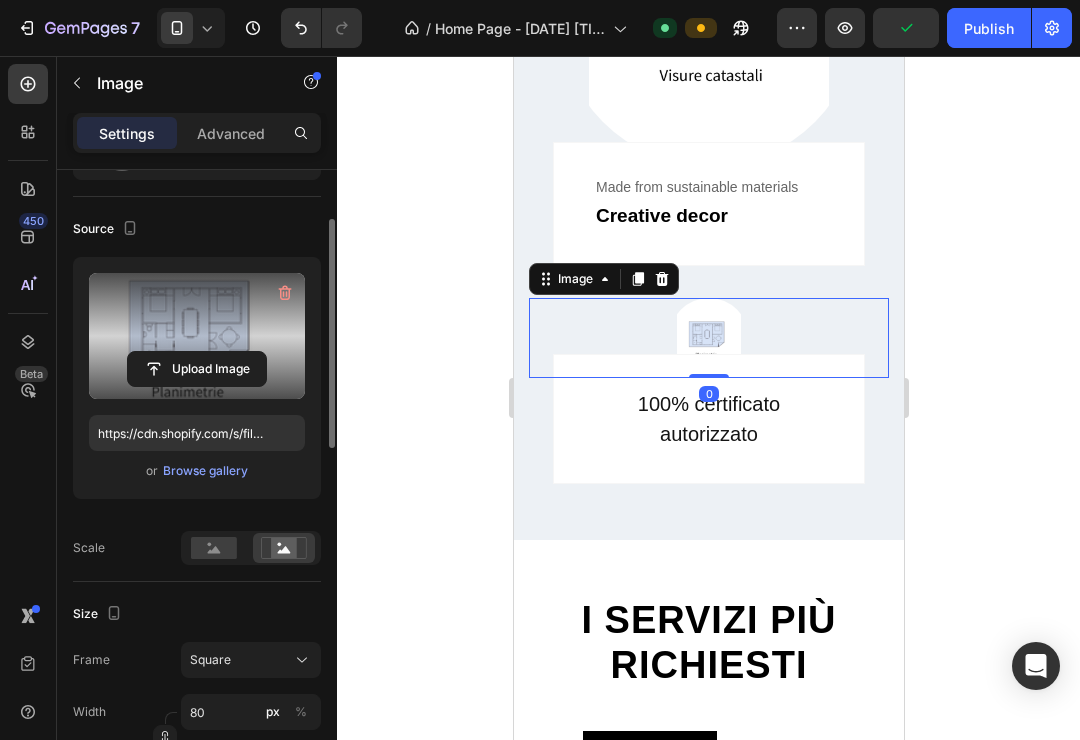 scroll, scrollTop: 172, scrollLeft: 0, axis: vertical 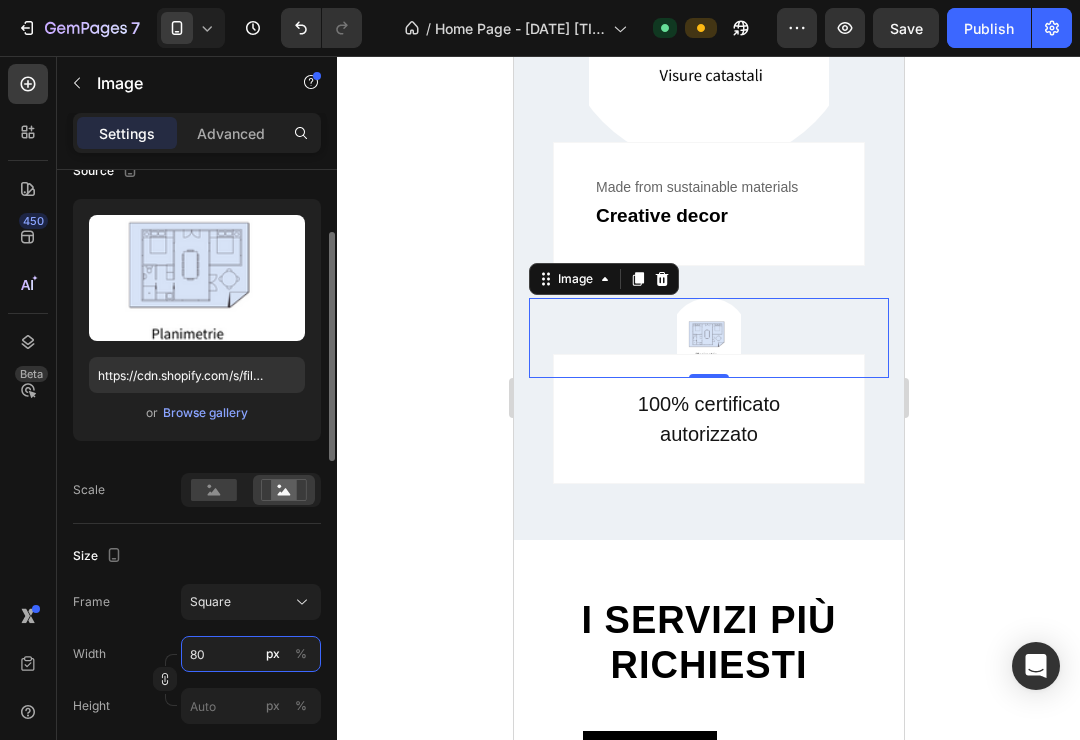 drag, startPoint x: 235, startPoint y: 655, endPoint x: 148, endPoint y: 650, distance: 87.14356 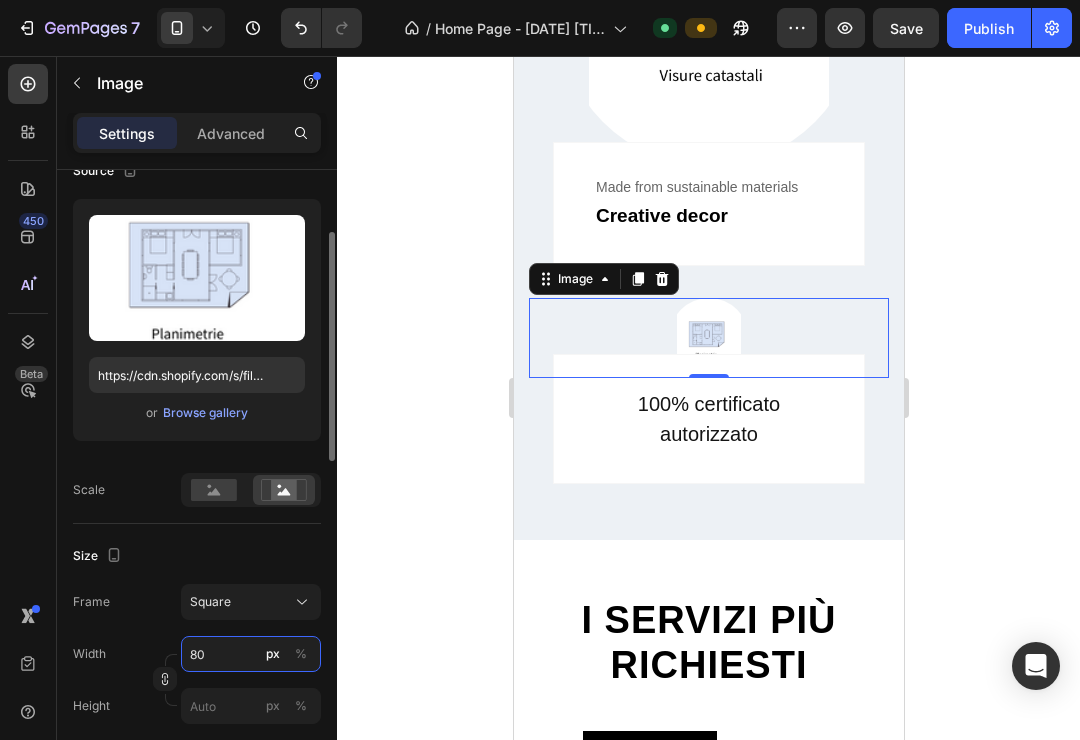 type on "3" 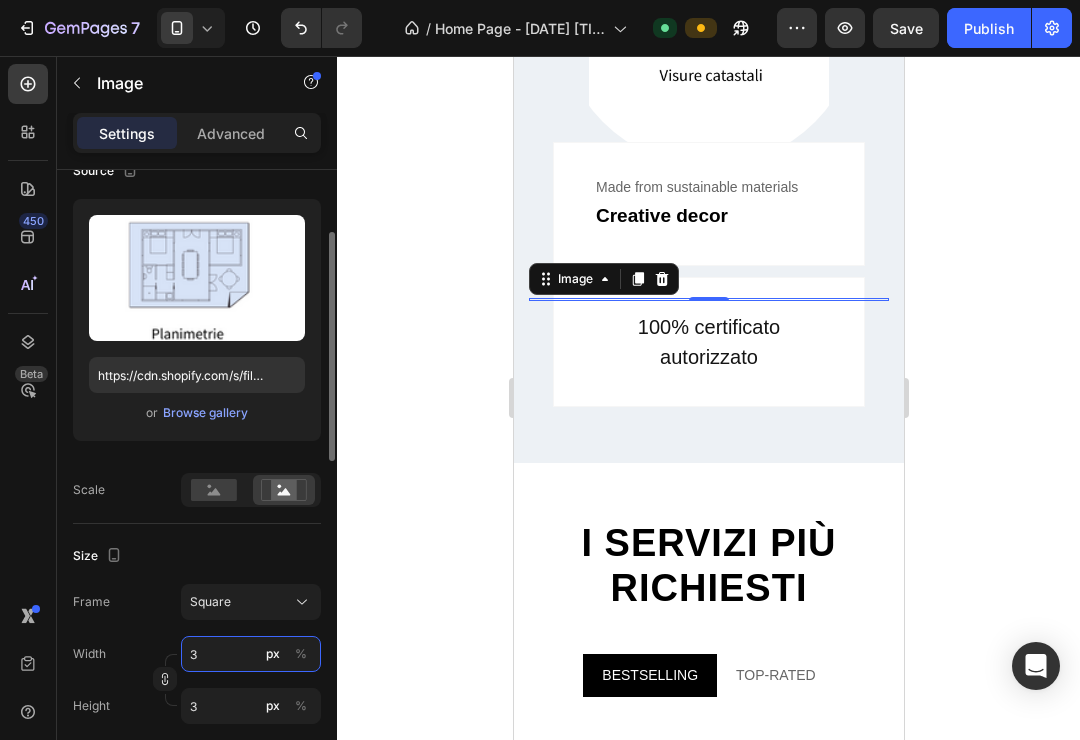 type on "30" 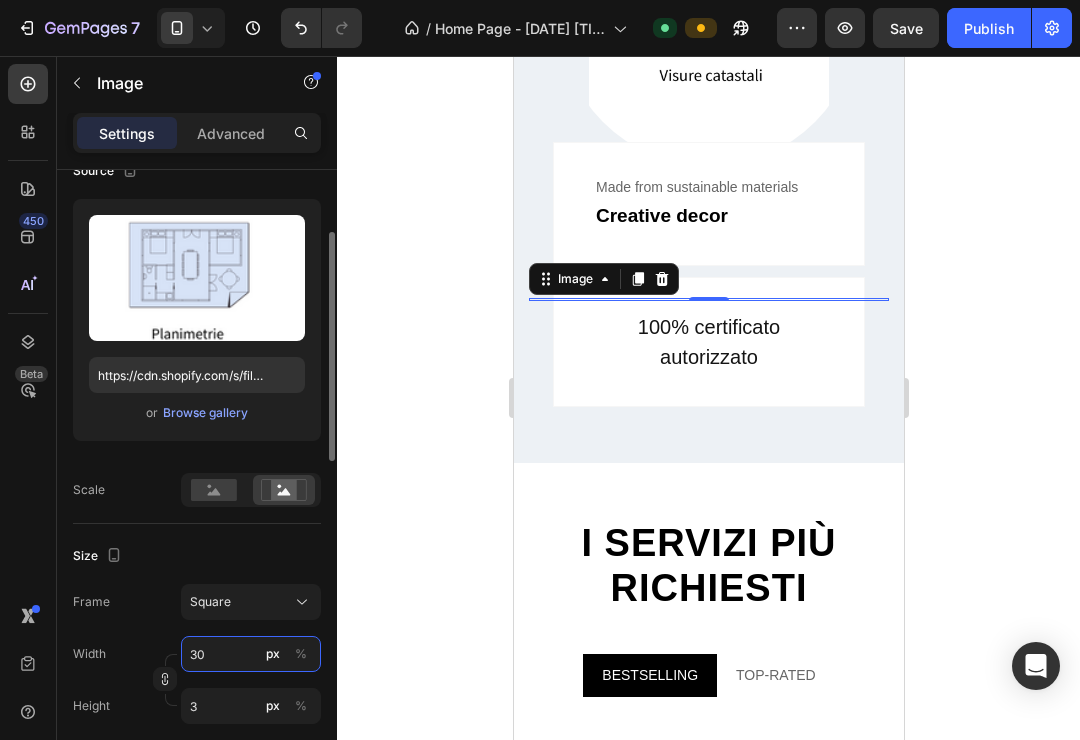 type on "30" 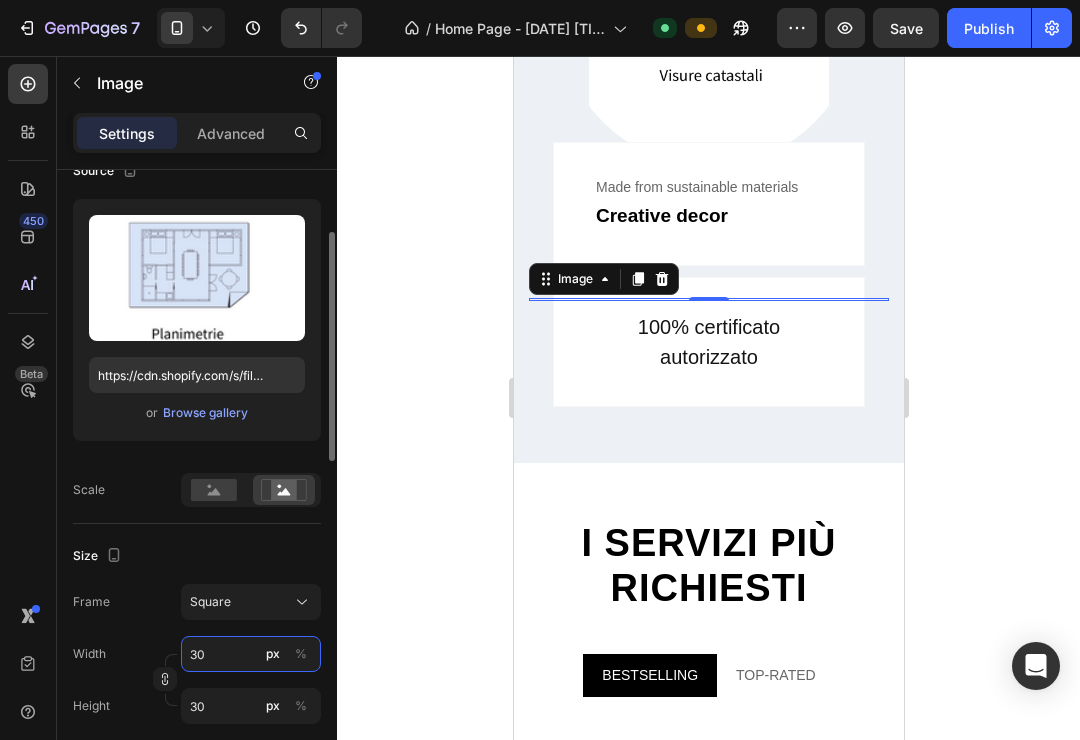 type on "300" 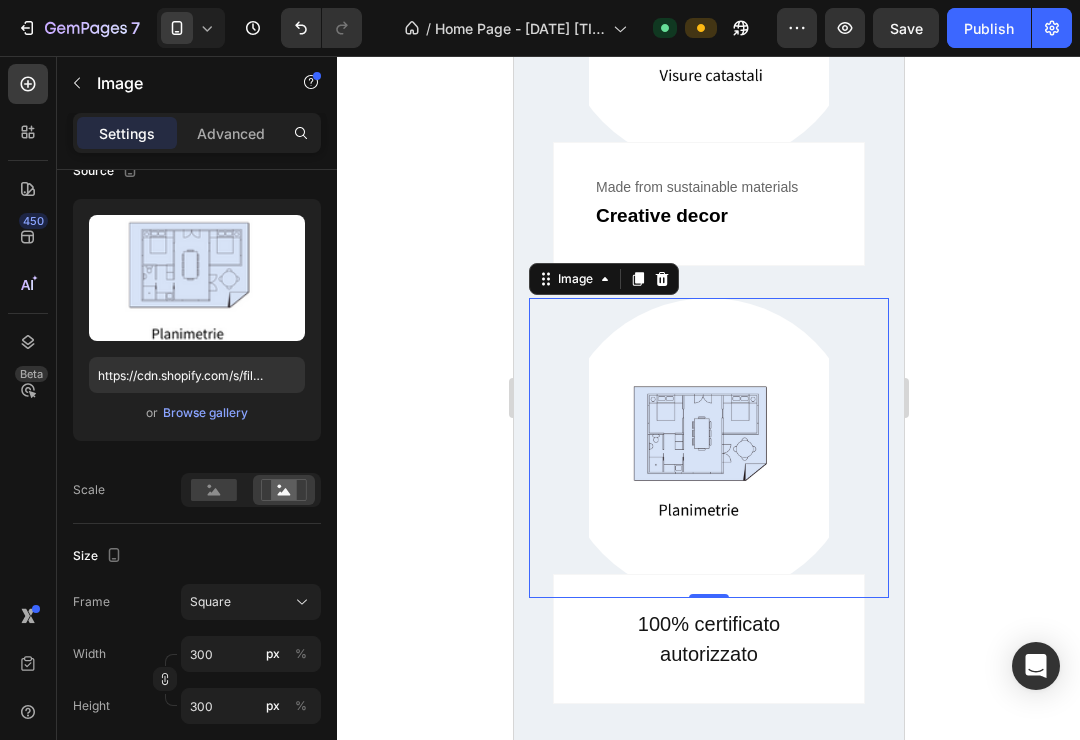 click 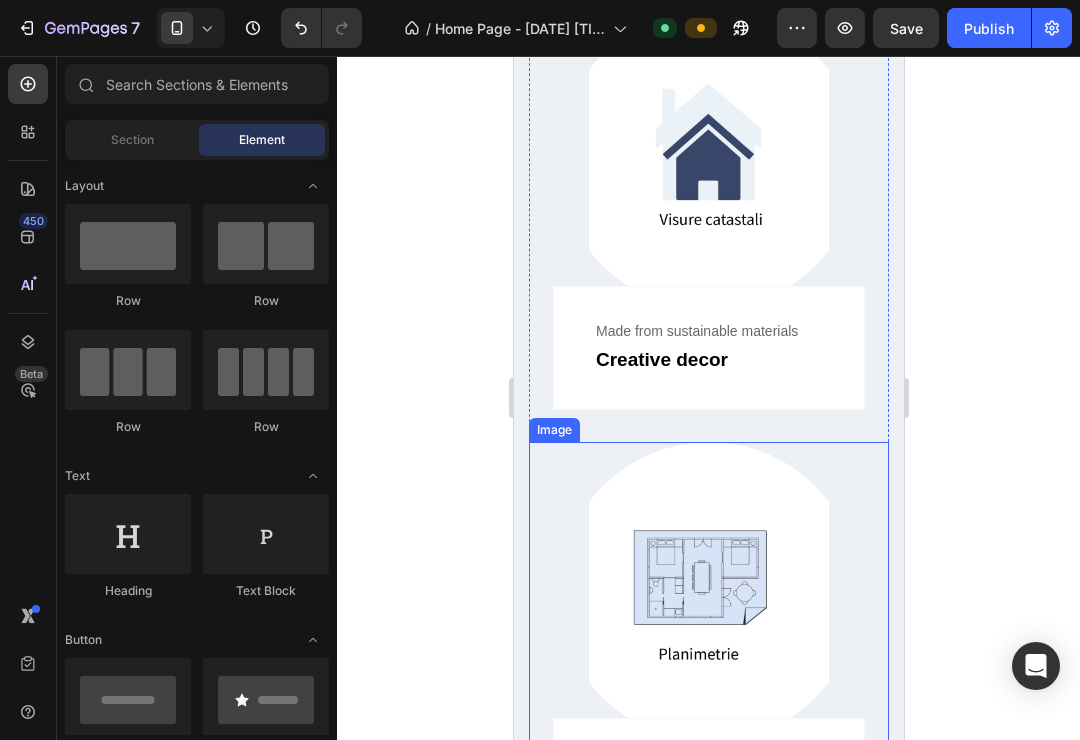 scroll, scrollTop: 1088, scrollLeft: 0, axis: vertical 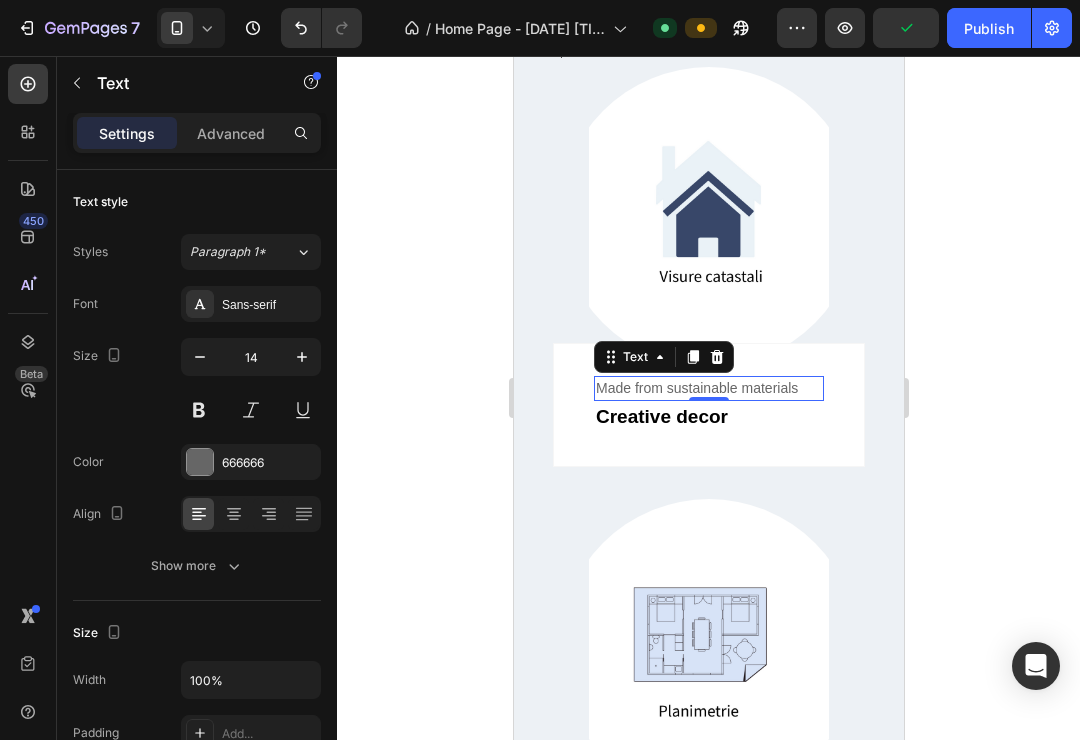 click on "Made from sustainable materials" at bounding box center (708, 388) 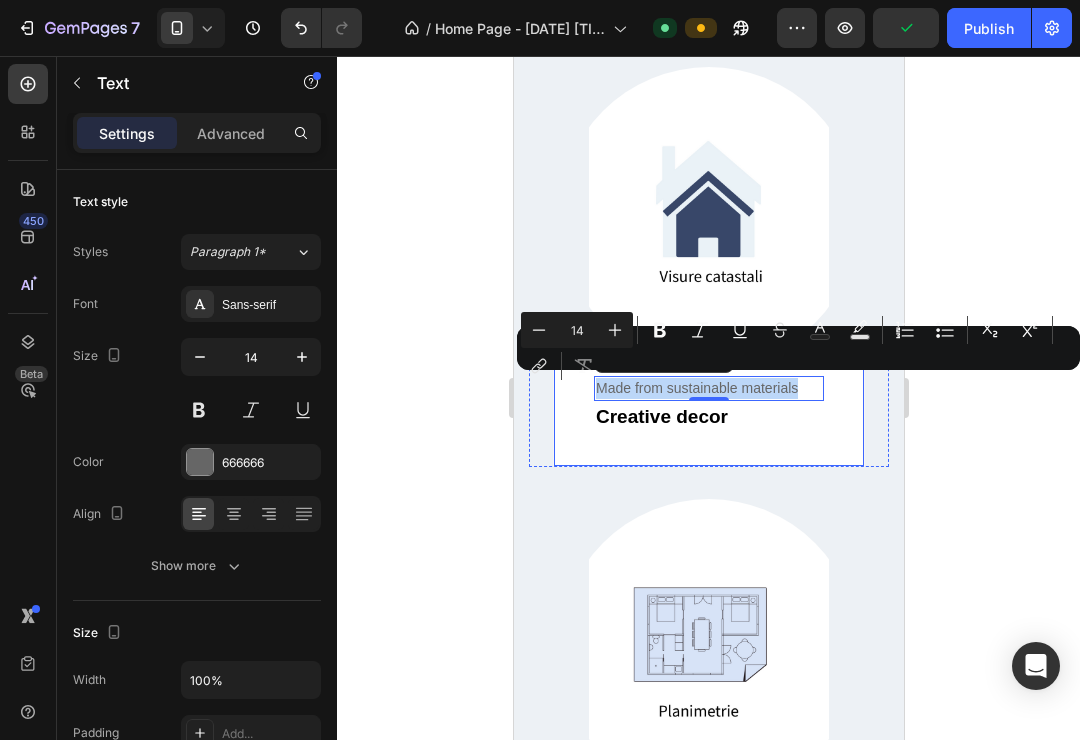 drag, startPoint x: 815, startPoint y: 390, endPoint x: 580, endPoint y: 389, distance: 235.00212 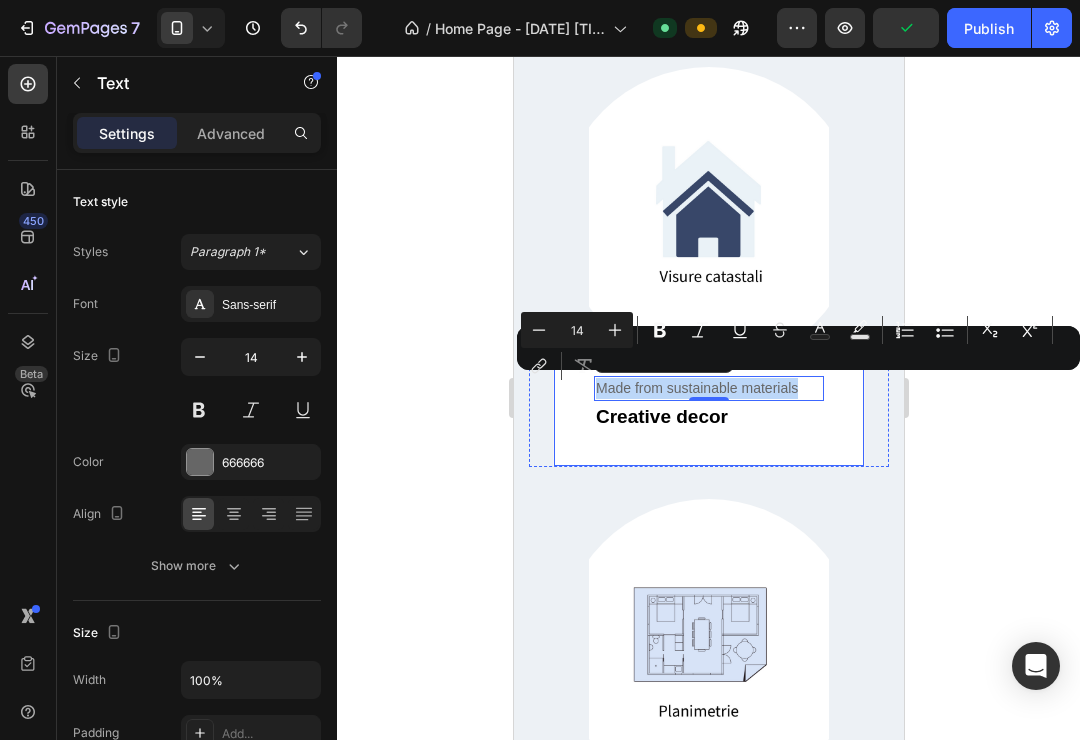 click on "Made from sustainable materials Text   0 Creative decor Text Row" at bounding box center [708, 405] 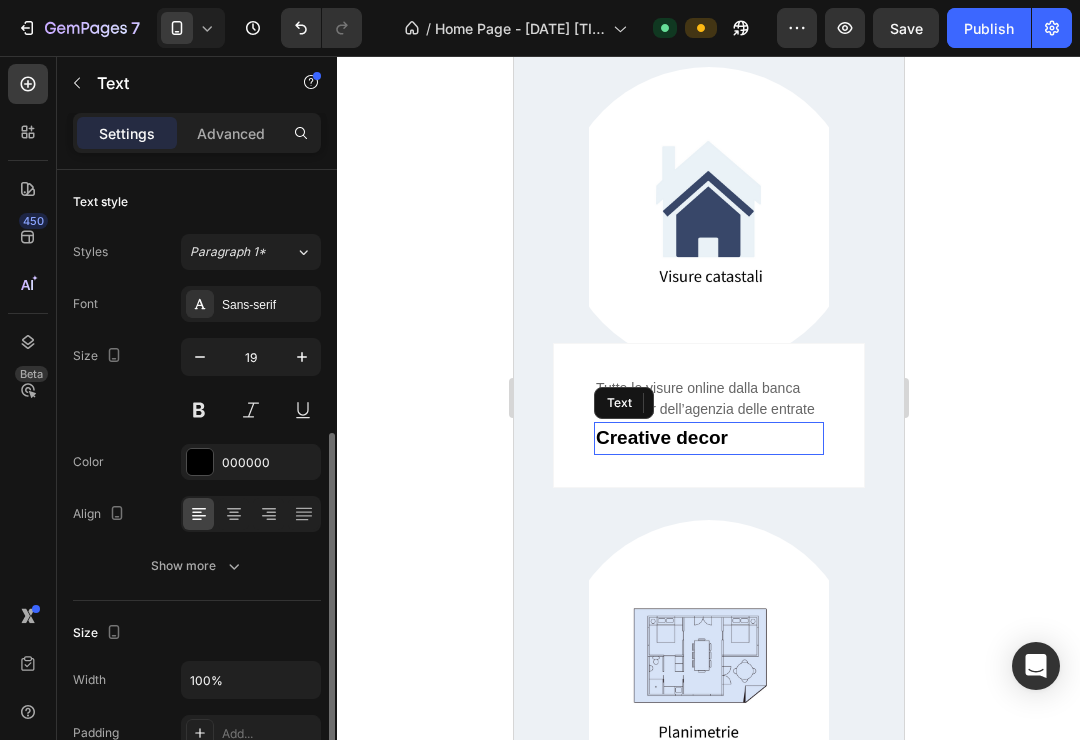 drag, startPoint x: 204, startPoint y: 333, endPoint x: -1, endPoint y: -1, distance: 391.8941 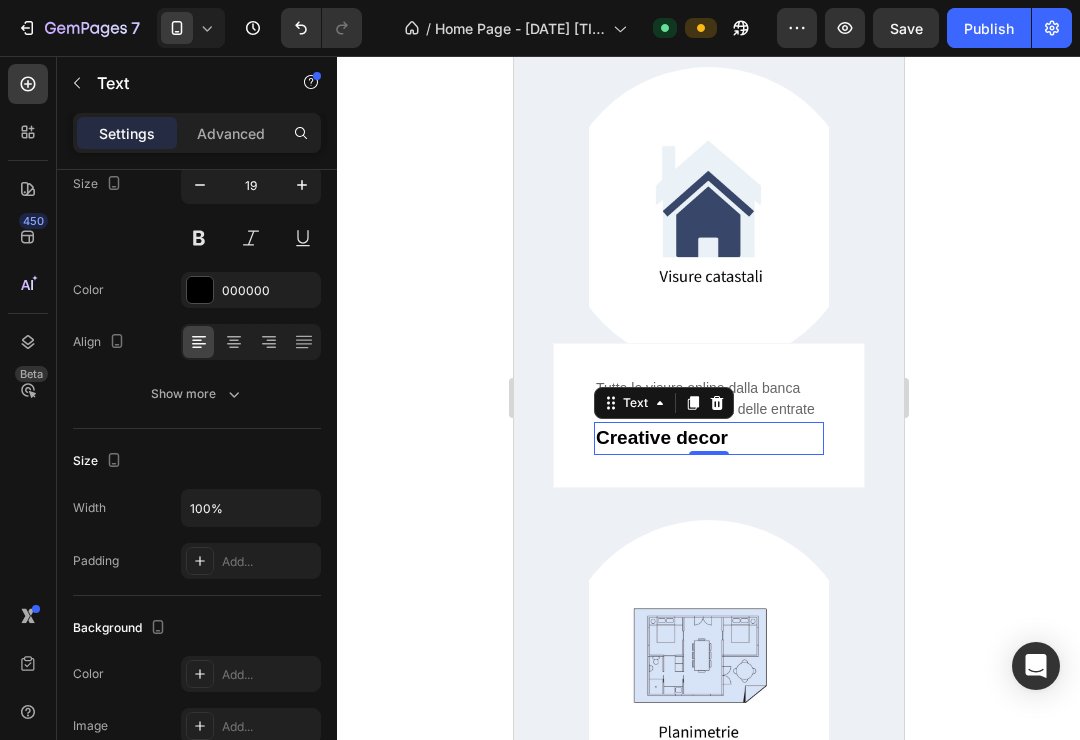 click on "7   /  Home Page - [DATE] [TIME] Default Preview  Save   Publish  450 Beta Sections(18) Elements(83) Section Element Hero Section Product Detail Brands Trusted Badges Guarantee Product Breakdown How to use Testimonials Compare Bundle FAQs Social Proof Brand Story Product List Collection Blog List Contact Sticky Add to Cart Custom Footer Browse Library 450 Layout
Row
Row
Row
Row Text
Heading
Text Block Button
Button
Button Media
Image
Image" at bounding box center [540, 0] 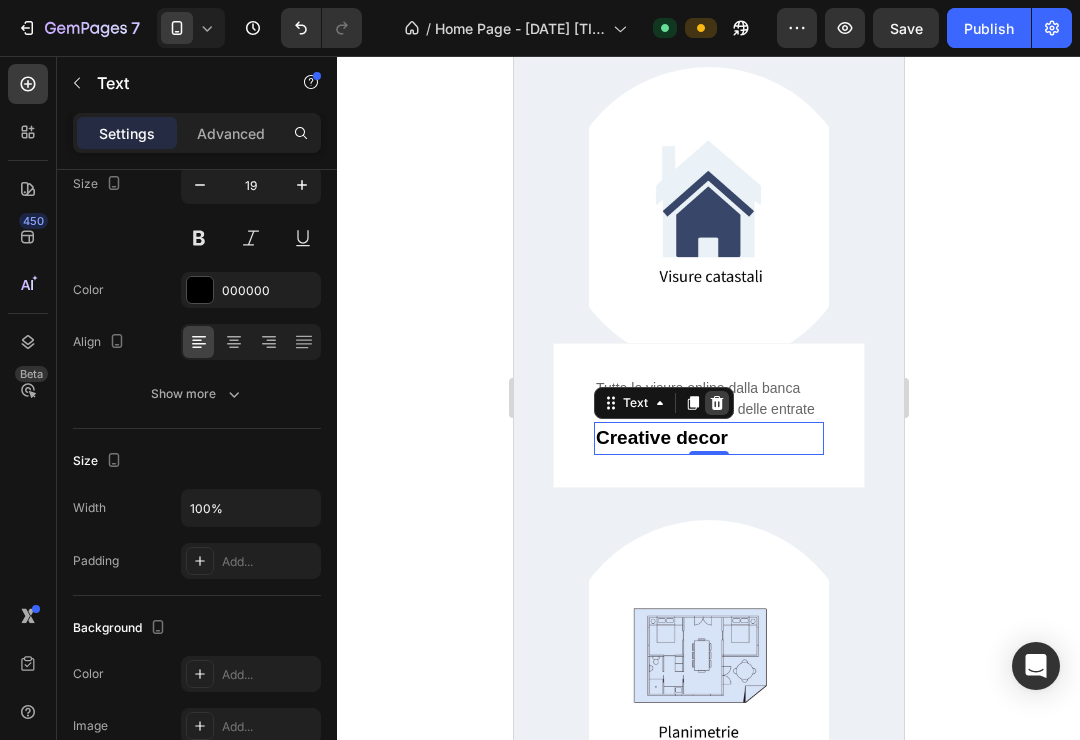 click 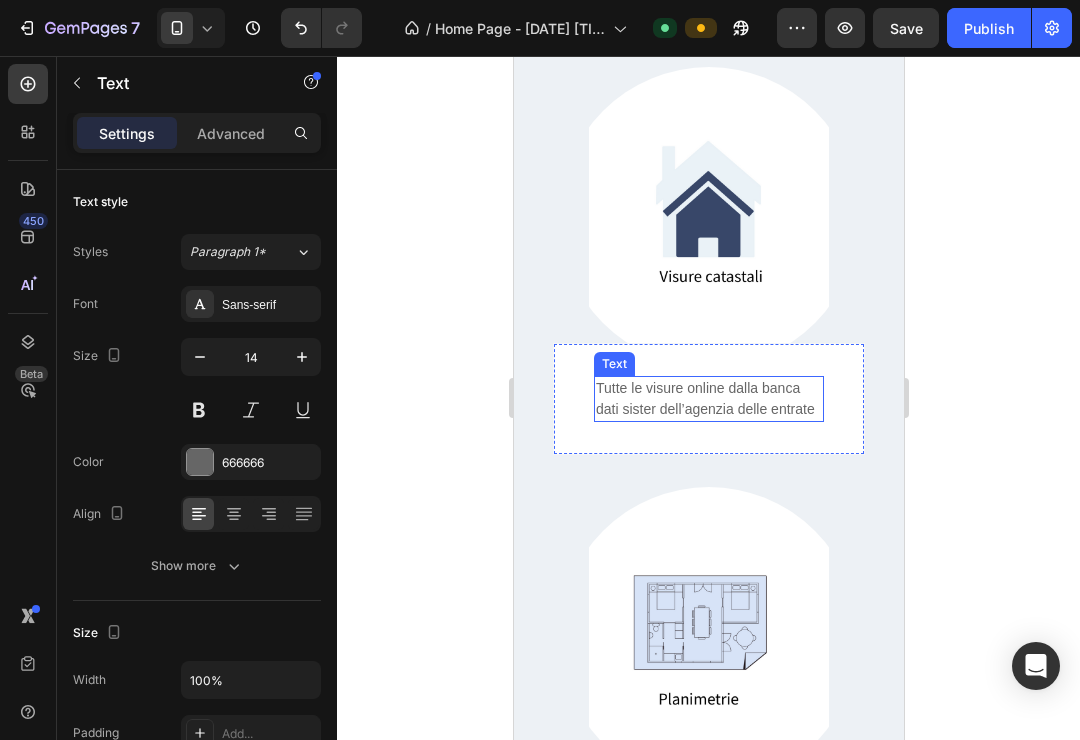 click on "Tutte le visure online dalla banca dati sister dell’agenzia delle entrate" at bounding box center [708, 399] 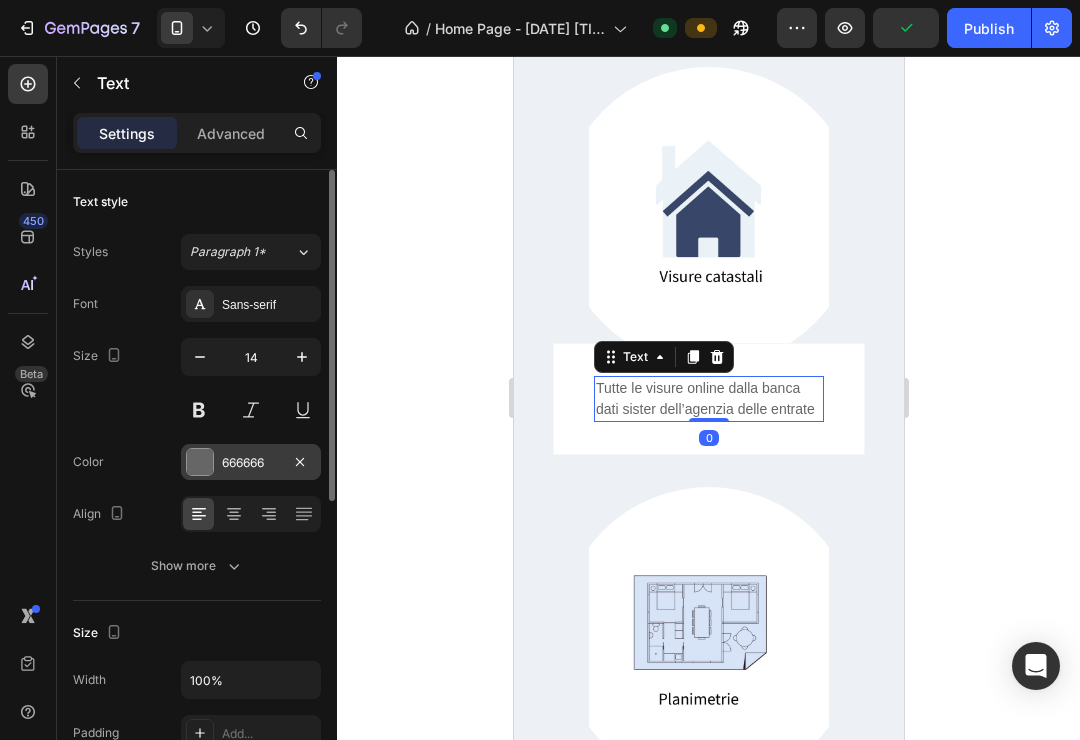 click at bounding box center (200, 462) 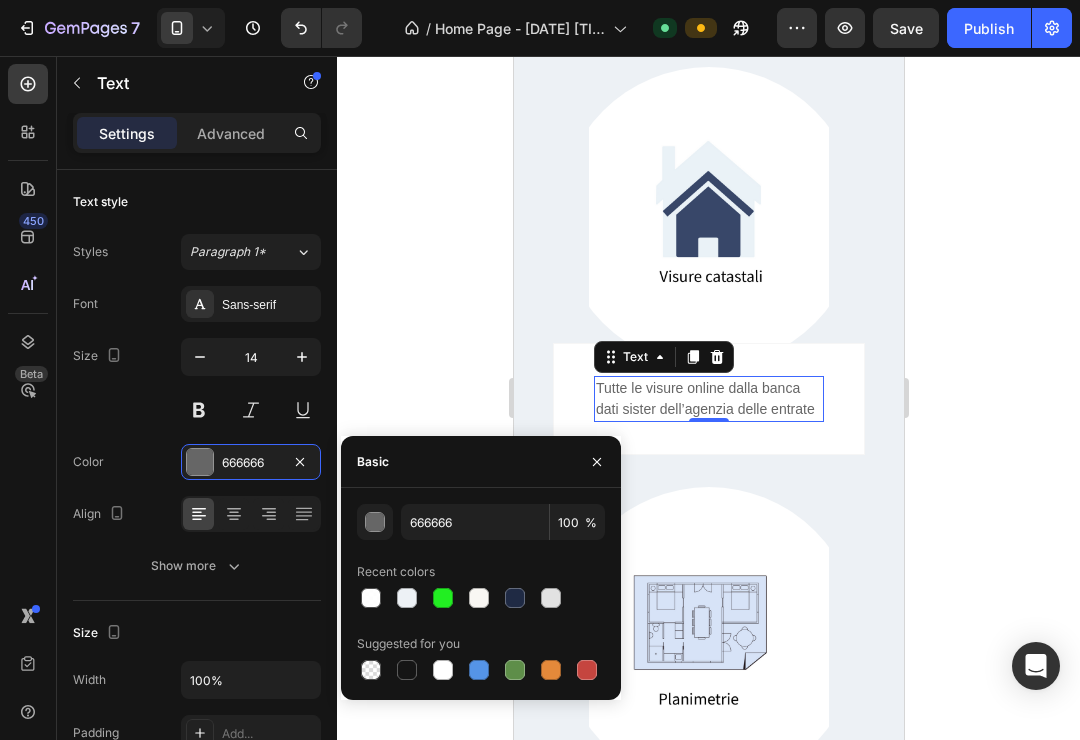 click on "666666 100 % Recent colors Suggested for you" at bounding box center (481, 594) 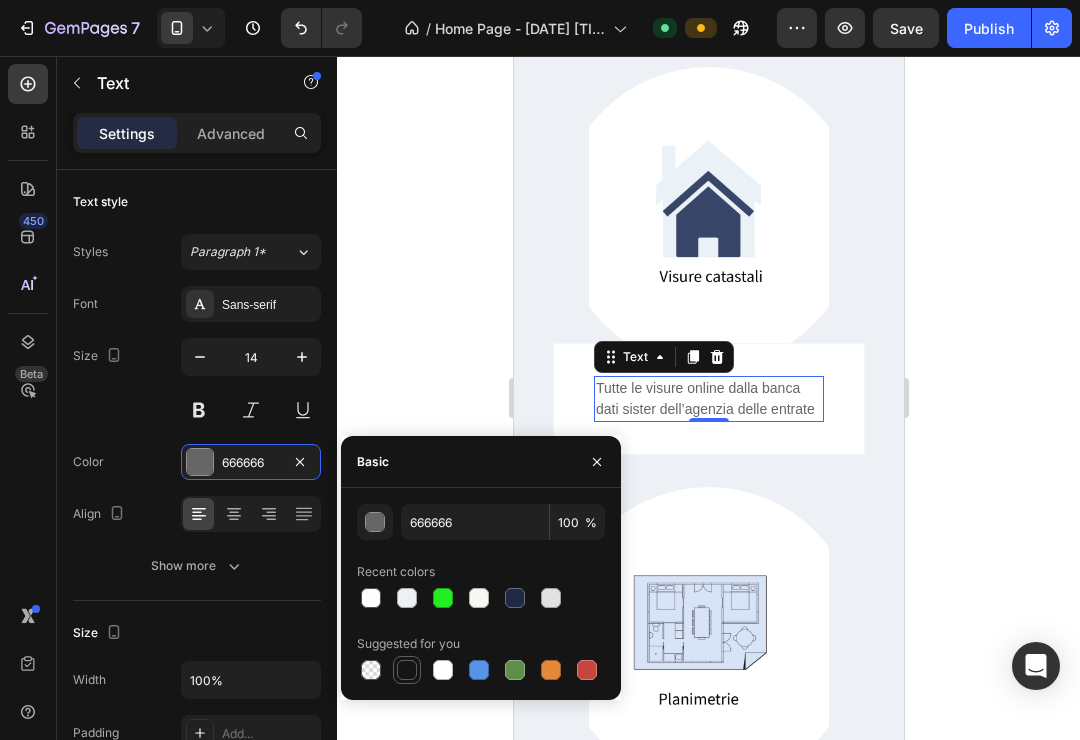 click at bounding box center [407, 670] 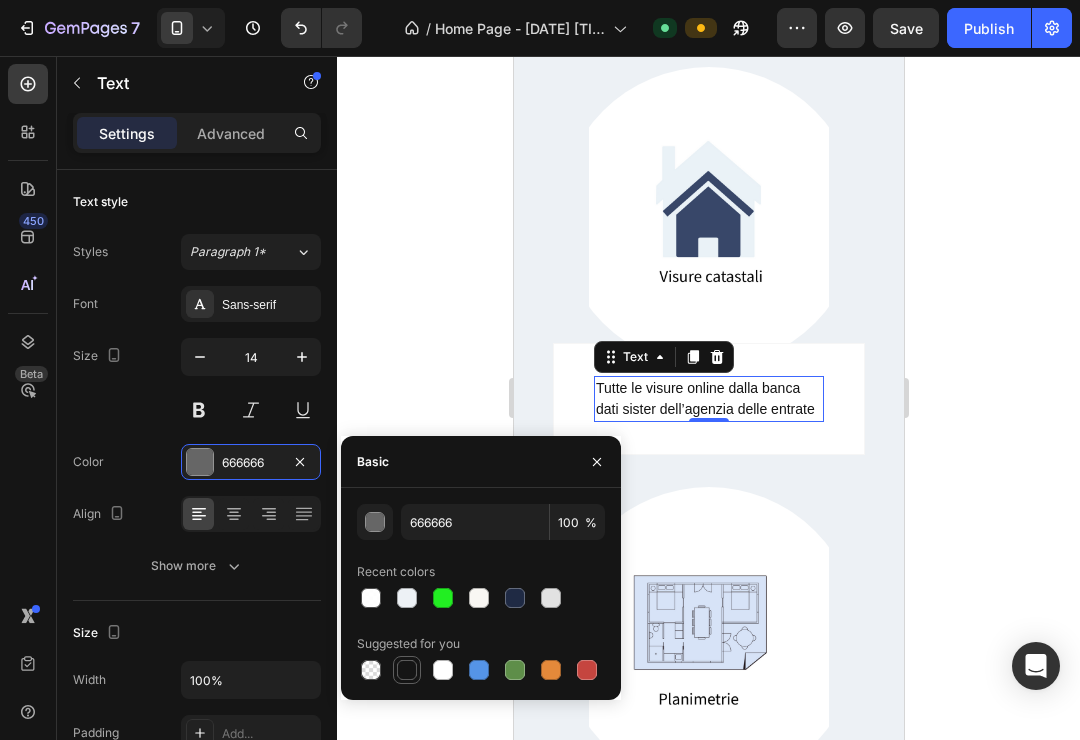 type on "151515" 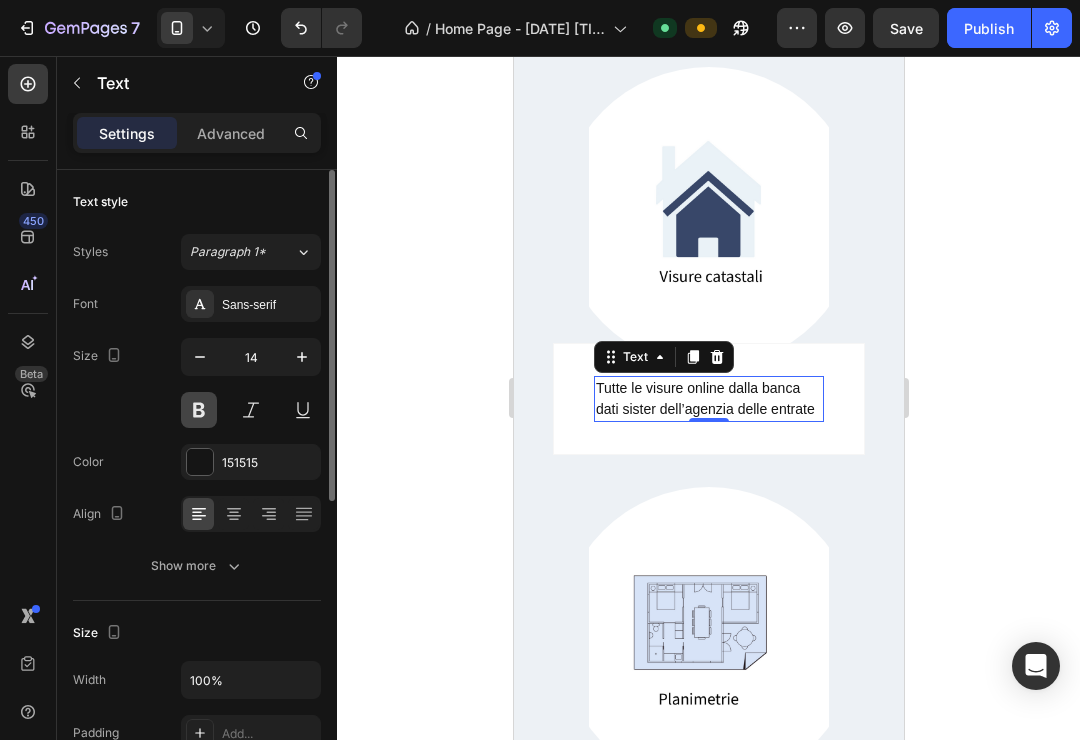 click at bounding box center (199, 410) 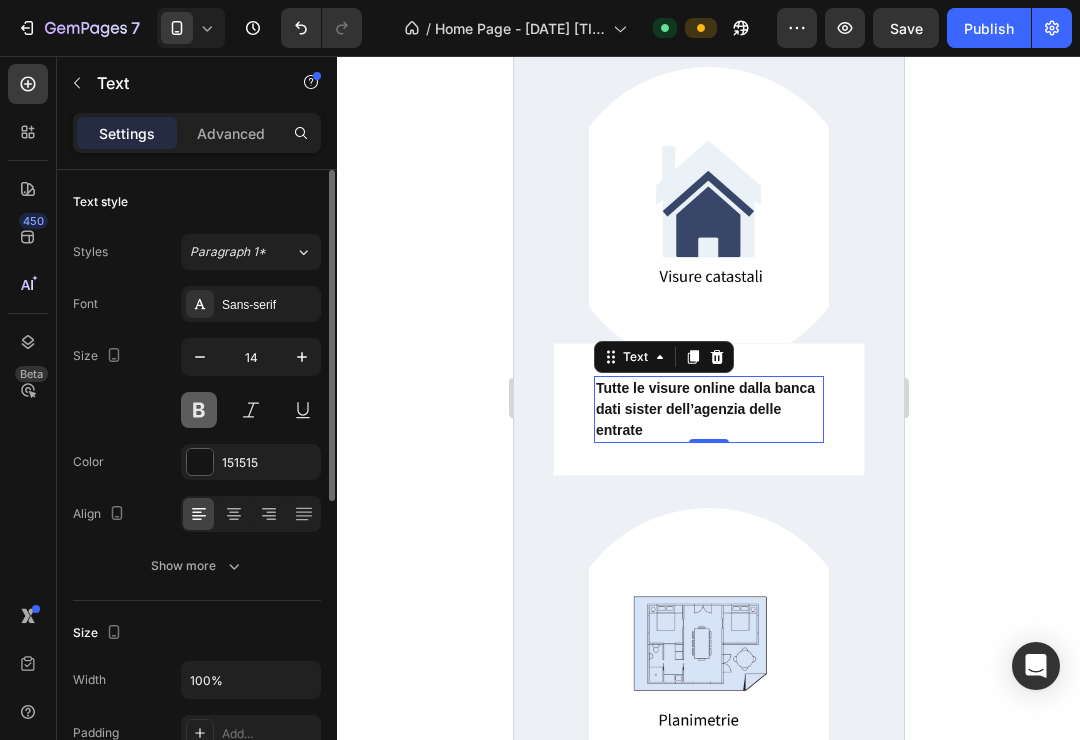 click at bounding box center (199, 410) 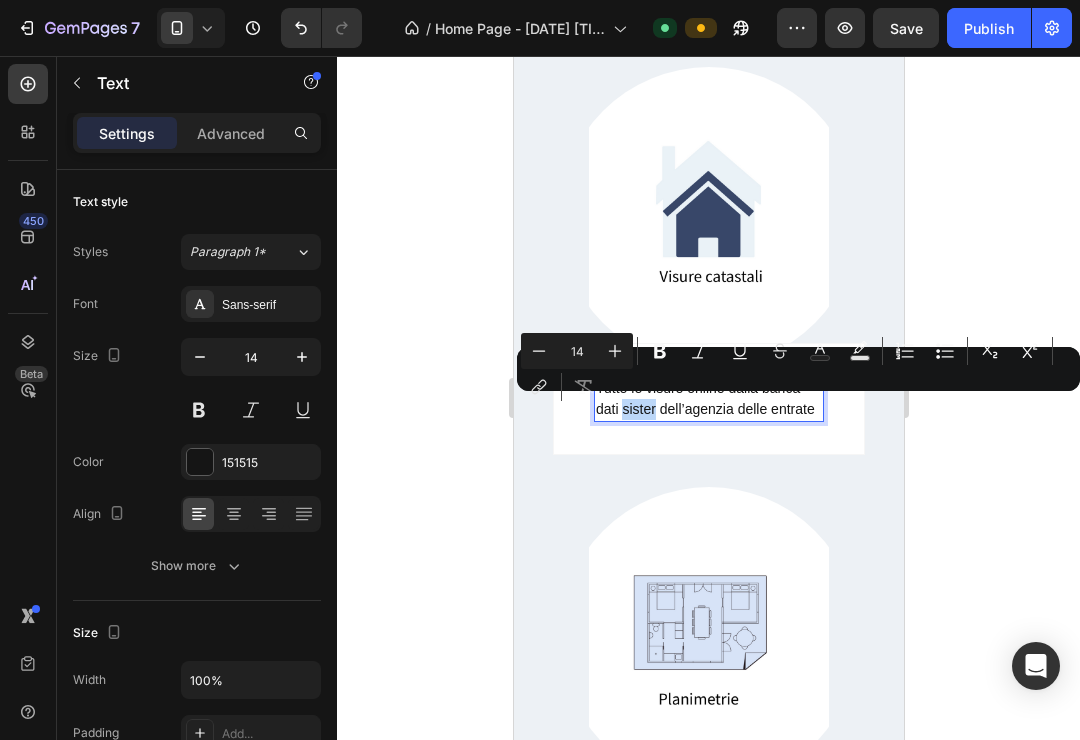 drag, startPoint x: 621, startPoint y: 409, endPoint x: 655, endPoint y: 411, distance: 34.058773 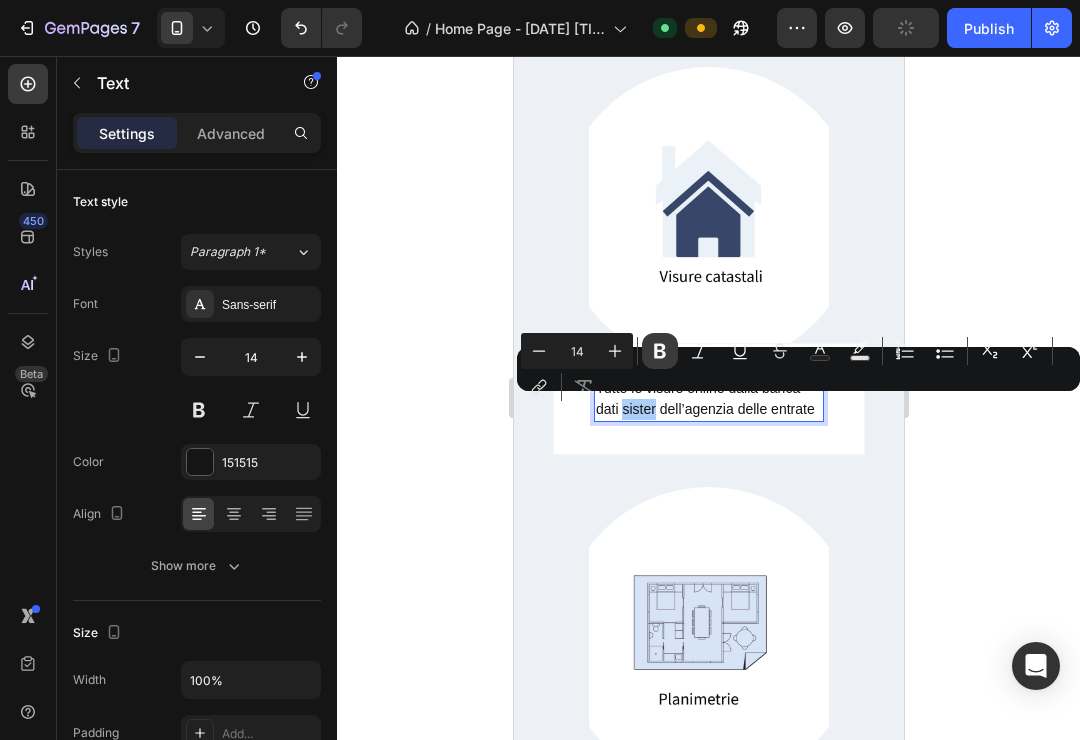 click 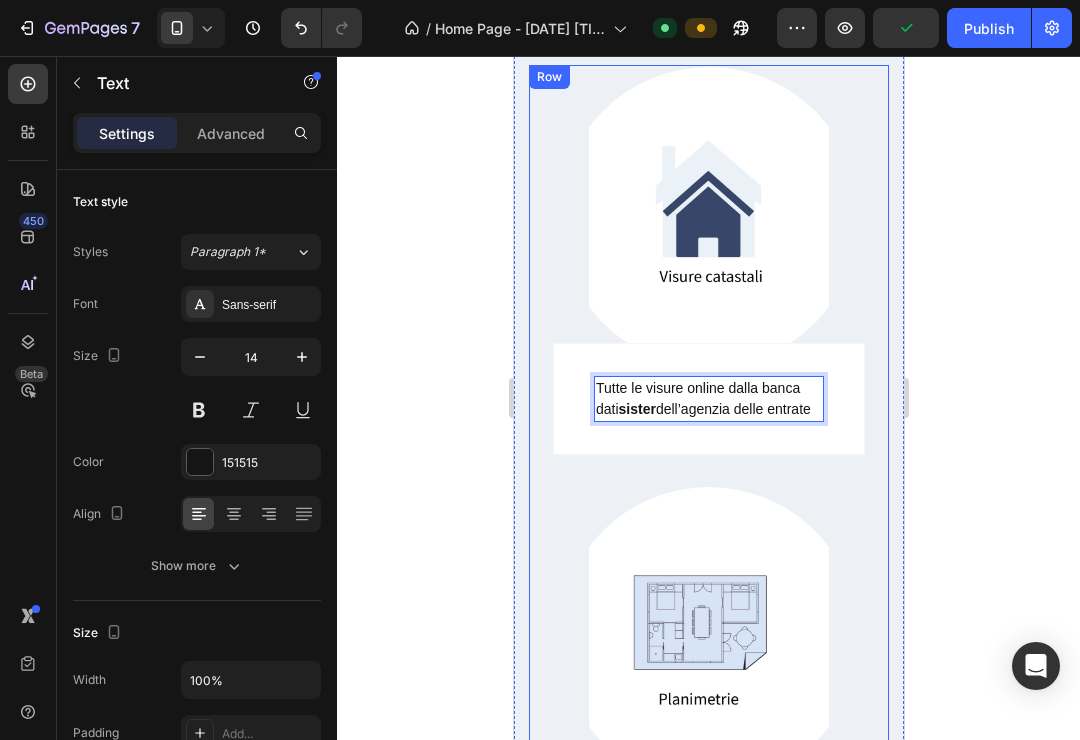 click on "Image 100% certificato autorizzato  Text Row Row" at bounding box center (708, 674) 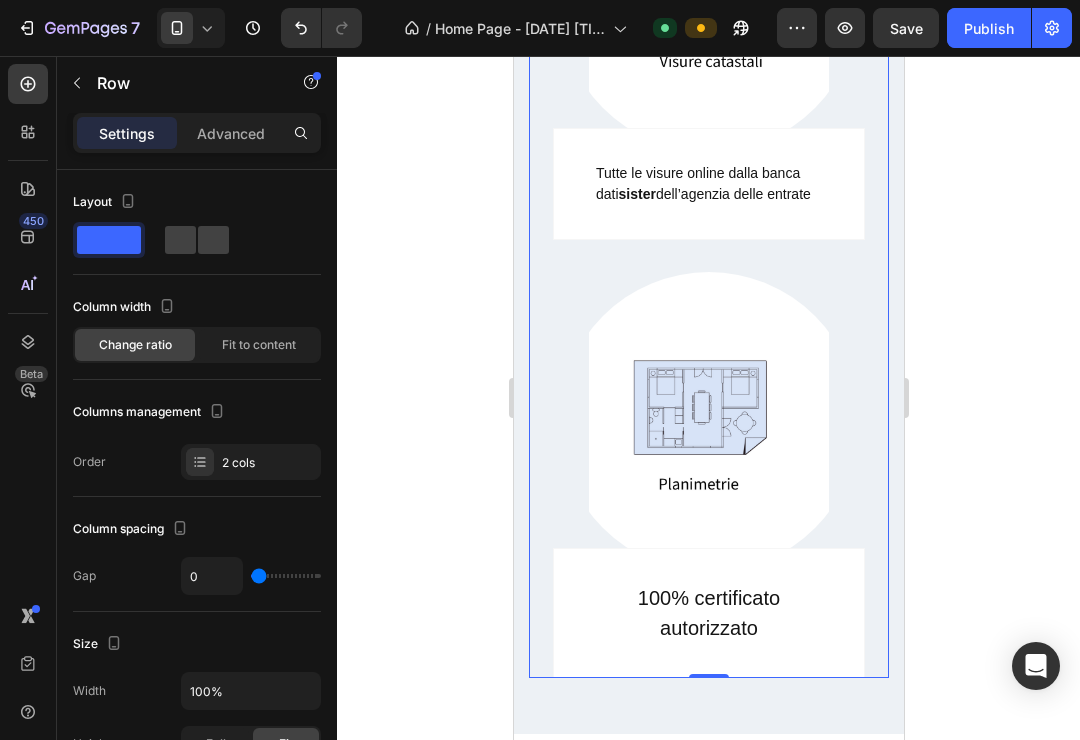 scroll, scrollTop: 1338, scrollLeft: 0, axis: vertical 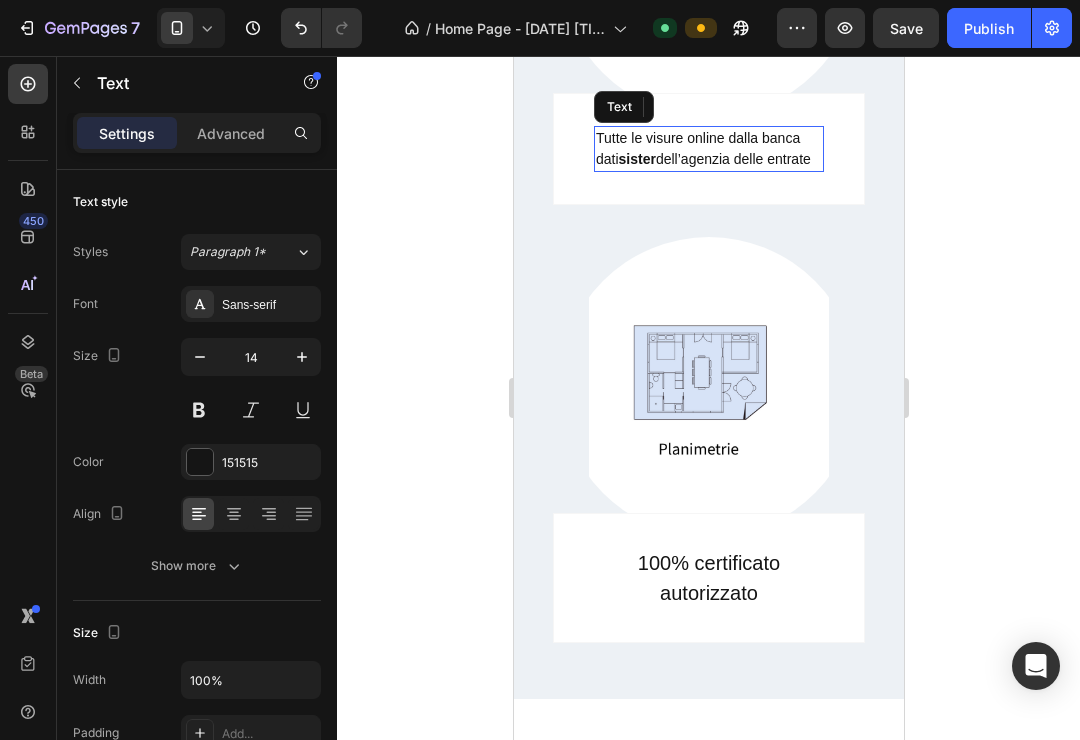 click on "Tutte le visure online dalla banca dati  sister  dell’agenzia delle entrate" at bounding box center (708, 149) 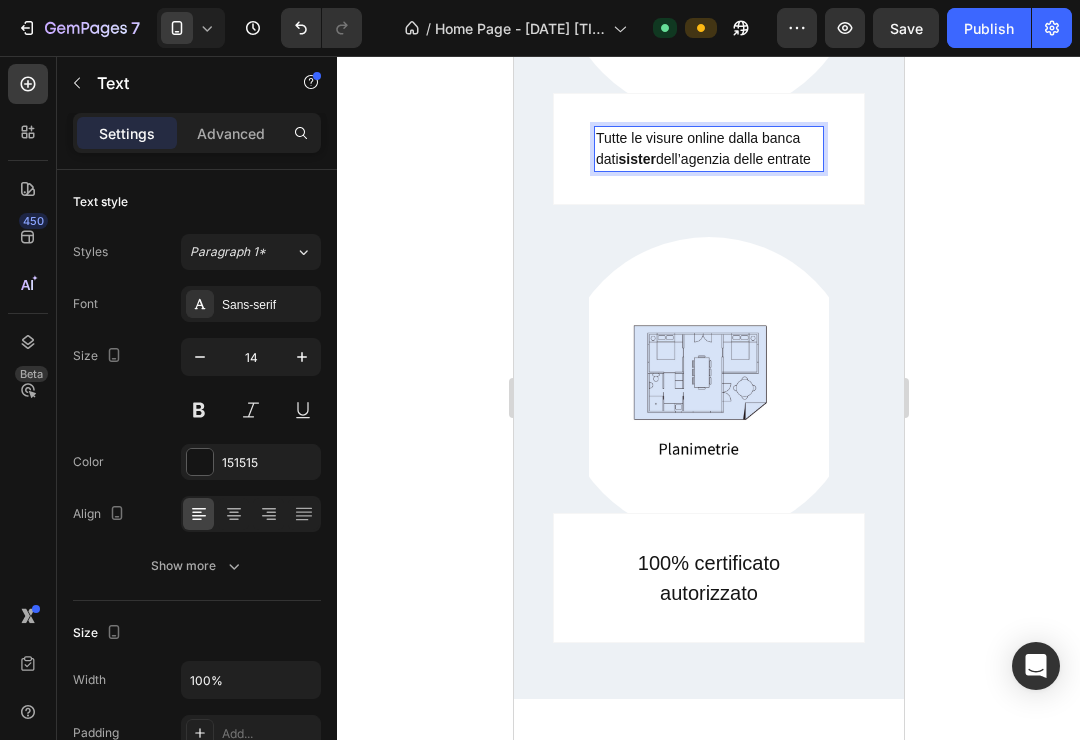click on "Tutte le visure online dalla banca dati  sister  dell’agenzia delle entrate" at bounding box center (708, 149) 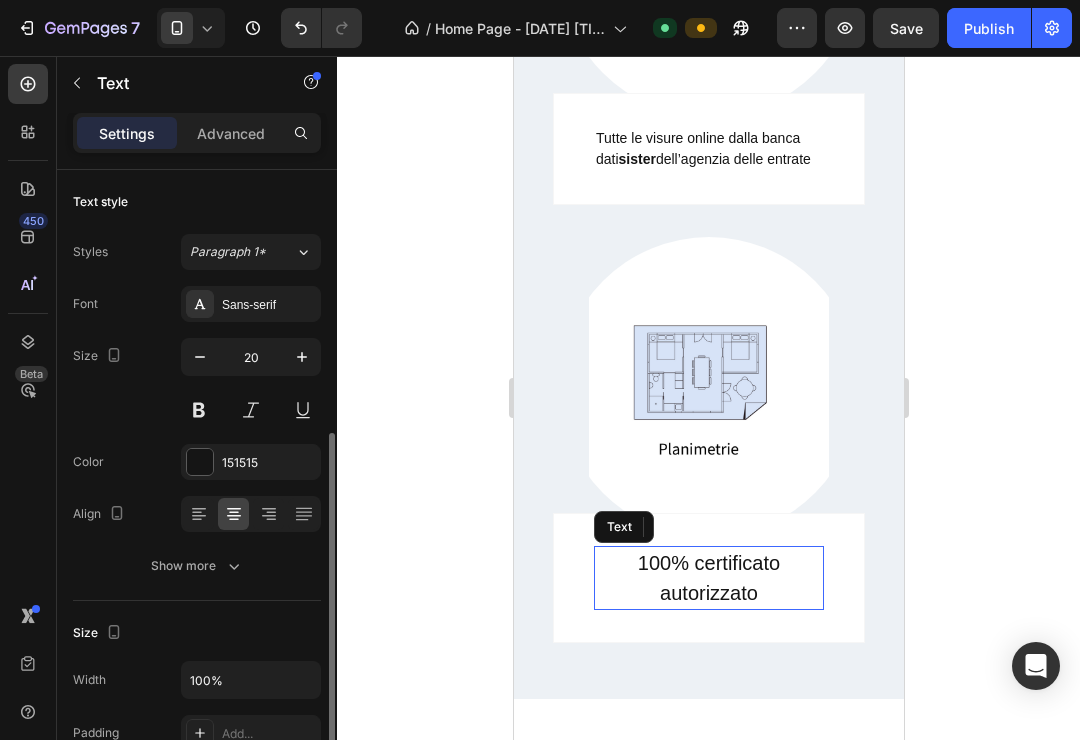 drag, startPoint x: 300, startPoint y: 103, endPoint x: -1, endPoint y: -1, distance: 318.46036 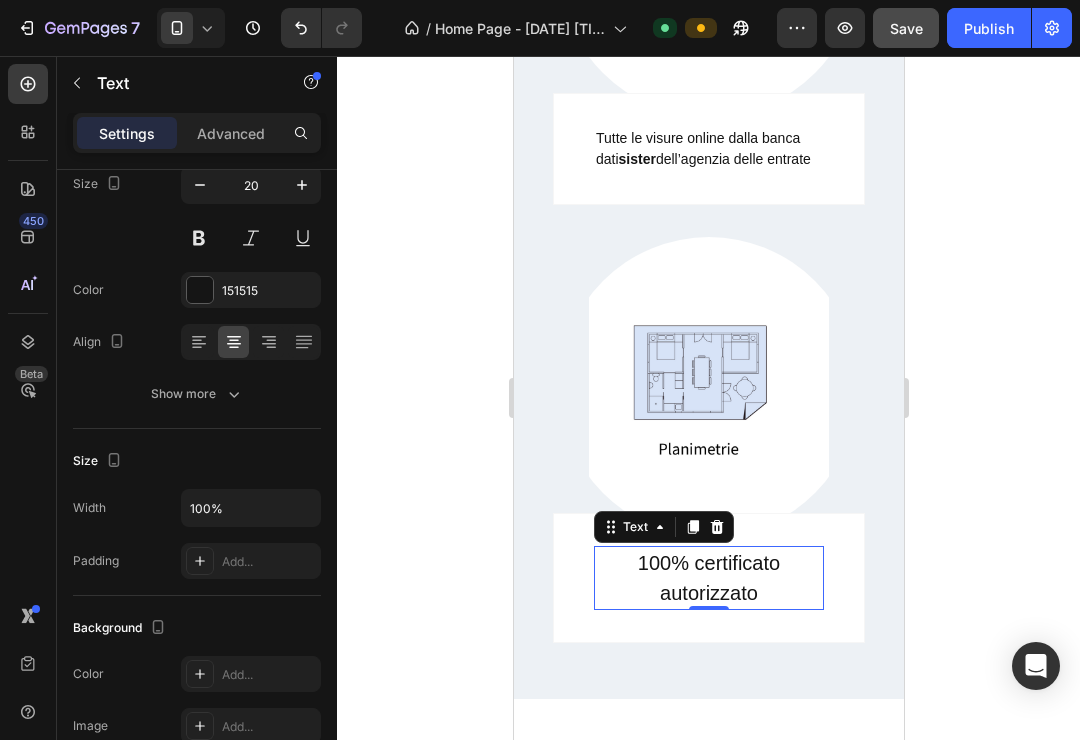 drag, startPoint x: 191, startPoint y: 528, endPoint x: 926, endPoint y: 38, distance: 883.36005 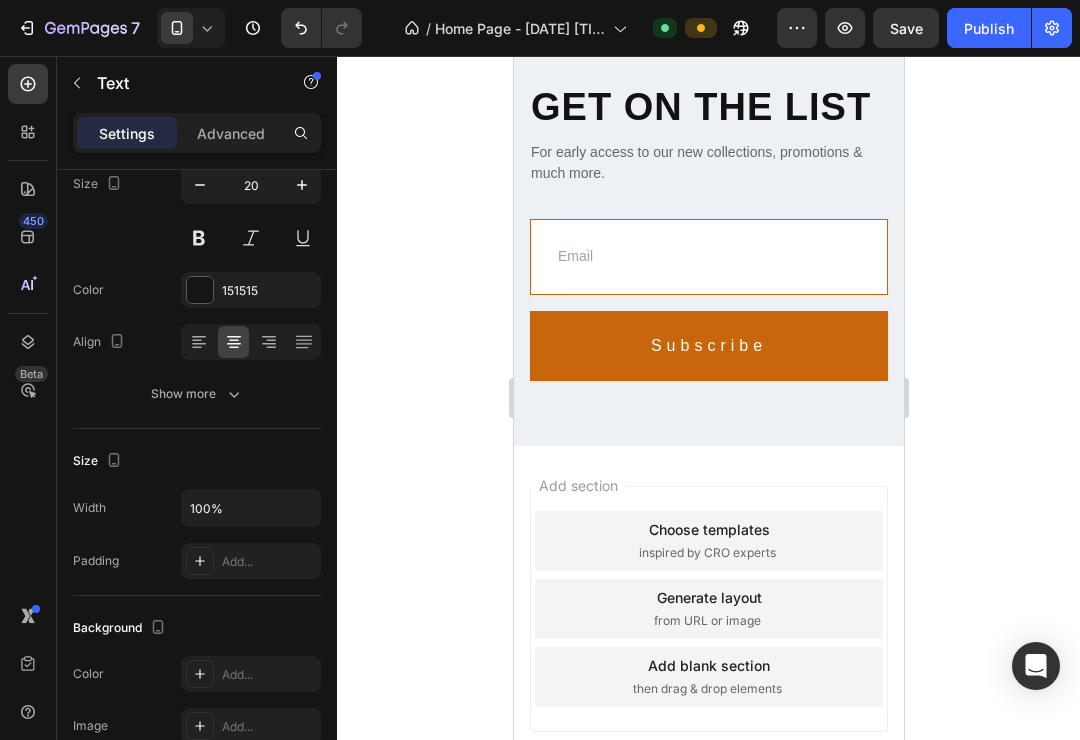 scroll, scrollTop: 3702, scrollLeft: 0, axis: vertical 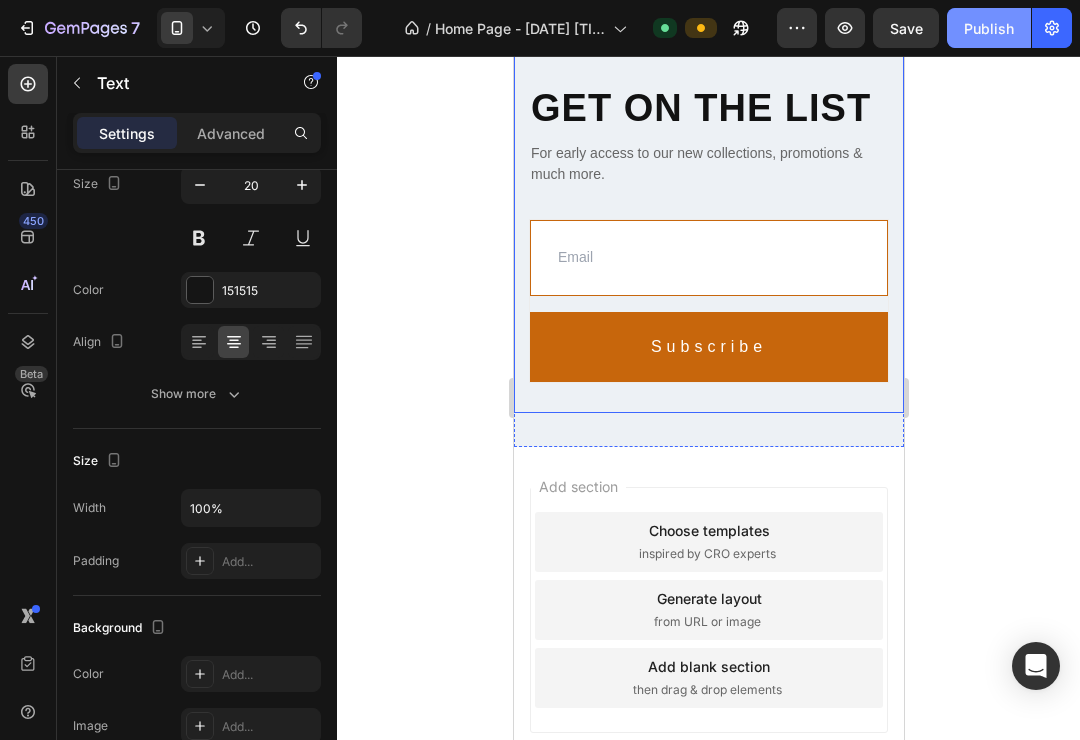 click on "Publish" at bounding box center (989, 28) 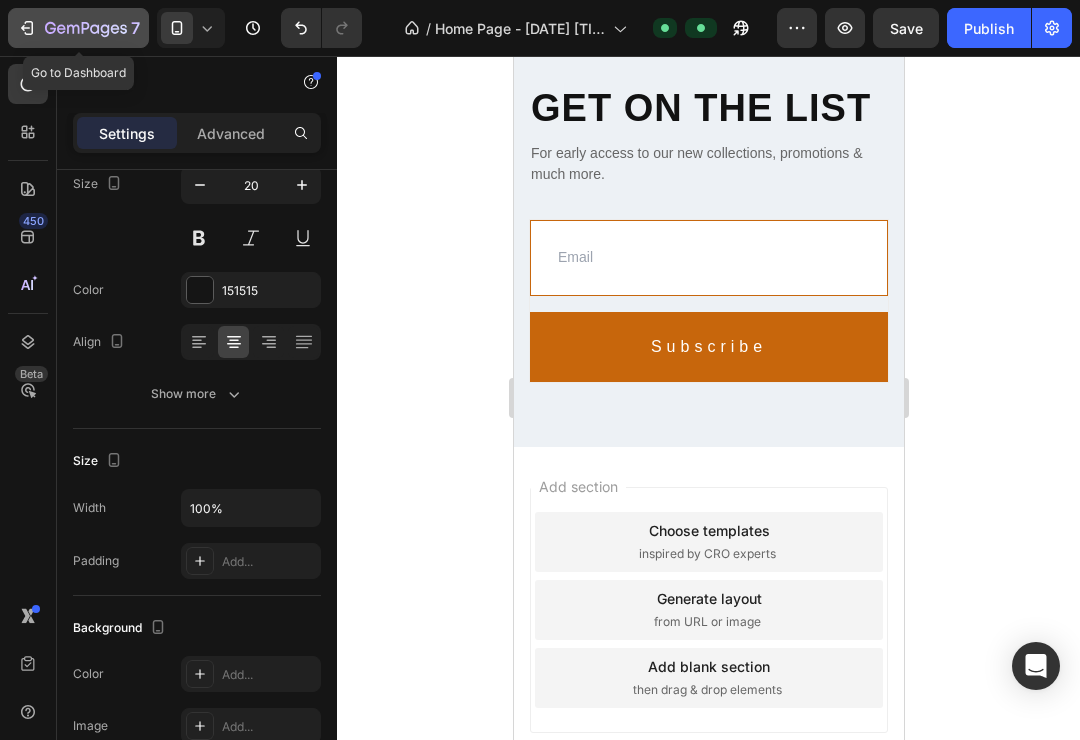 click 